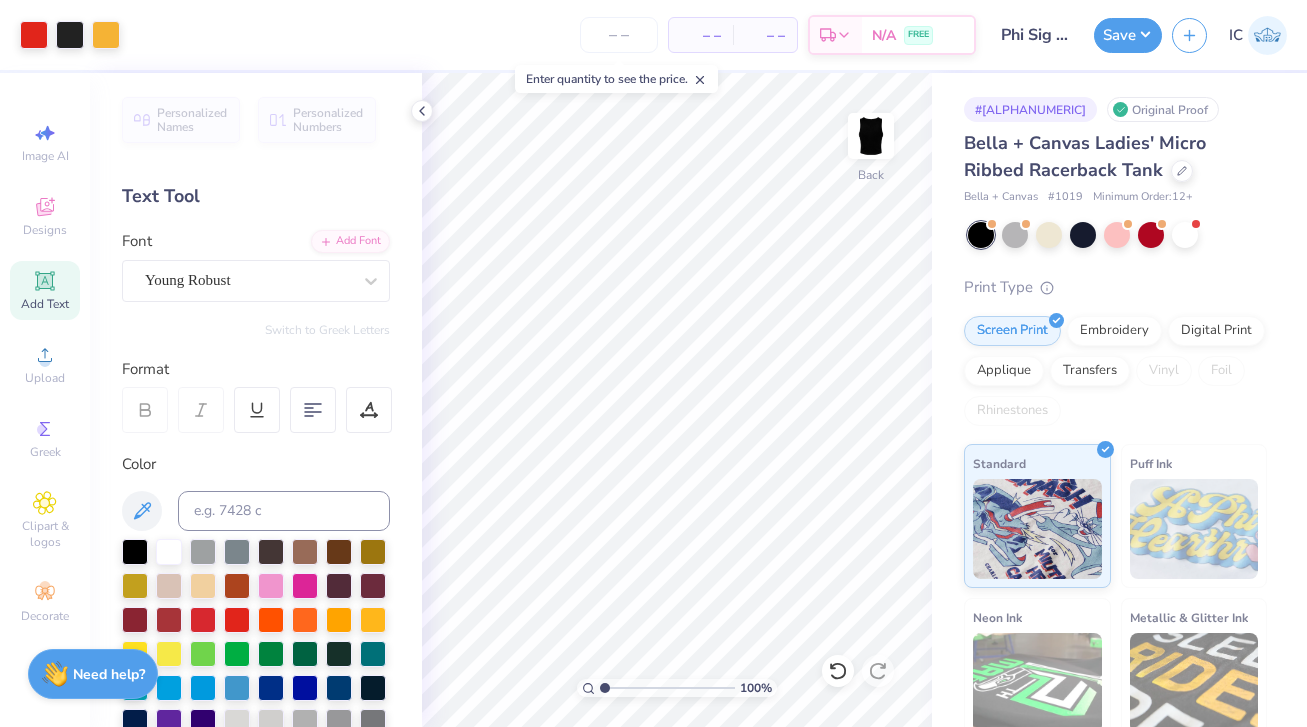 scroll, scrollTop: 0, scrollLeft: 0, axis: both 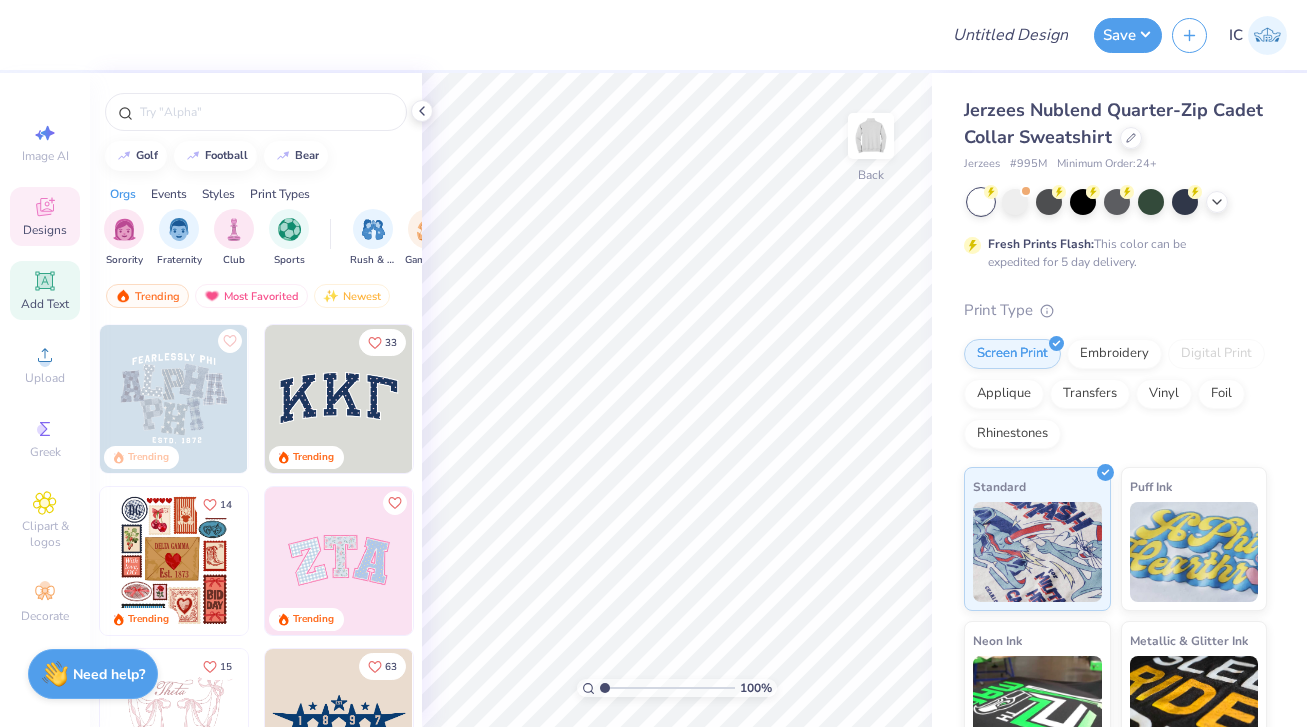 click 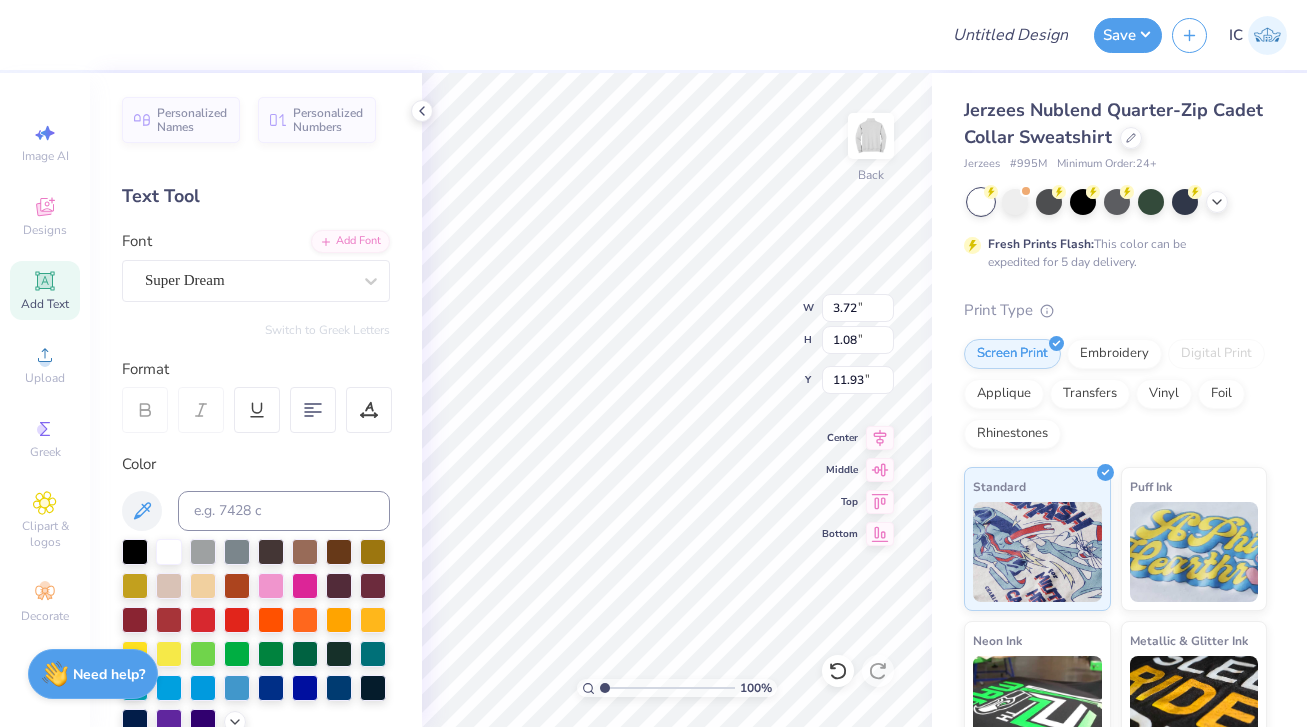 type on "3.72" 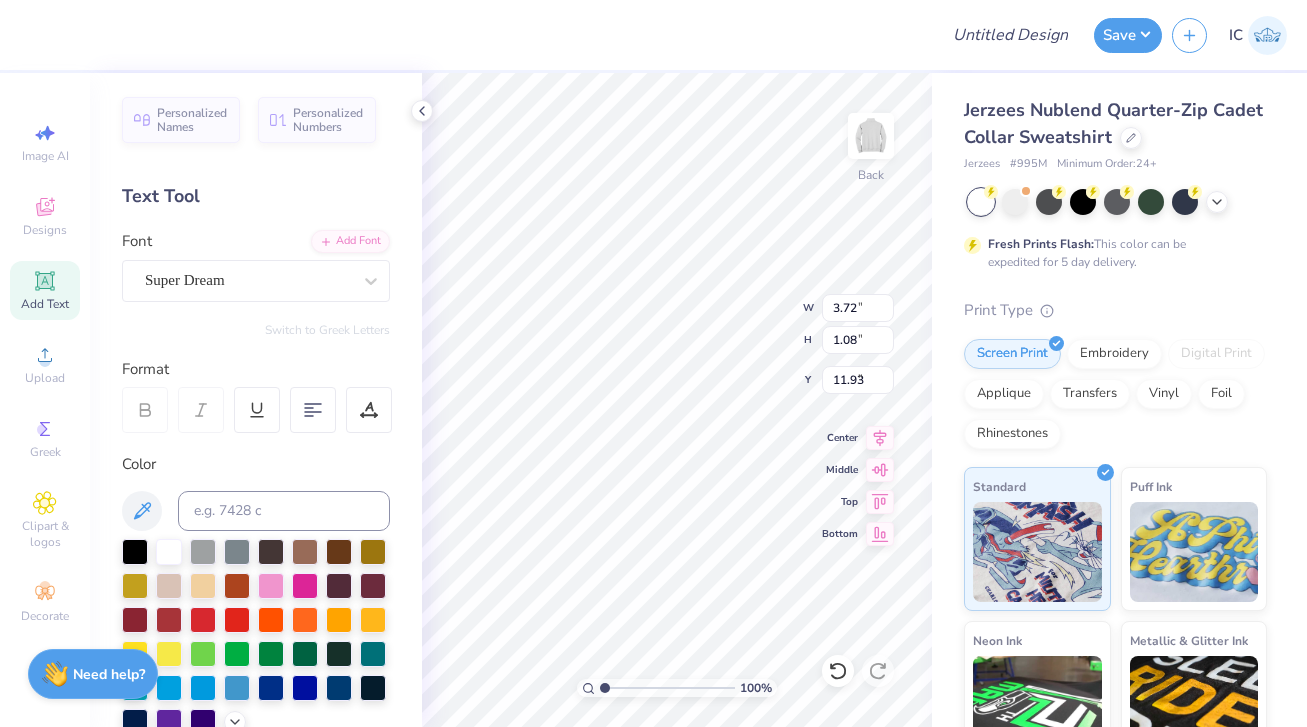 type on "3.30" 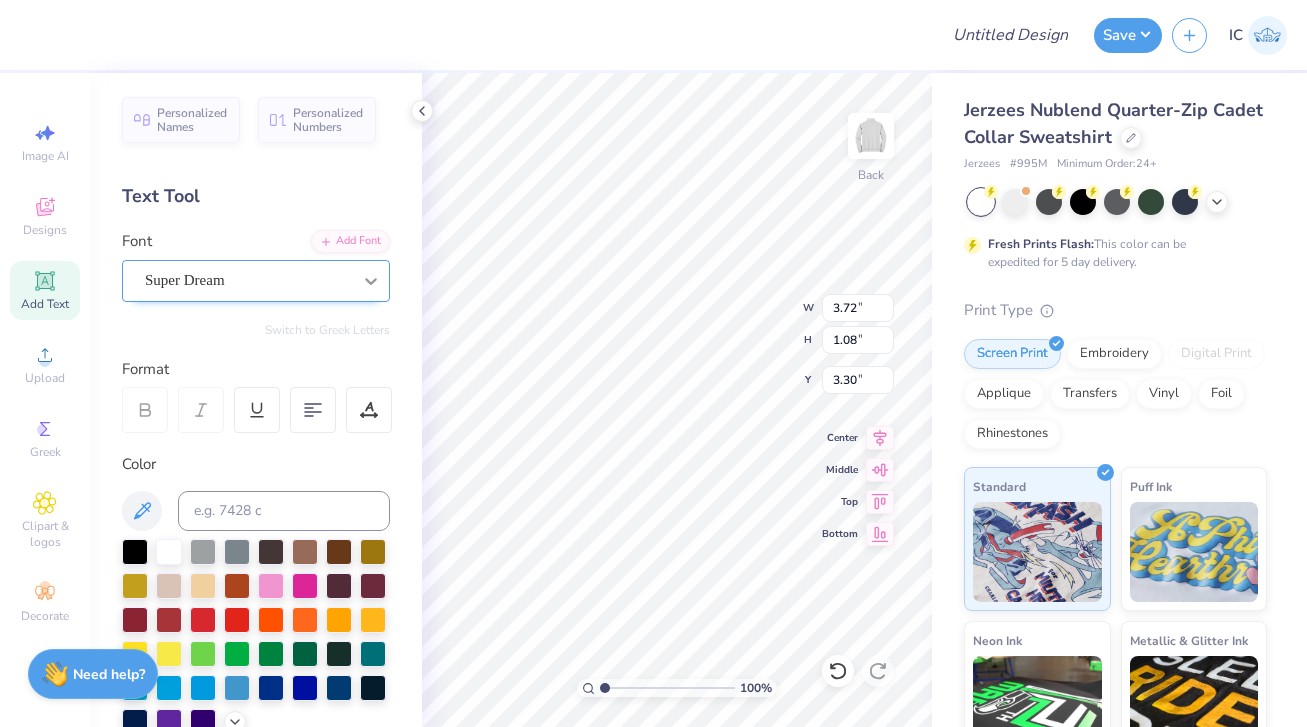 click 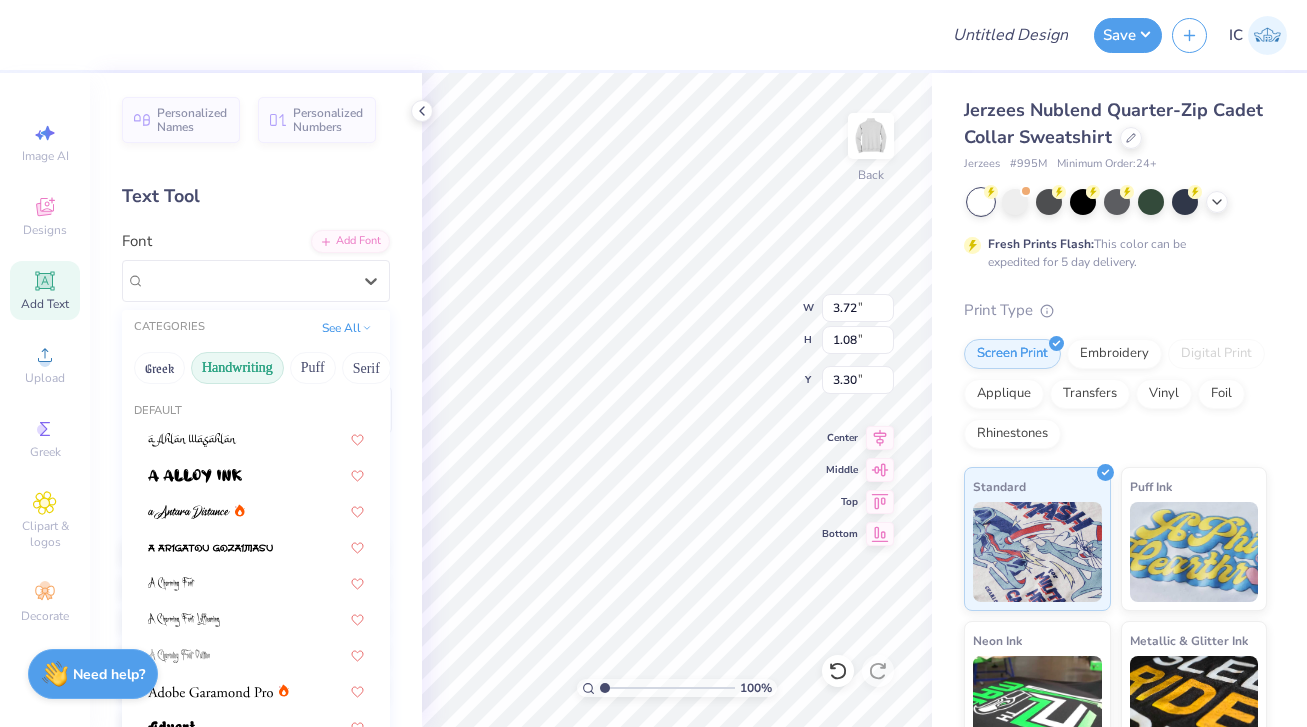 click on "Handwriting" at bounding box center (237, 368) 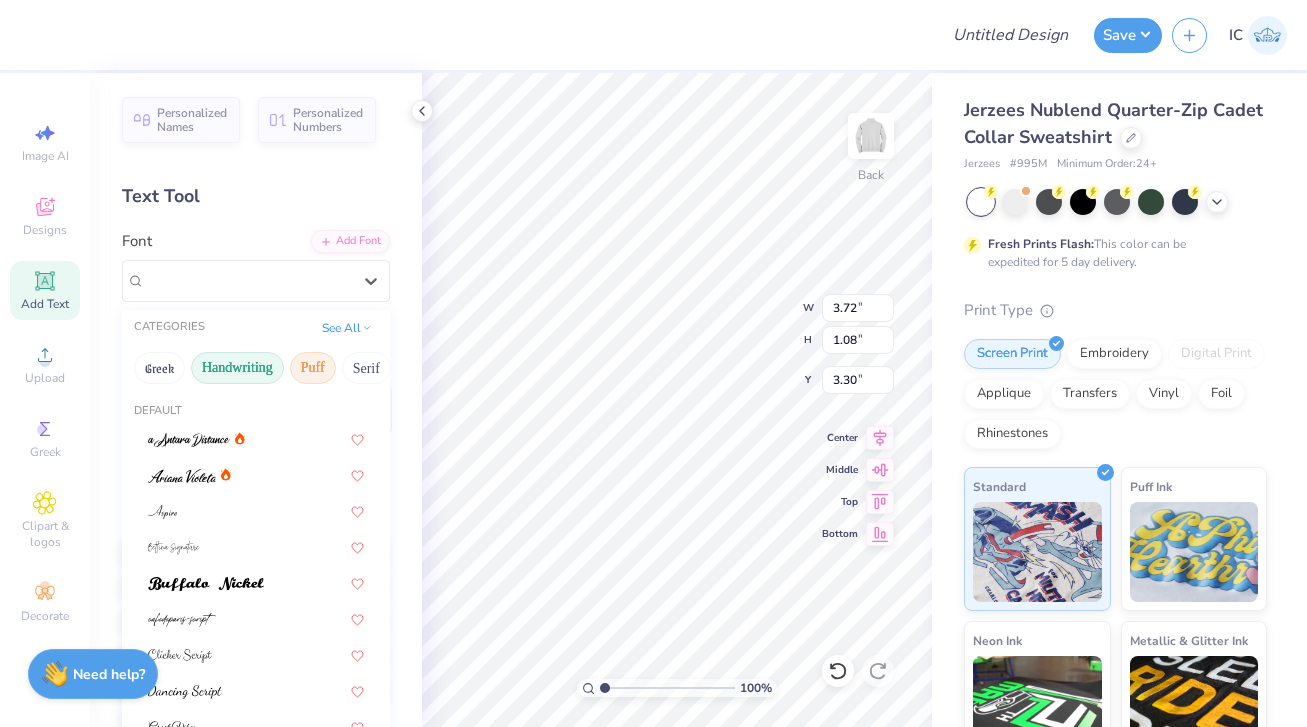 click on "Puff" at bounding box center (313, 368) 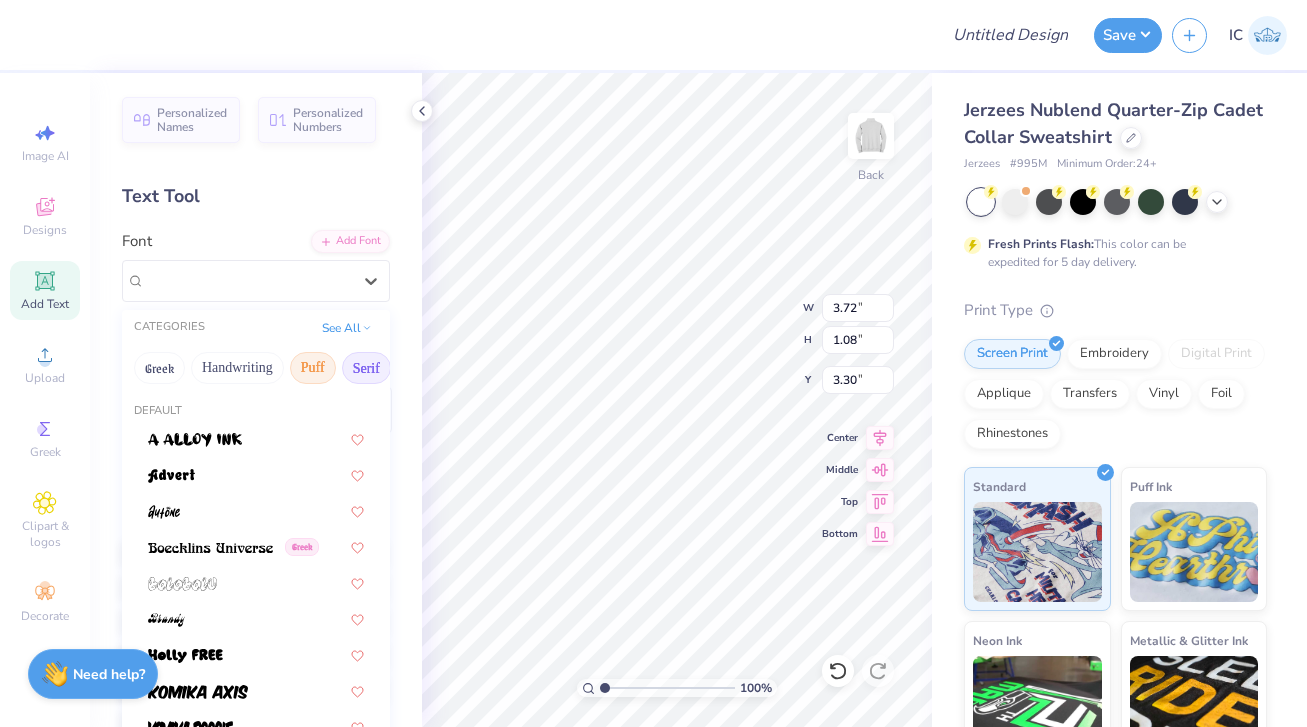 click on "Serif" at bounding box center (366, 368) 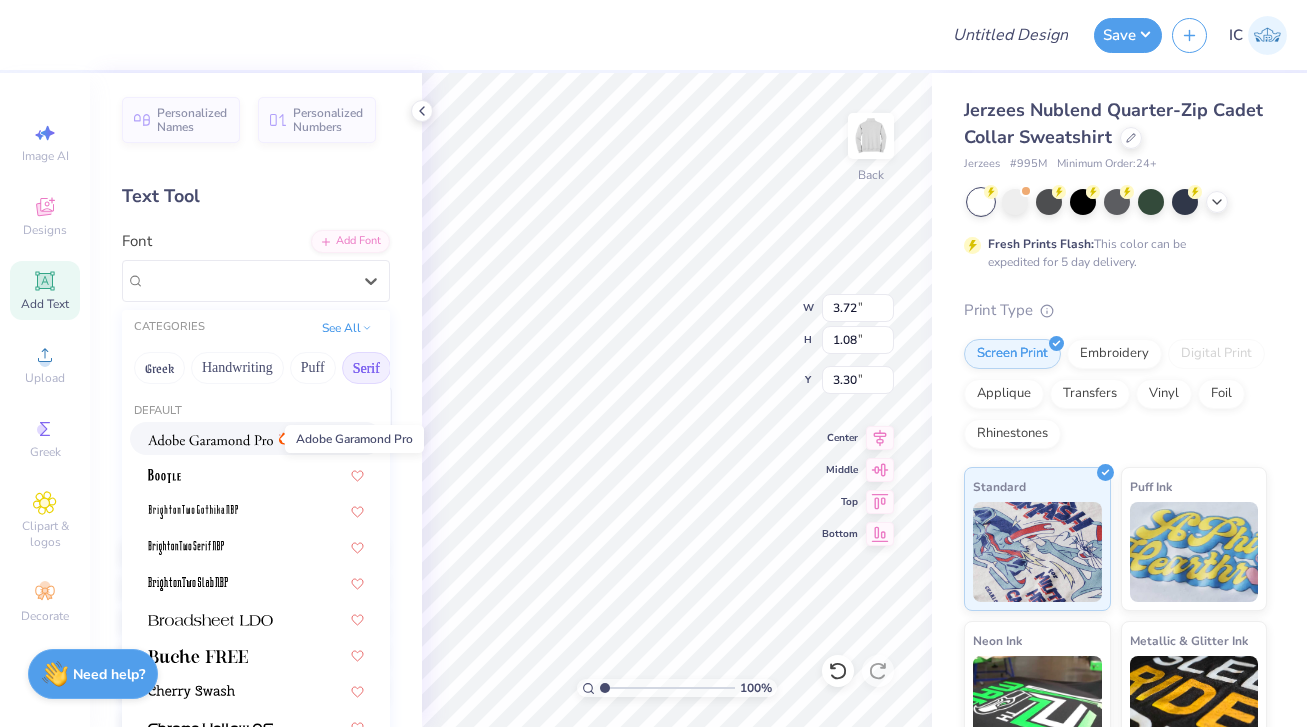 click at bounding box center (210, 440) 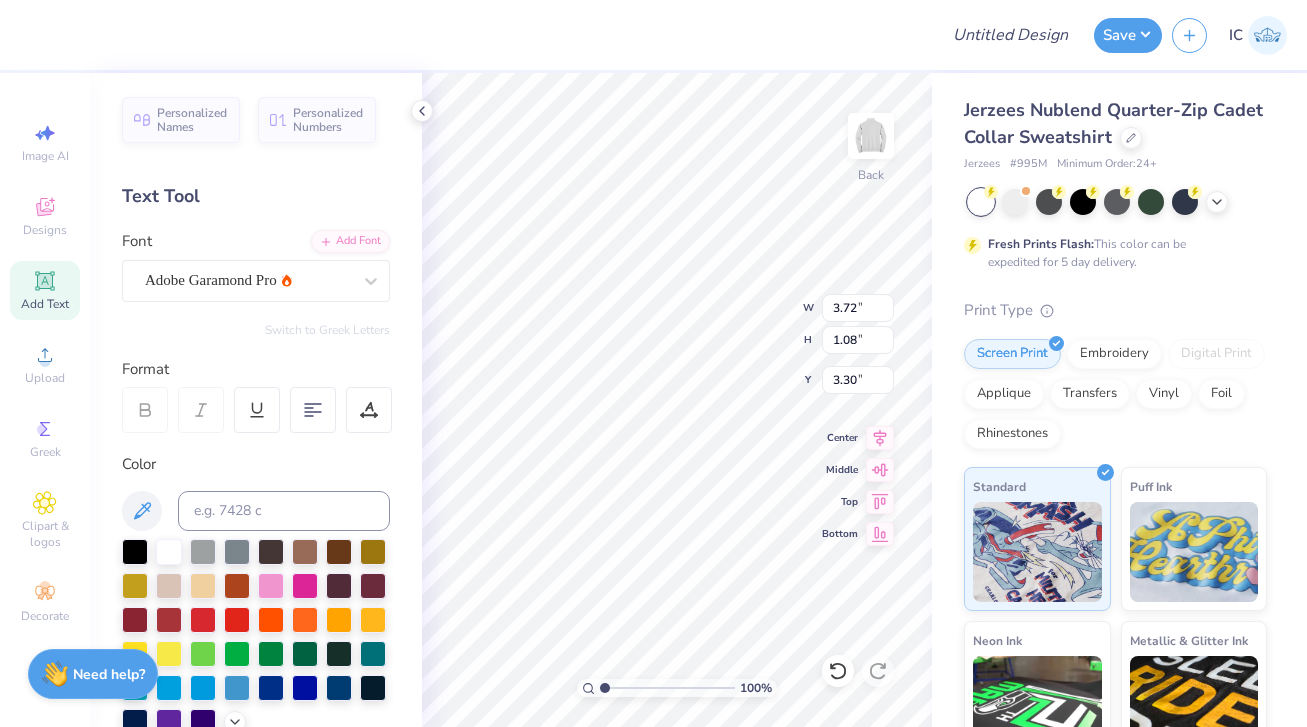 type on "3.89" 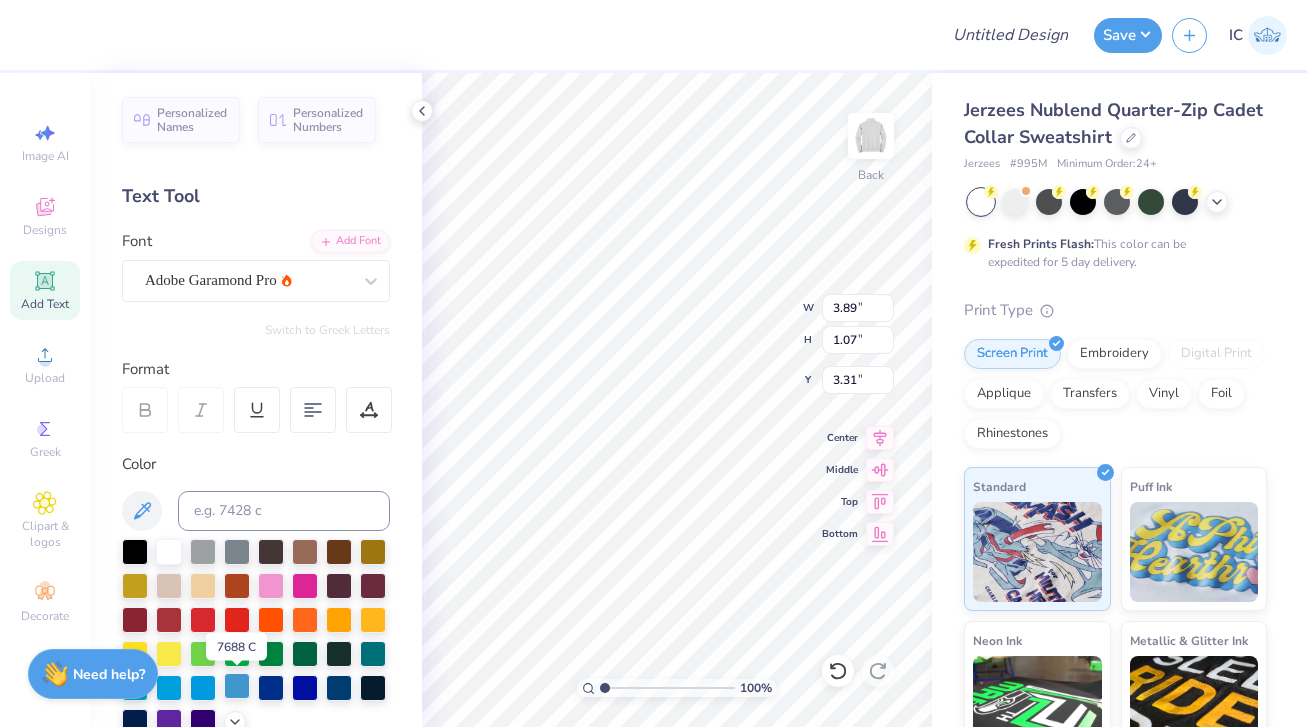 click at bounding box center [237, 686] 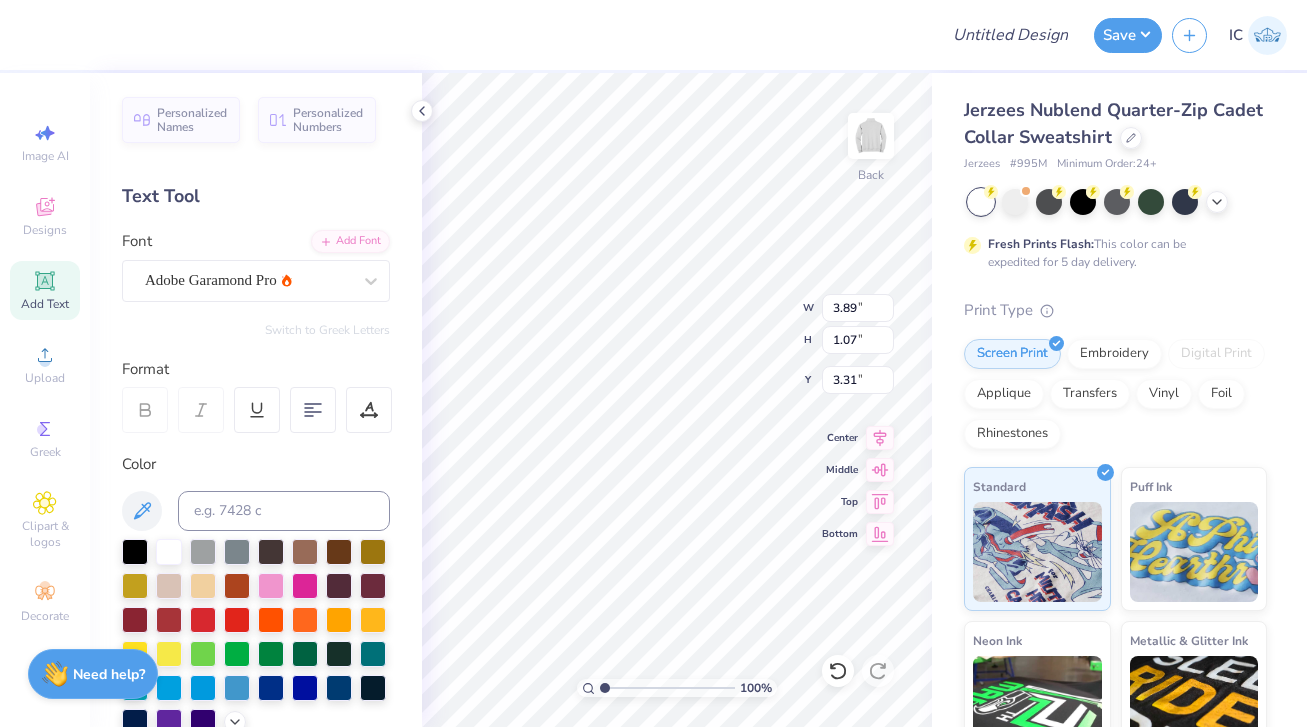 type on "T" 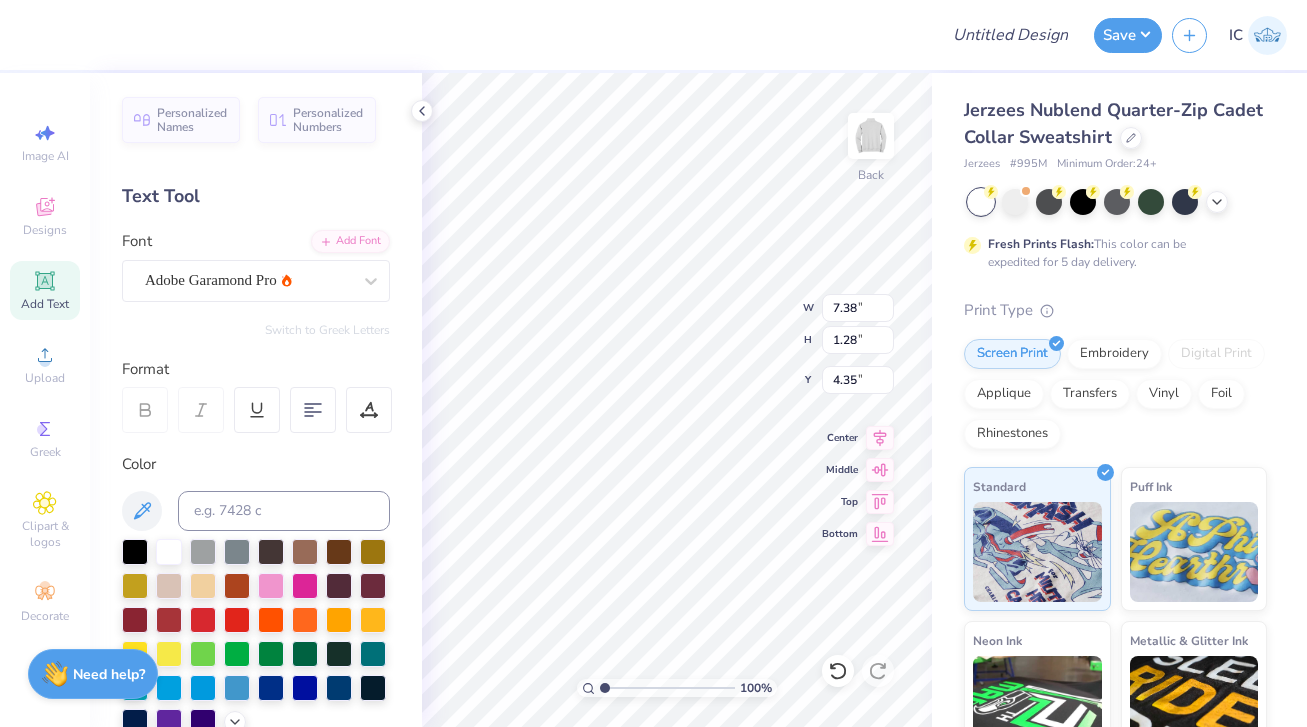 type on "4.35" 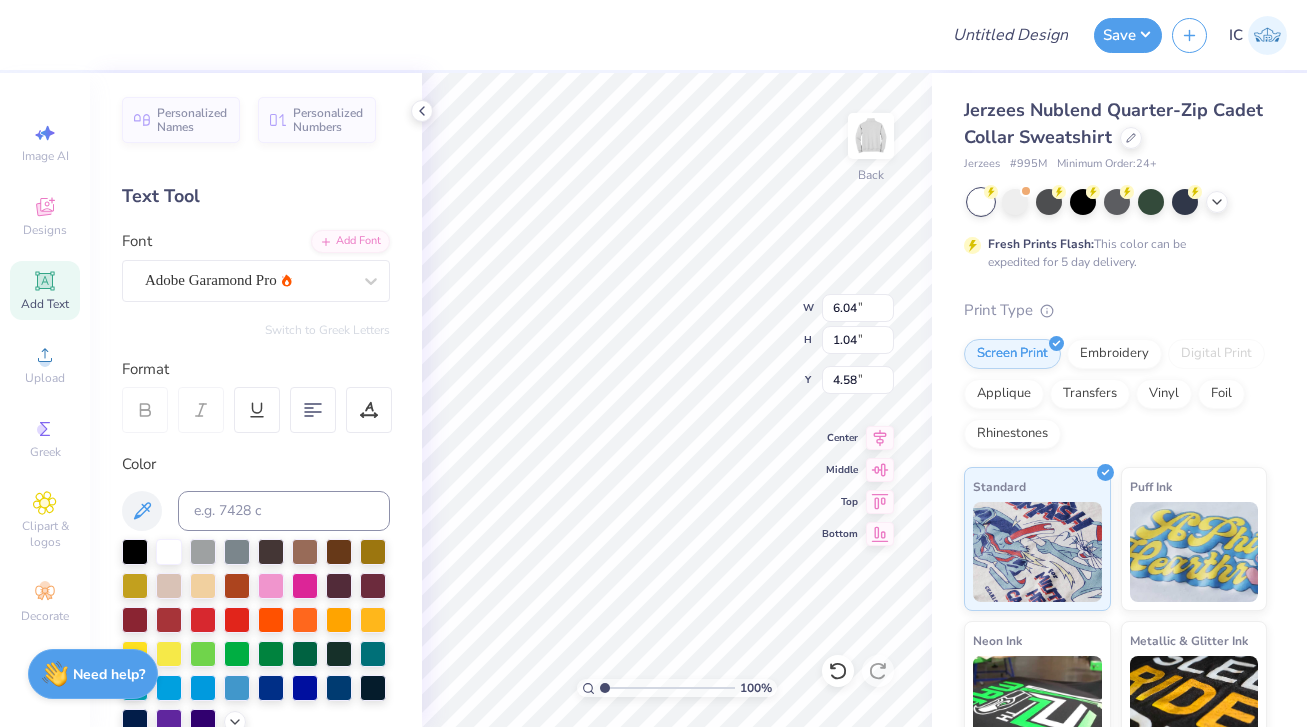 type on "6.04" 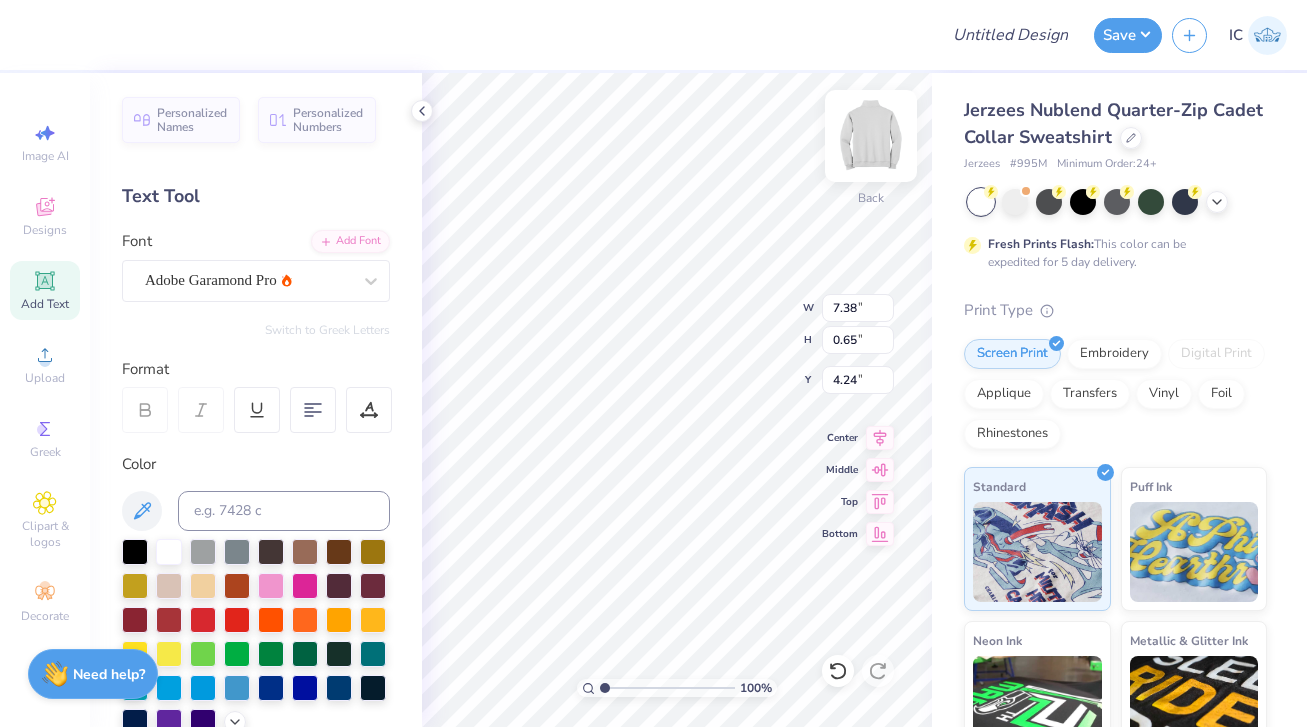 type on "4.24" 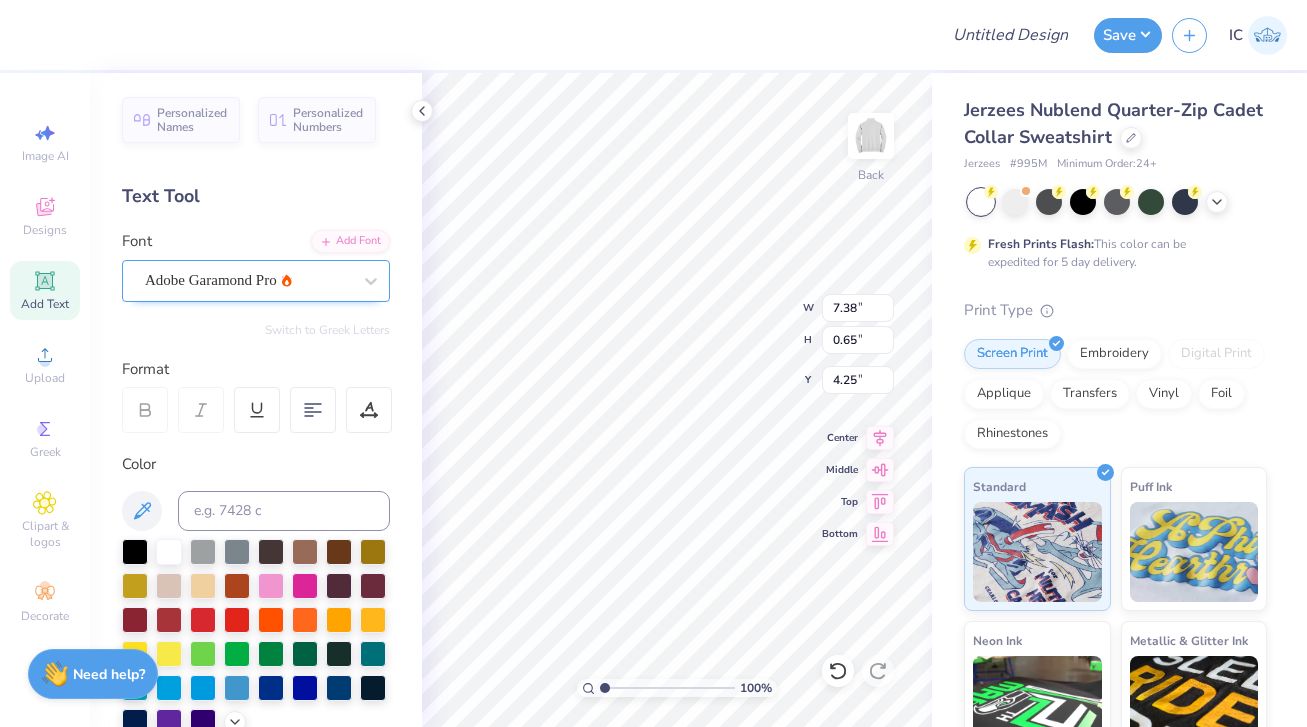 click on "Adobe Garamond Pro" at bounding box center (248, 280) 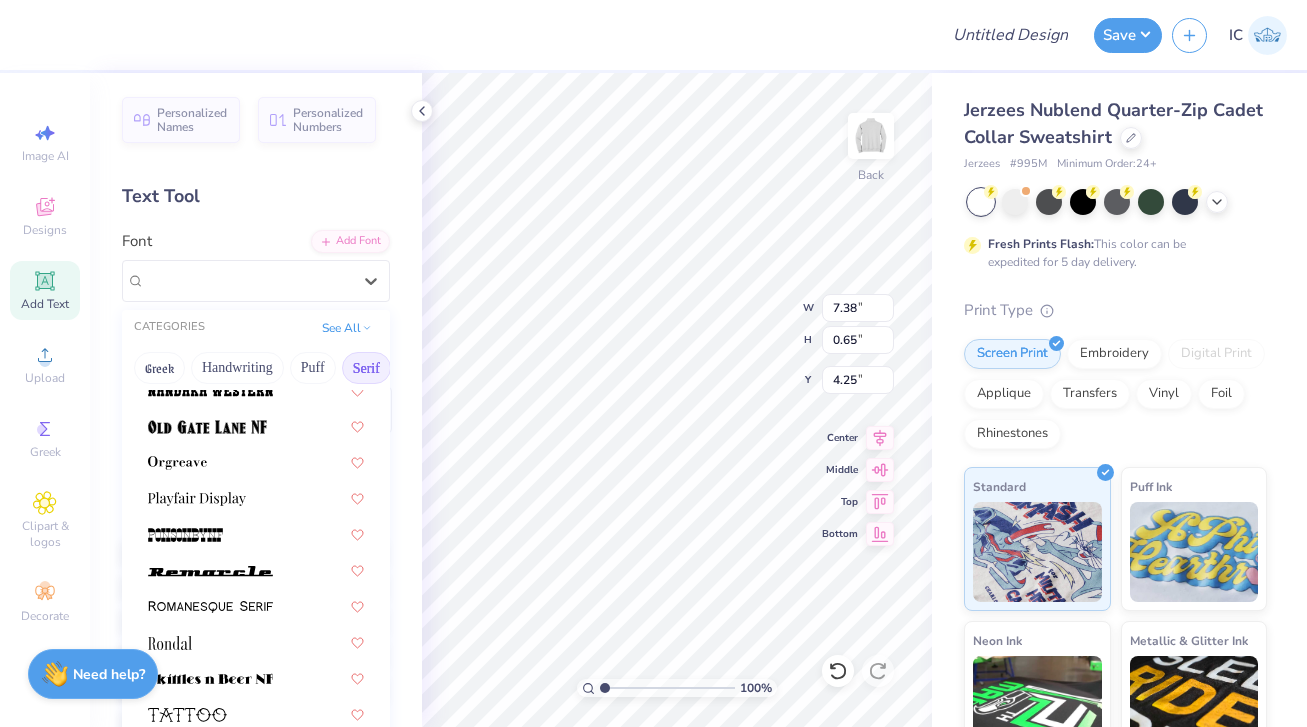 scroll, scrollTop: 2177, scrollLeft: 0, axis: vertical 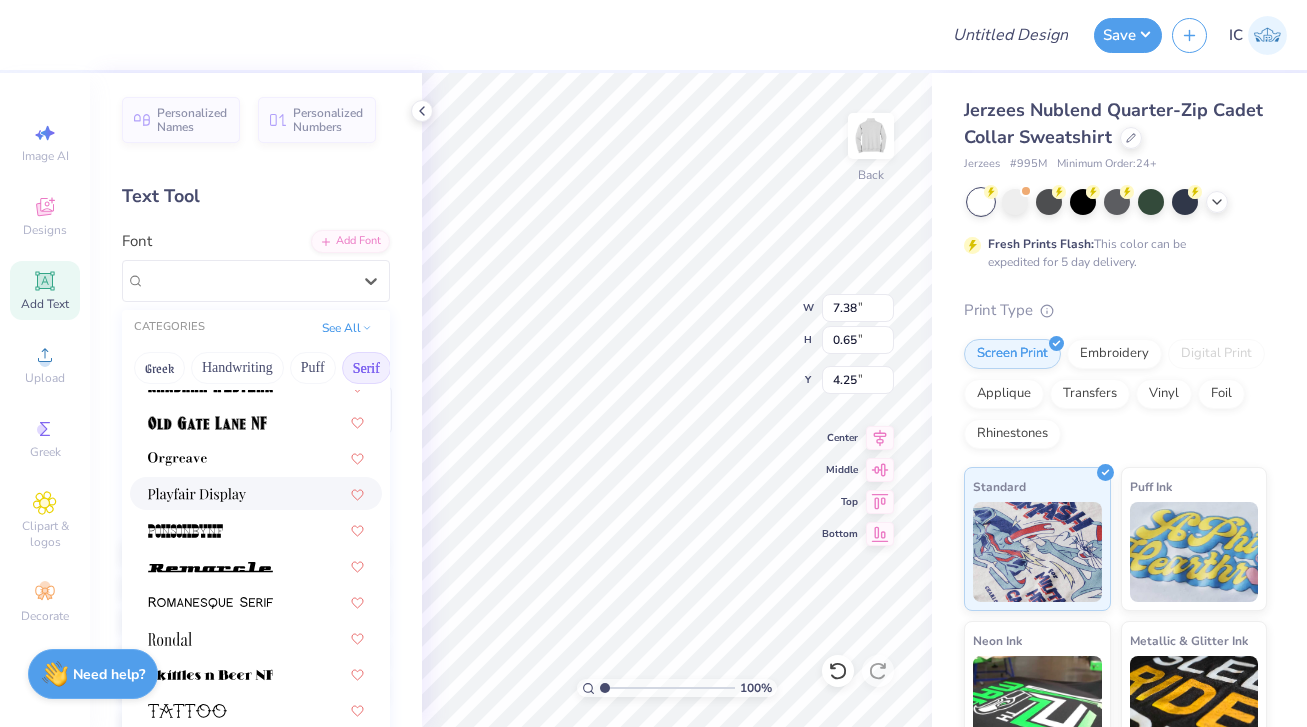 click at bounding box center (256, 493) 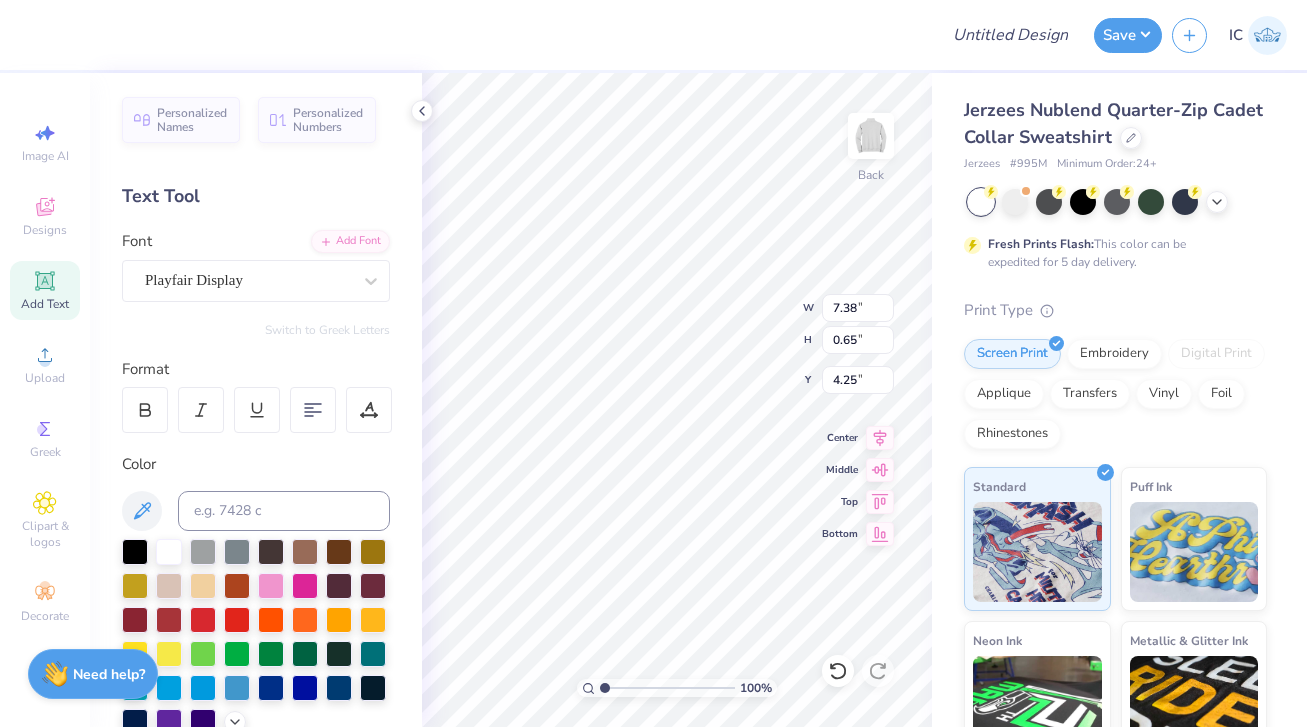 type on "0.69" 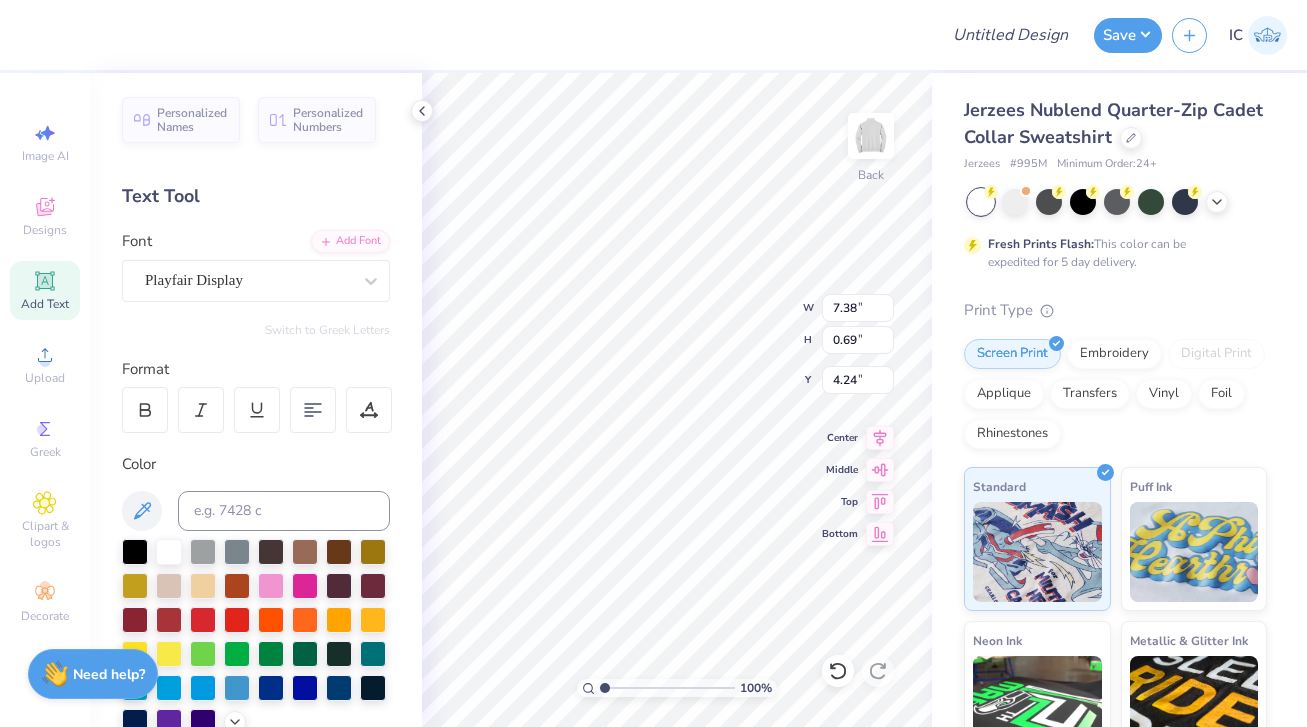 type on "4.01" 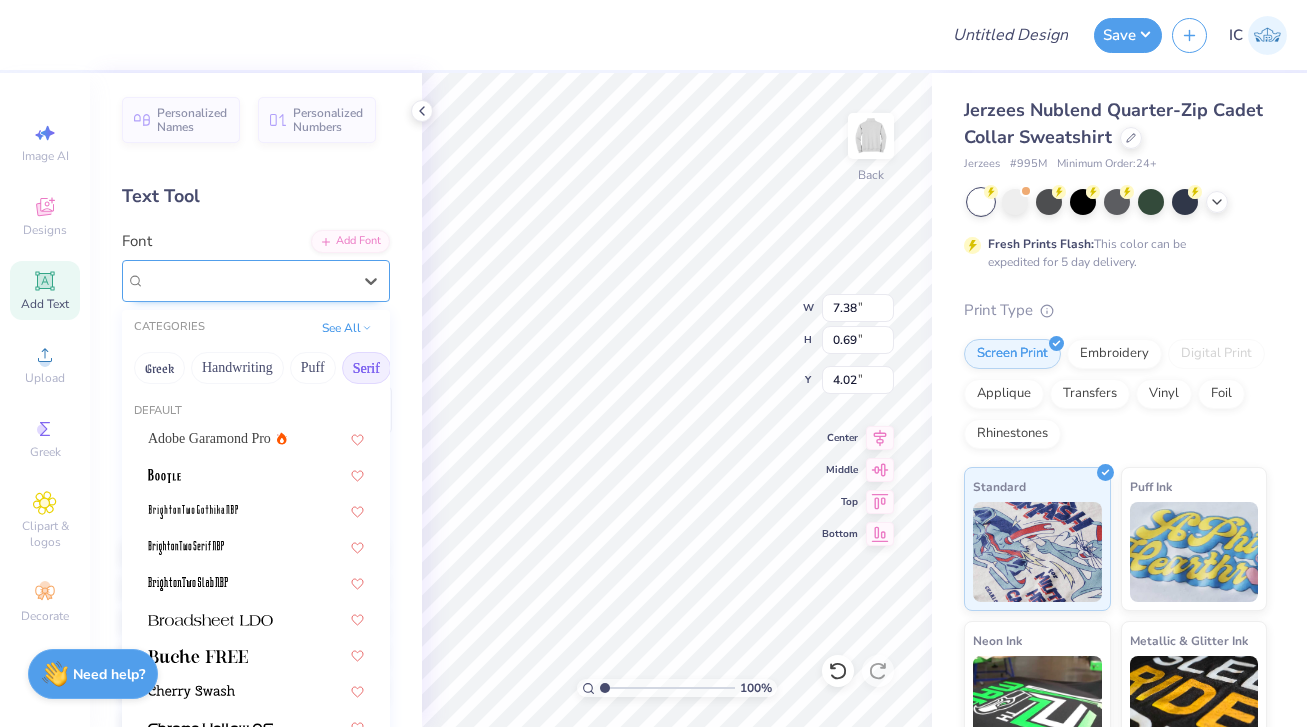 click on "Playfair Display" at bounding box center [248, 280] 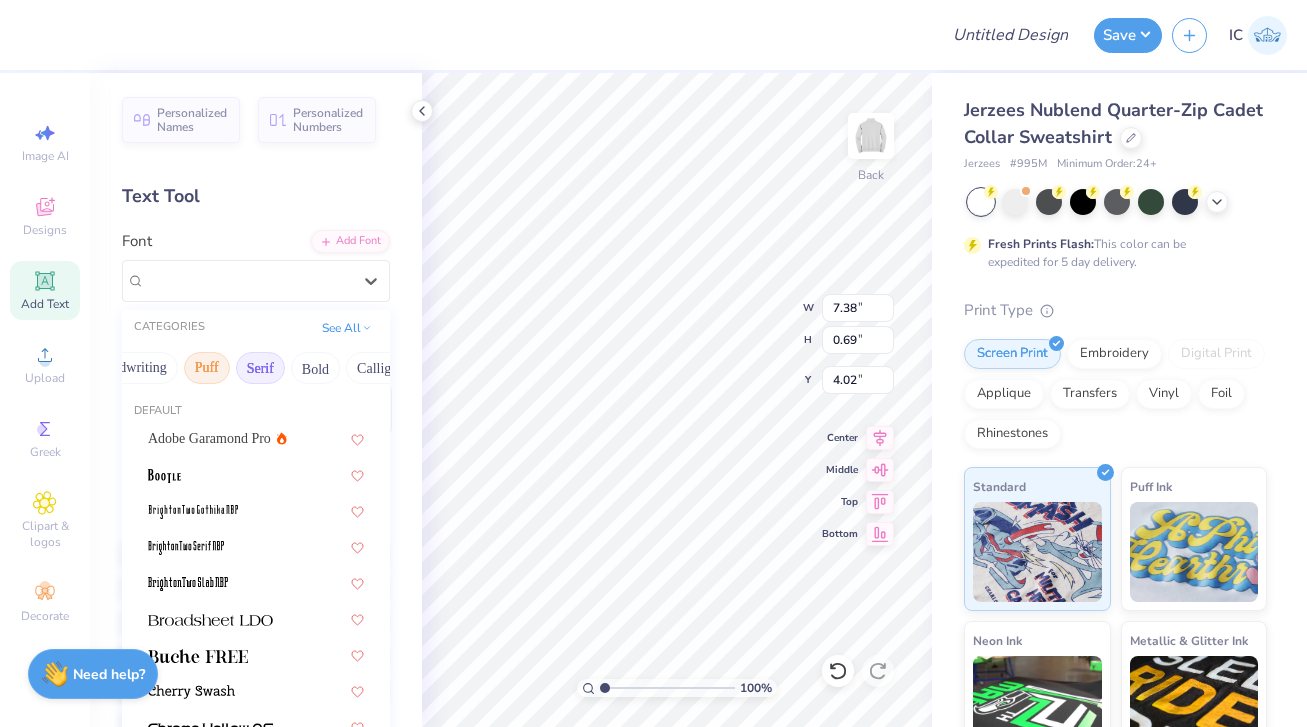 scroll, scrollTop: 0, scrollLeft: 136, axis: horizontal 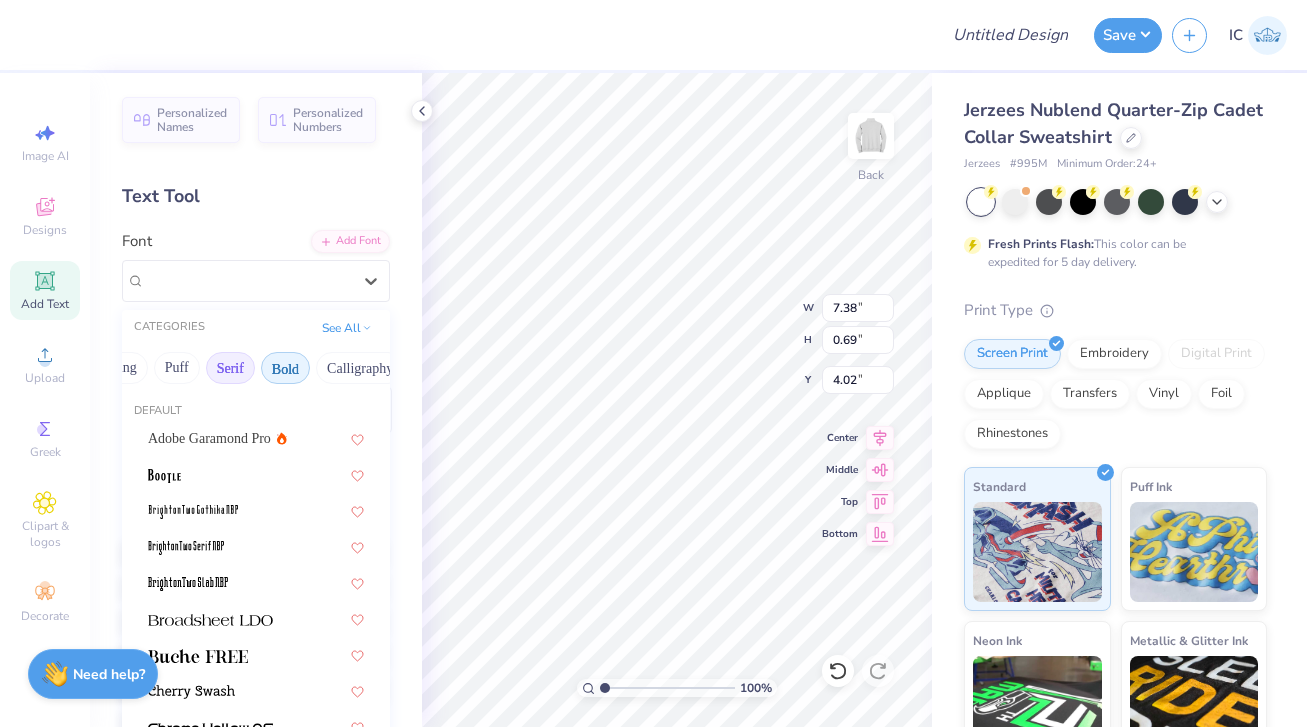 click on "Bold" at bounding box center [285, 368] 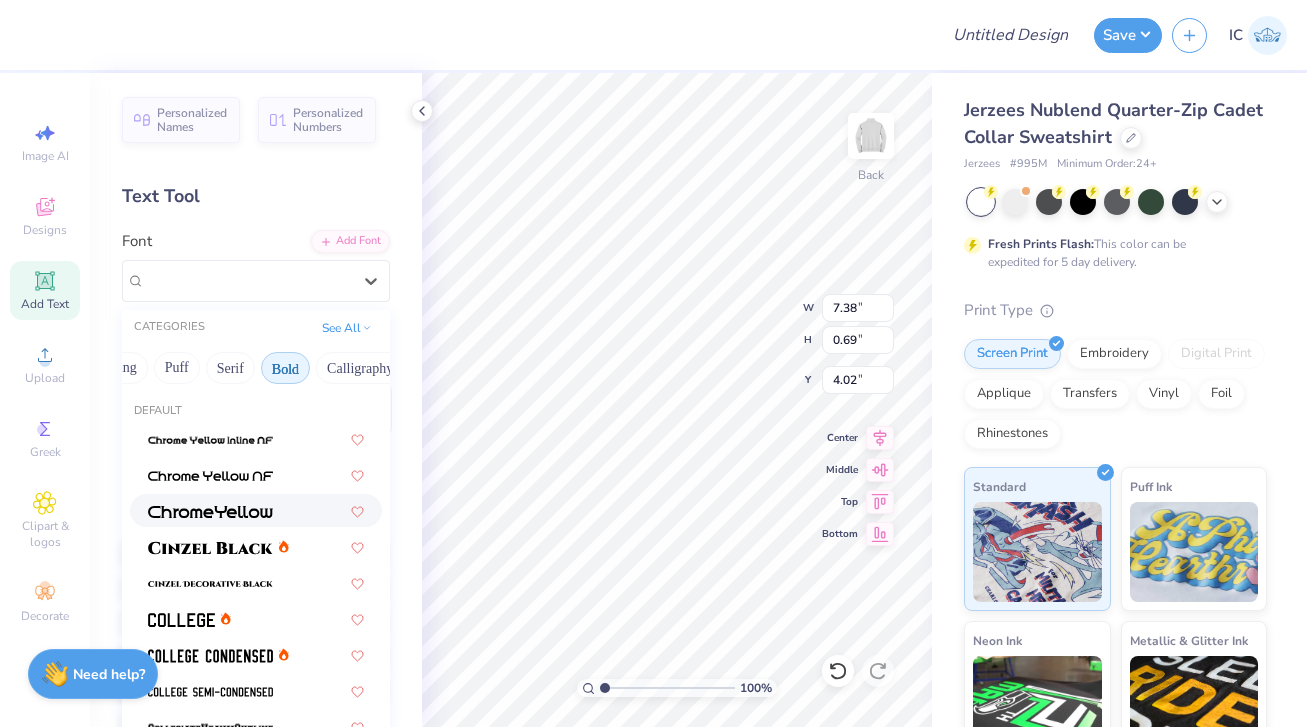 scroll, scrollTop: 69, scrollLeft: 0, axis: vertical 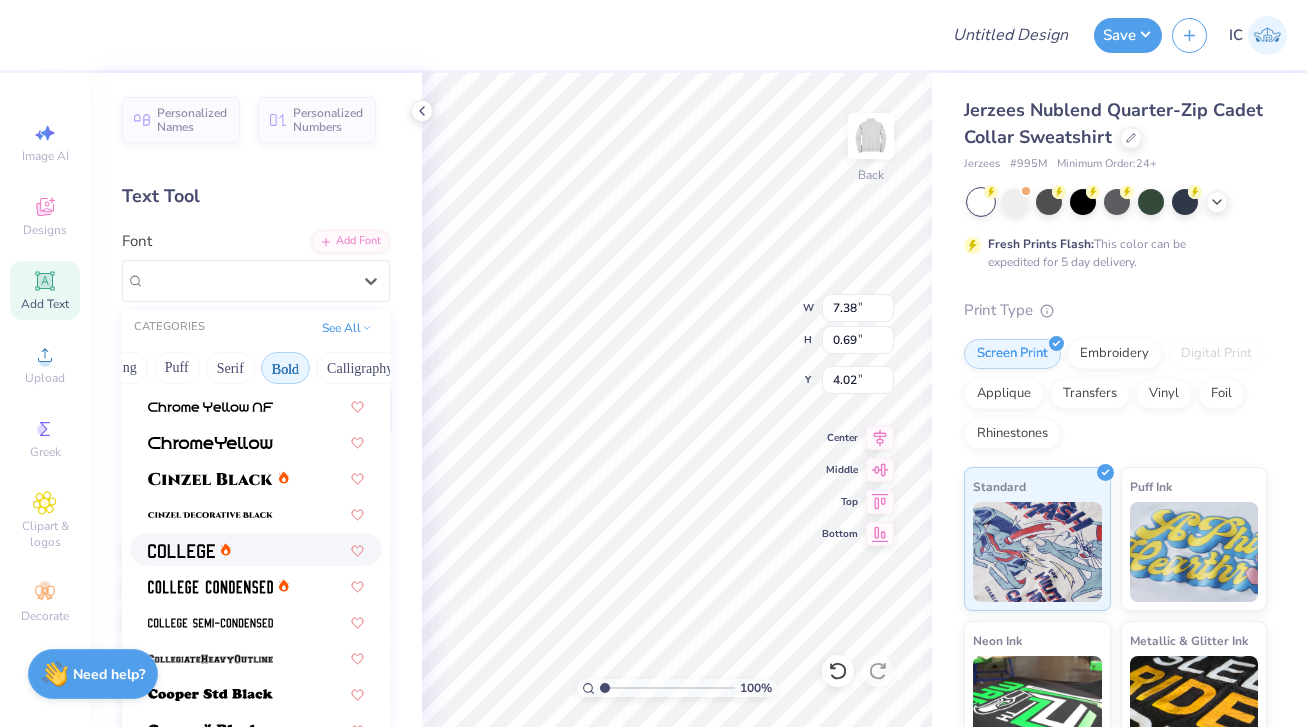 click at bounding box center (256, 549) 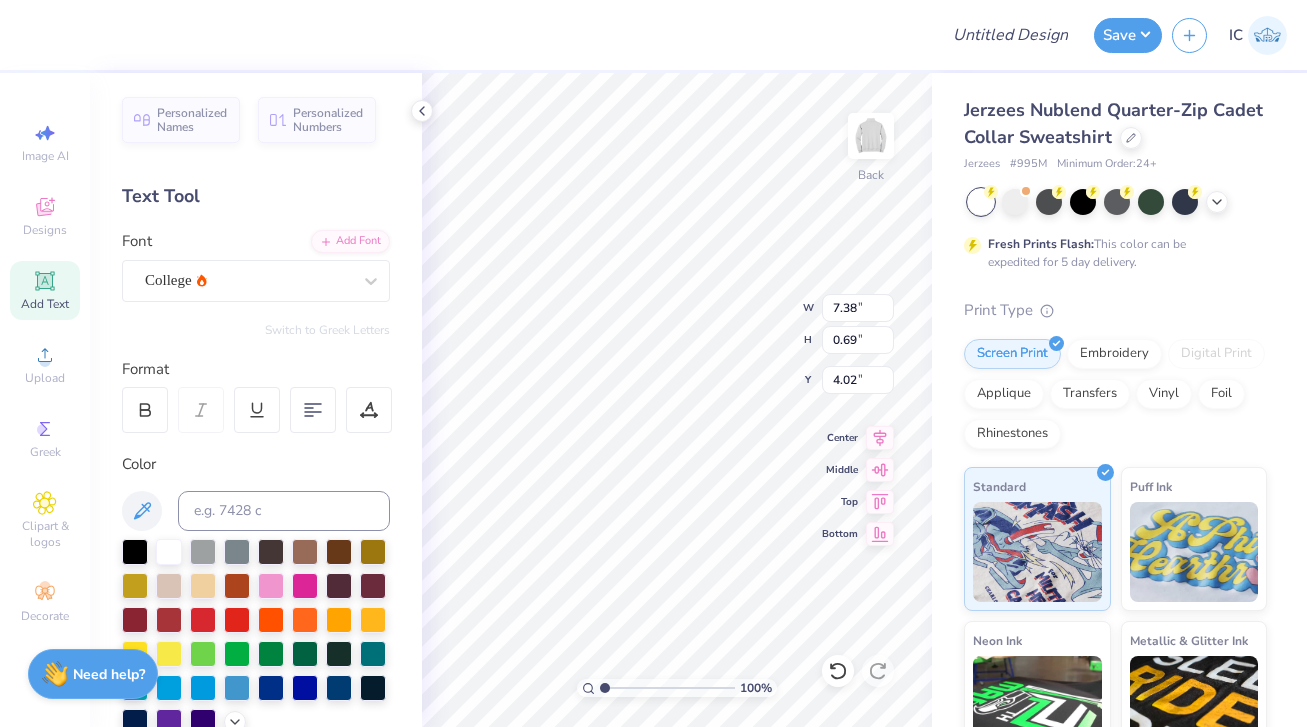 type on "6.66" 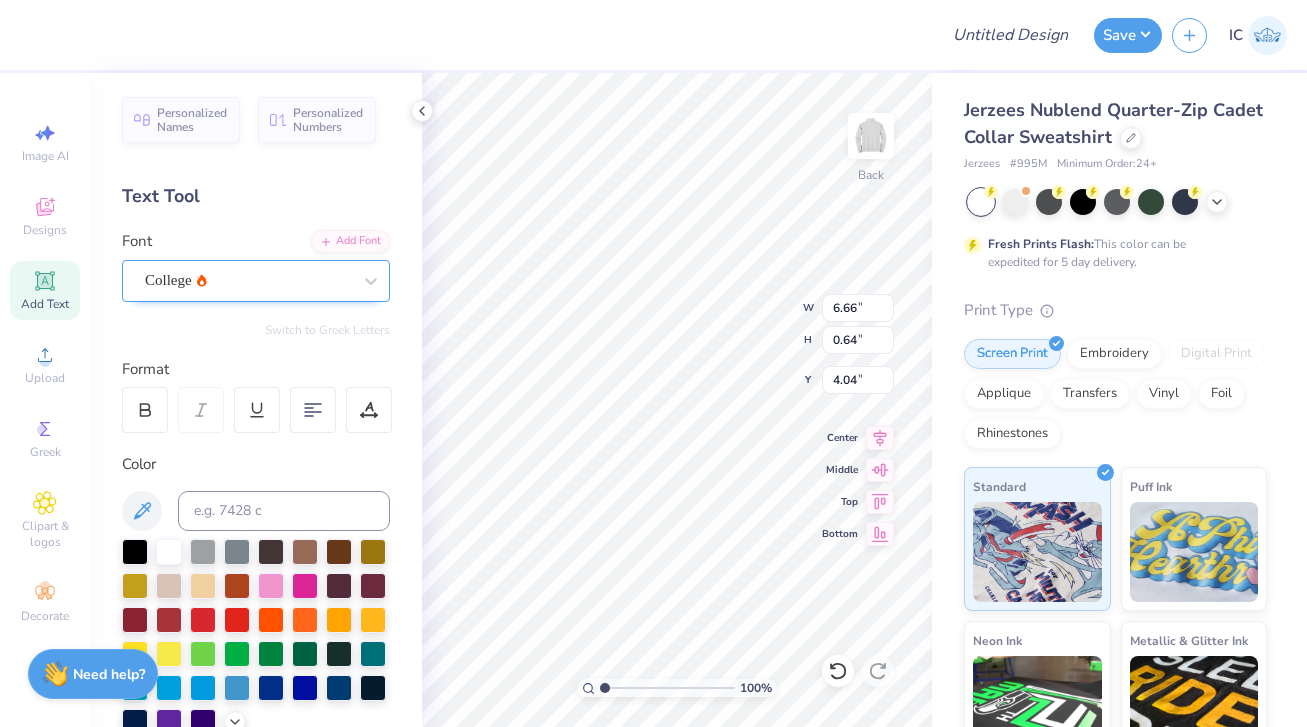 click on "College" at bounding box center (248, 280) 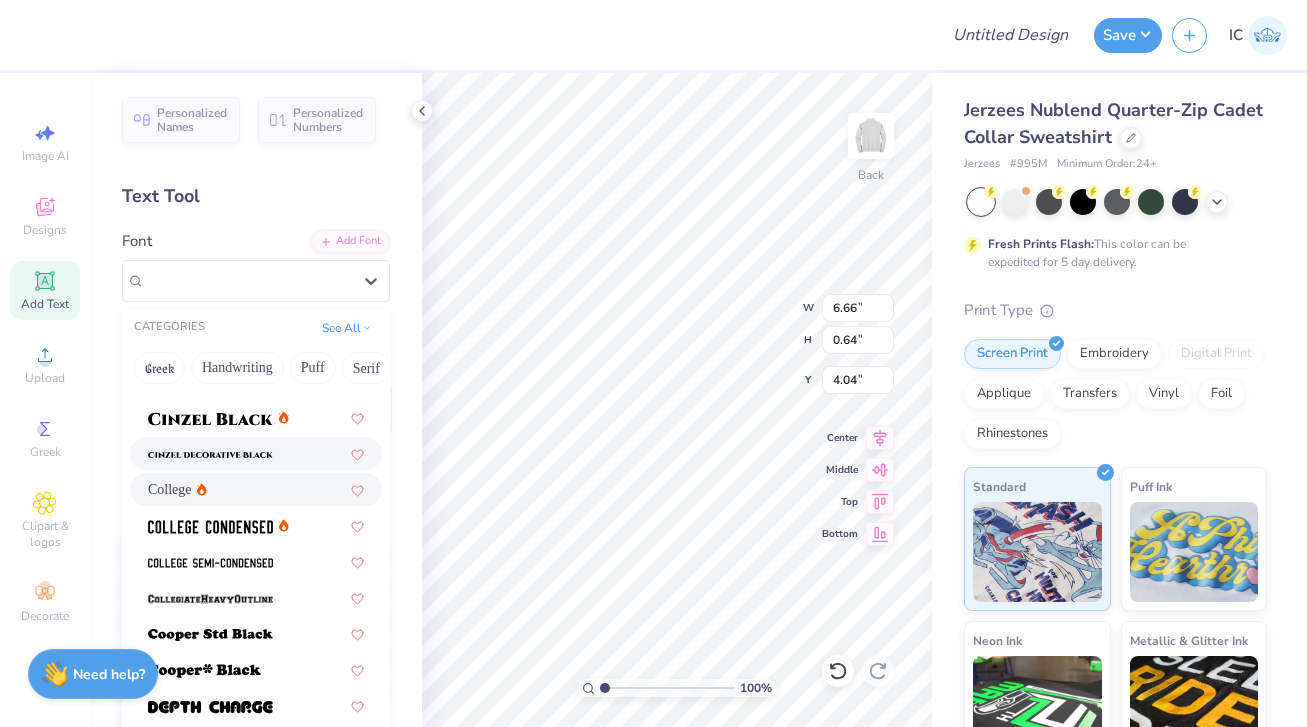 scroll, scrollTop: 133, scrollLeft: 0, axis: vertical 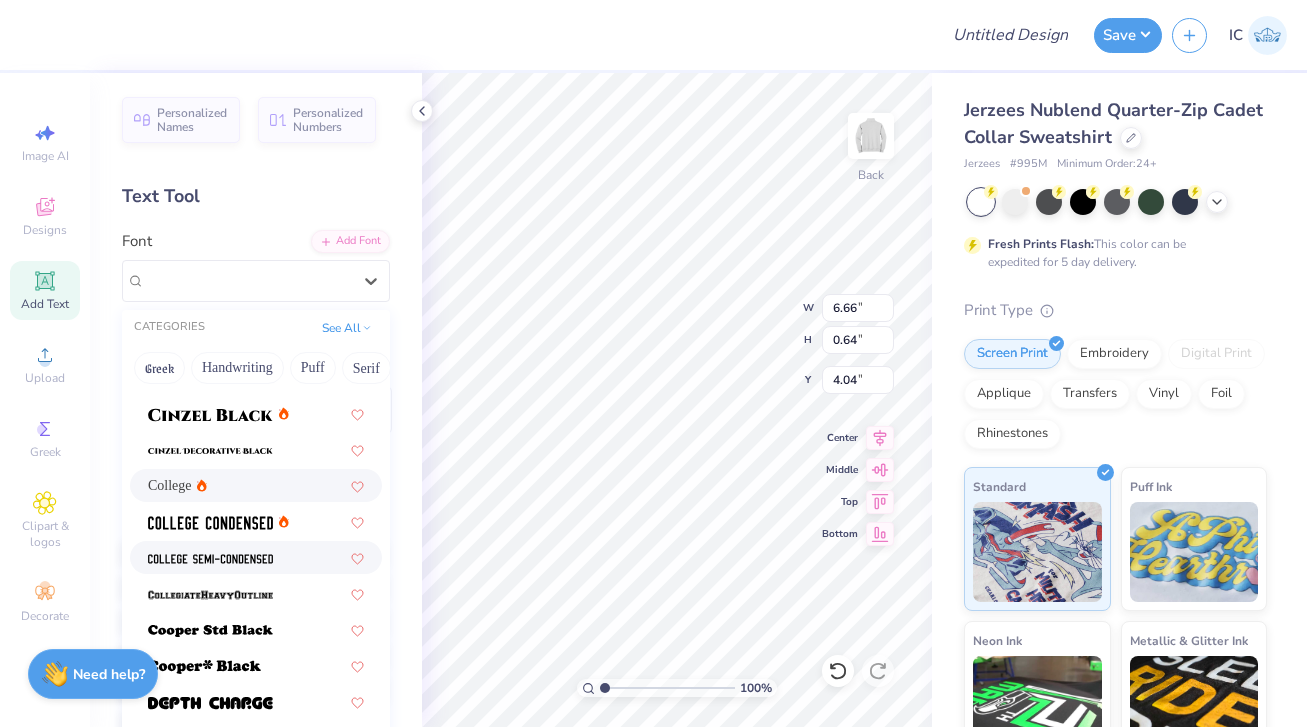 click at bounding box center (256, 557) 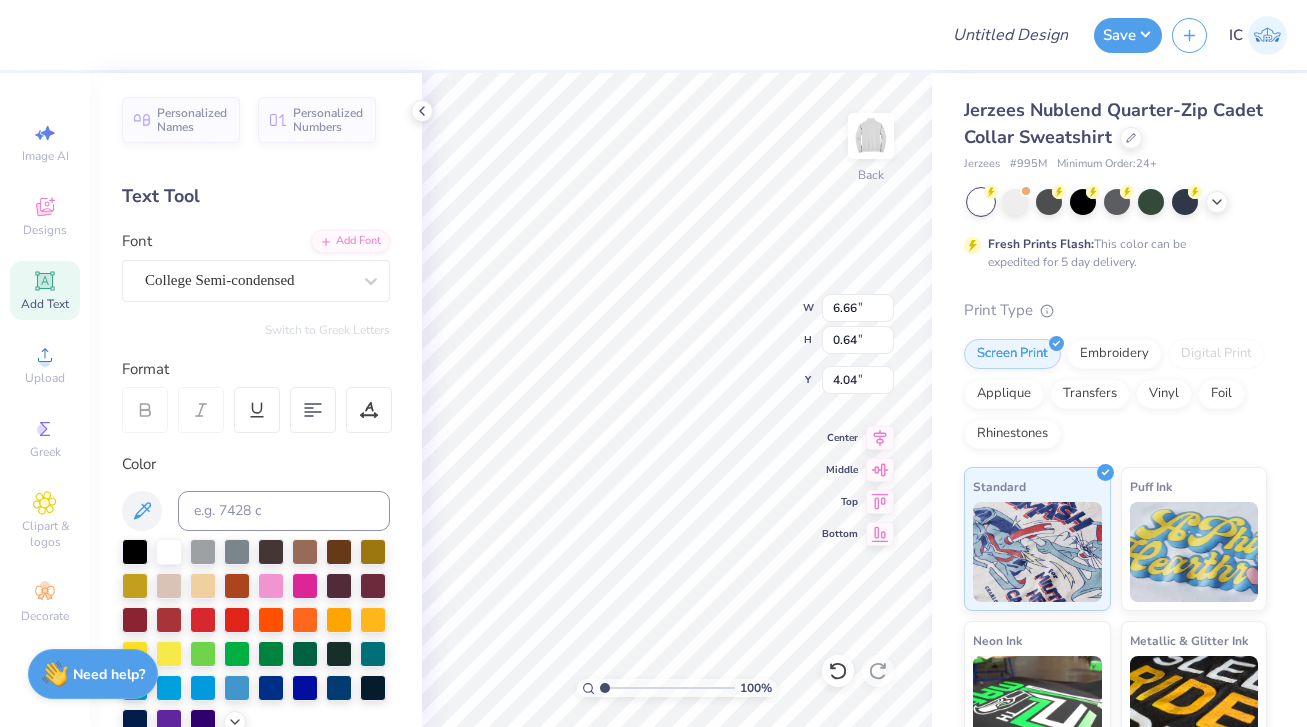 type on "6.06" 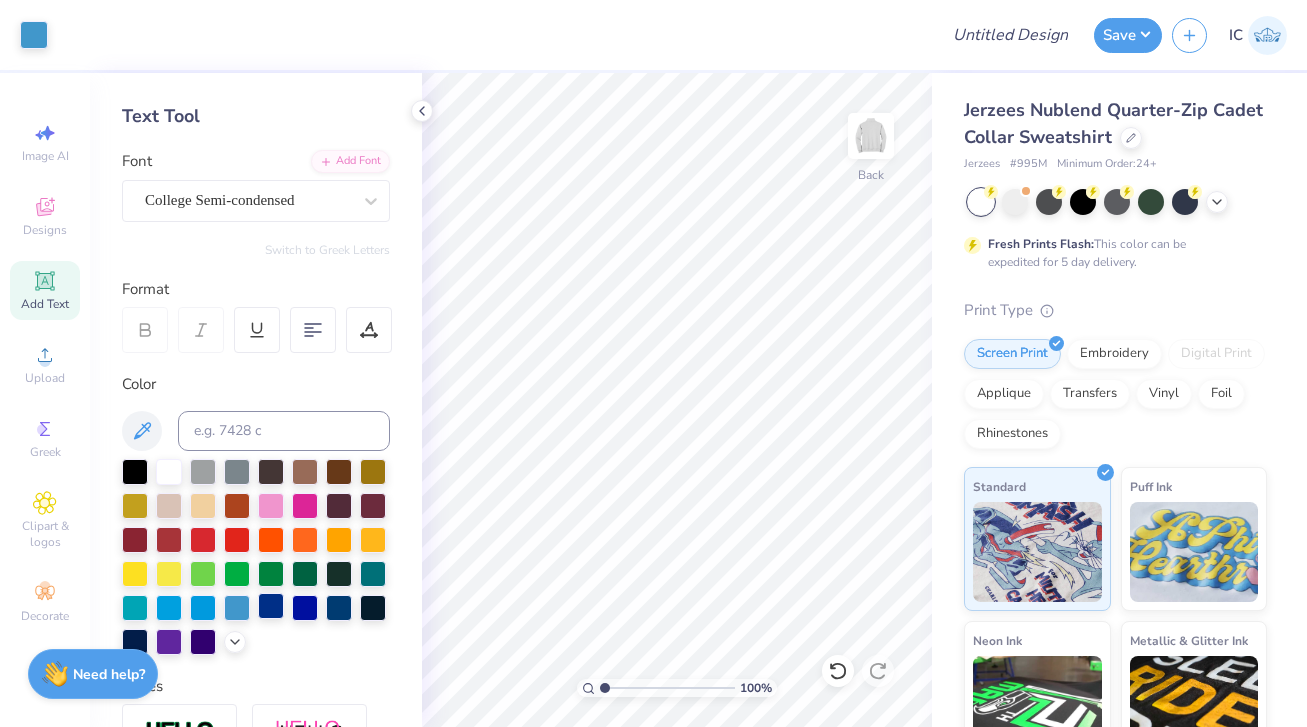 scroll, scrollTop: 93, scrollLeft: 0, axis: vertical 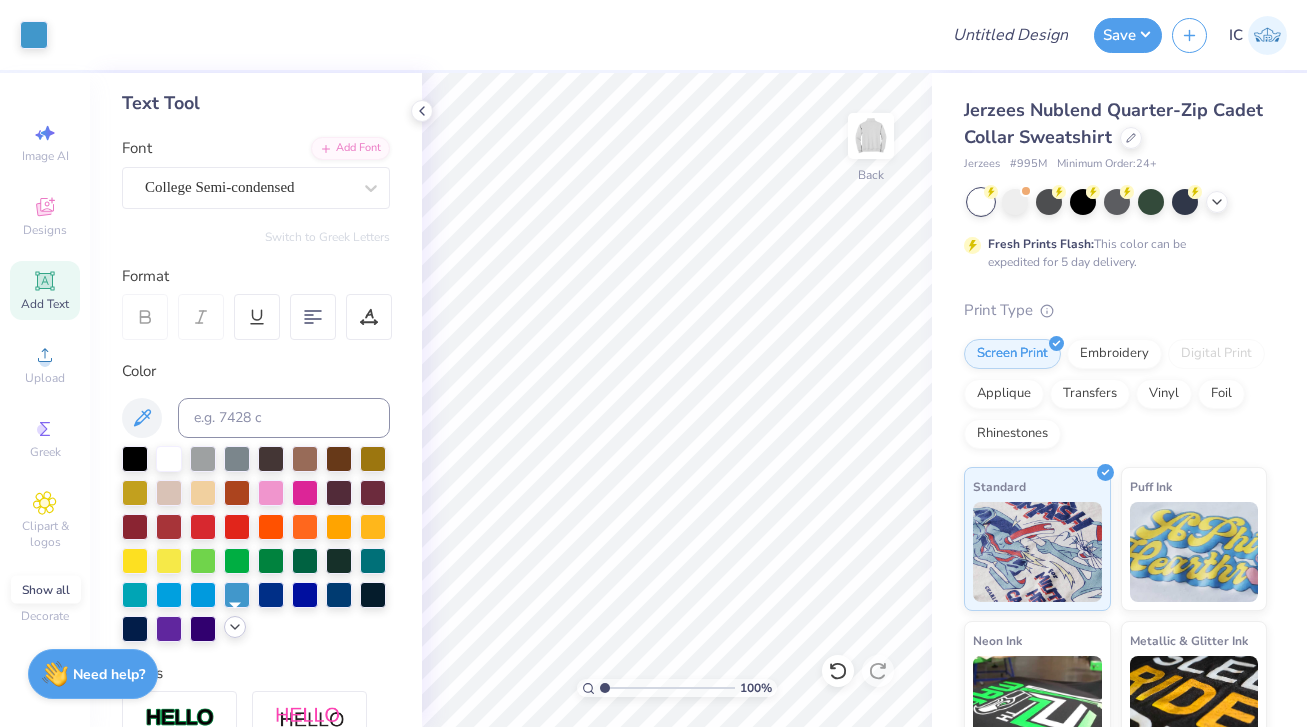 click 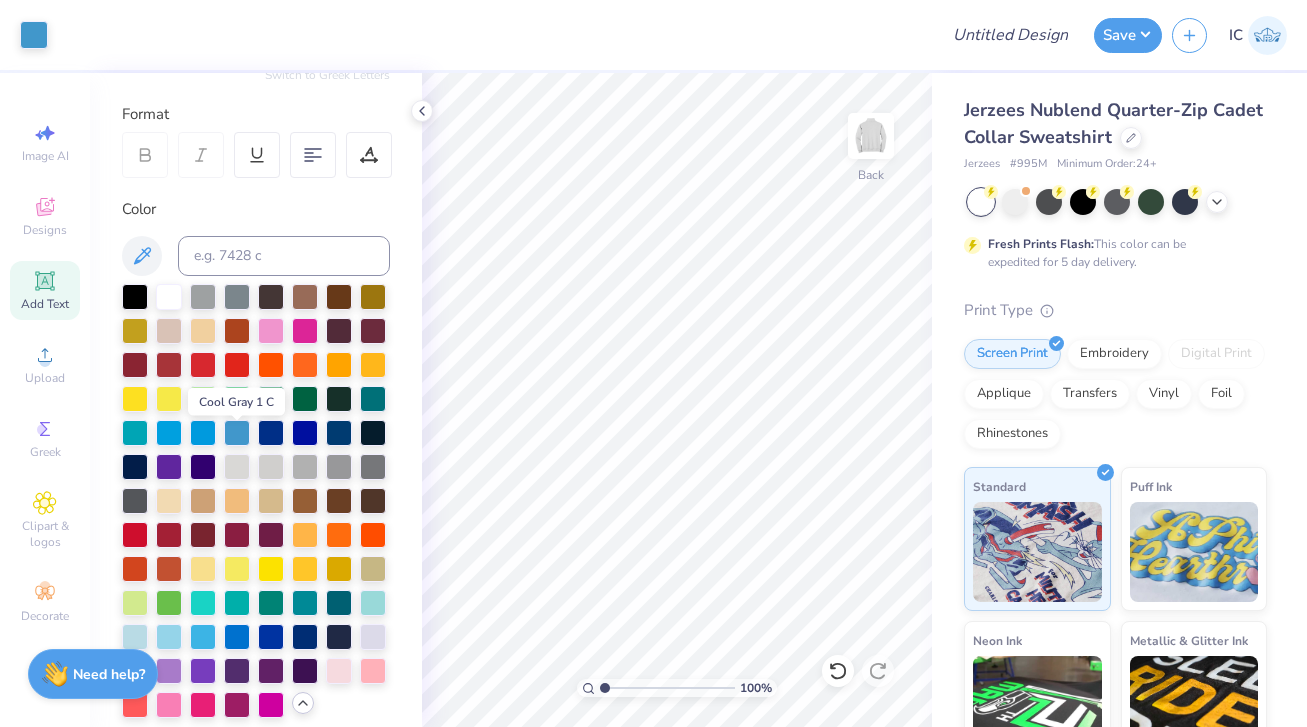 scroll, scrollTop: 304, scrollLeft: 0, axis: vertical 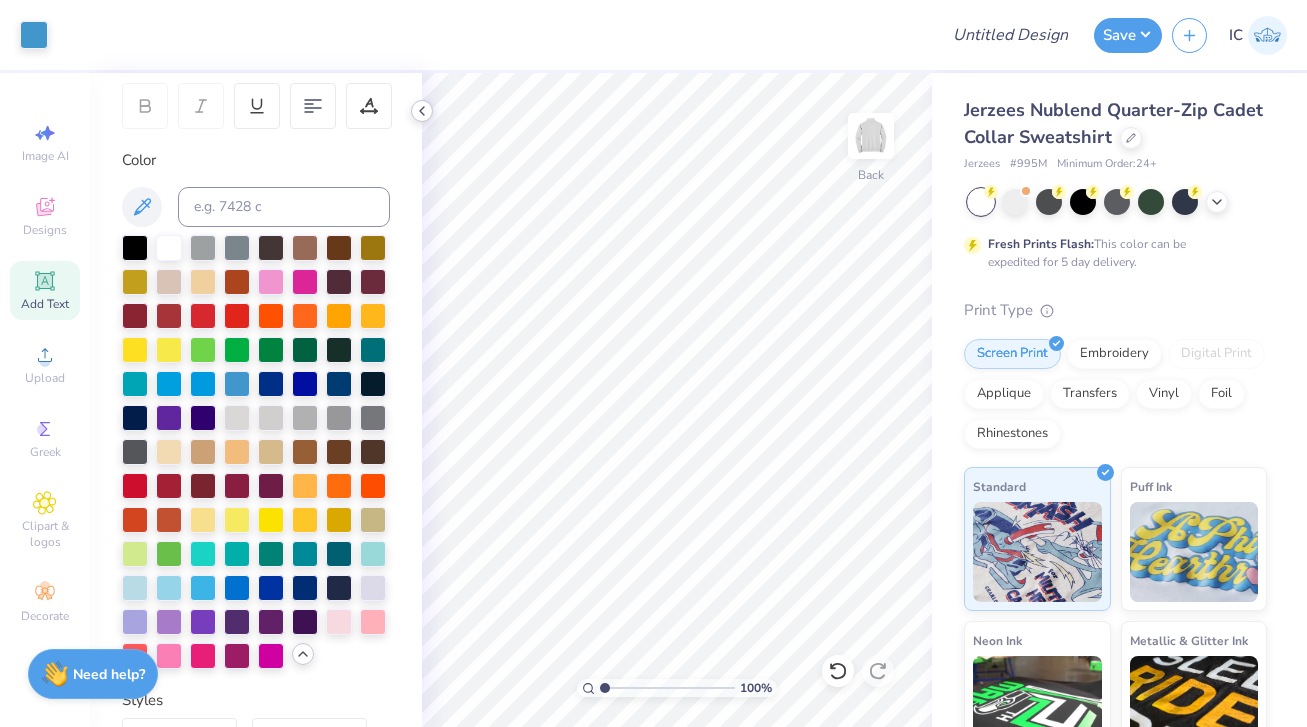 click 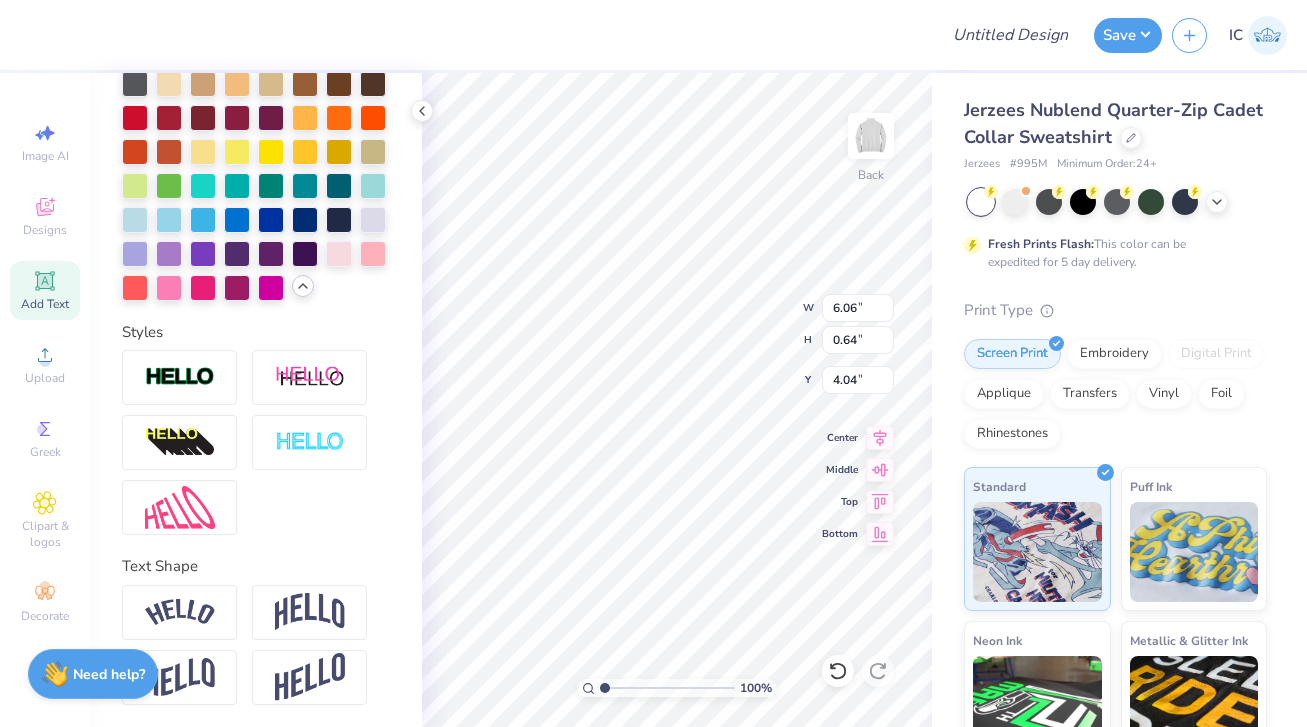 scroll, scrollTop: 673, scrollLeft: 0, axis: vertical 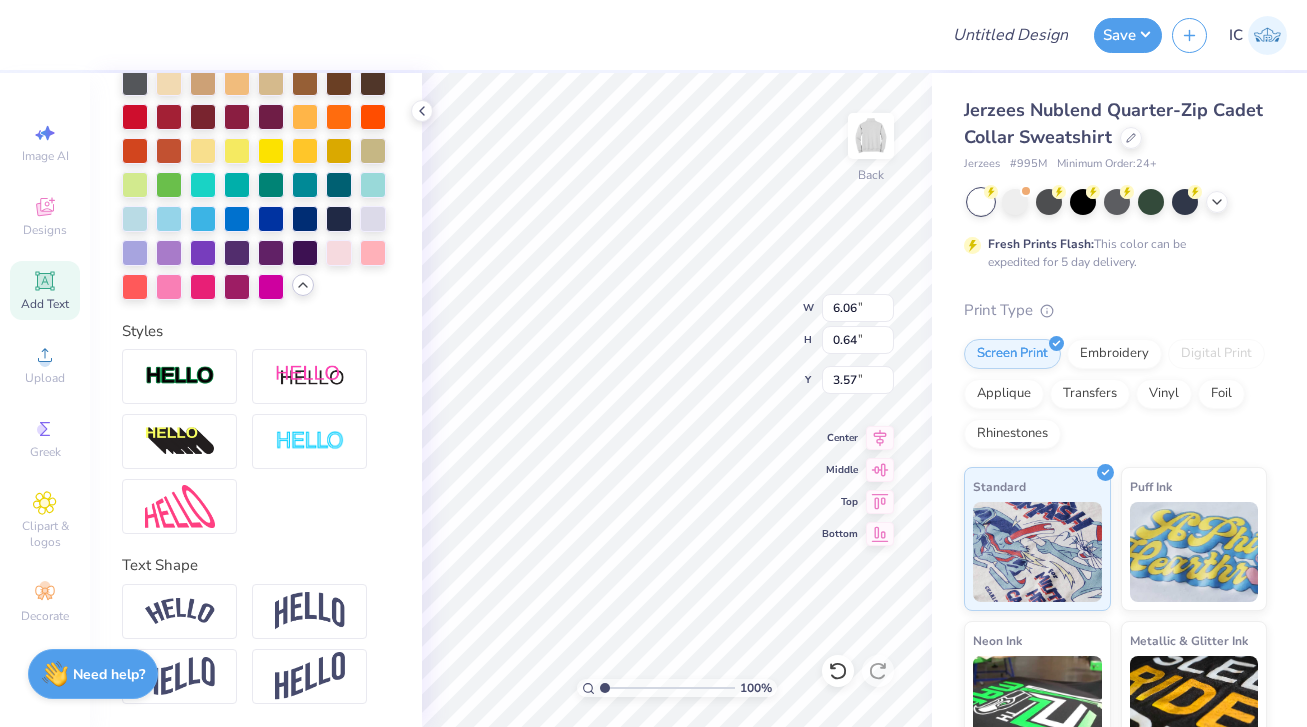 type on "3.57" 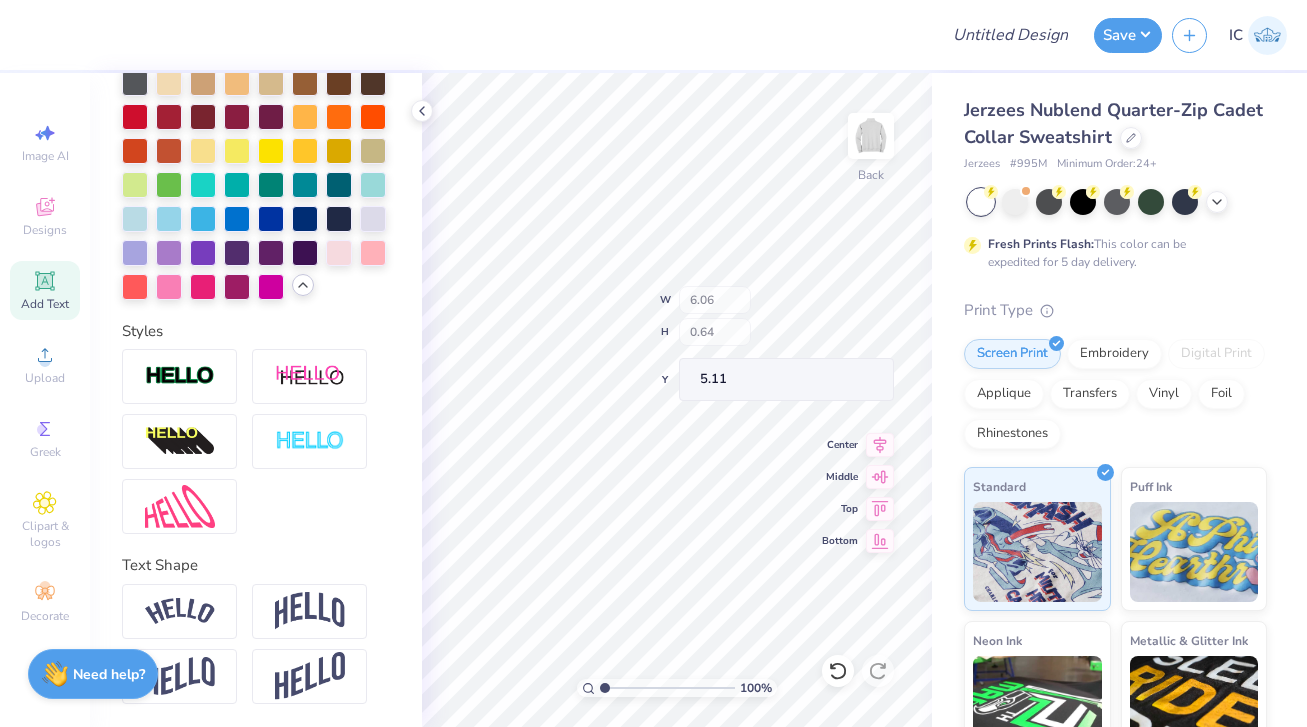 type on "5.11" 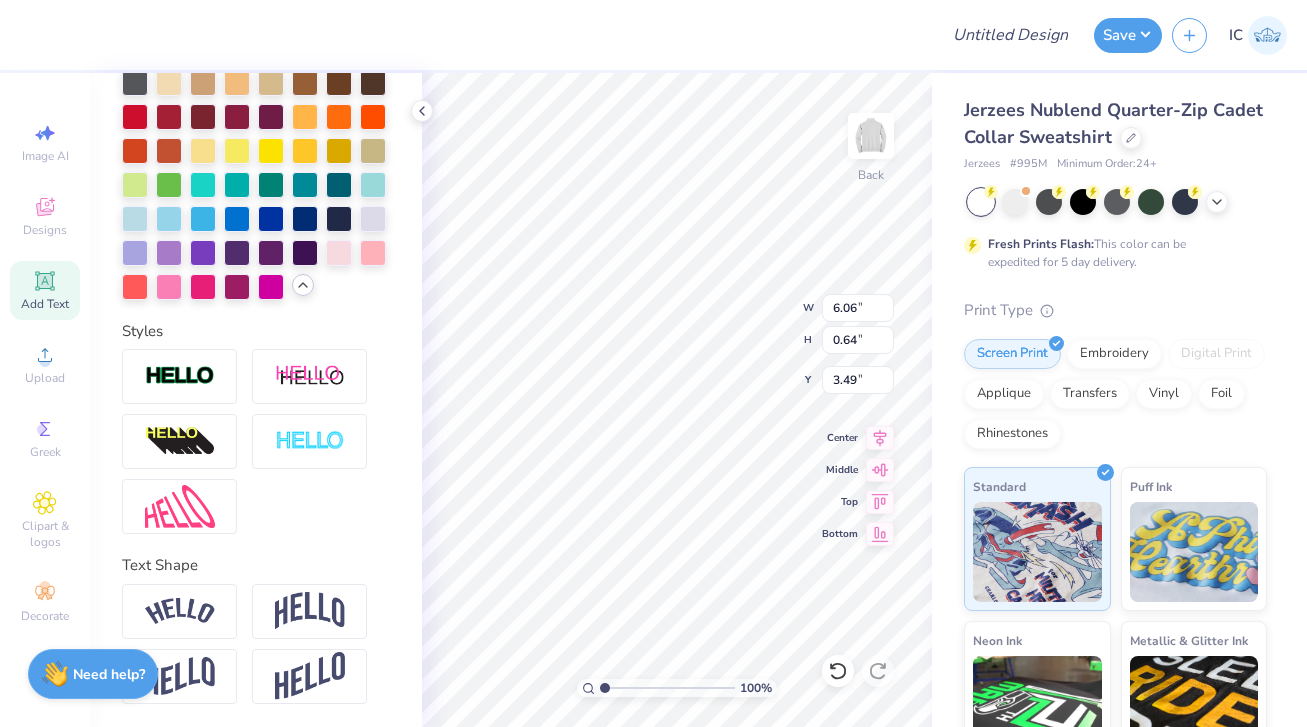 type on "3.49" 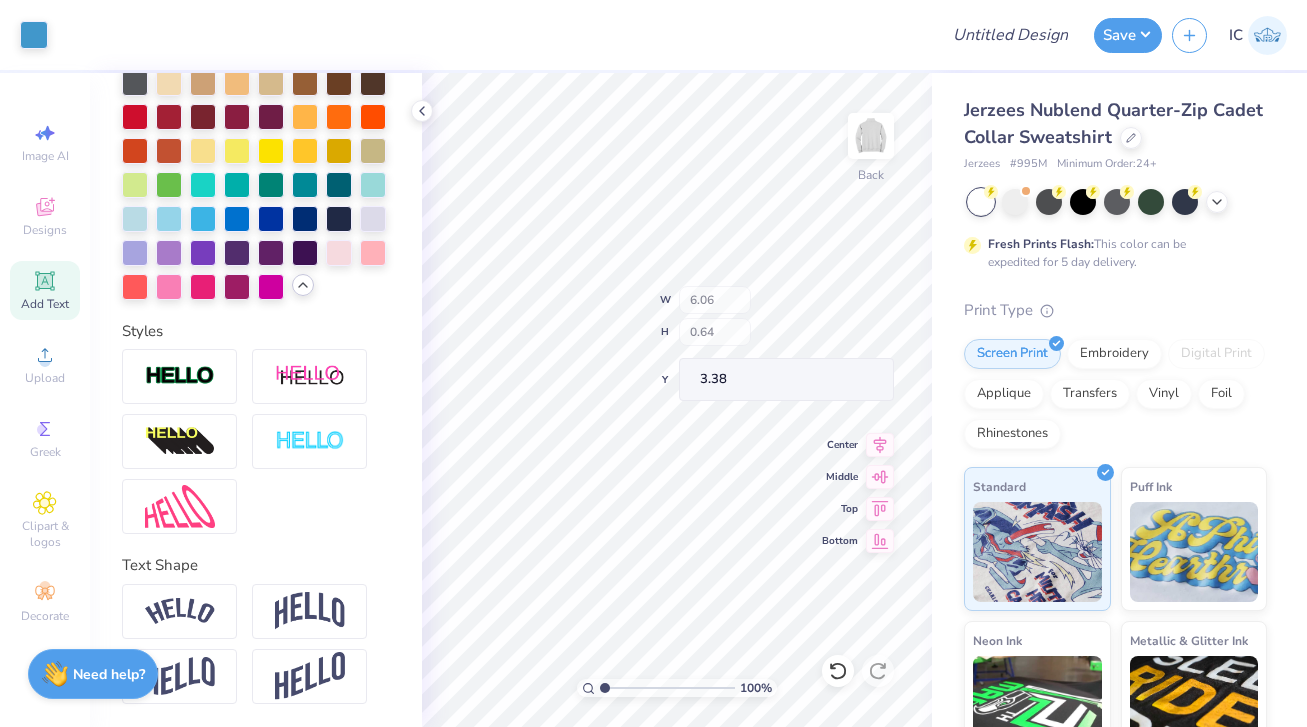 type on "3.38" 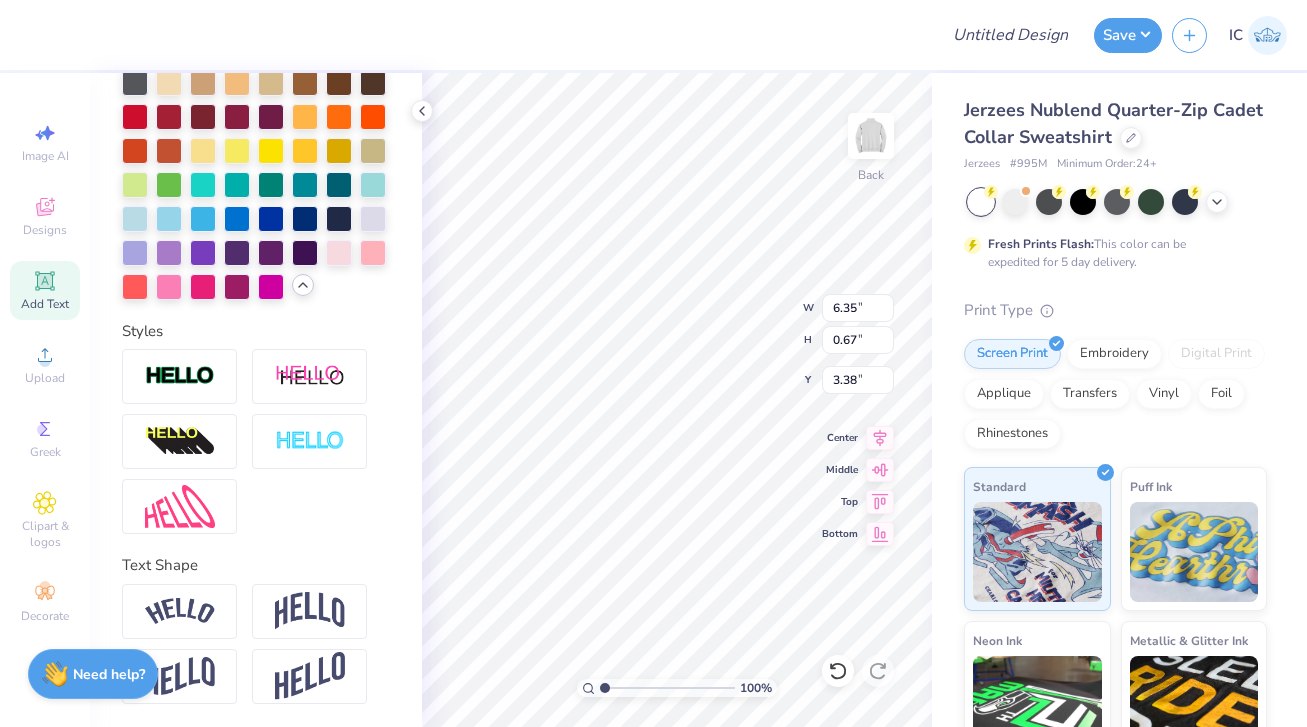 type on "6.35" 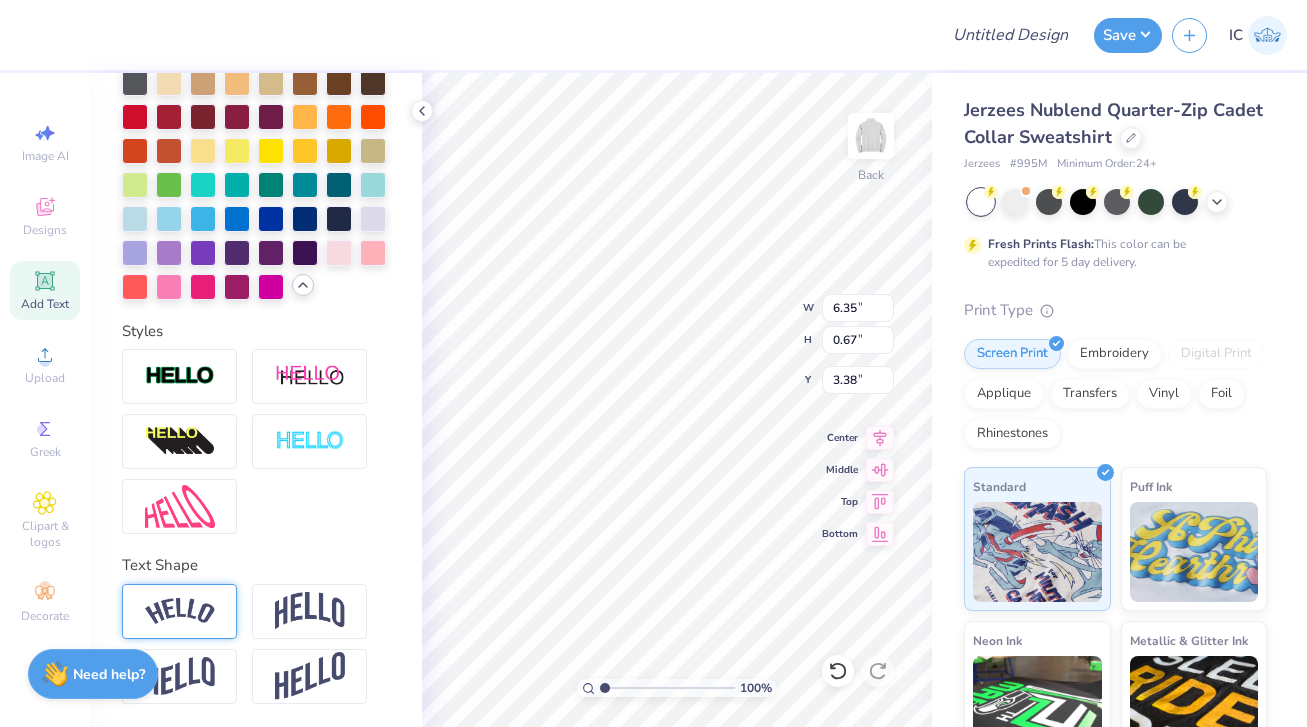 click at bounding box center [179, 611] 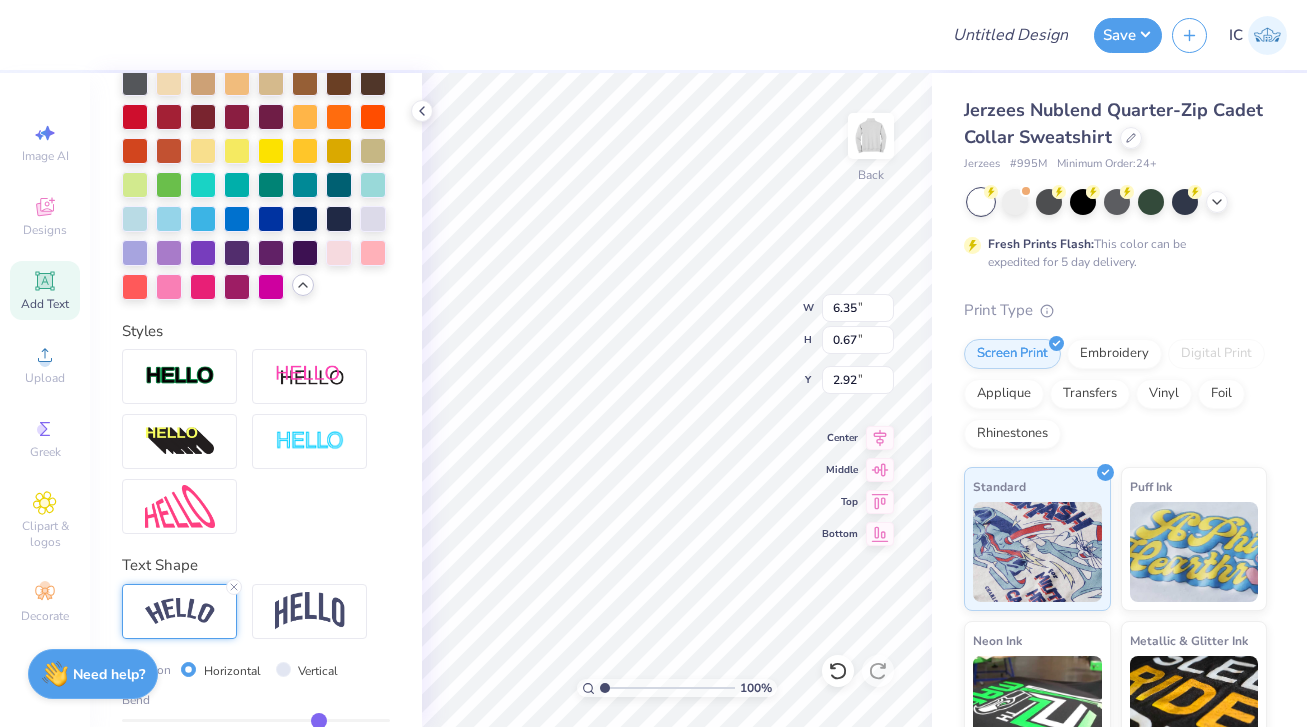 type on "7.13" 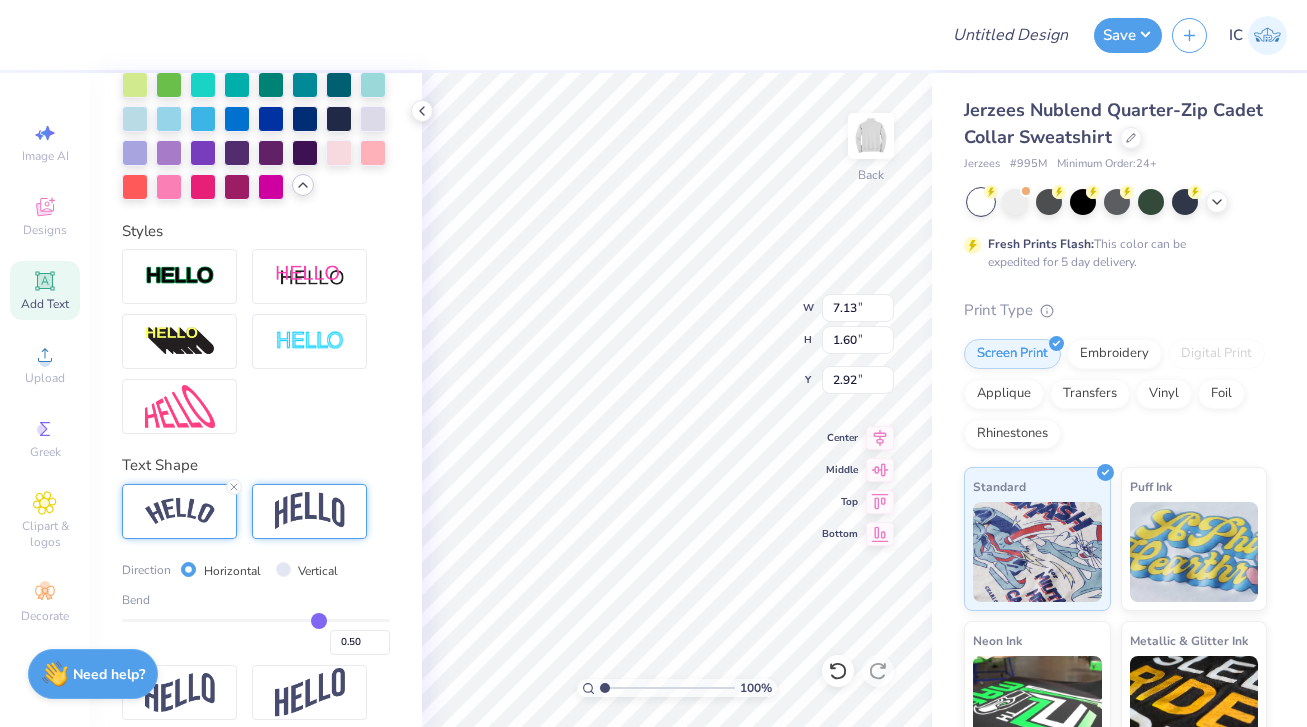 scroll, scrollTop: 790, scrollLeft: 0, axis: vertical 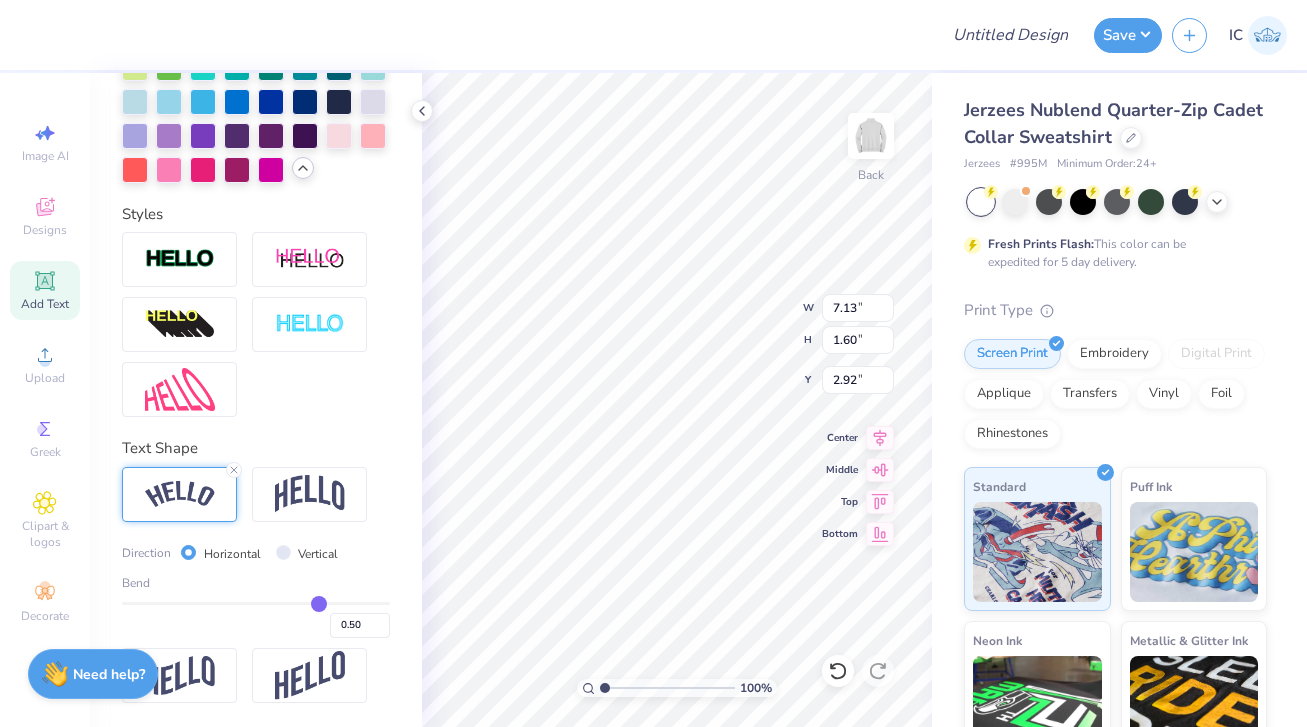 type on "0.49" 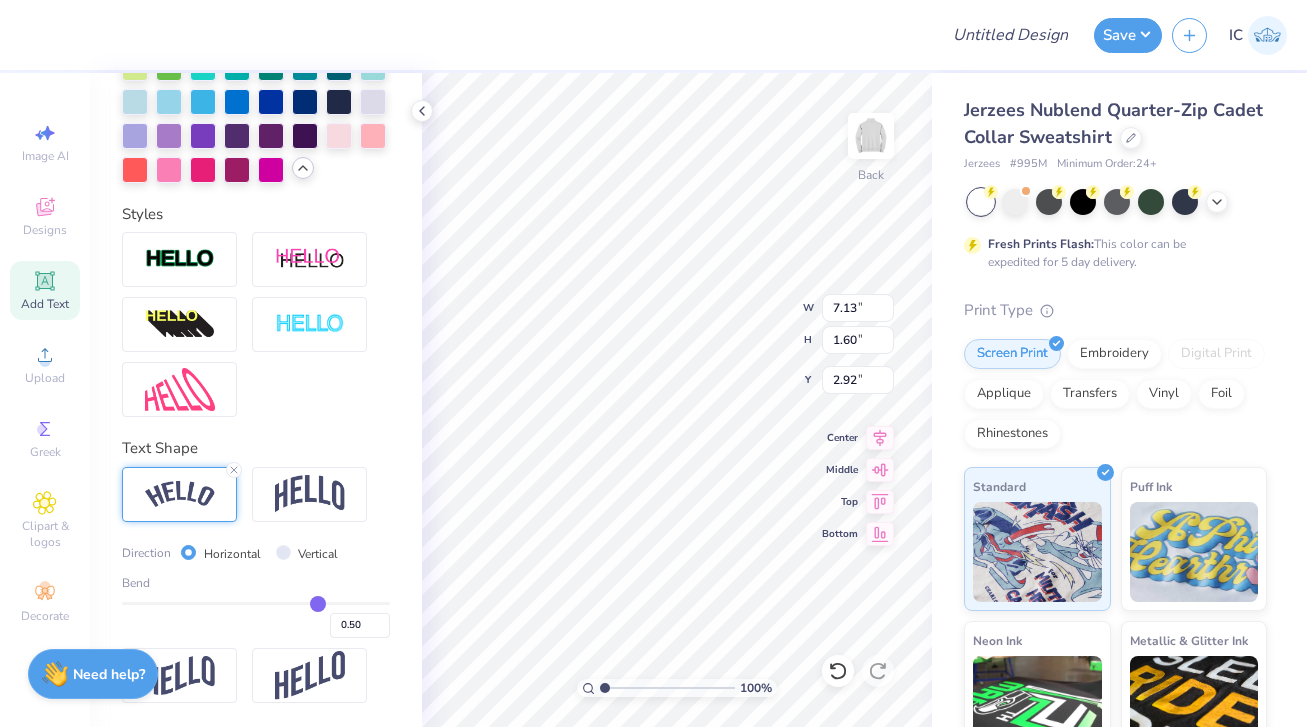type on "0.49" 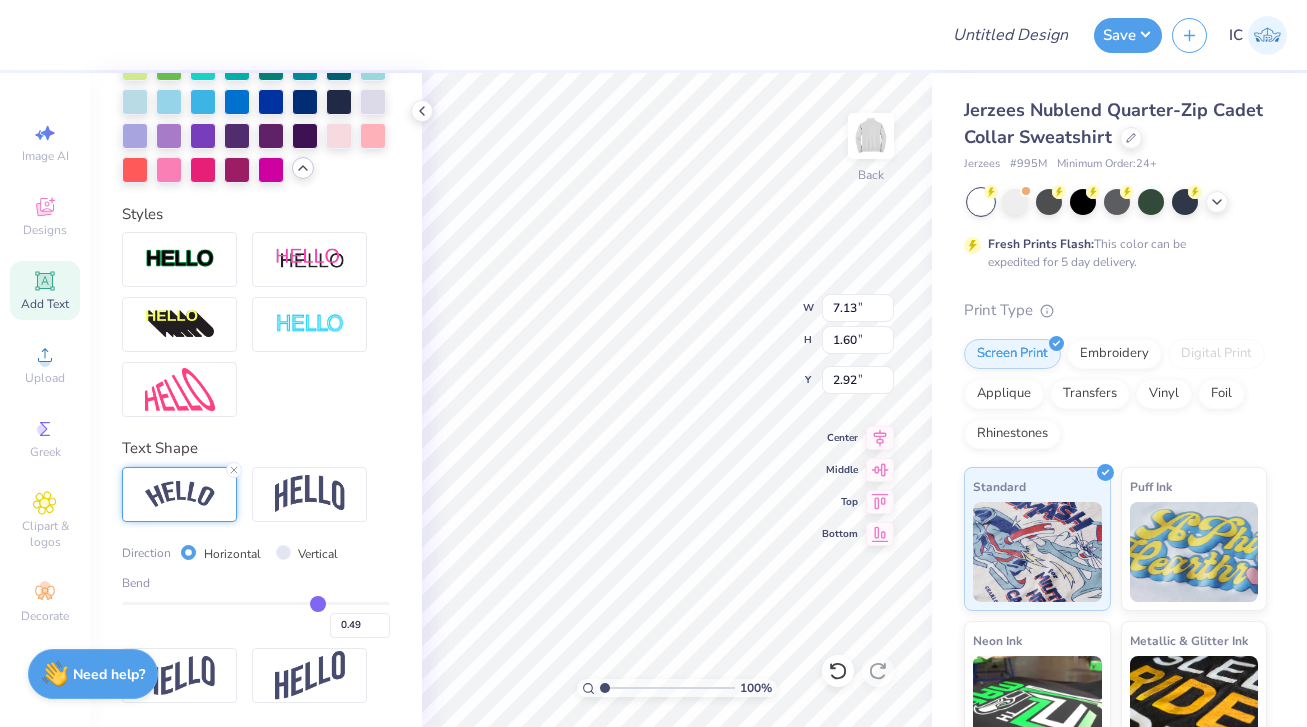 type on "0.47" 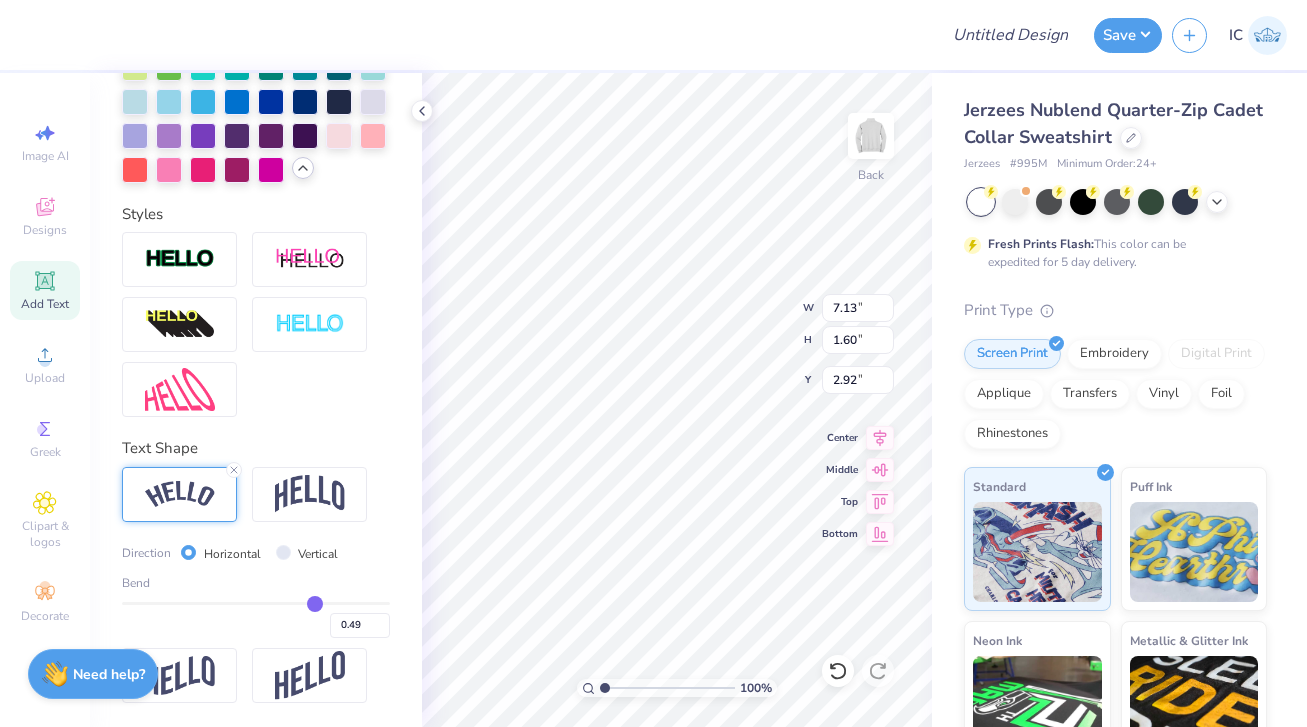 type on "0.47" 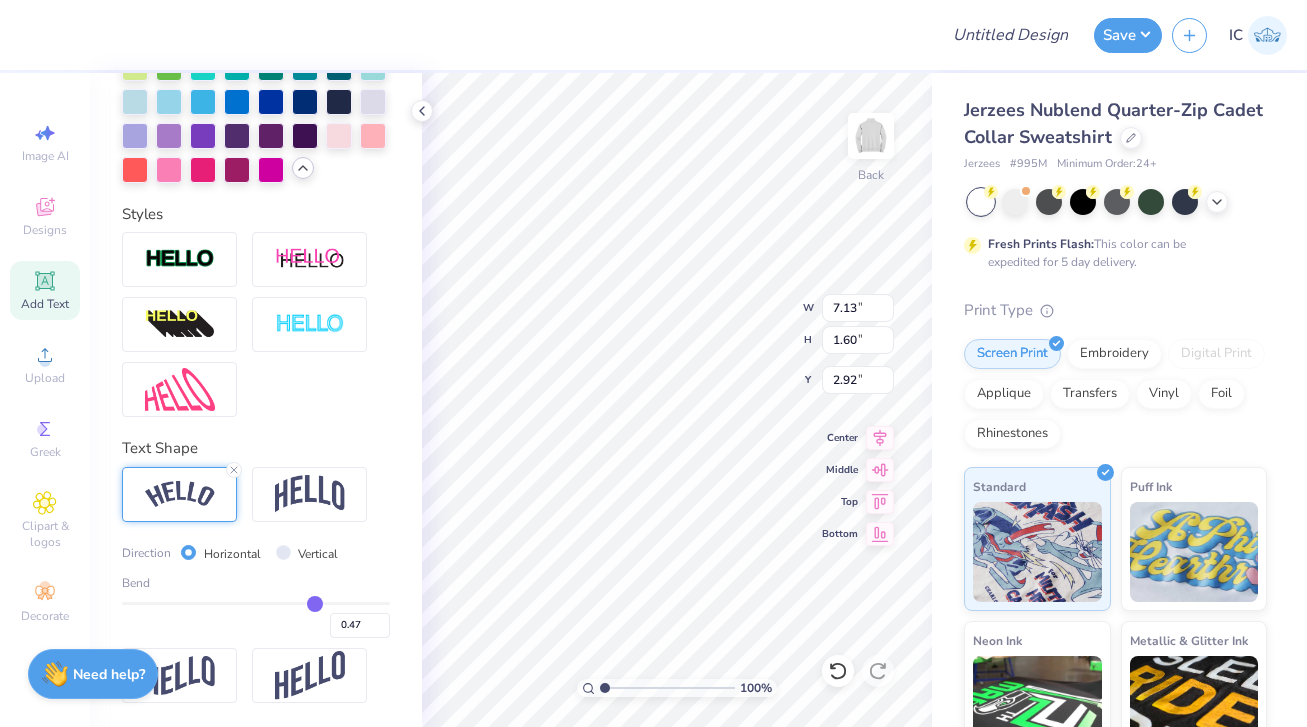 type on "0.46" 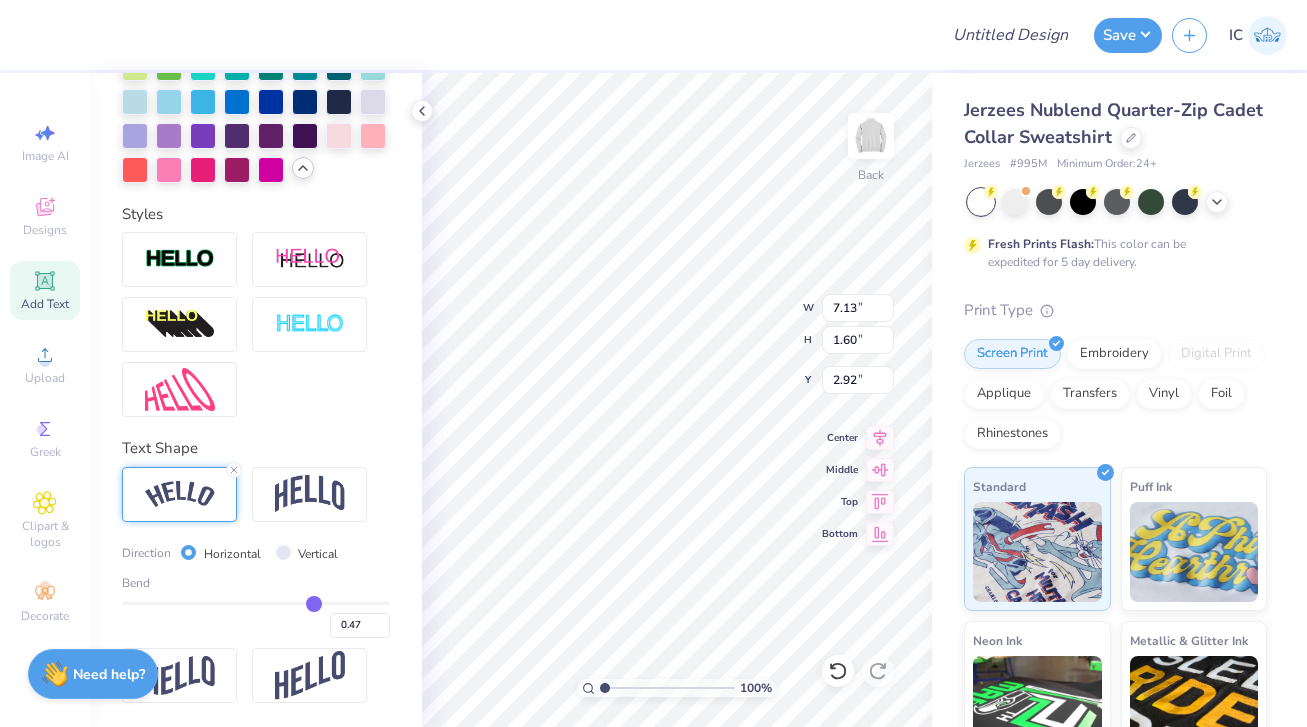 type on "0.46" 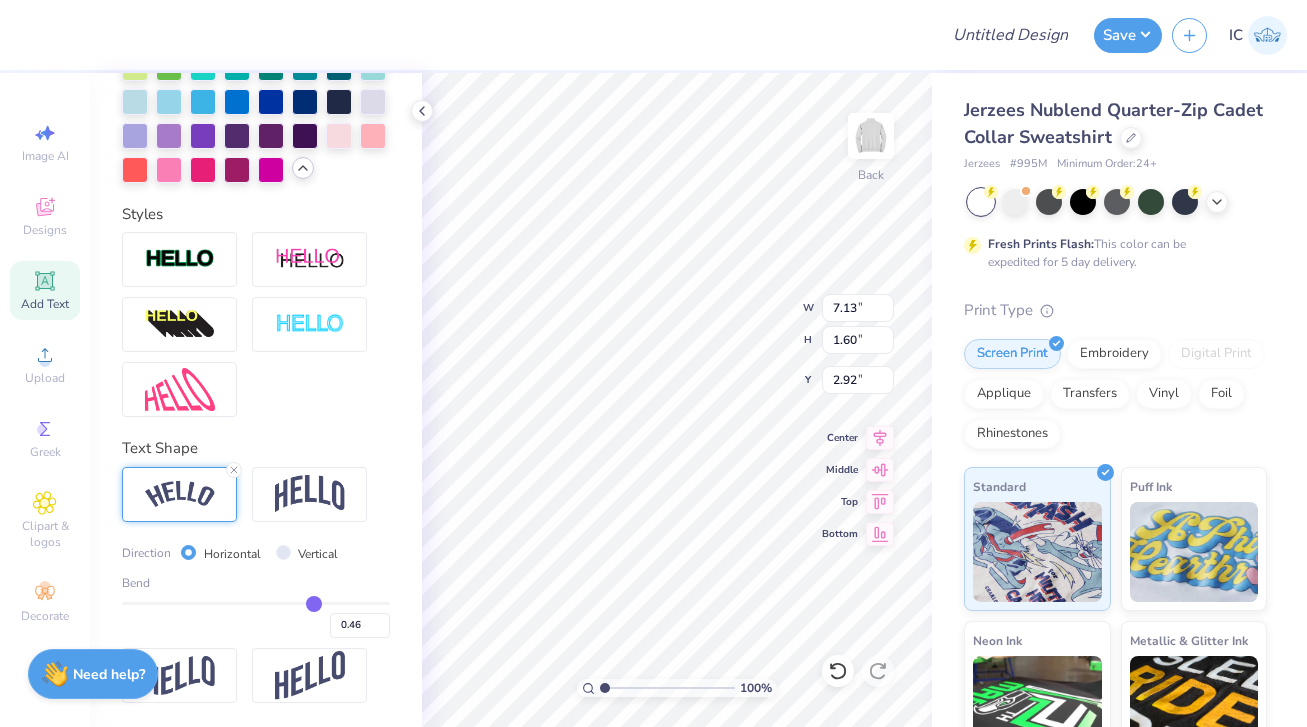 type on "0.43" 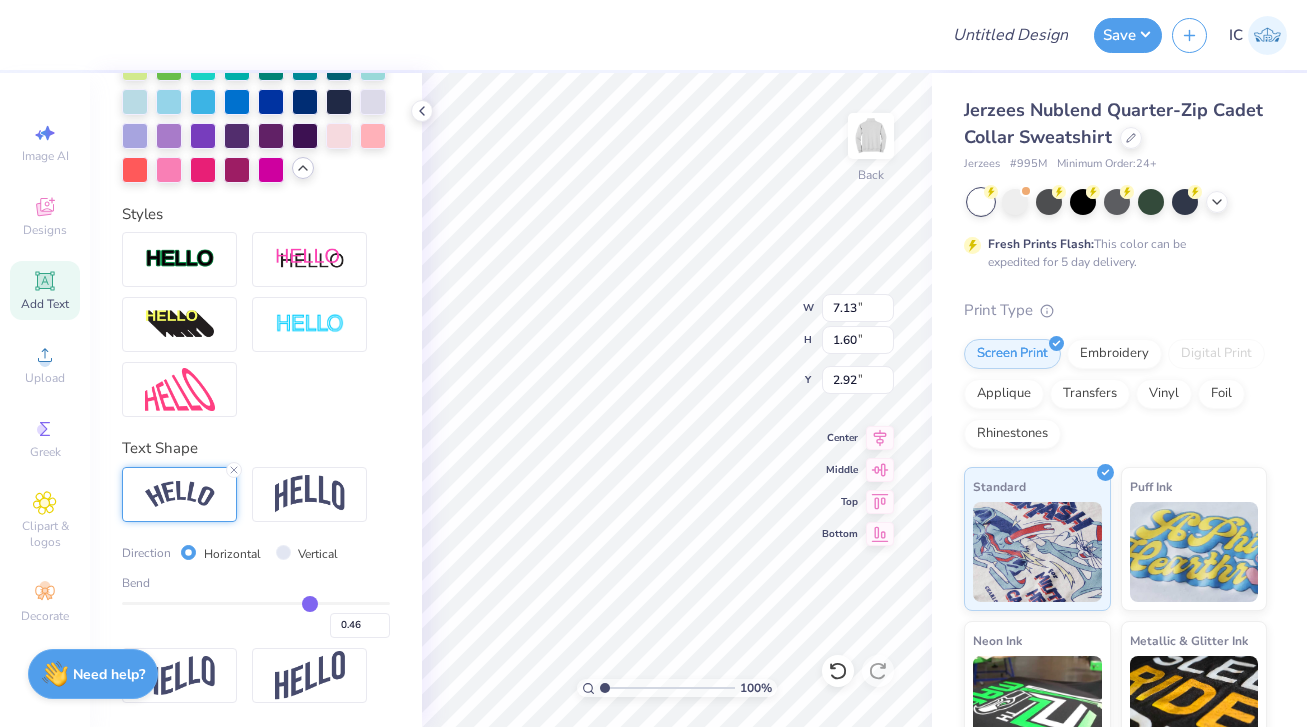 type on "0.43" 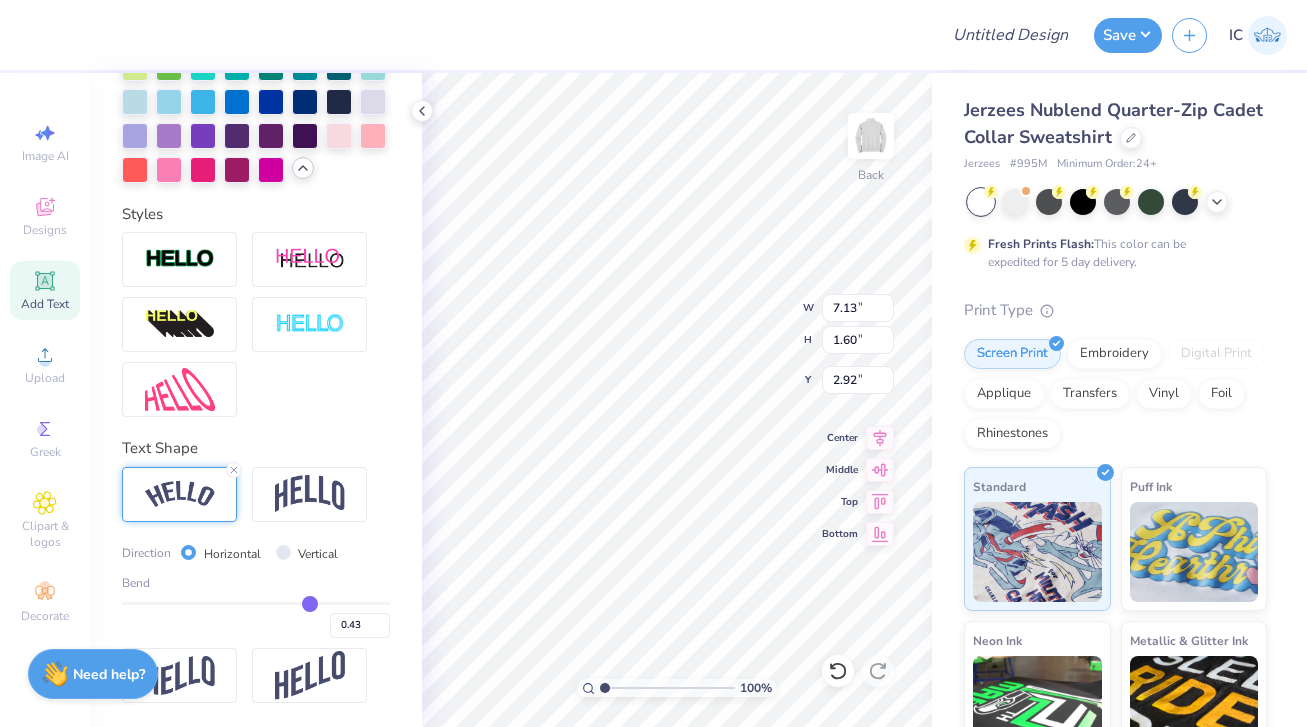 type on "0.41" 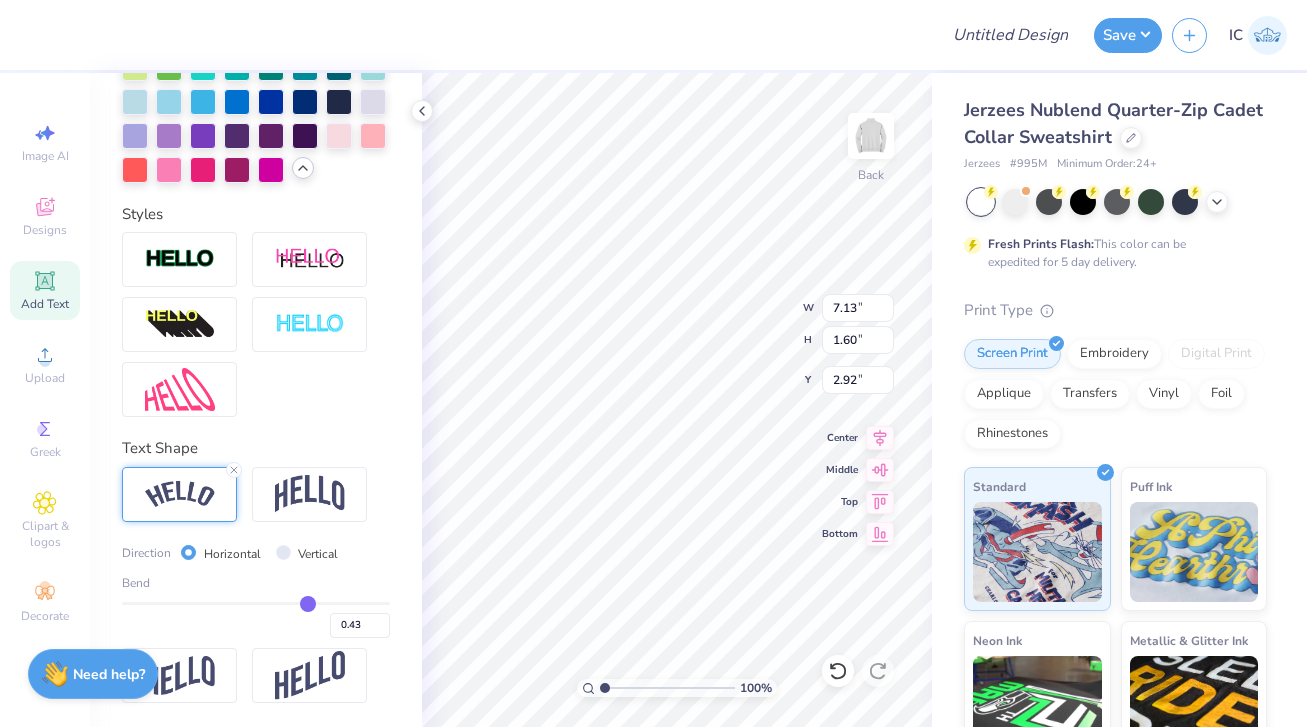 type on "0.41" 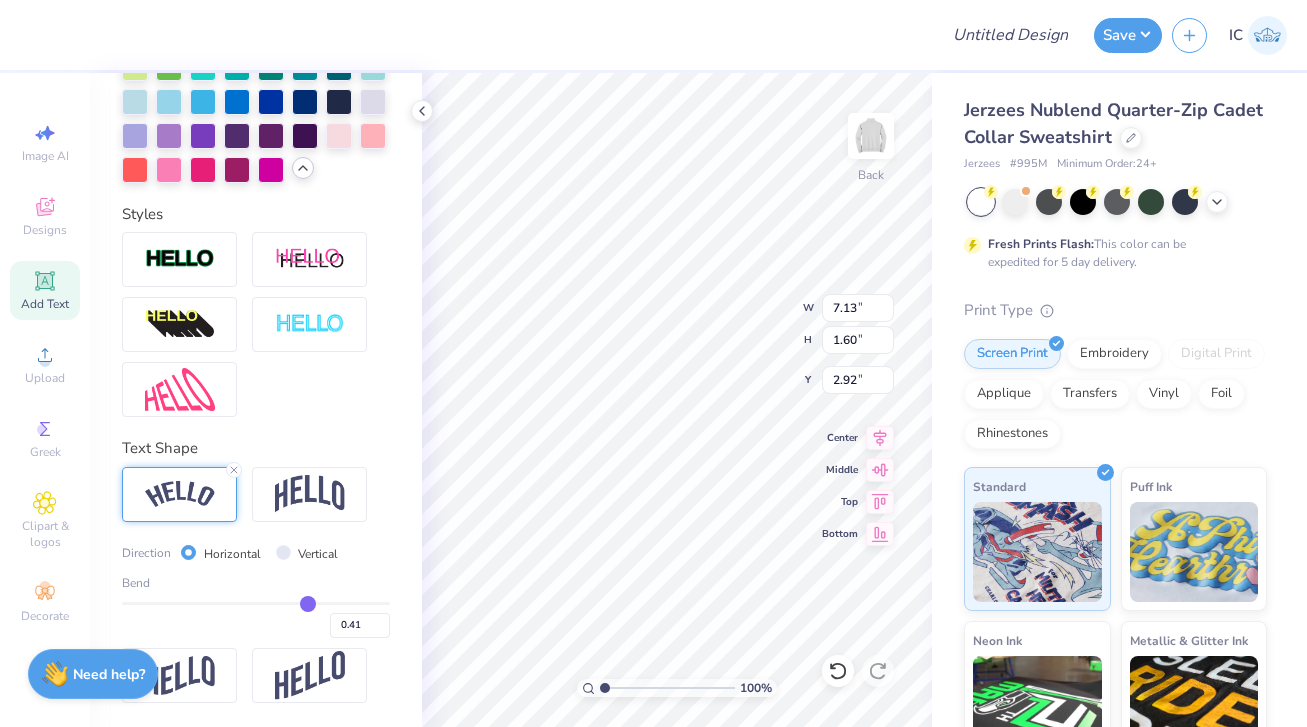 type on "0.38" 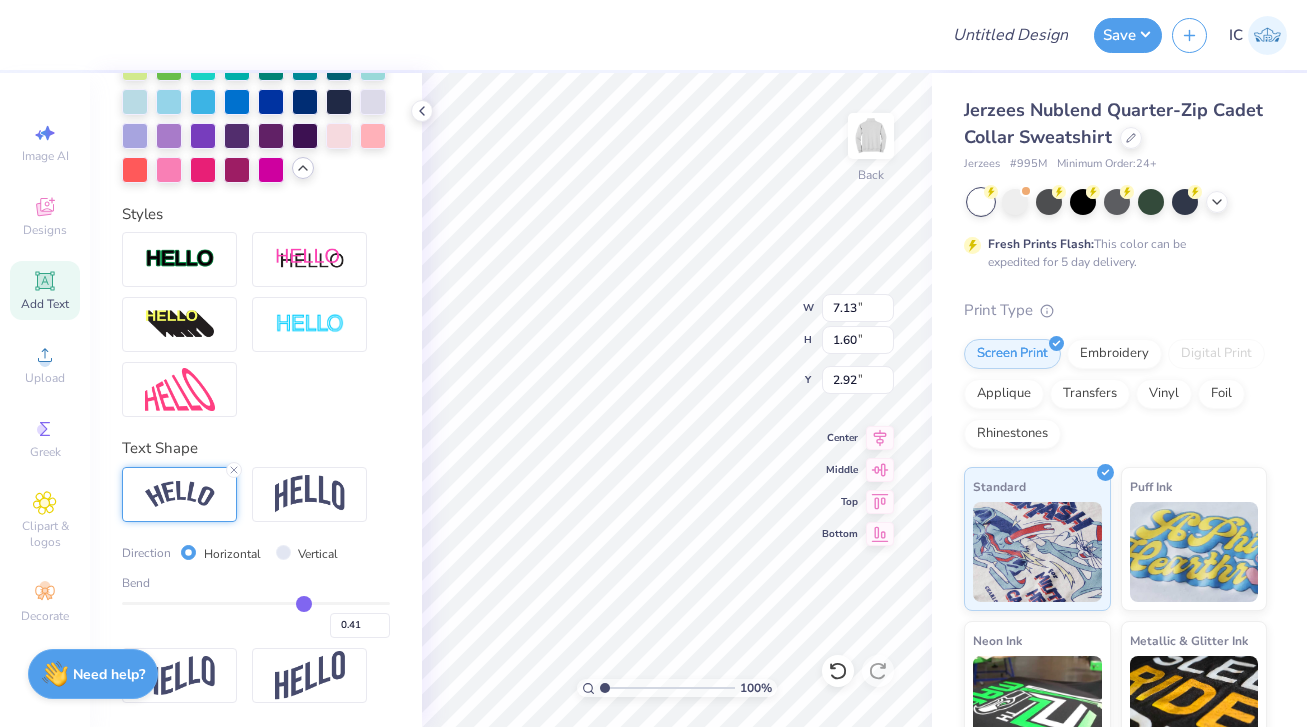 type on "0.38" 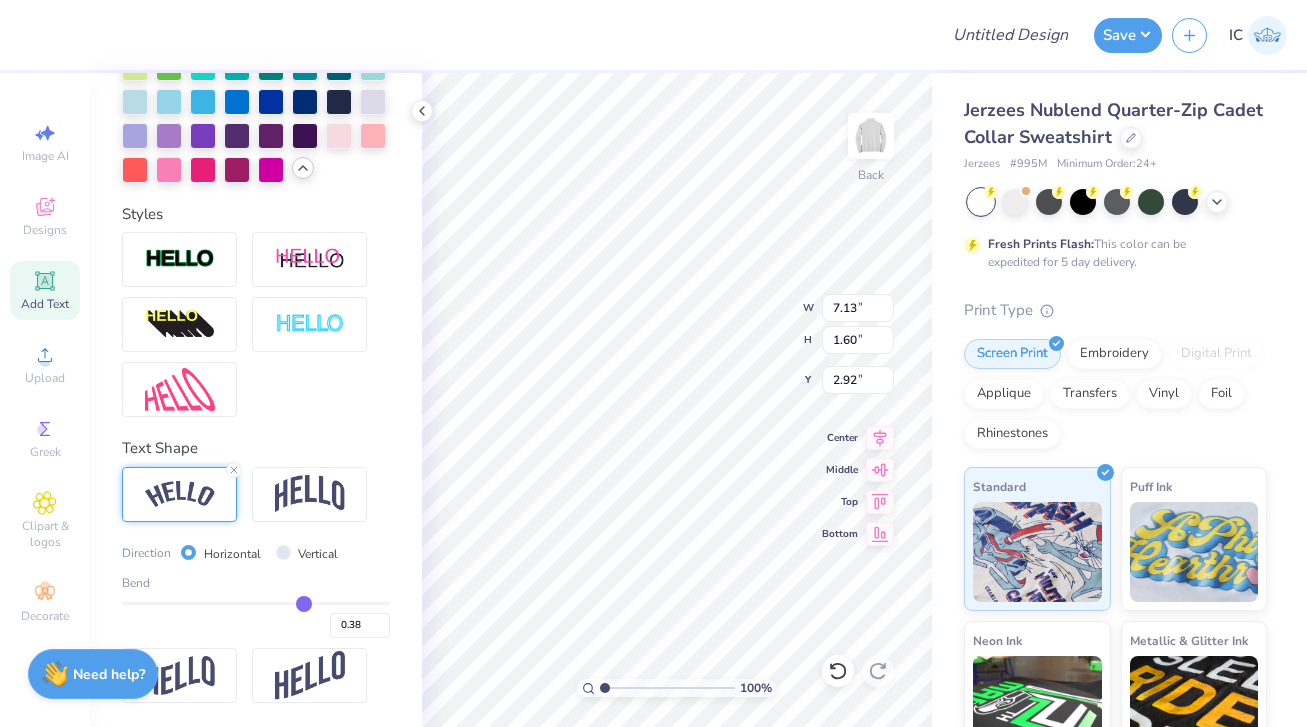 type on "0.36" 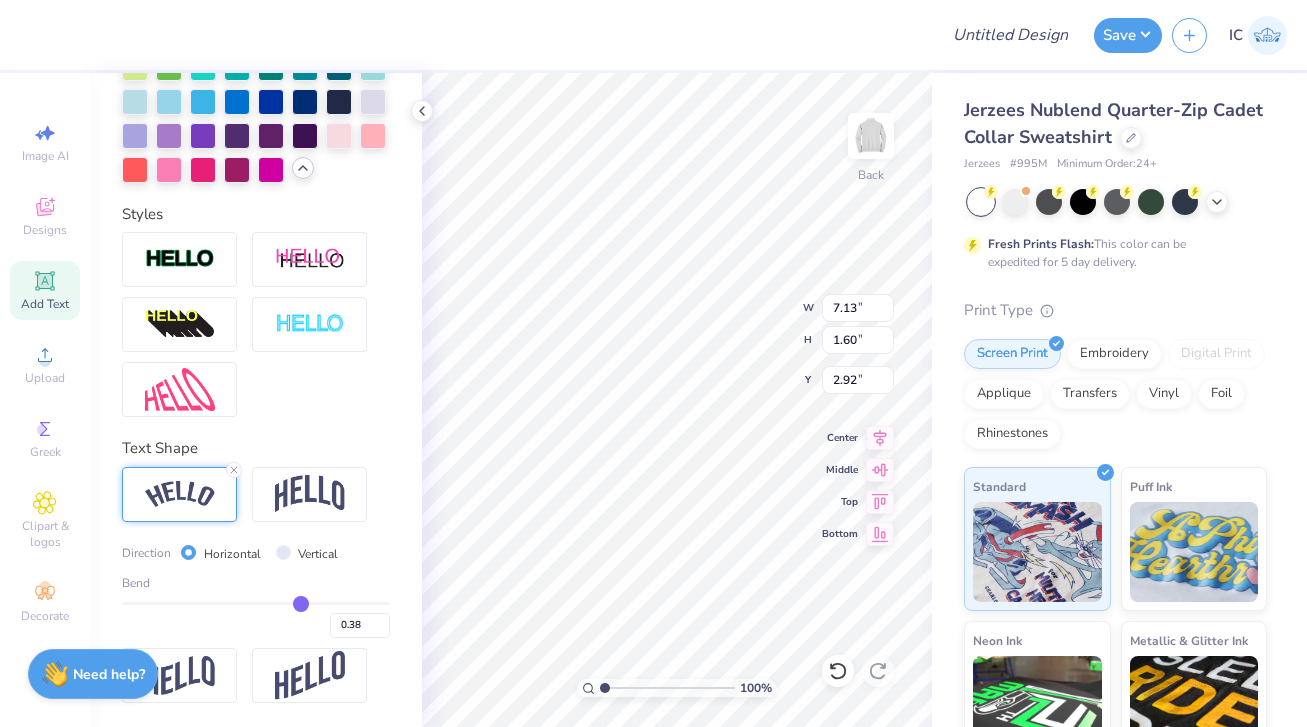 type on "0.36" 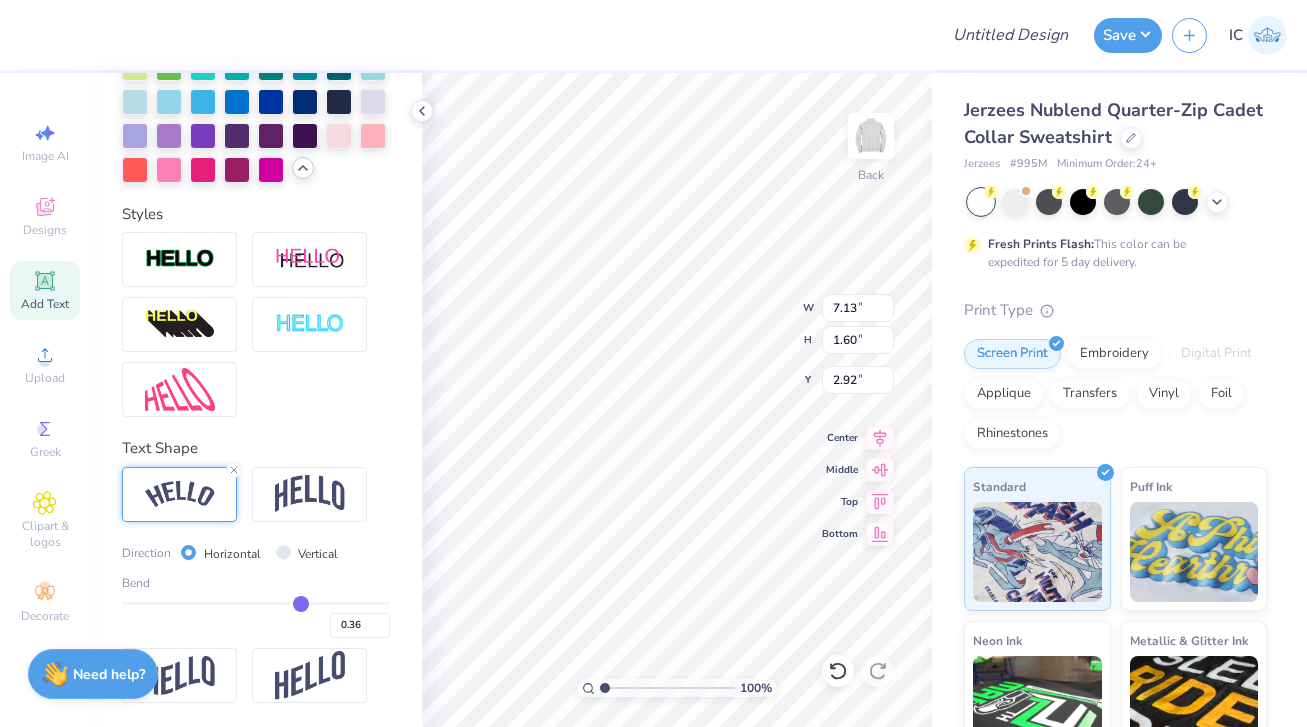 type on "0.33" 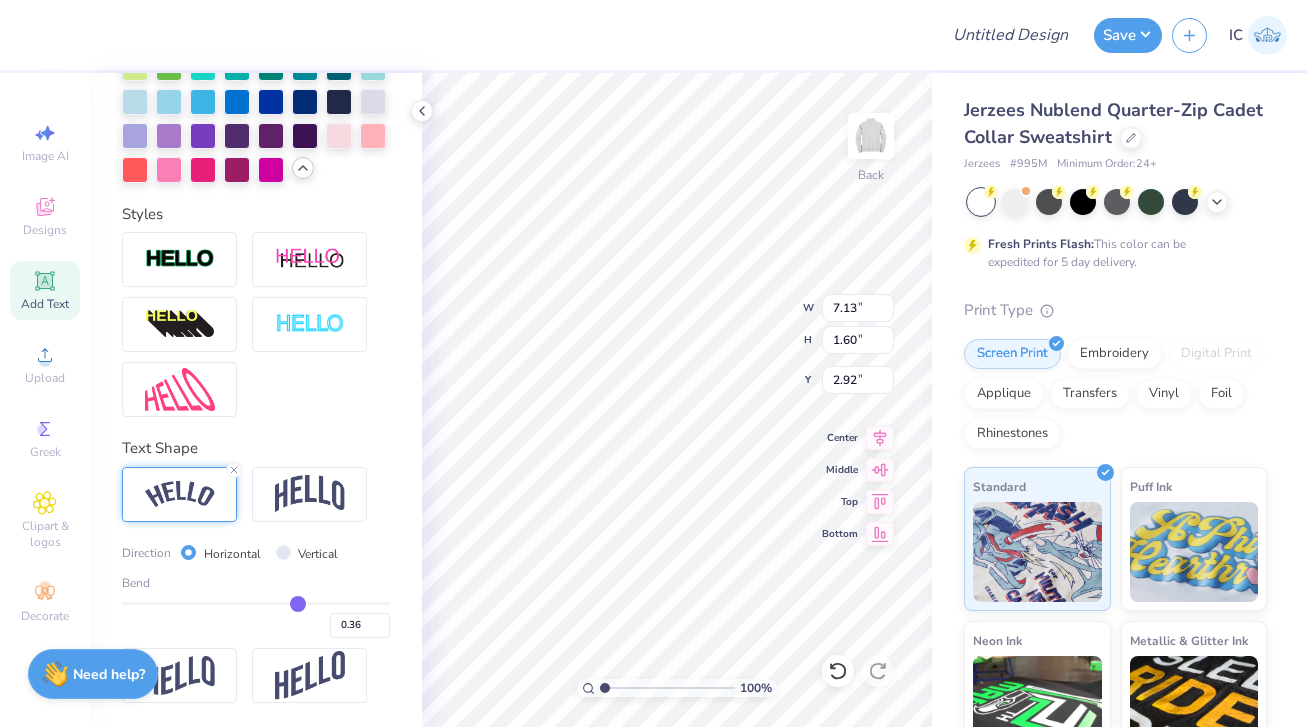 type on "0.33" 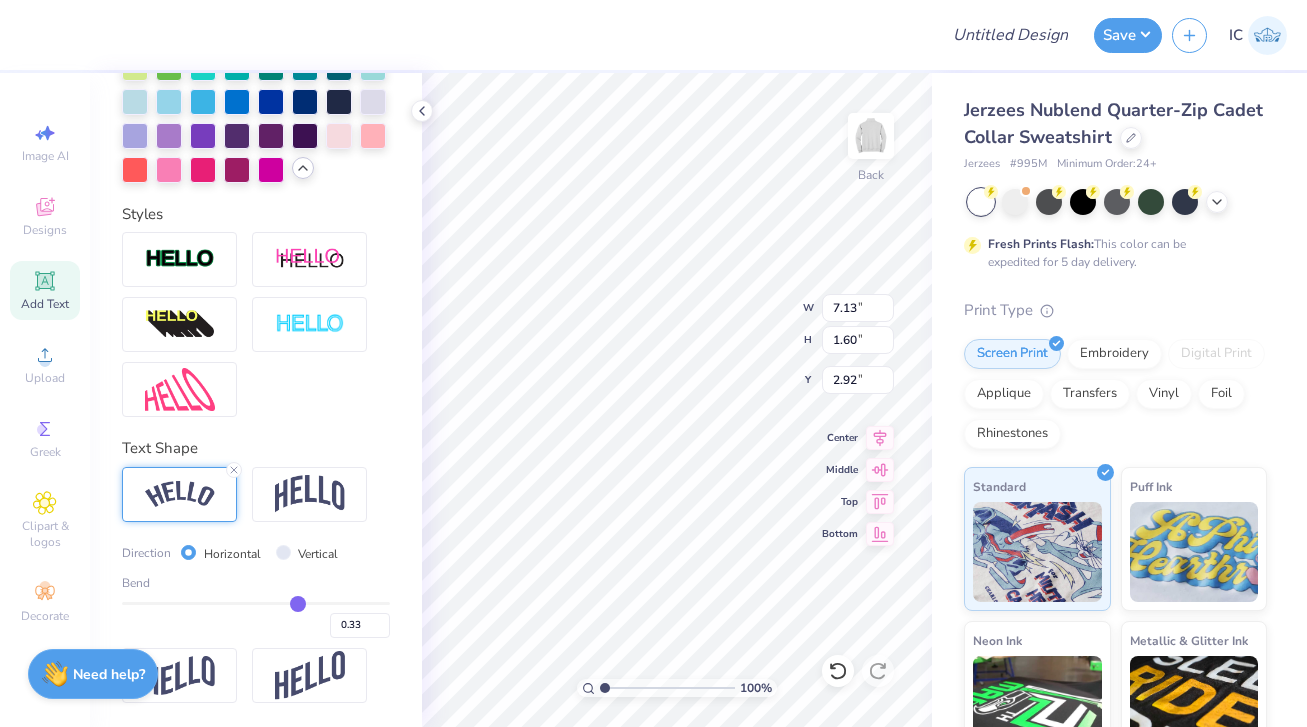 type on "0.32" 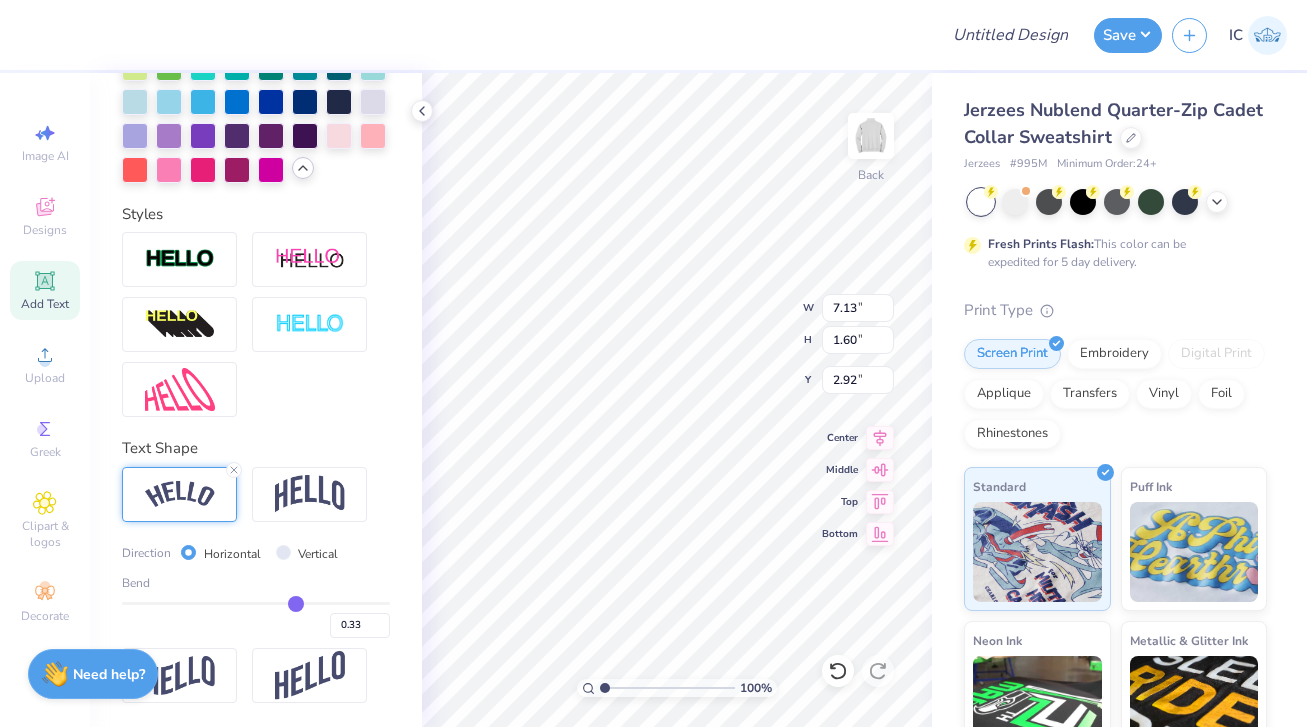 type on "0.32" 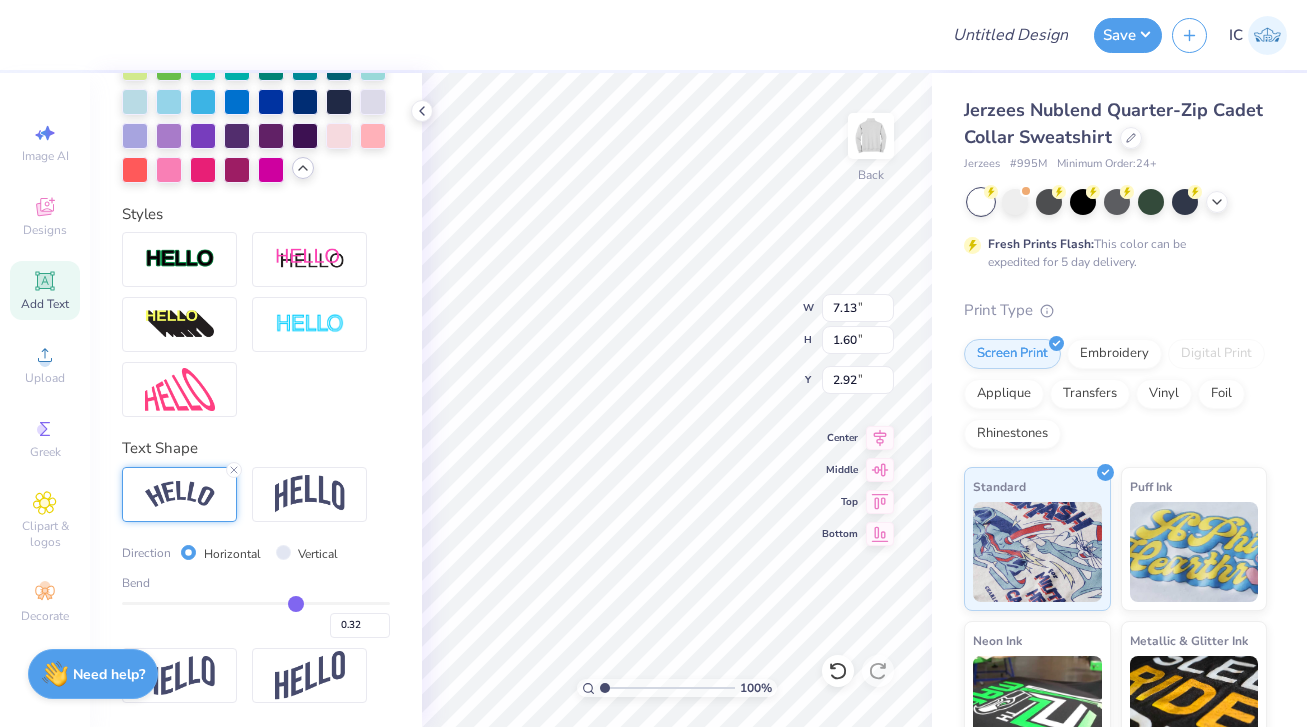 type on "0.28" 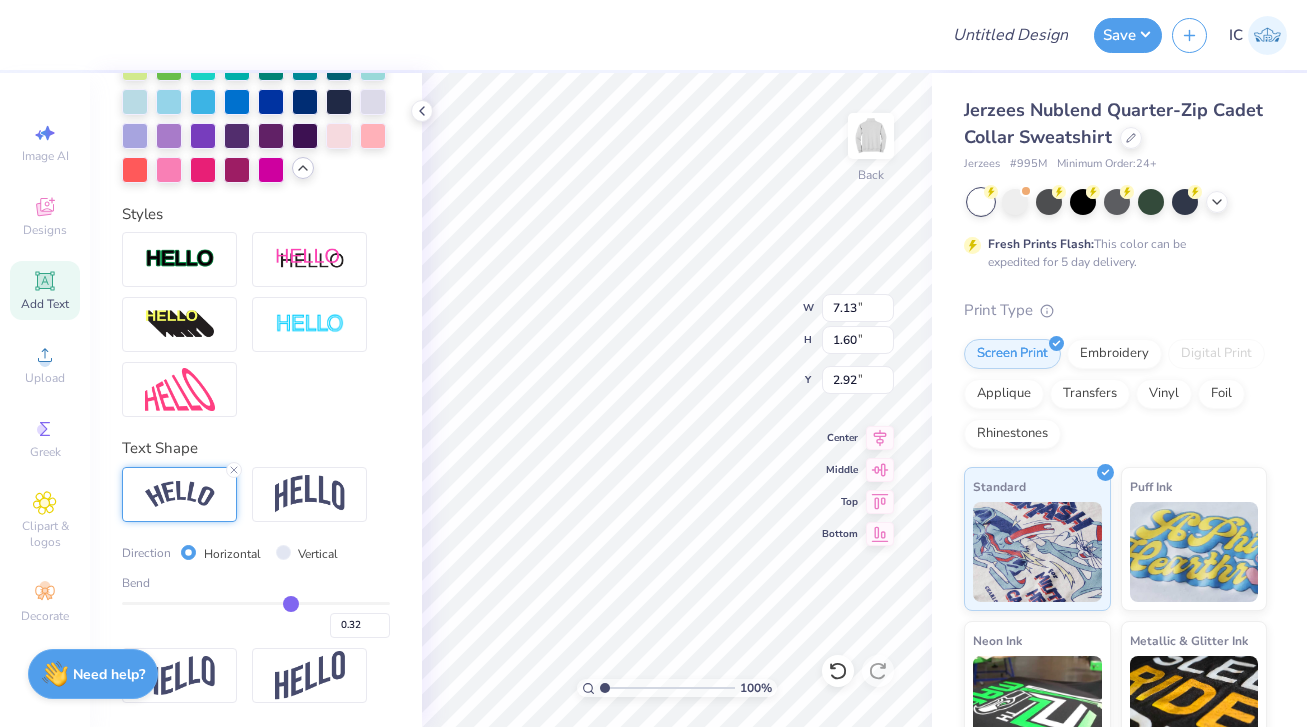 type on "0.28" 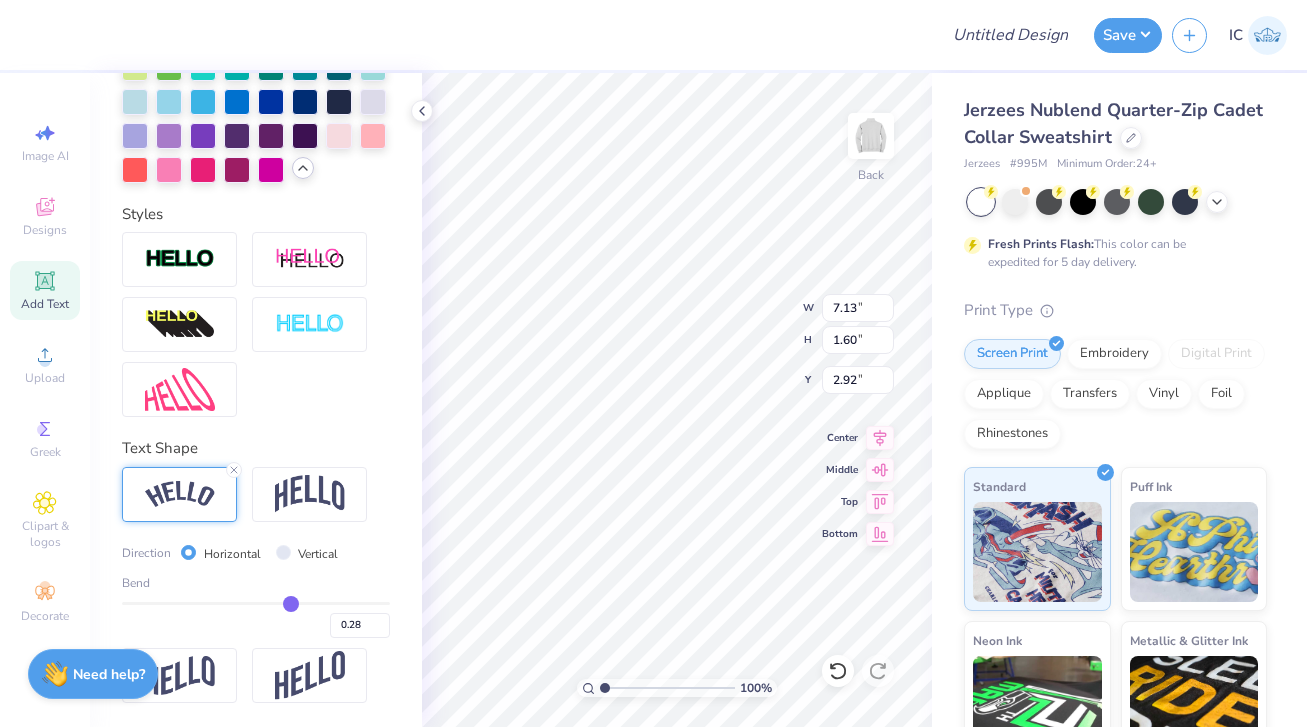 type on "0.24" 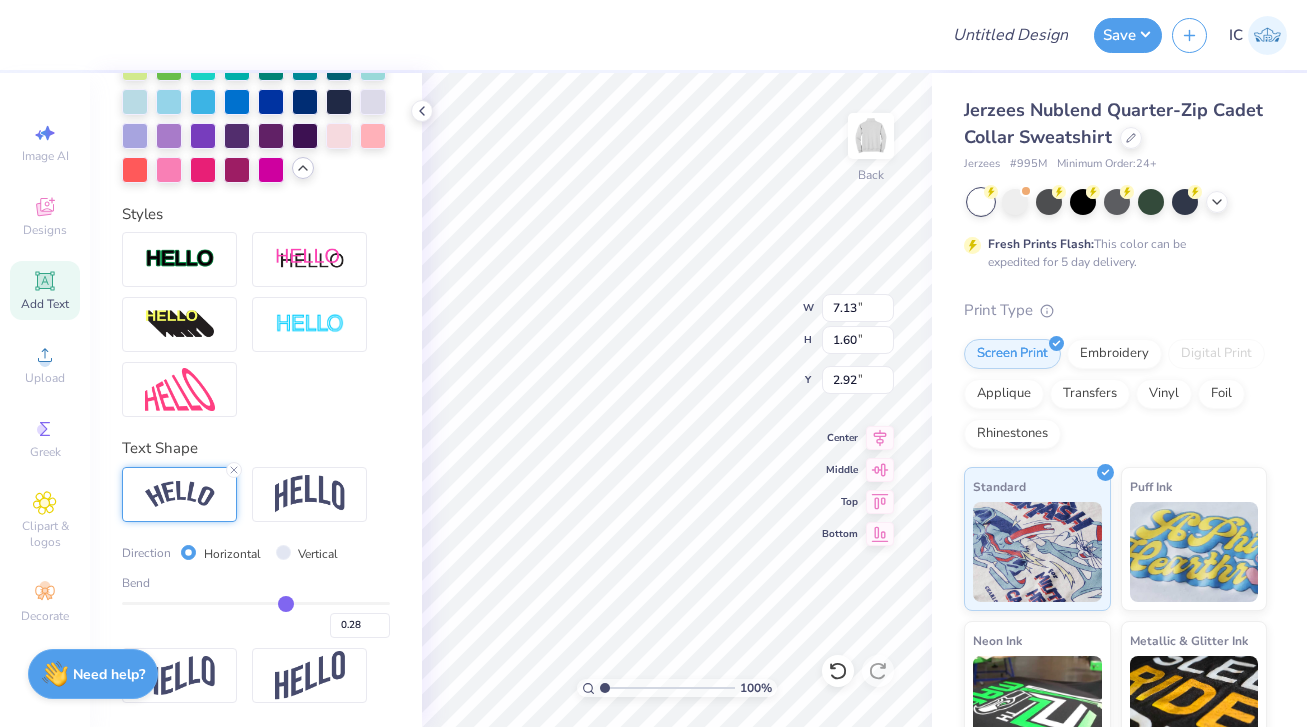 type on "0.24" 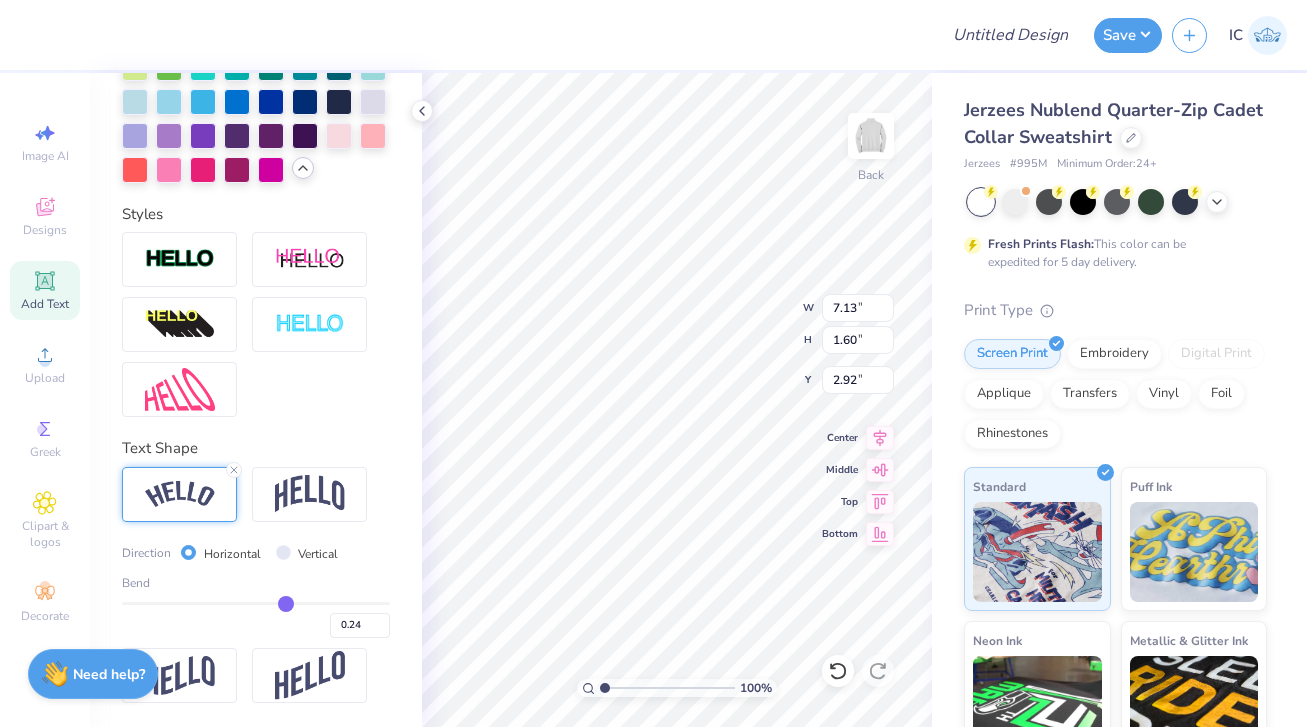 type on "0.22" 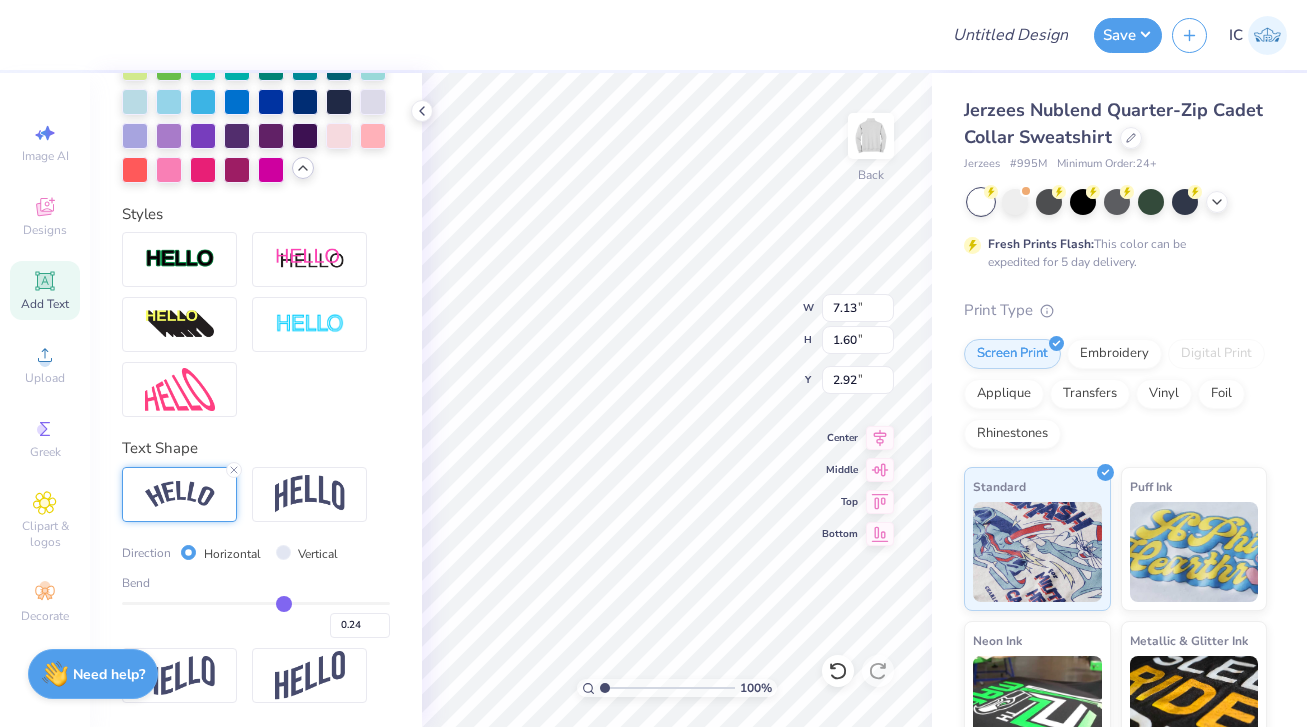 type on "0.22" 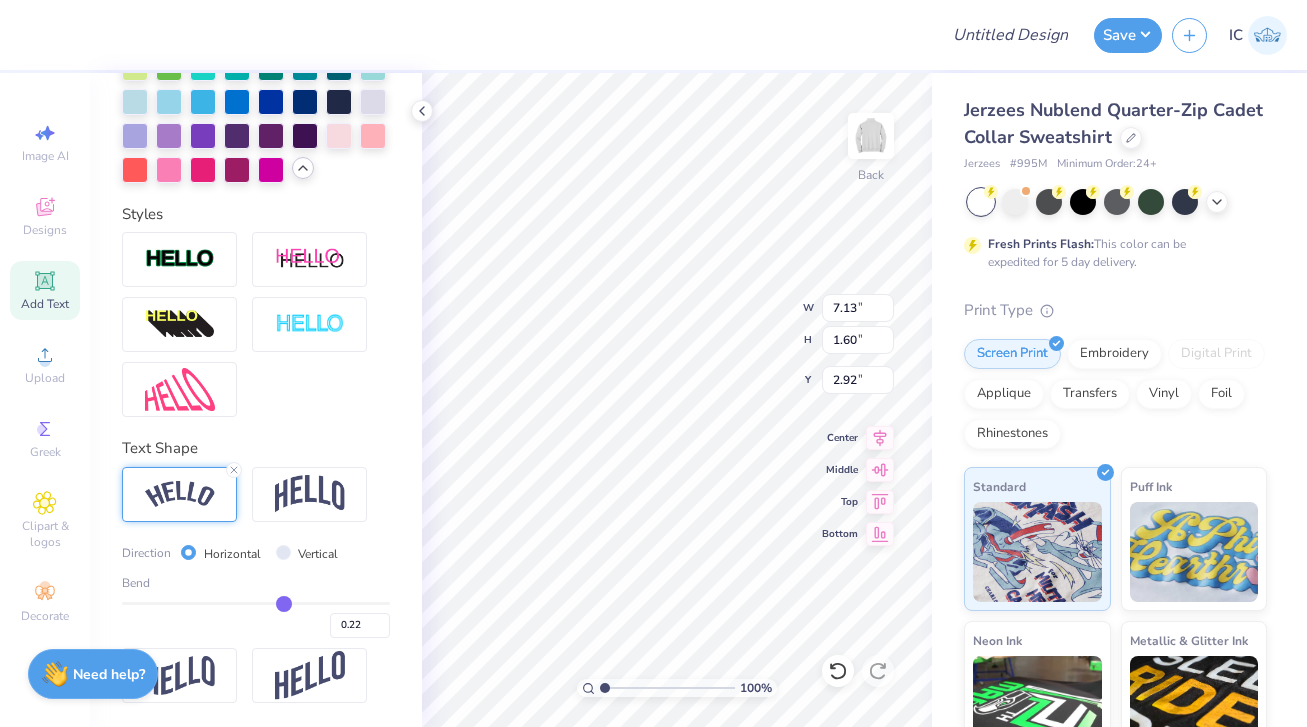 type on "0.16" 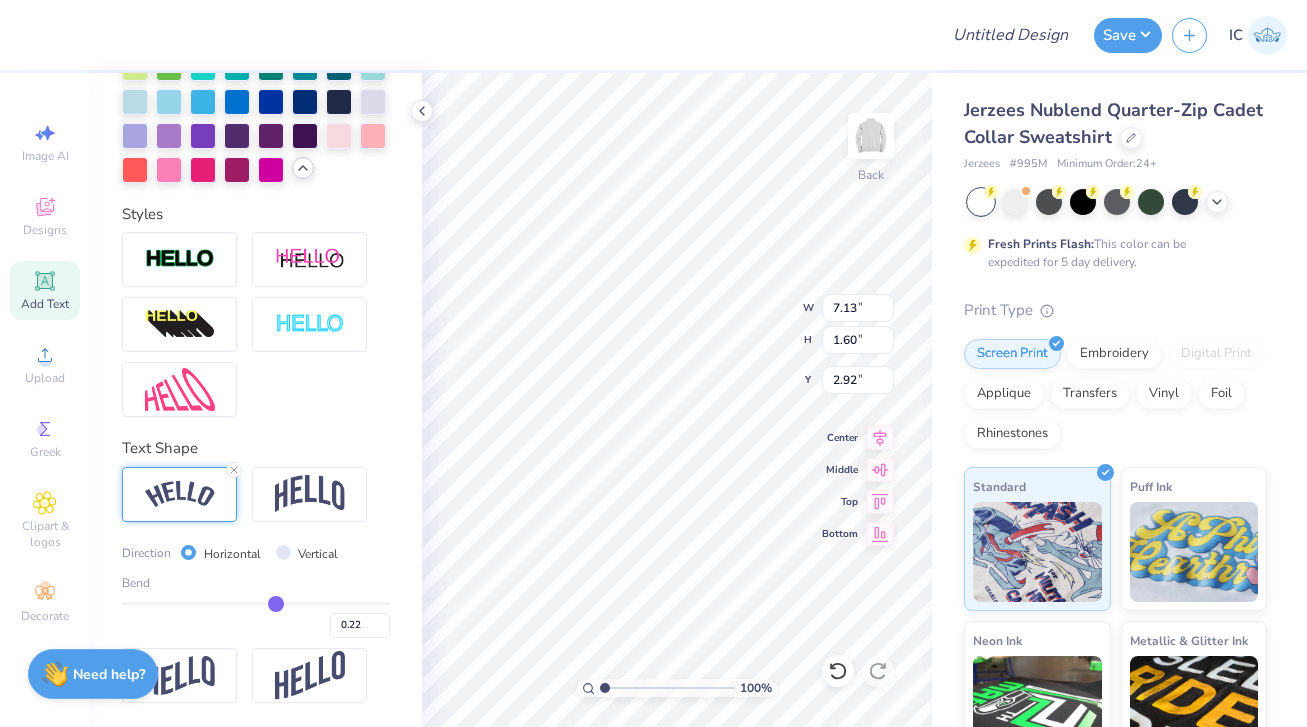 type on "0.16" 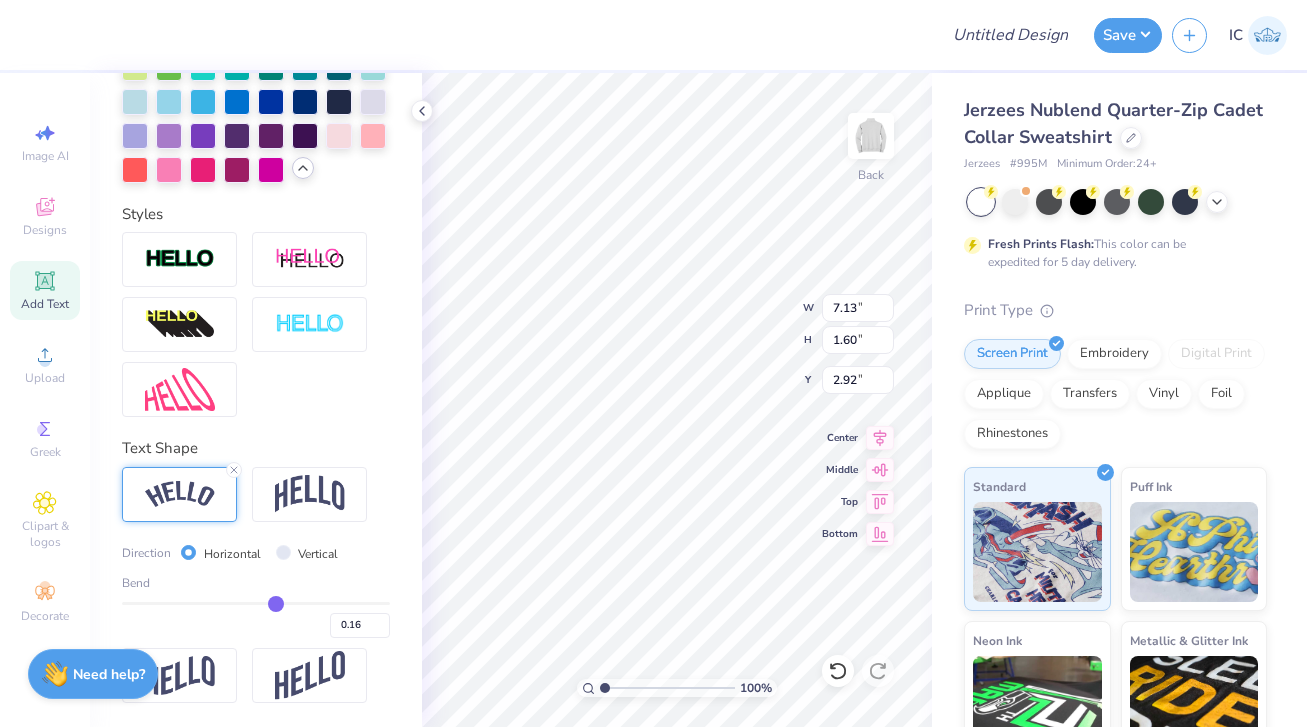 type on "0.14" 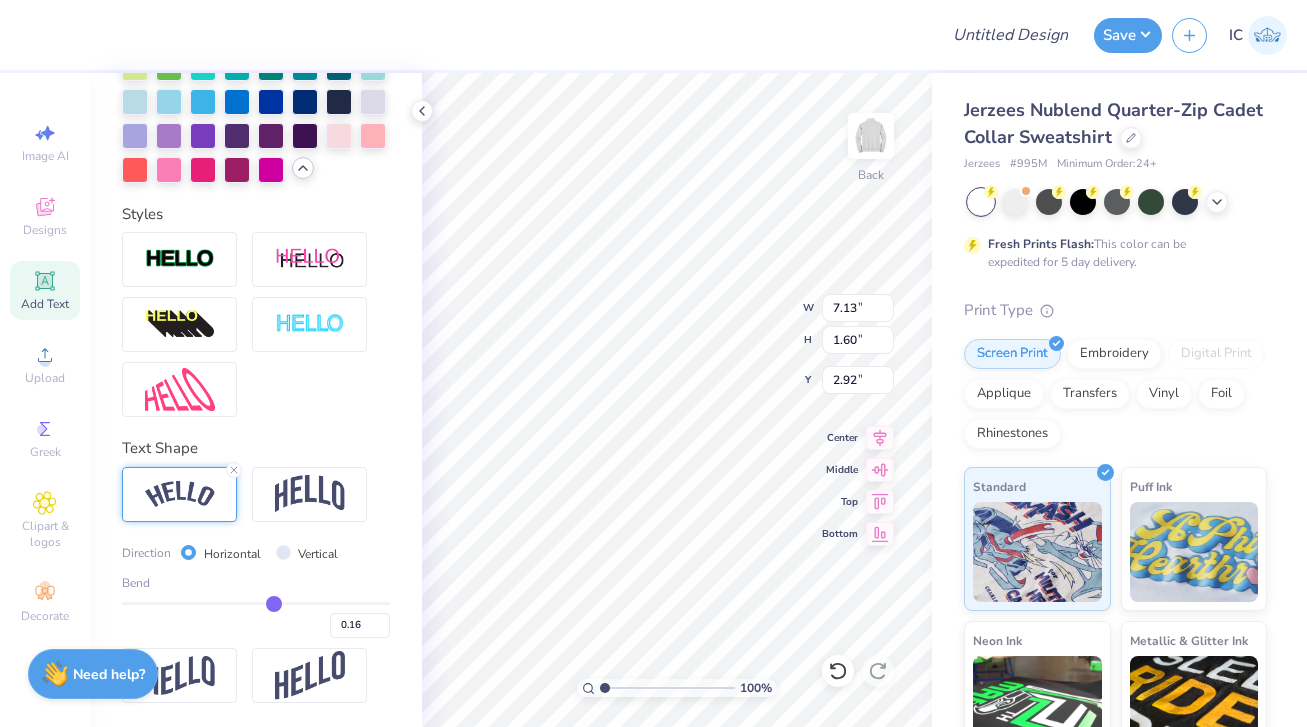 type on "0.14" 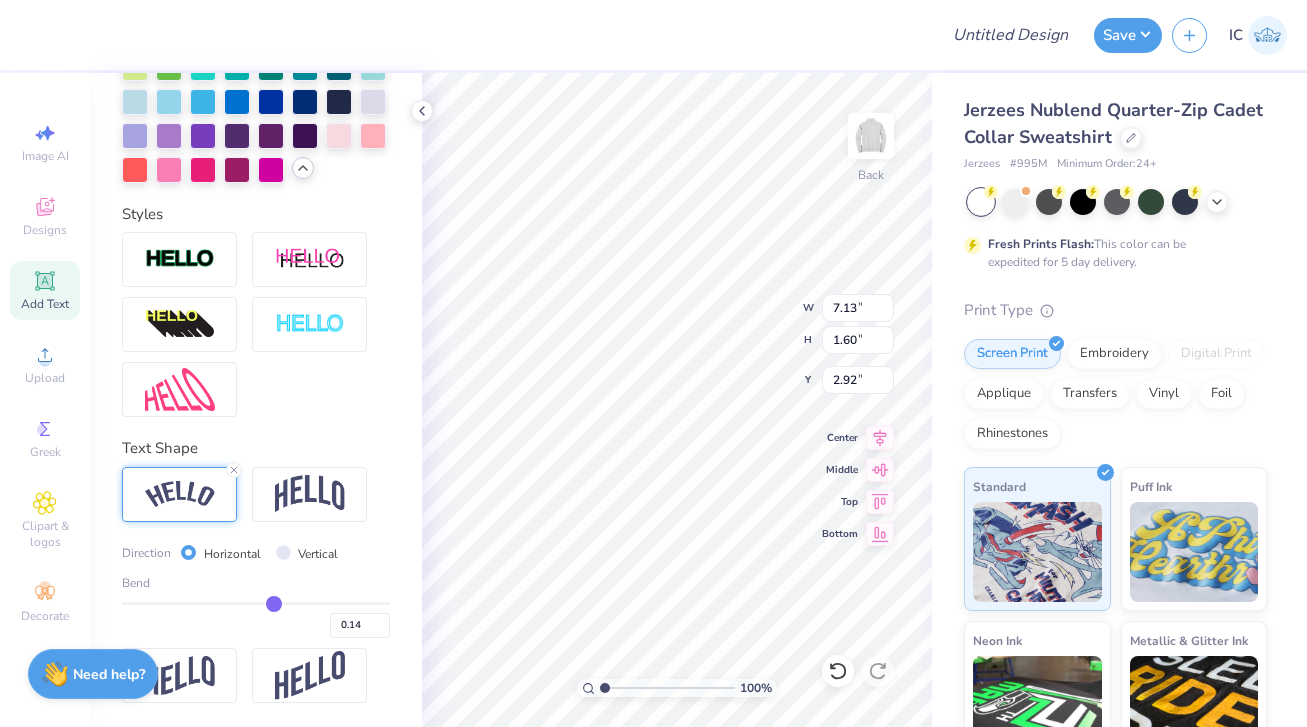 type on "0.13" 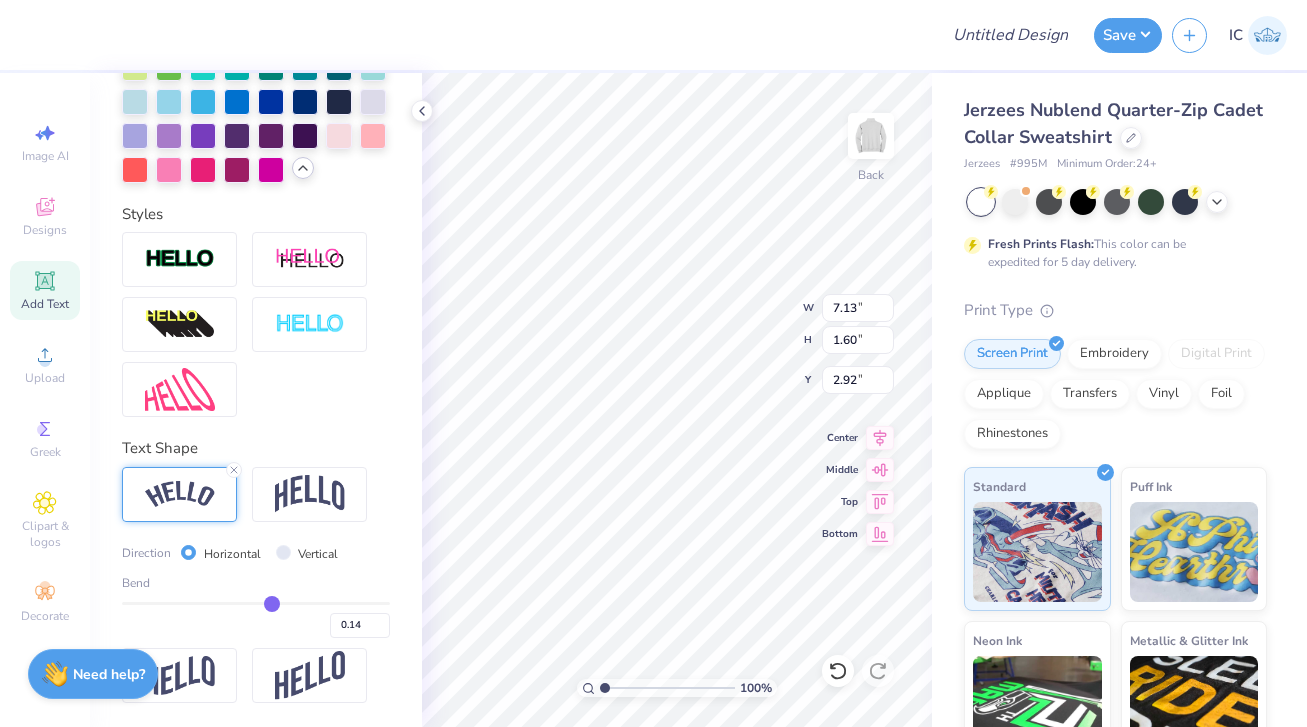 type on "0.13" 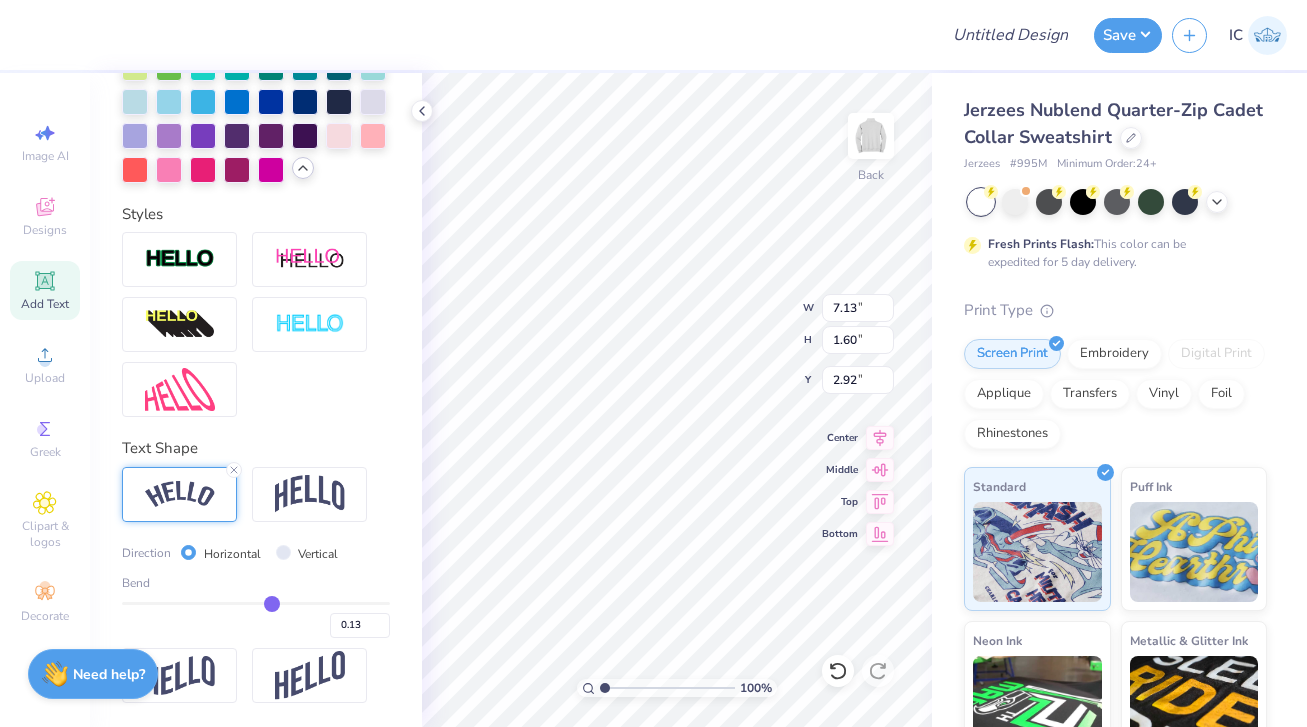 type on "0.12" 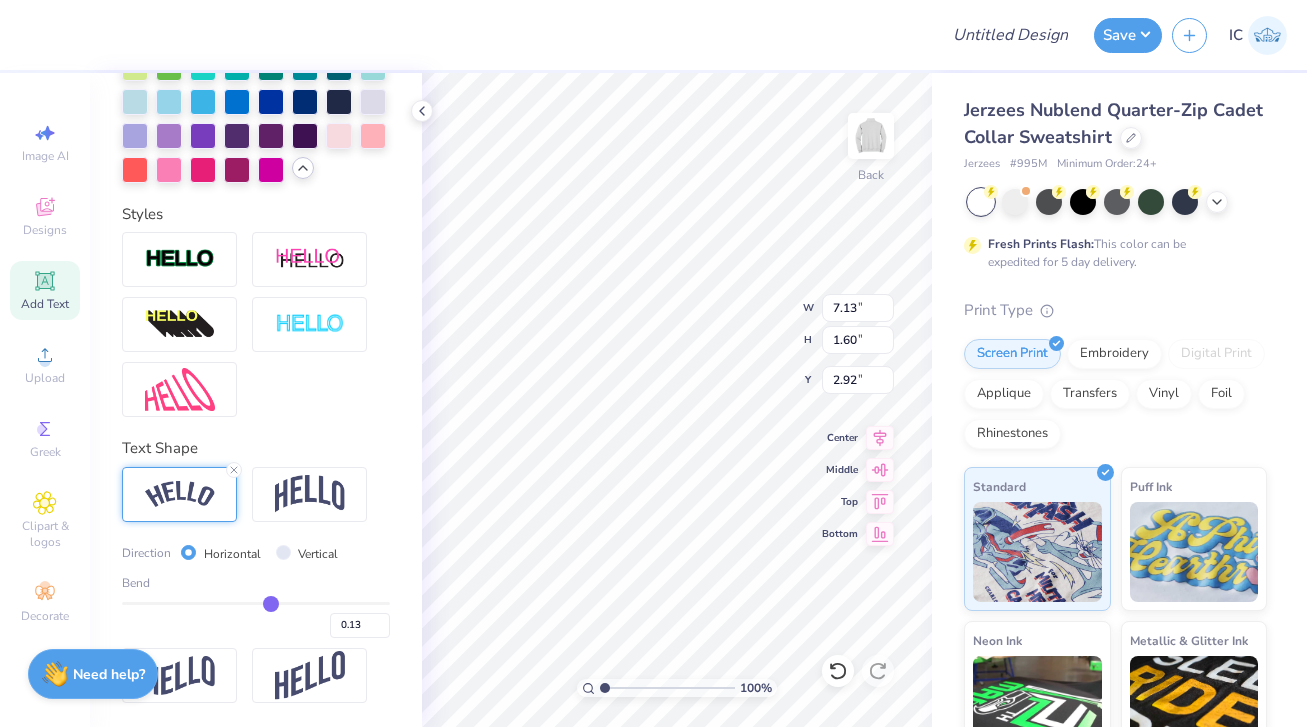 type on "0.12" 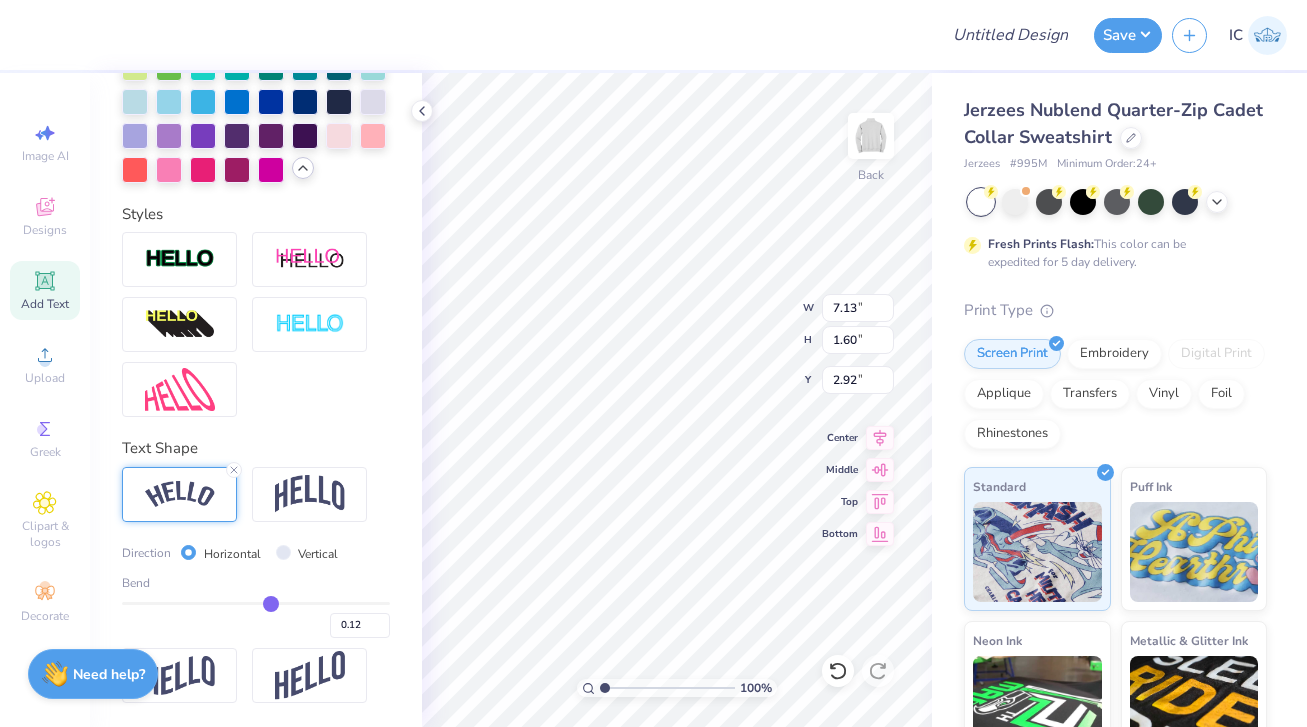 type on "0.11" 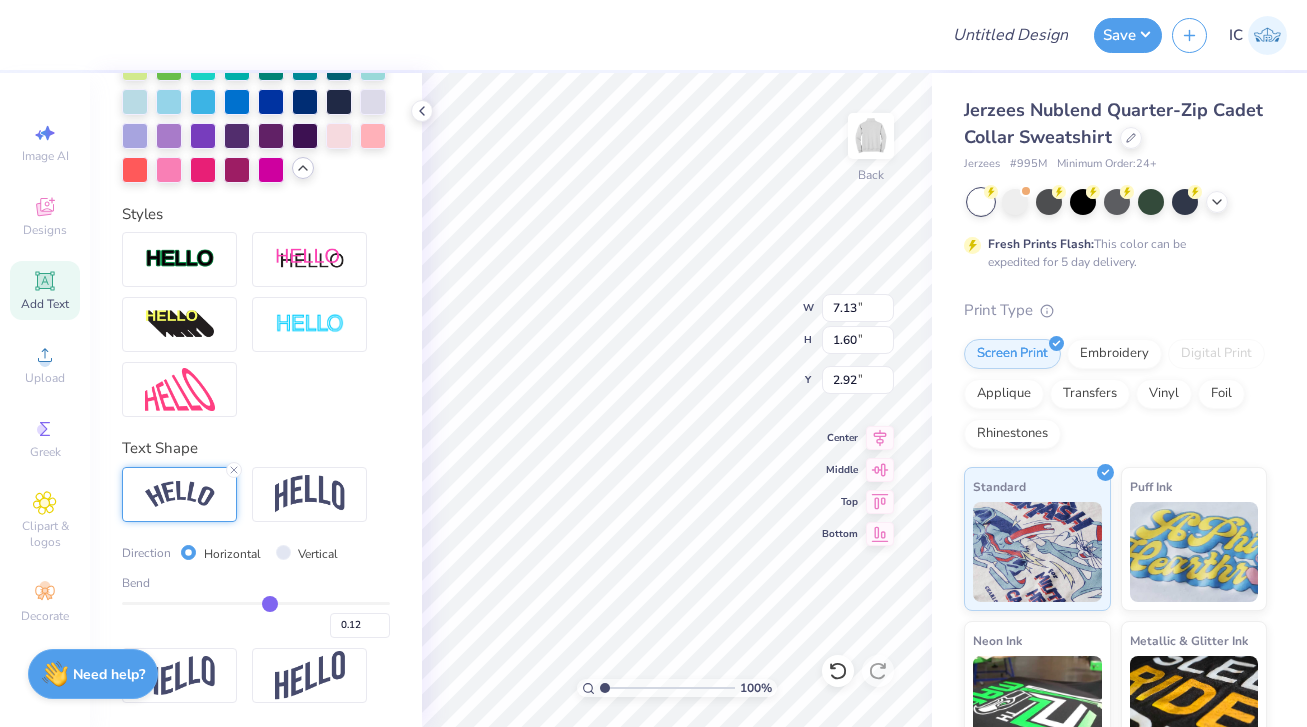 type on "0.11" 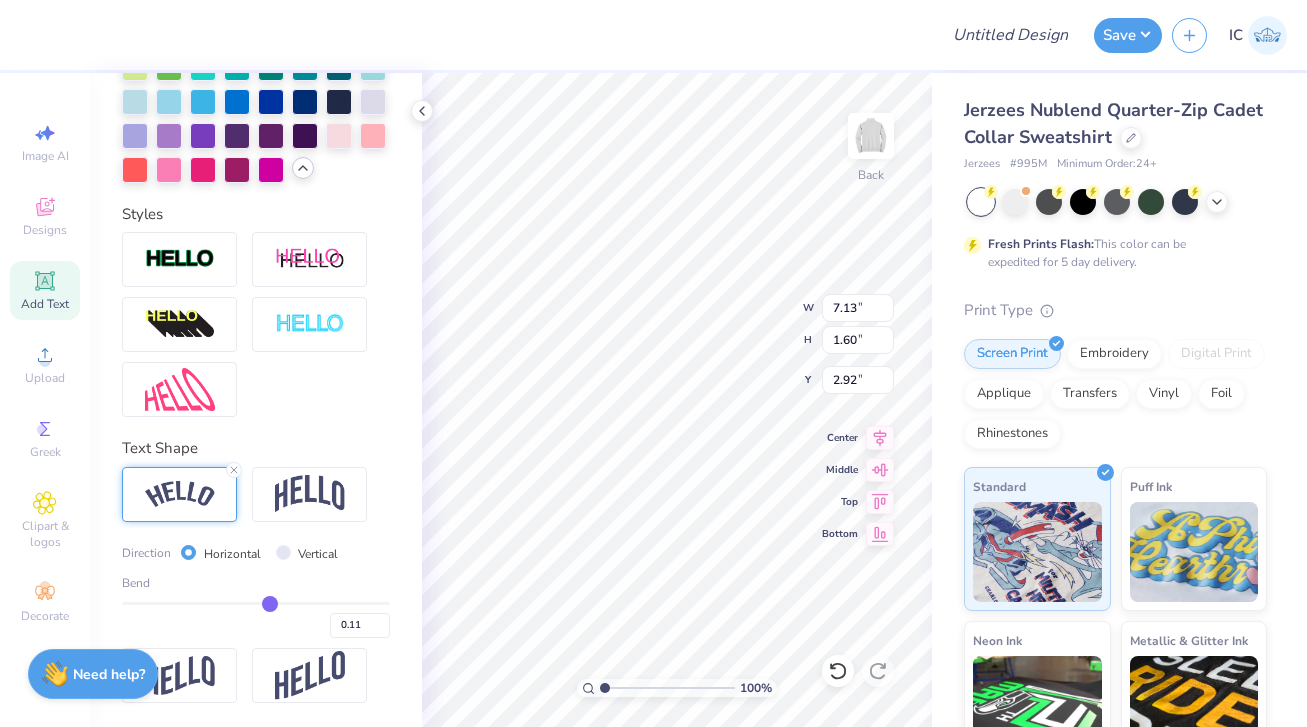 type on "0.1" 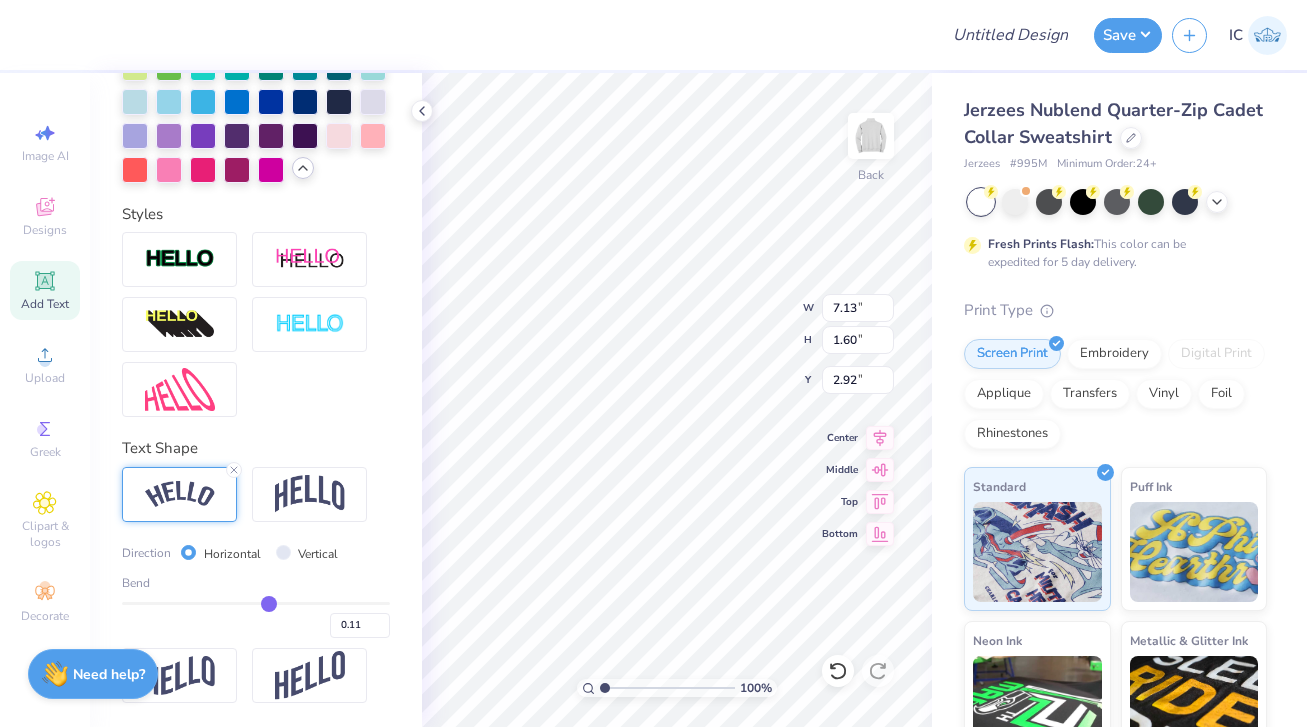type on "0.10" 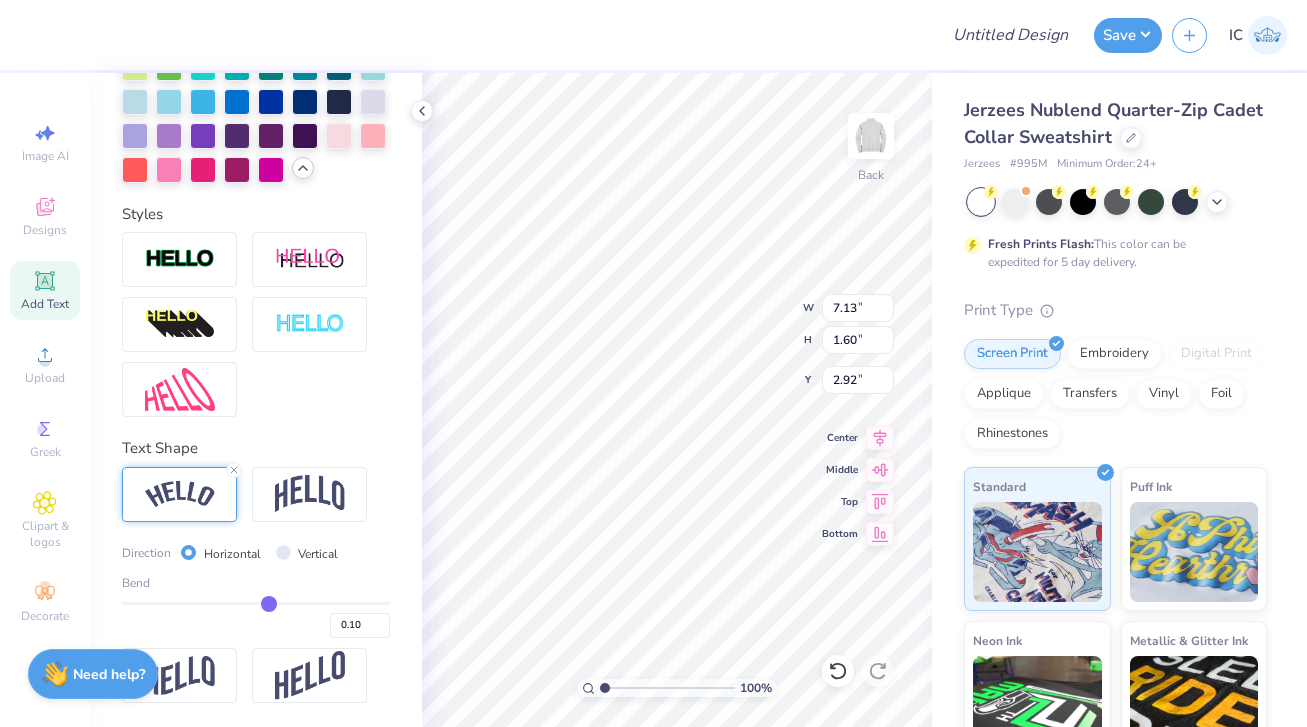 type on "0.09" 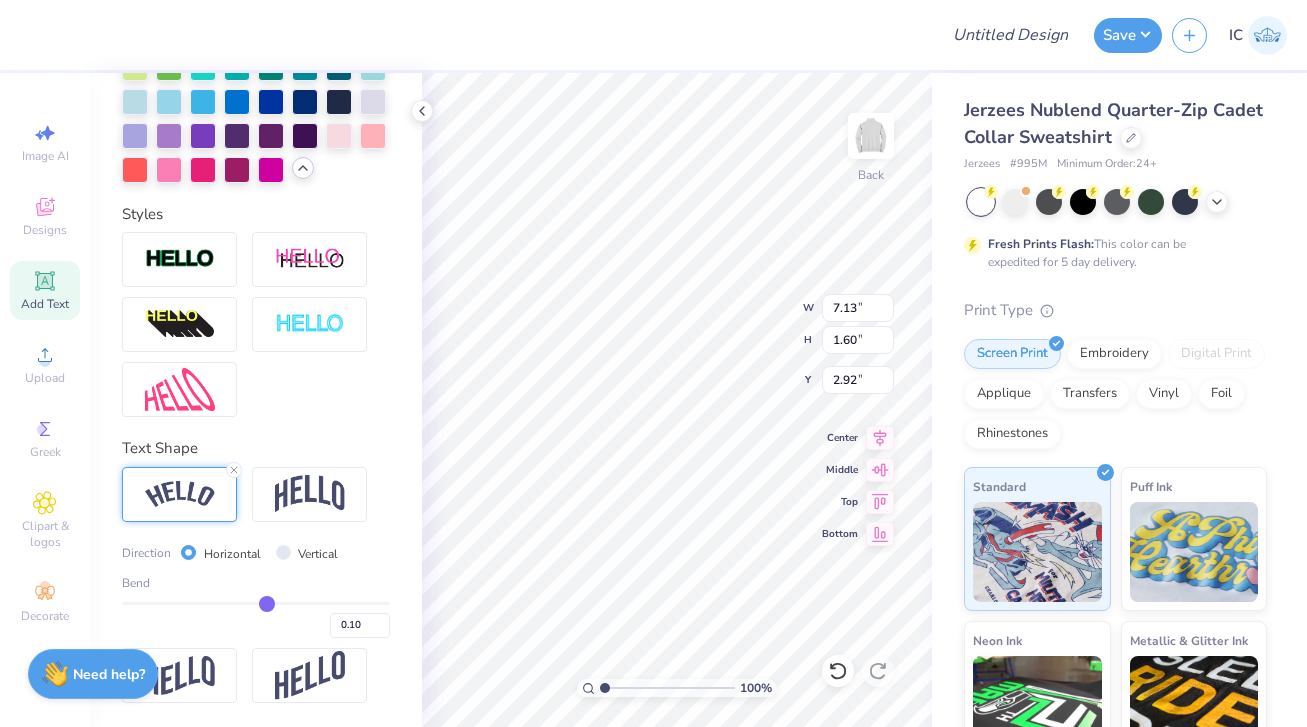 type on "0.09" 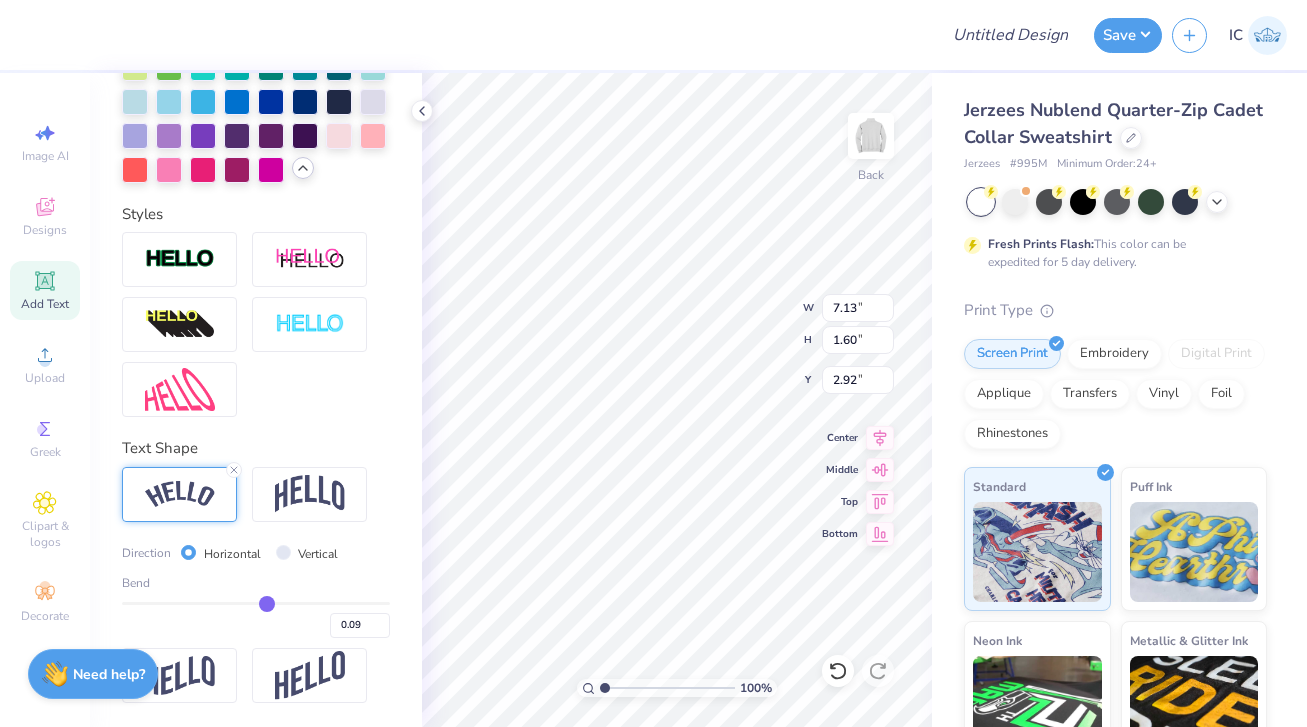 type on "0.08" 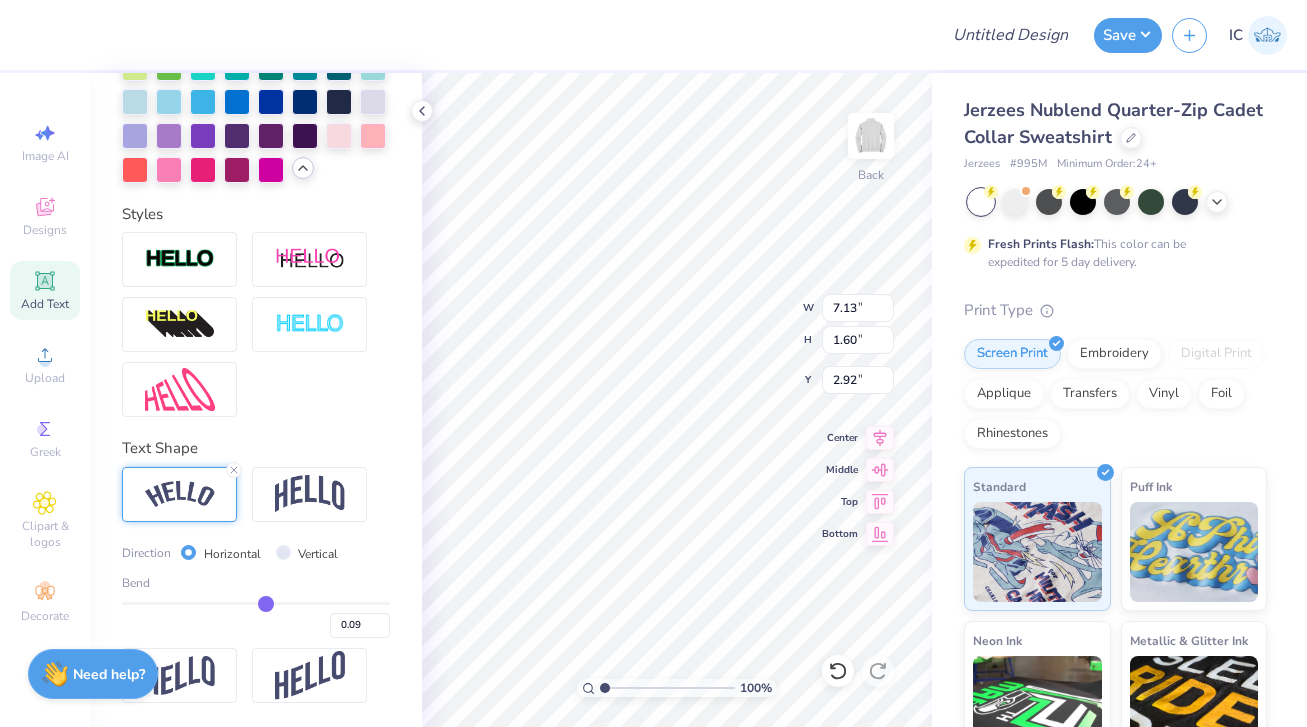 type on "0.08" 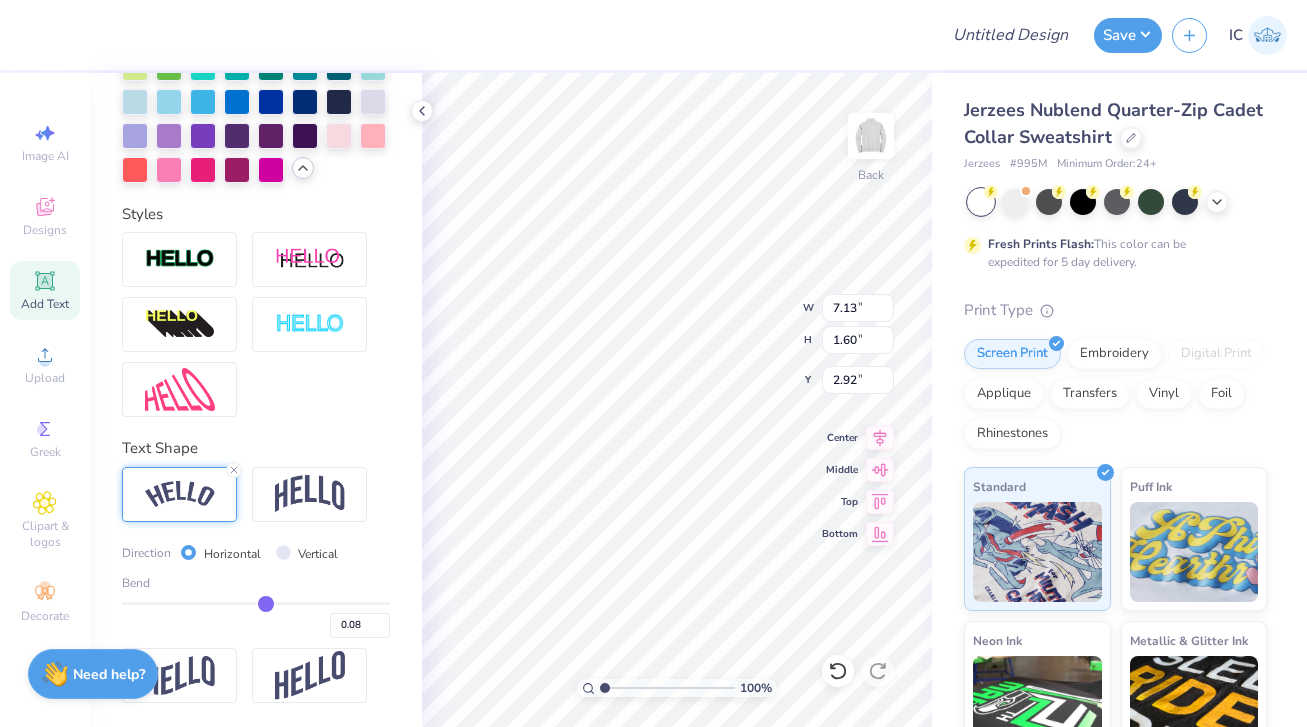 type on "0.07" 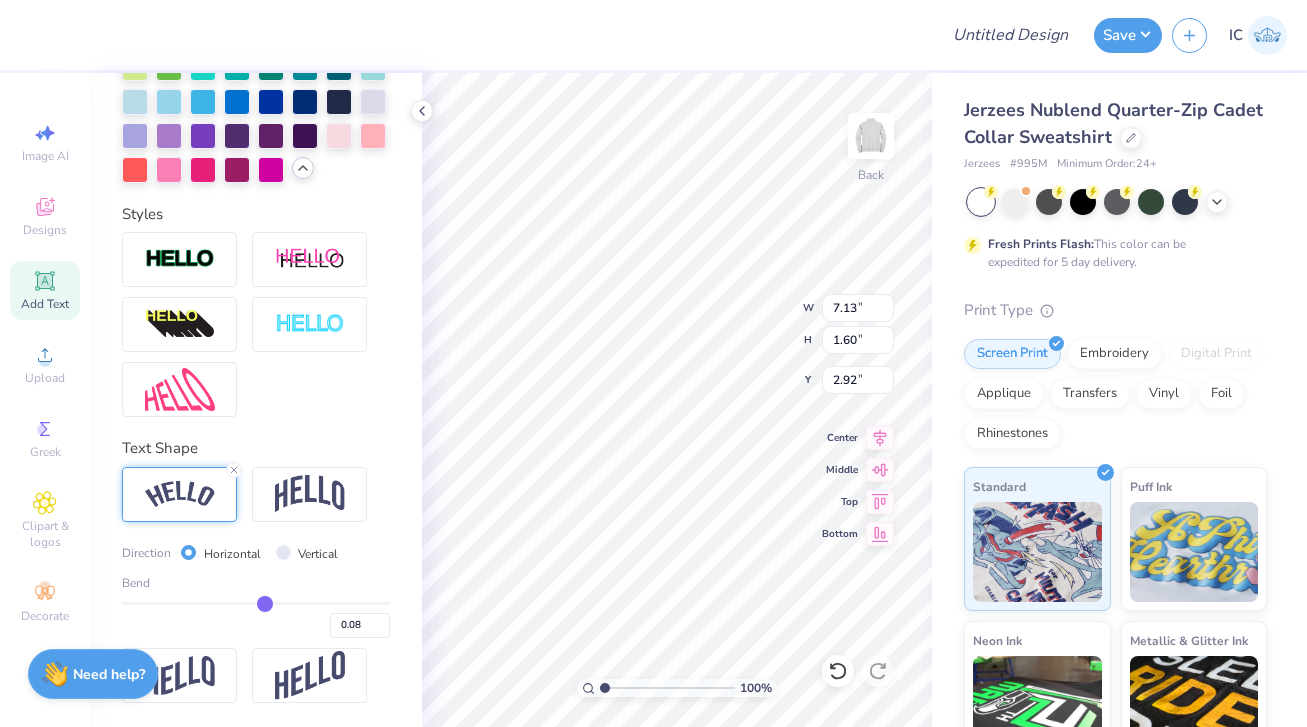 type on "0.07" 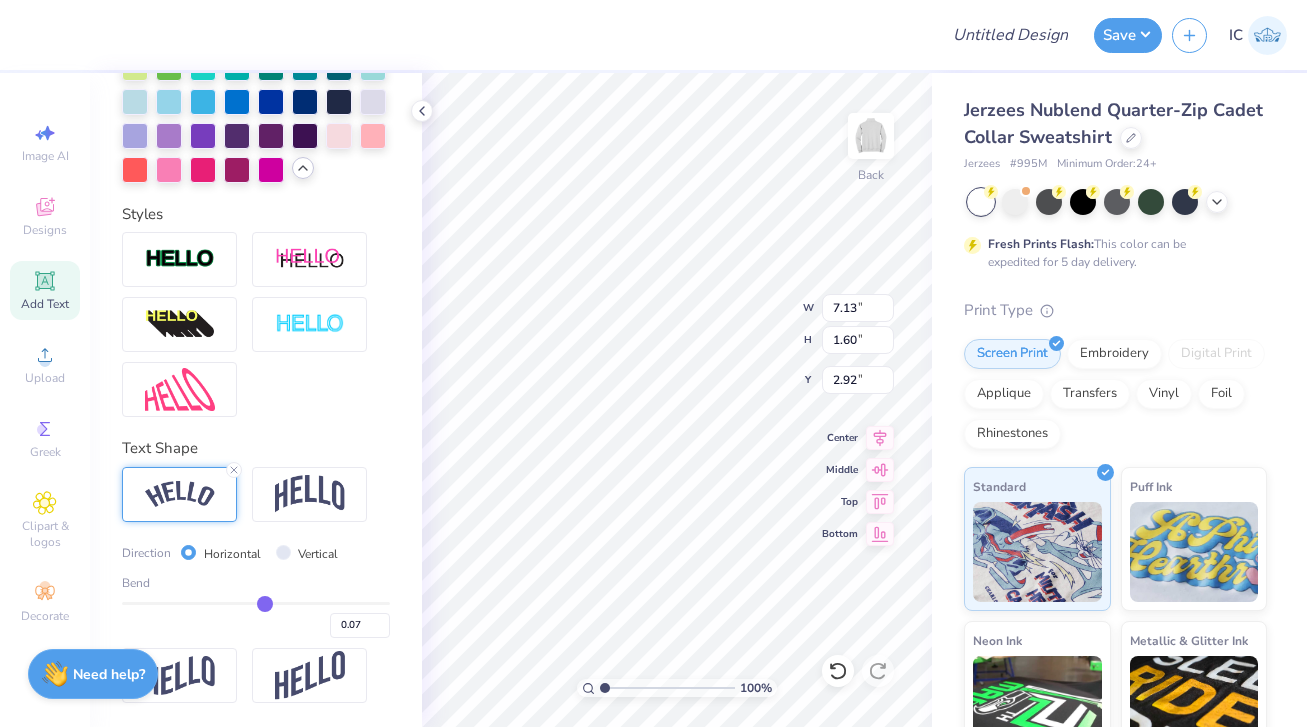 type on "0.06" 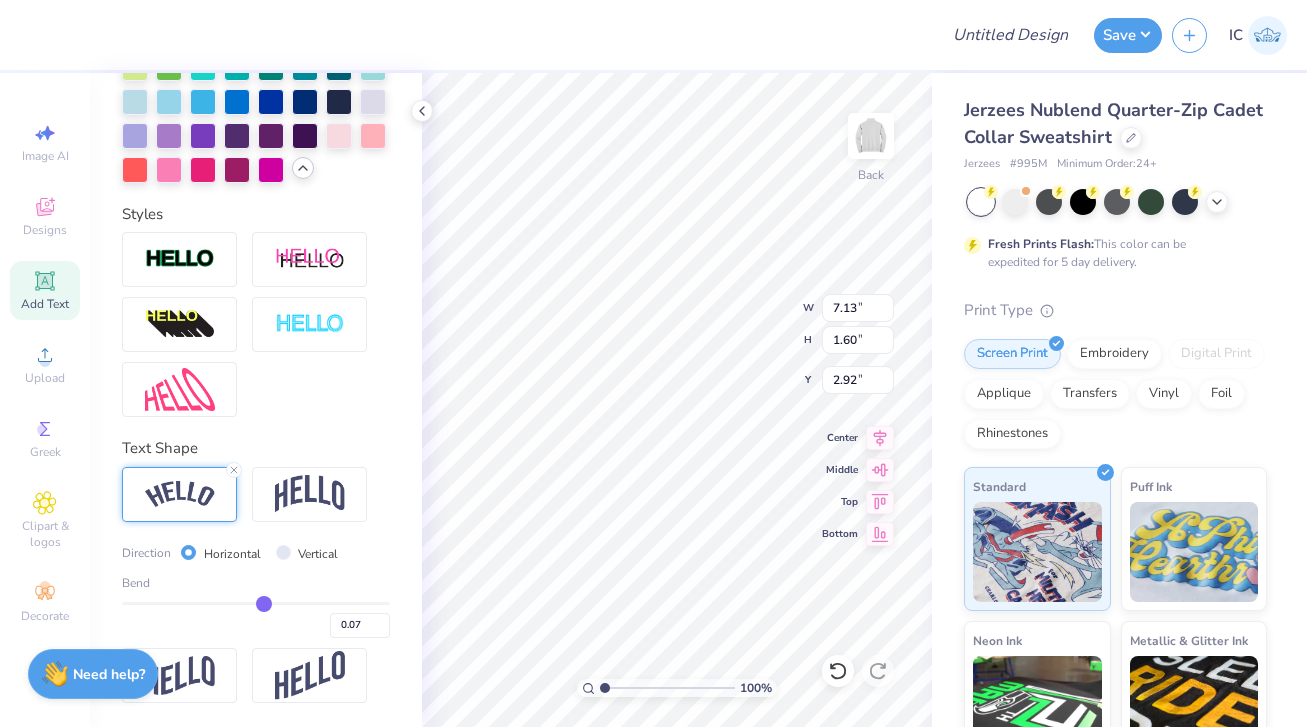 type on "0.06" 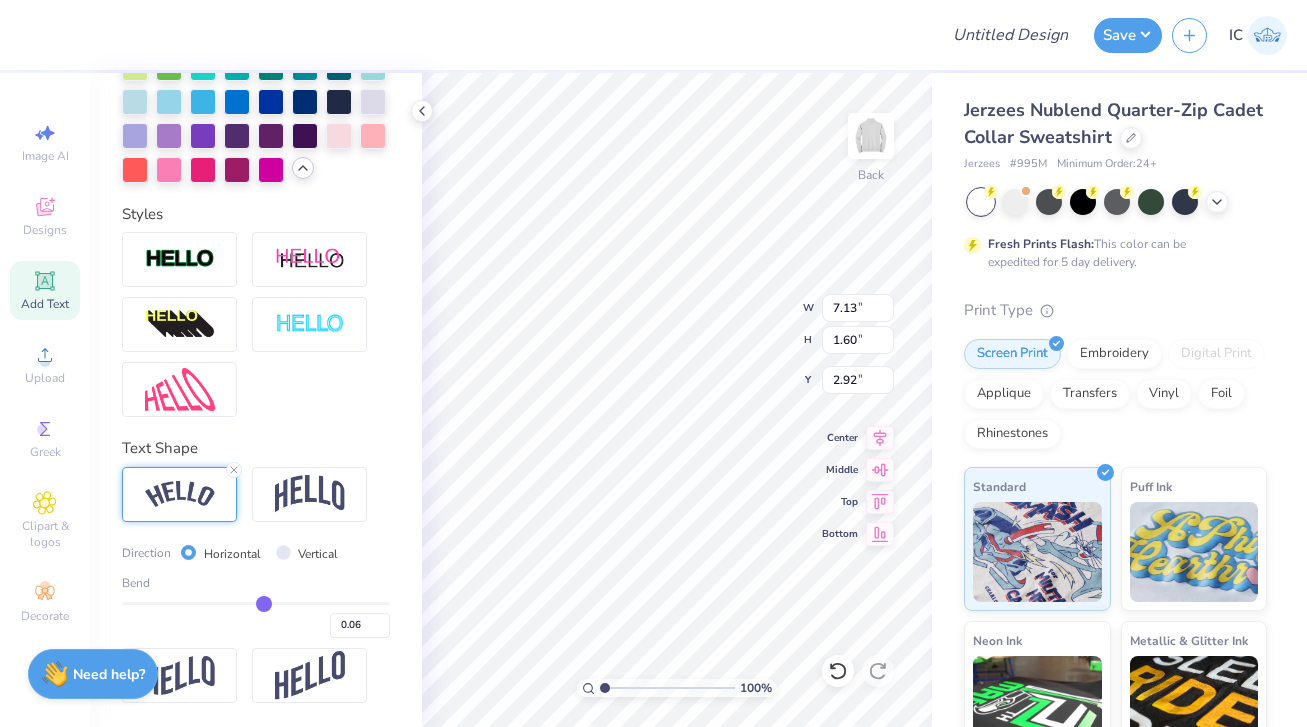 type on "0.05" 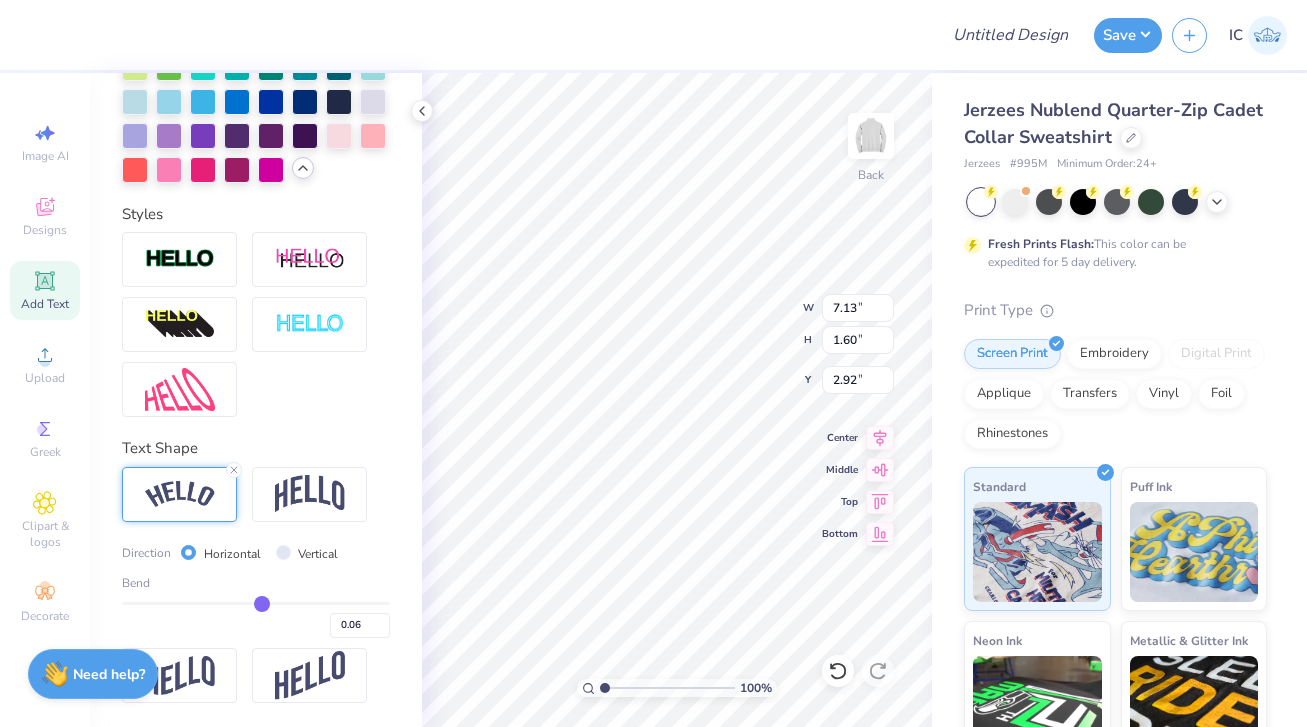 type on "0.05" 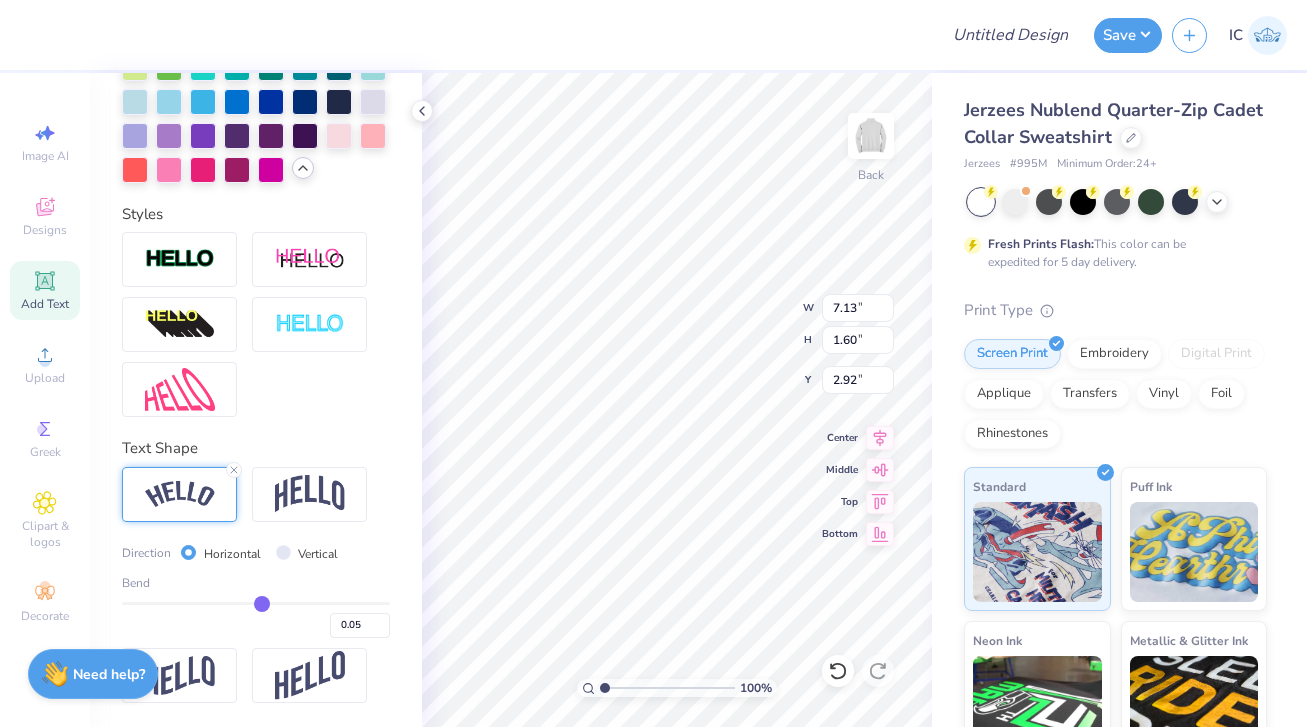 type on "0.04" 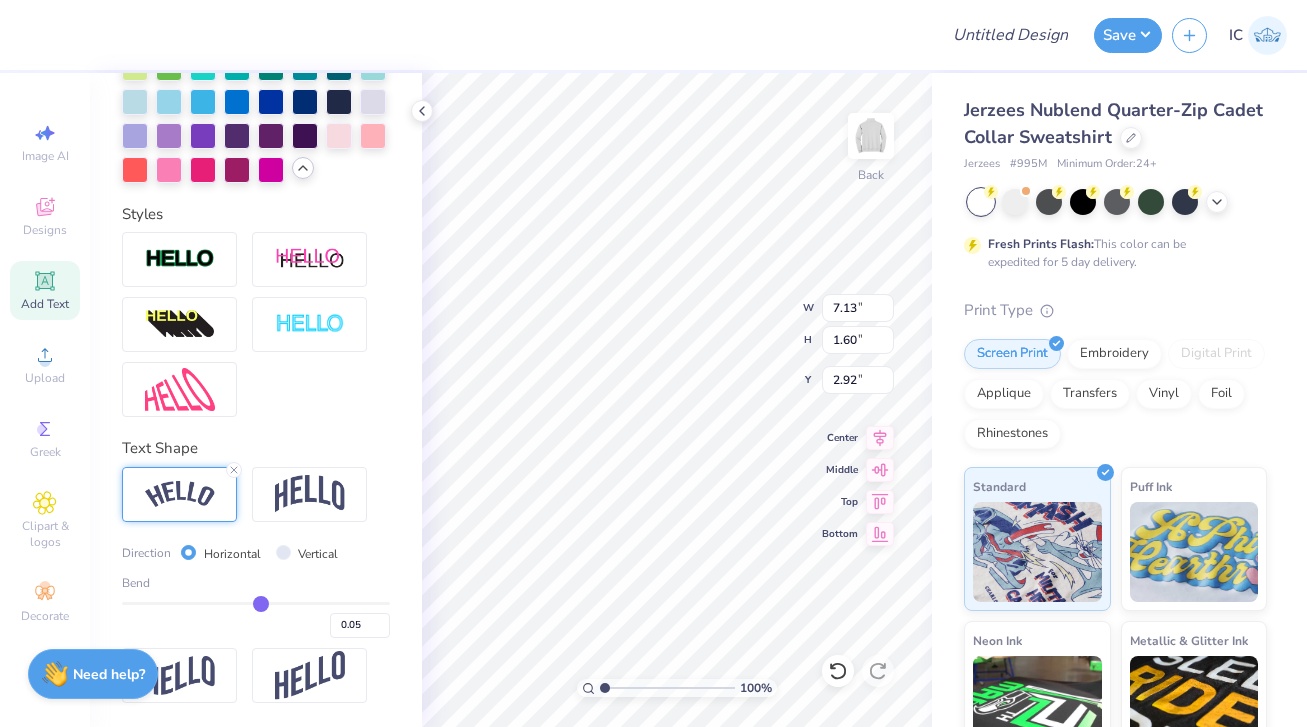 type on "0.04" 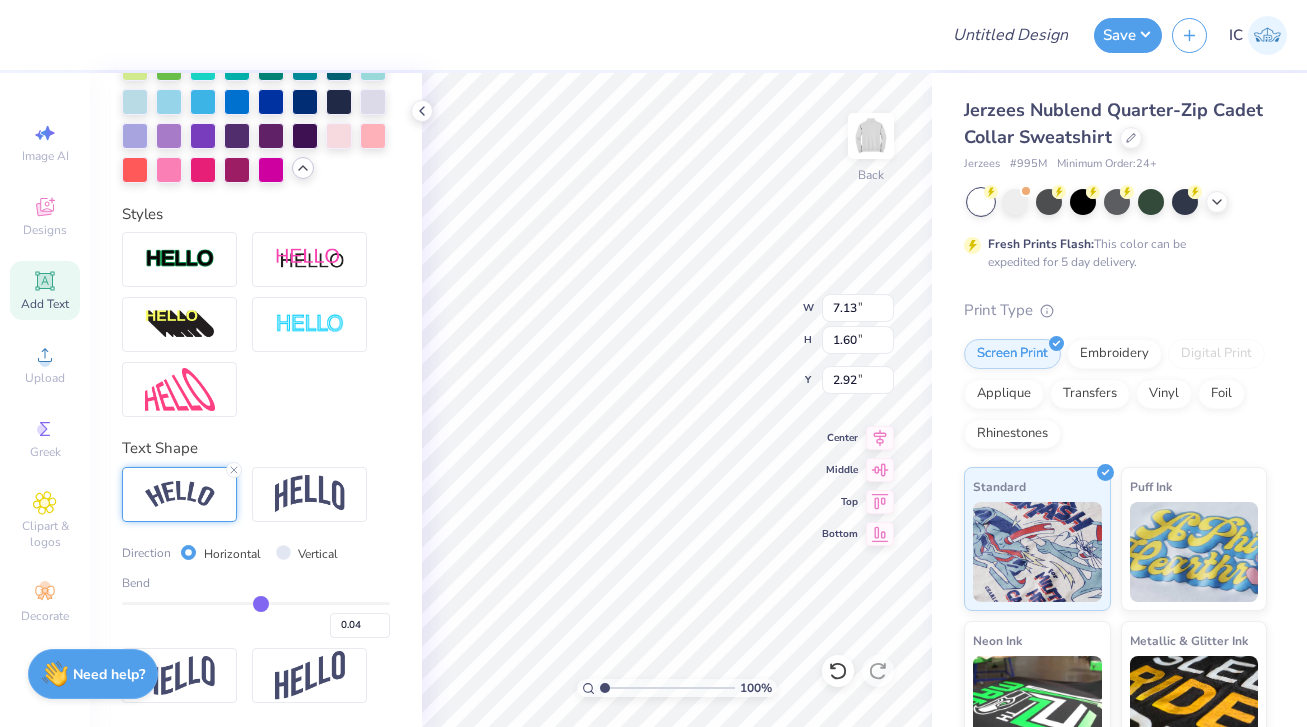 type on "0.03" 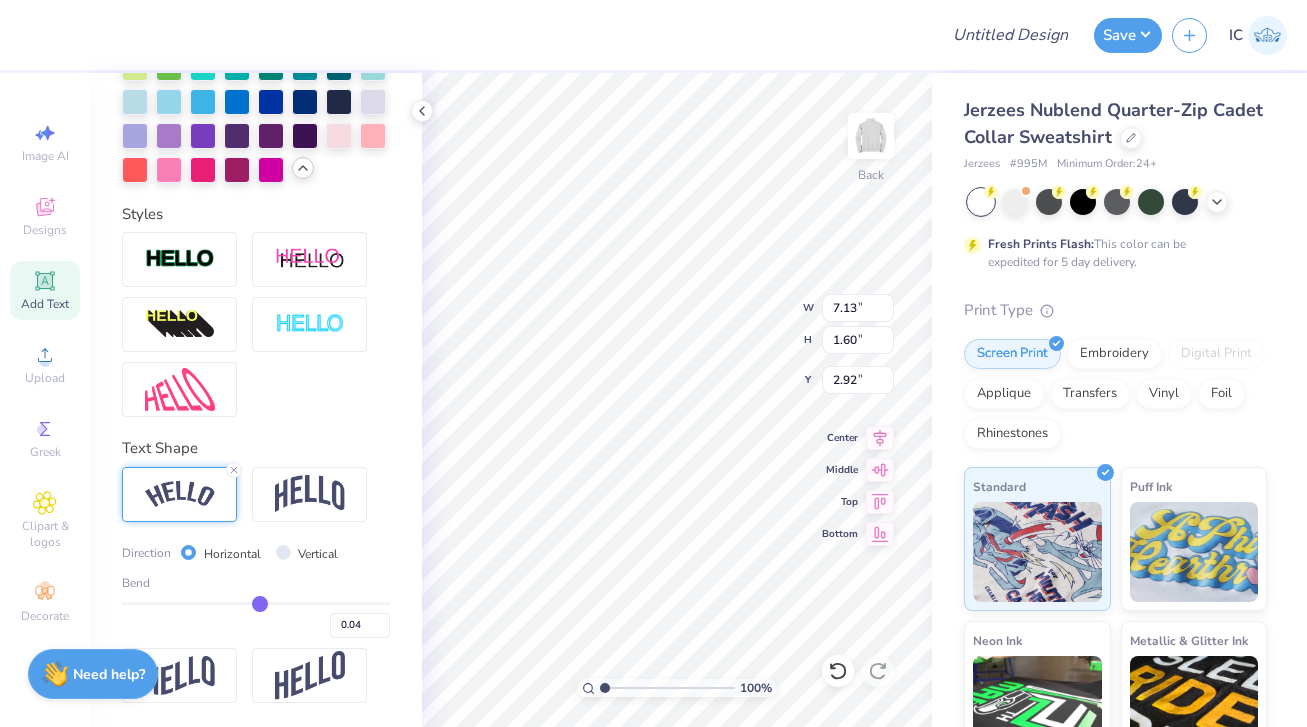 type on "0.03" 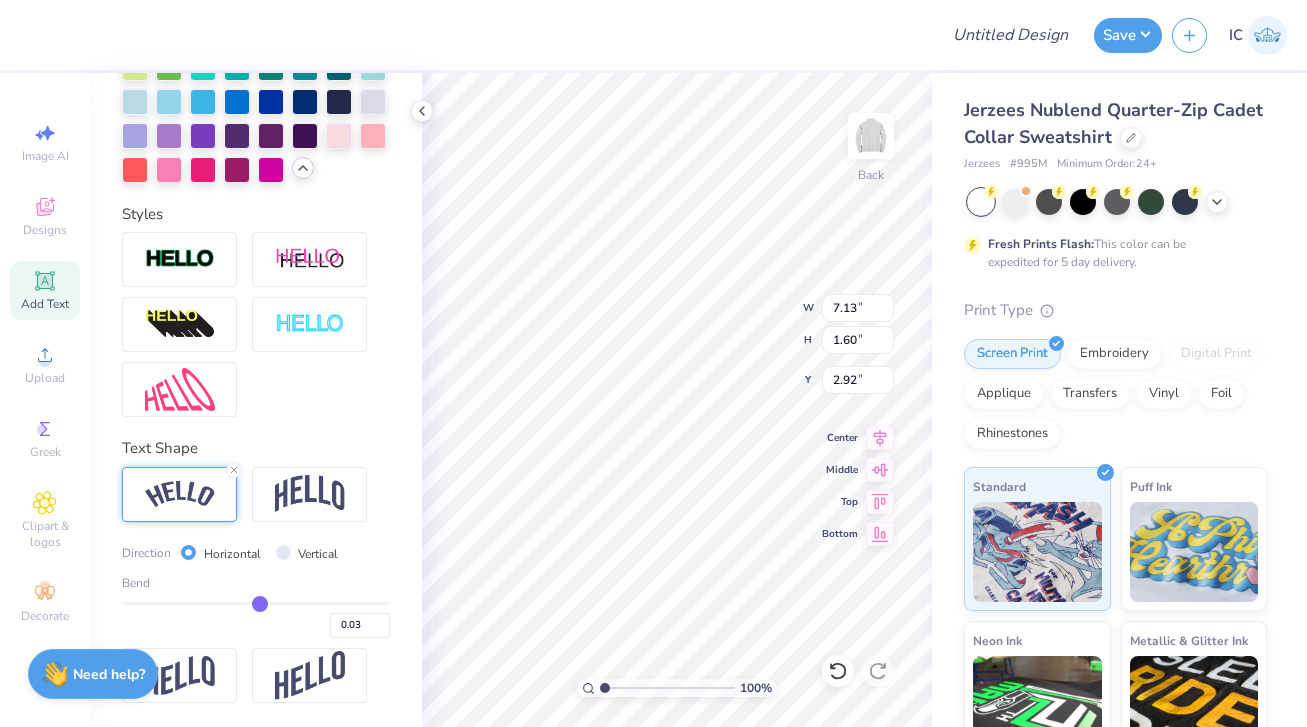 type on "0.02" 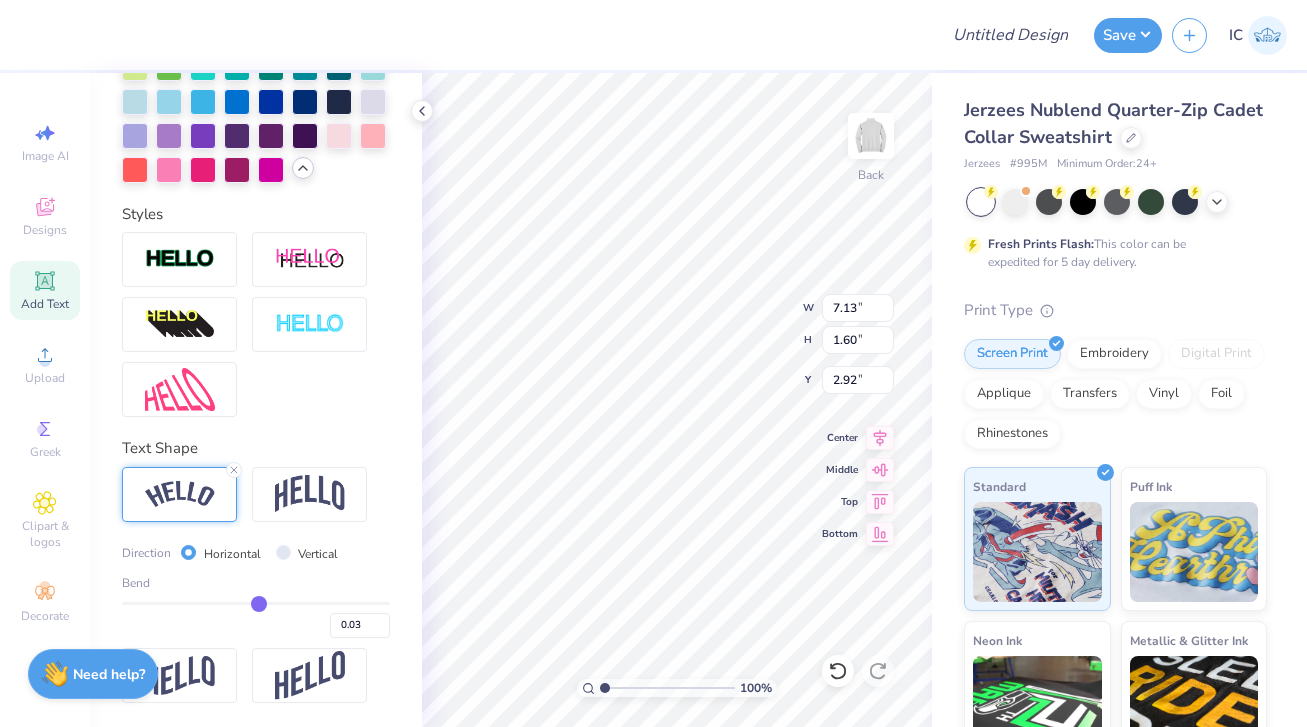type on "0.02" 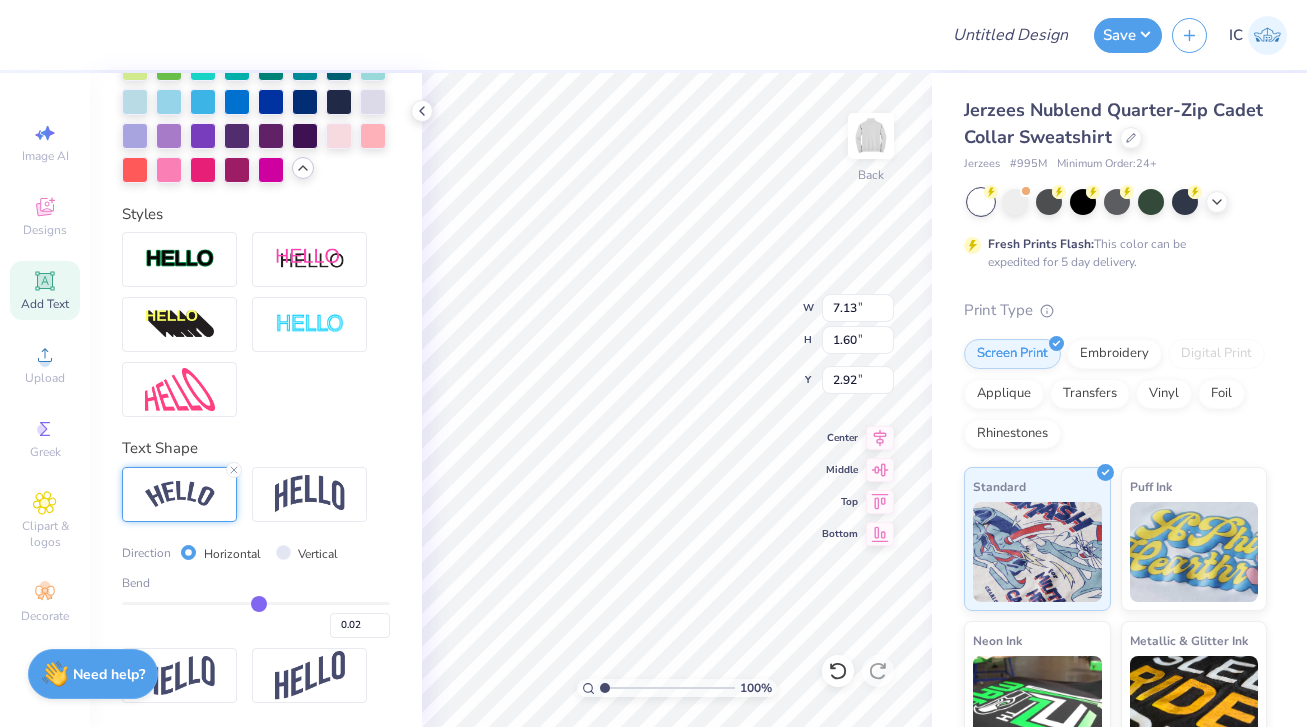 type on "0.01" 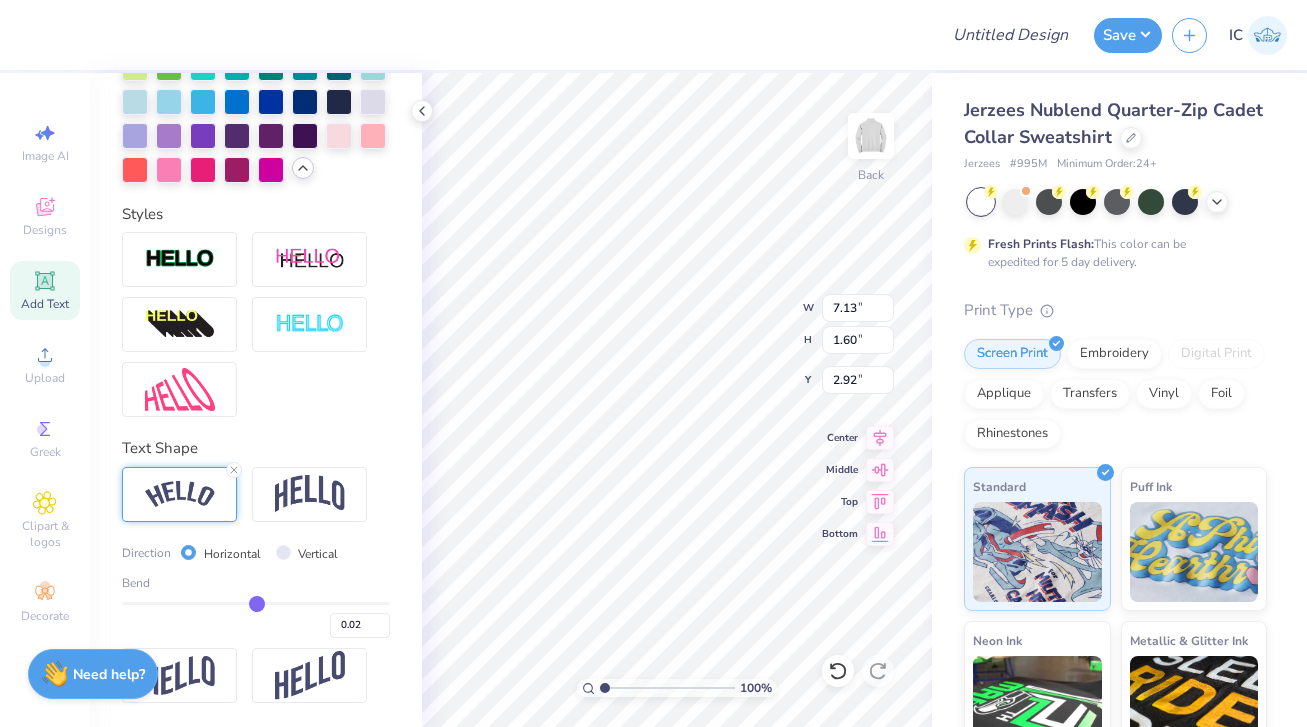 type on "0.01" 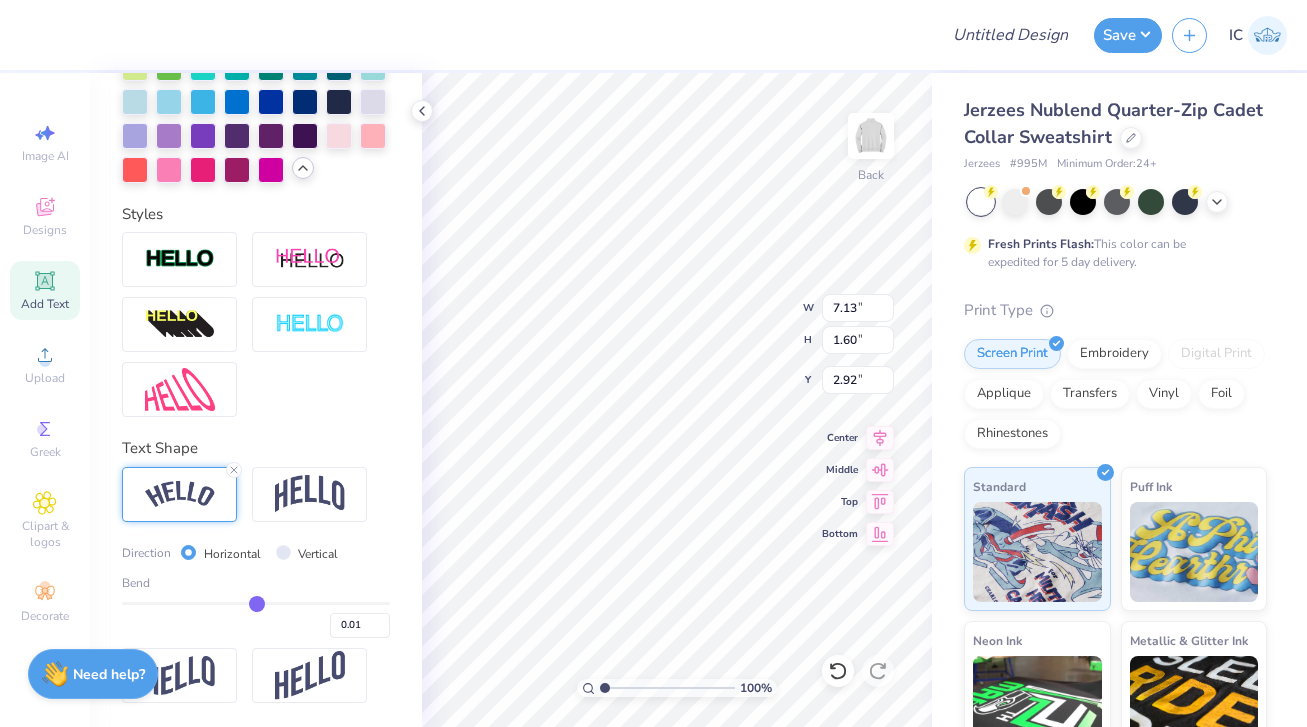 type on "0" 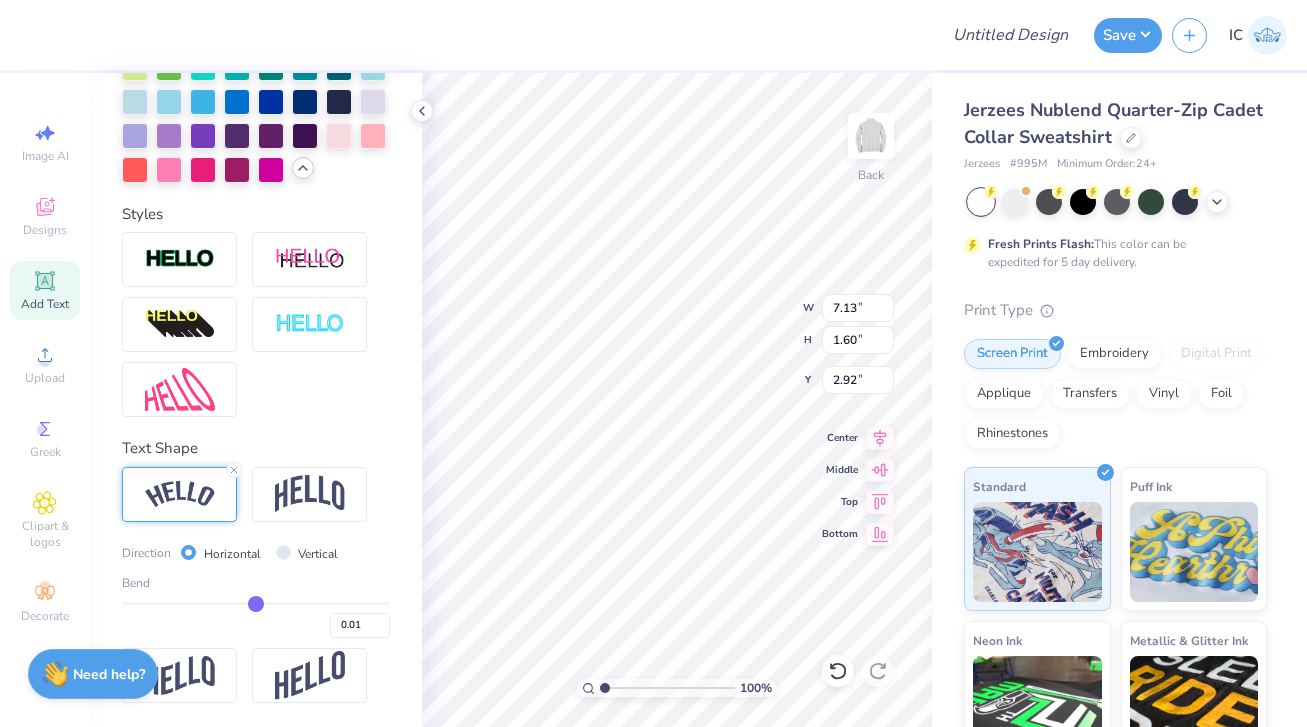 type on "0.00" 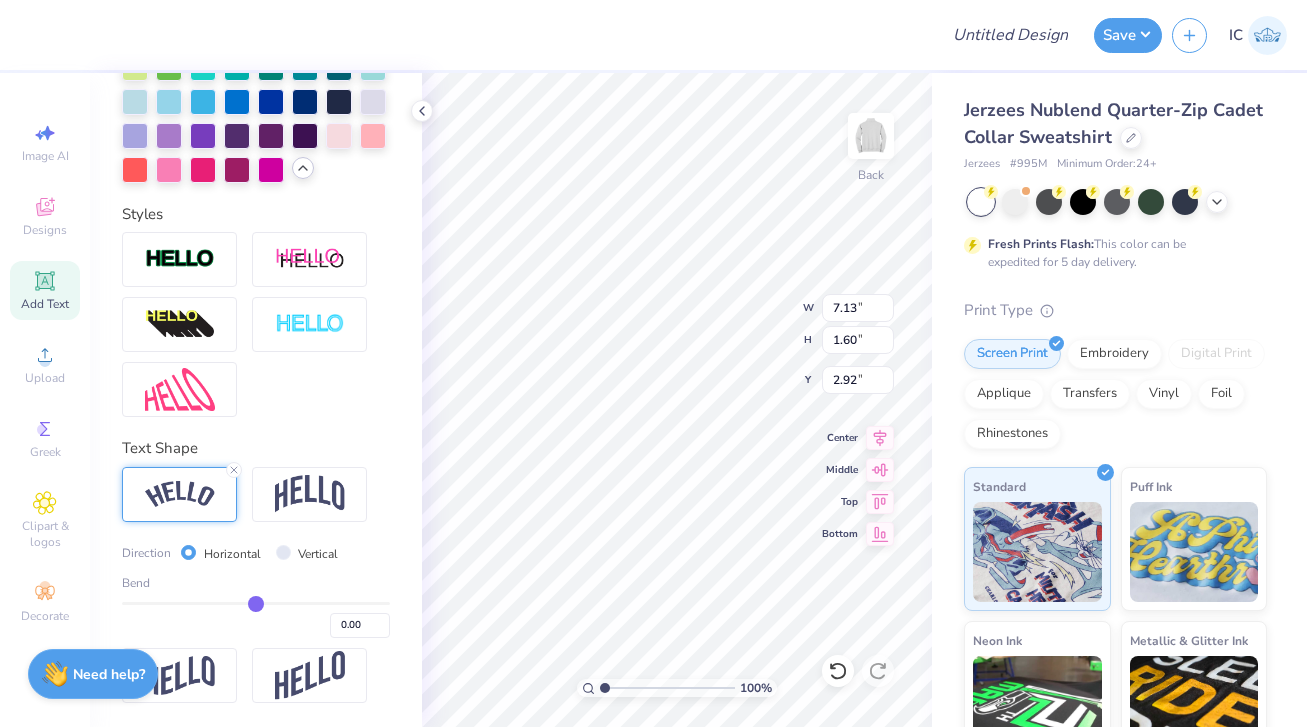 type on "-0.01" 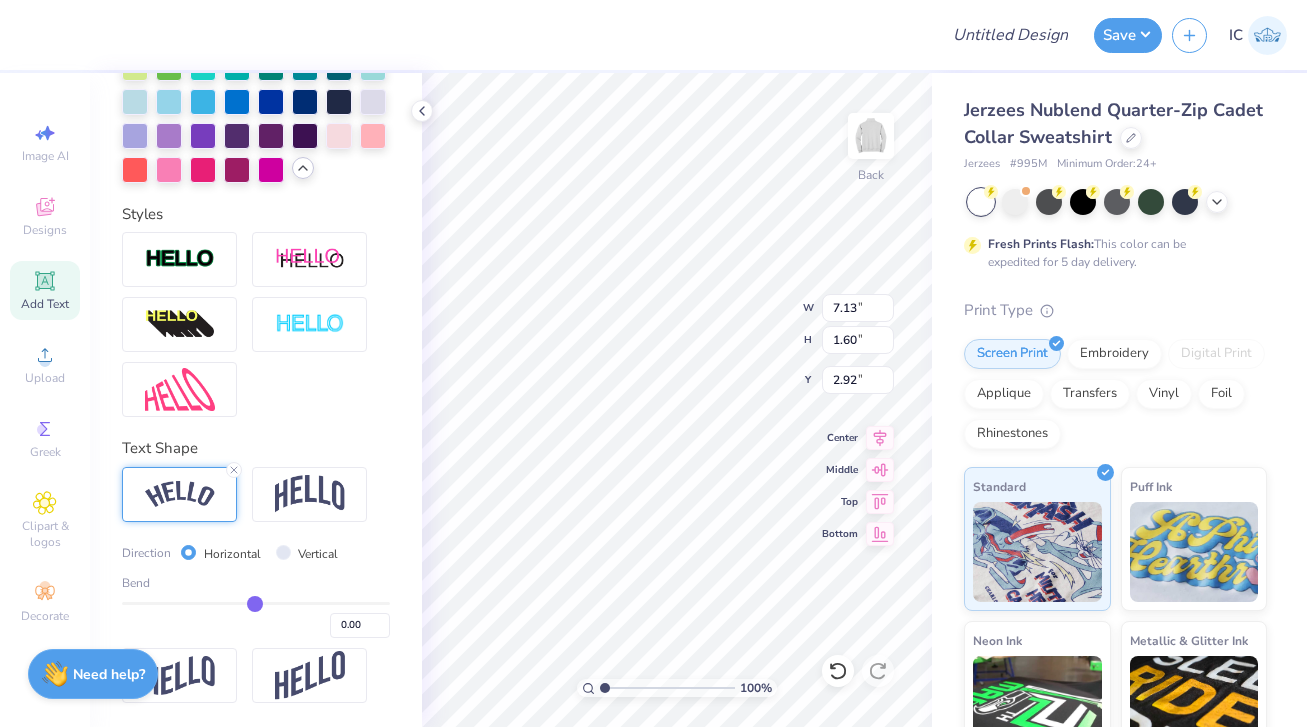 type on "-0.01" 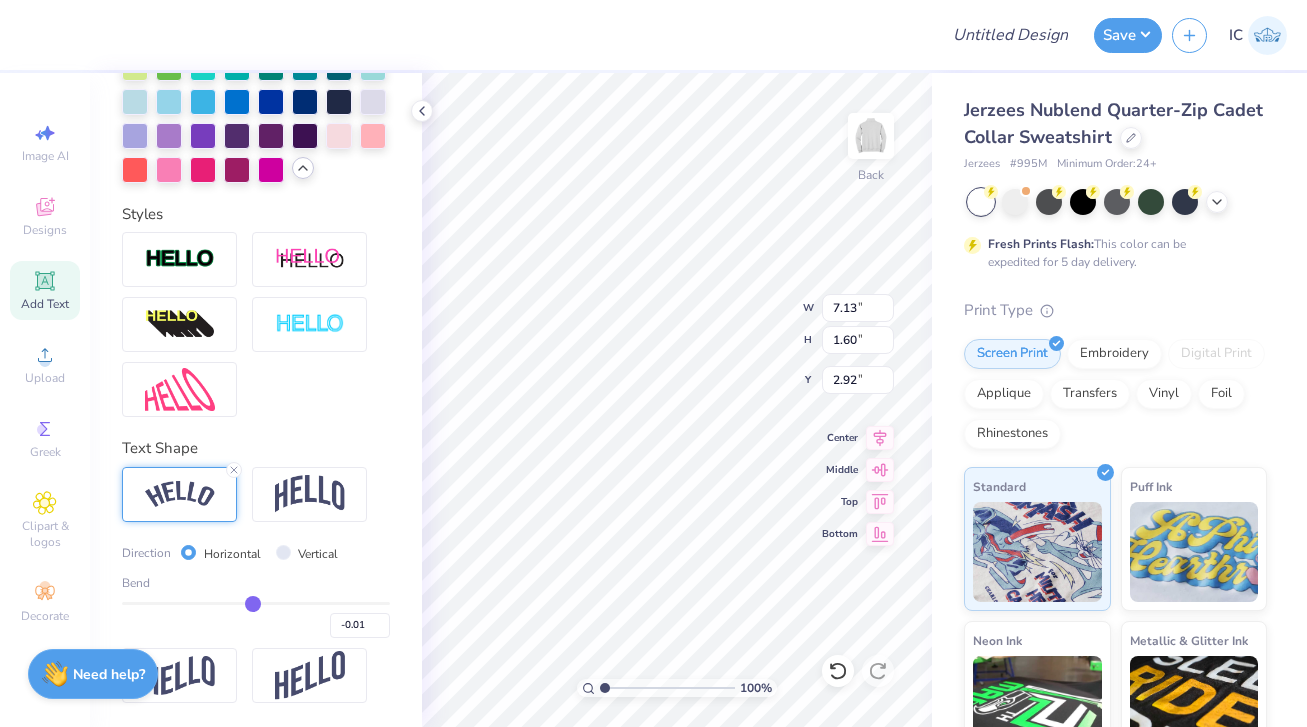 type on "-0.04" 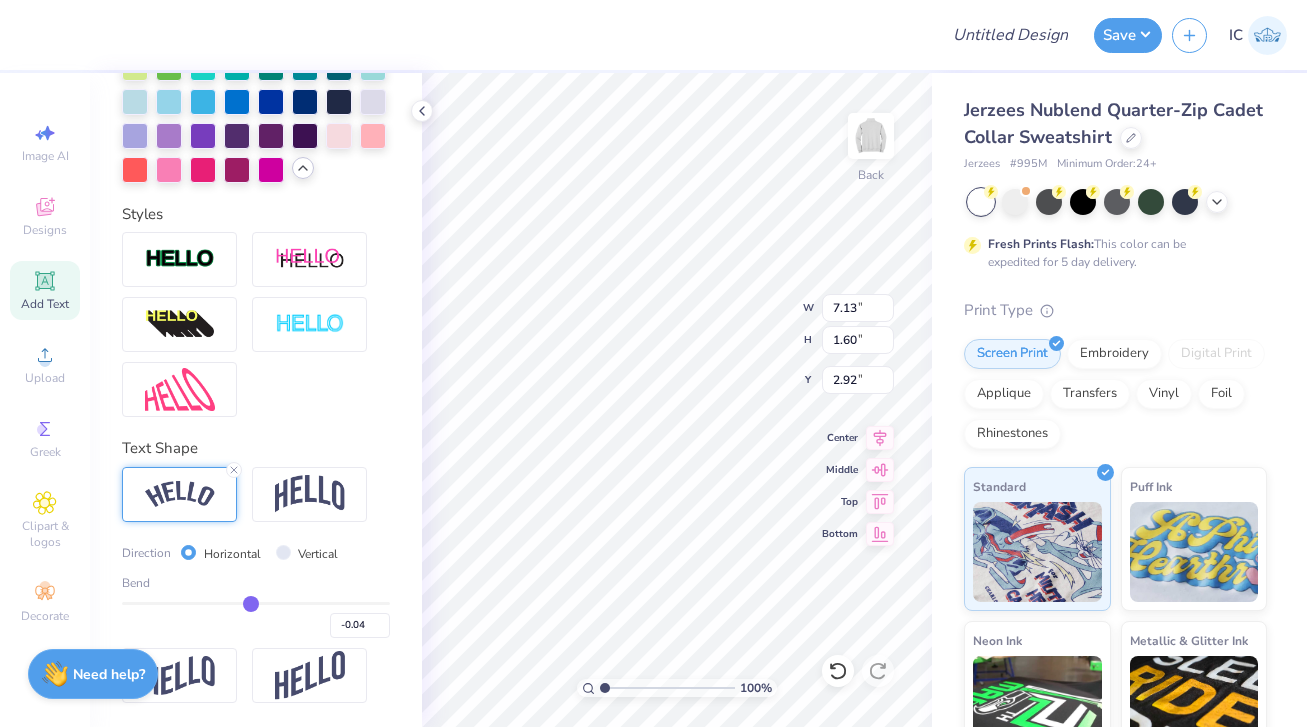 type on "-0.05" 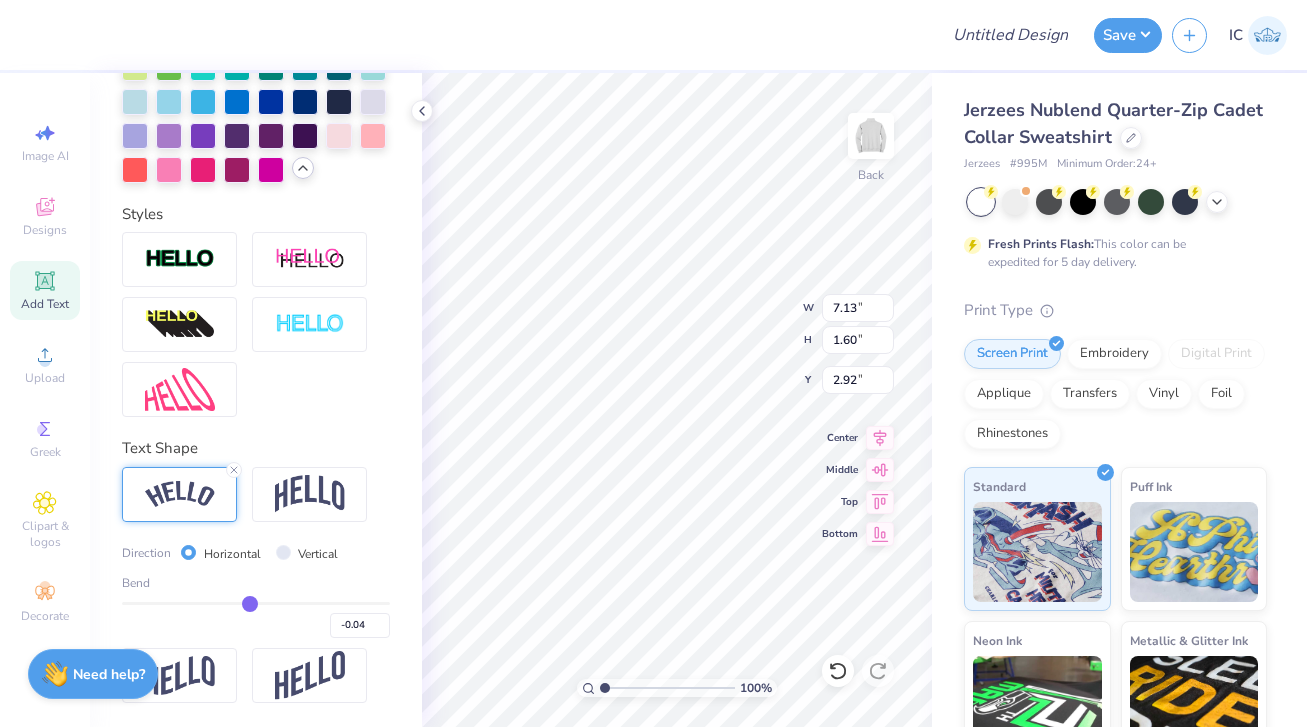 type on "-0.05" 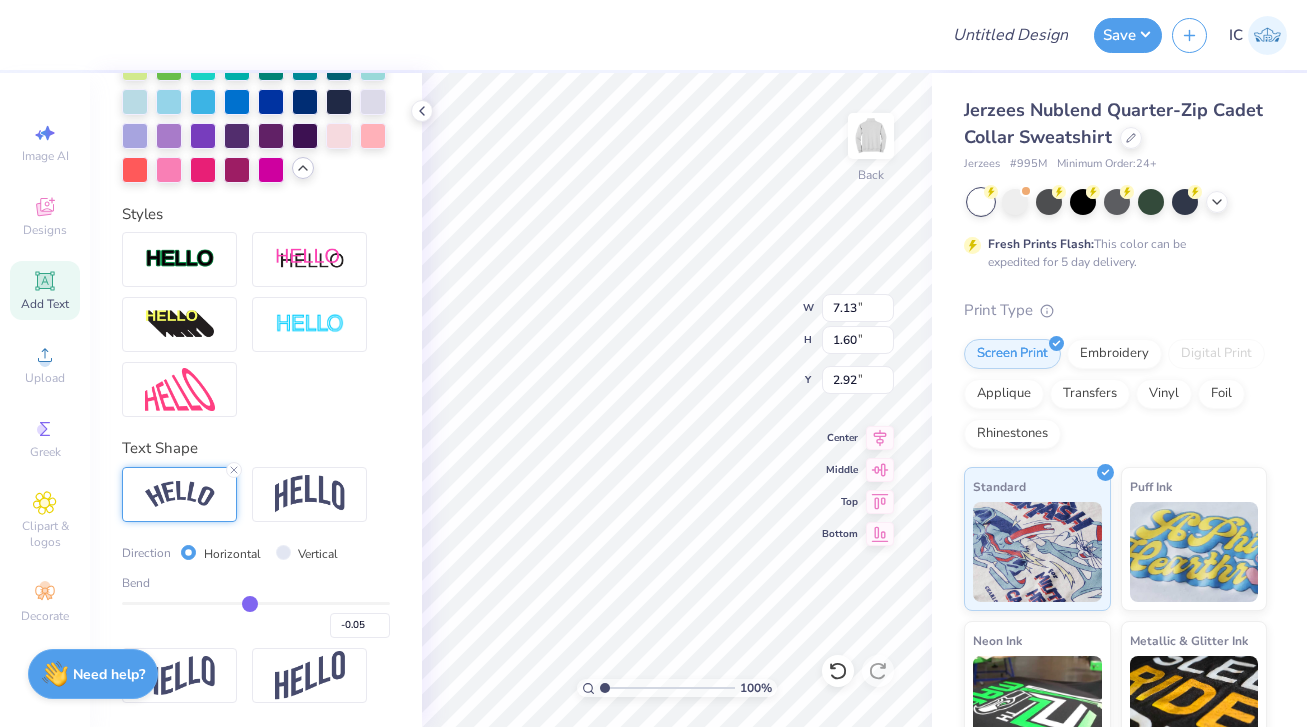 type on "-0.06" 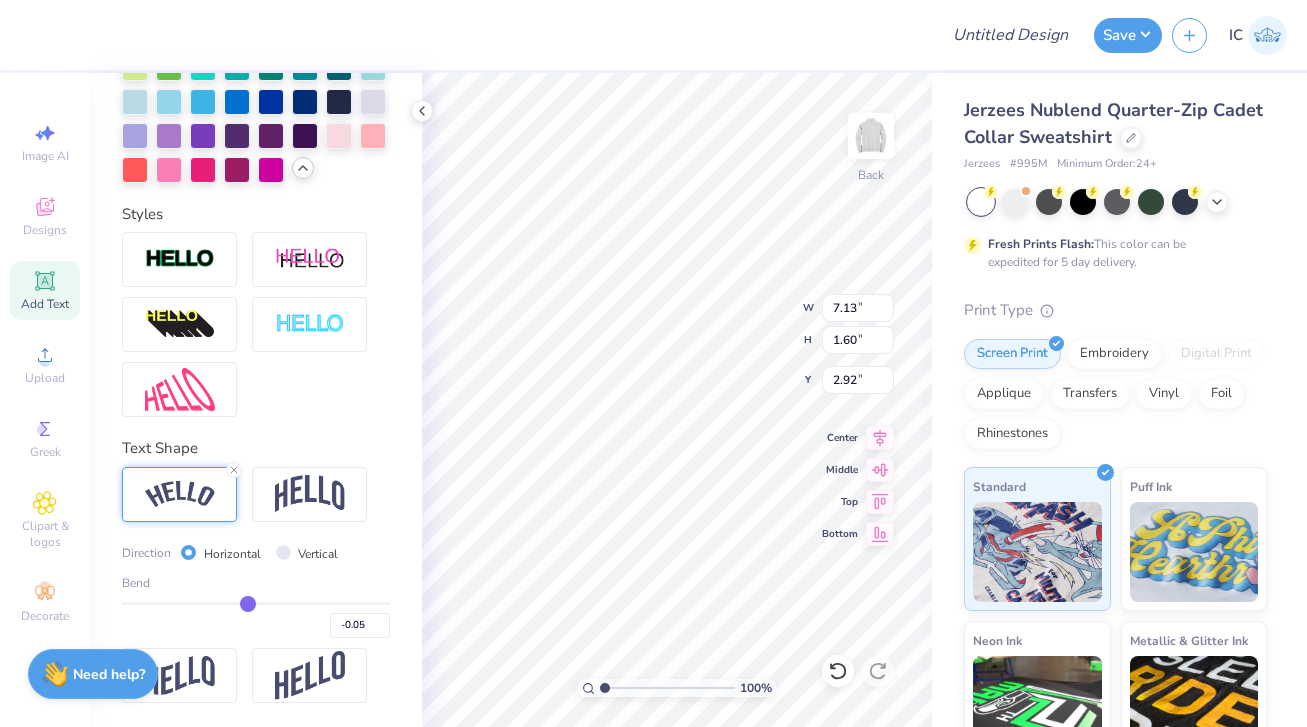 type on "-0.06" 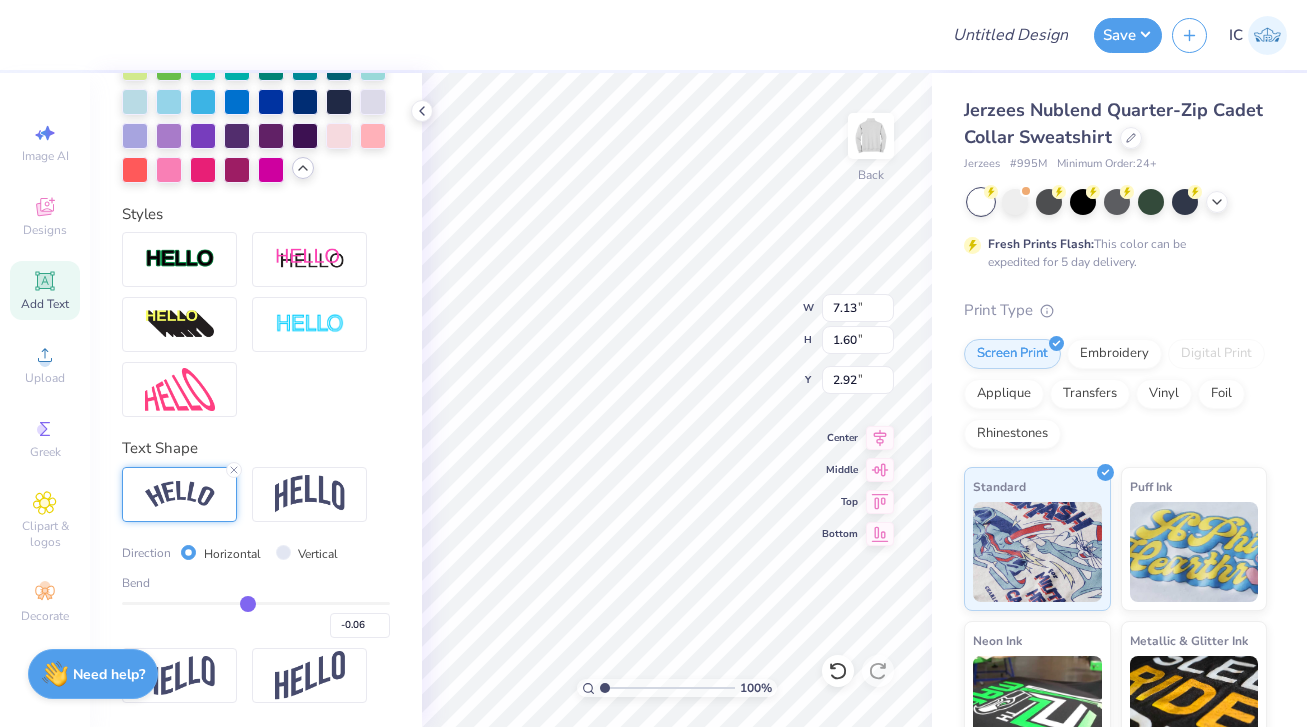 type on "-0.07" 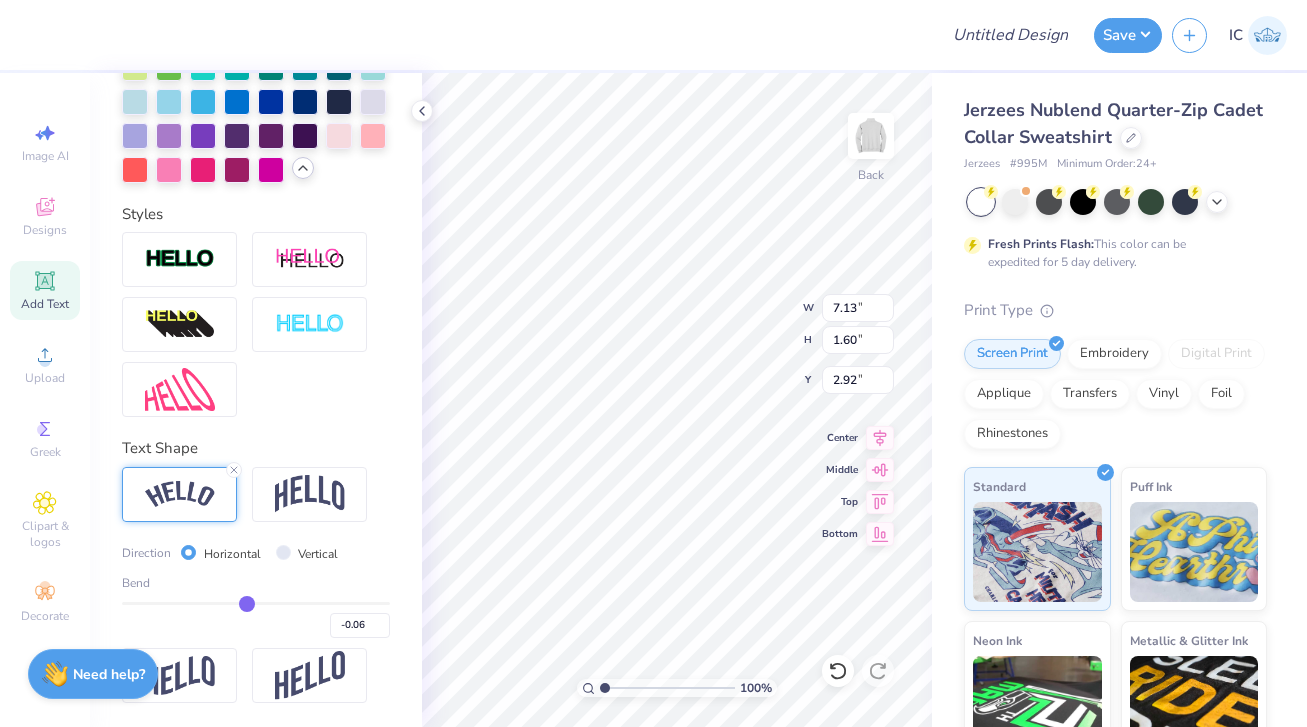type on "-0.07" 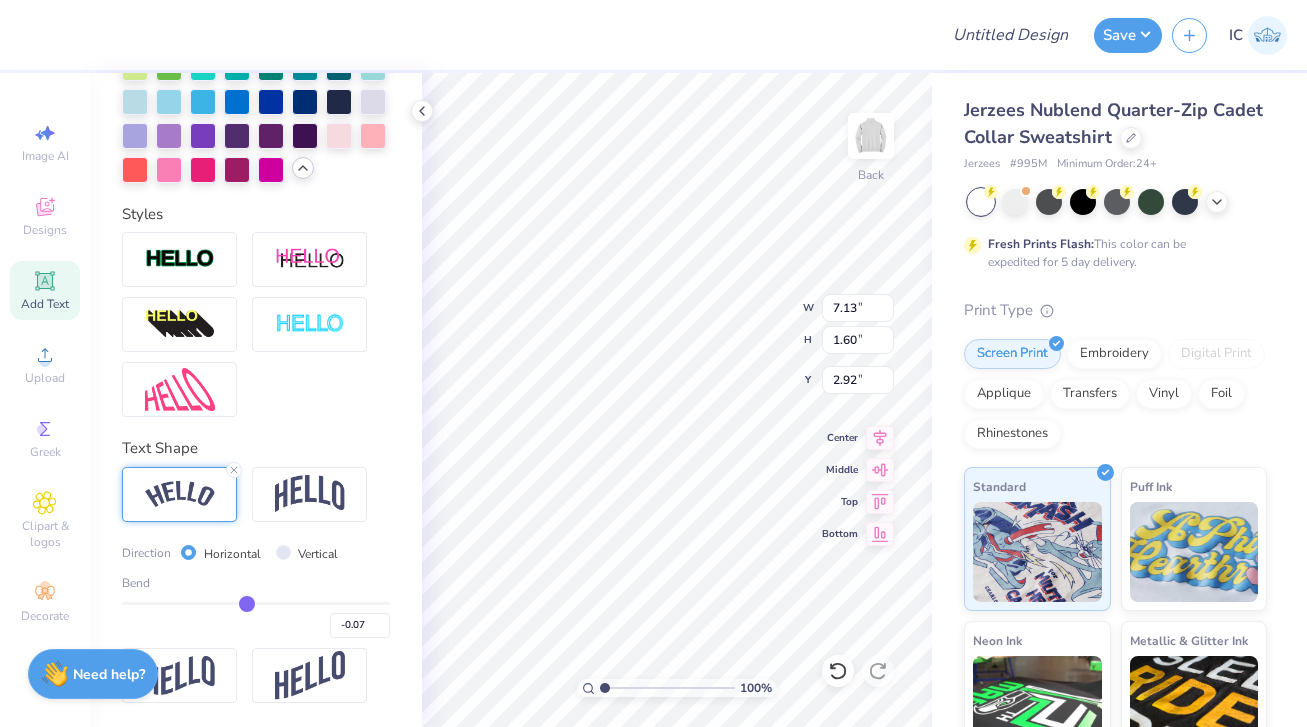 type on "-0.08" 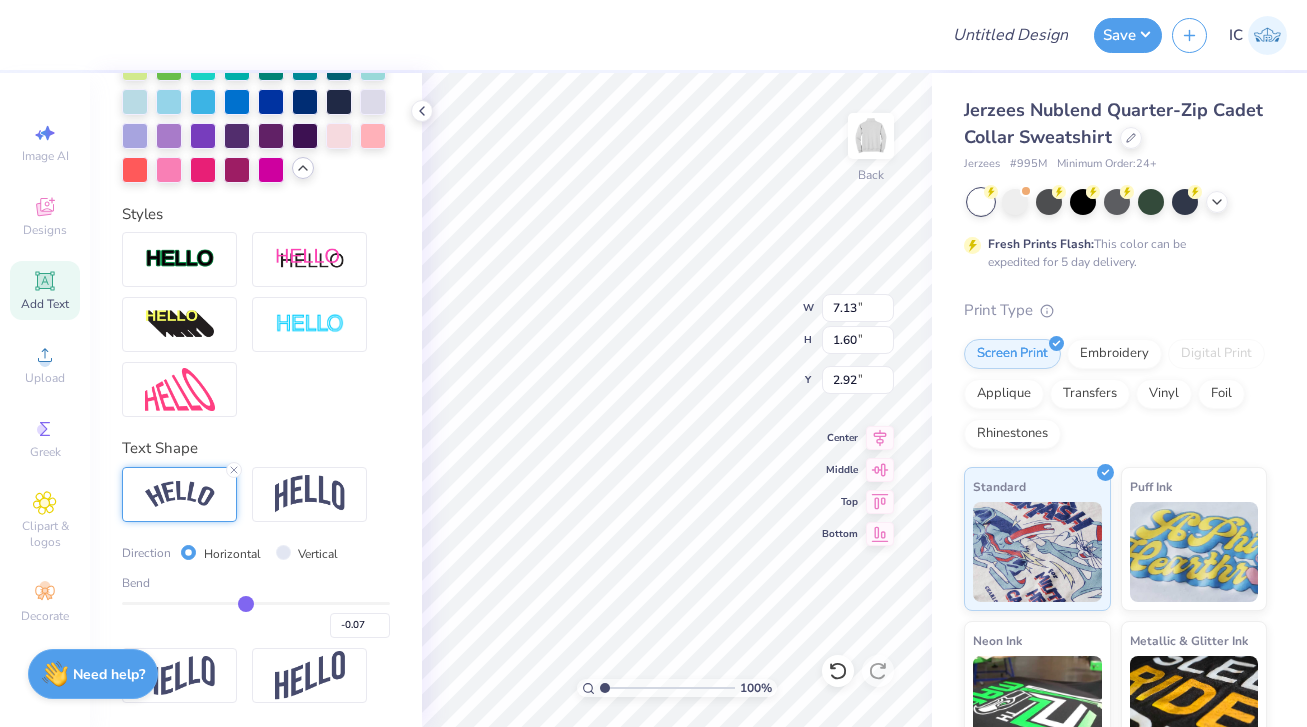type on "-0.08" 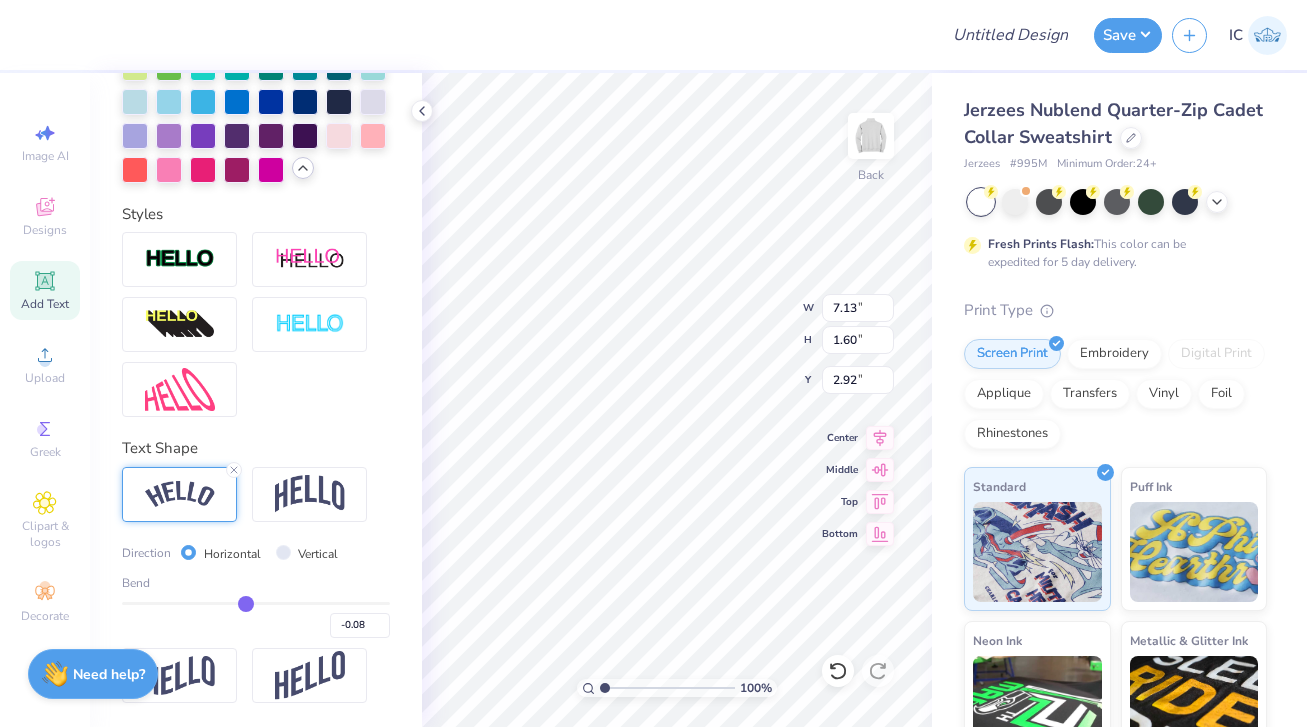 type on "-0.09" 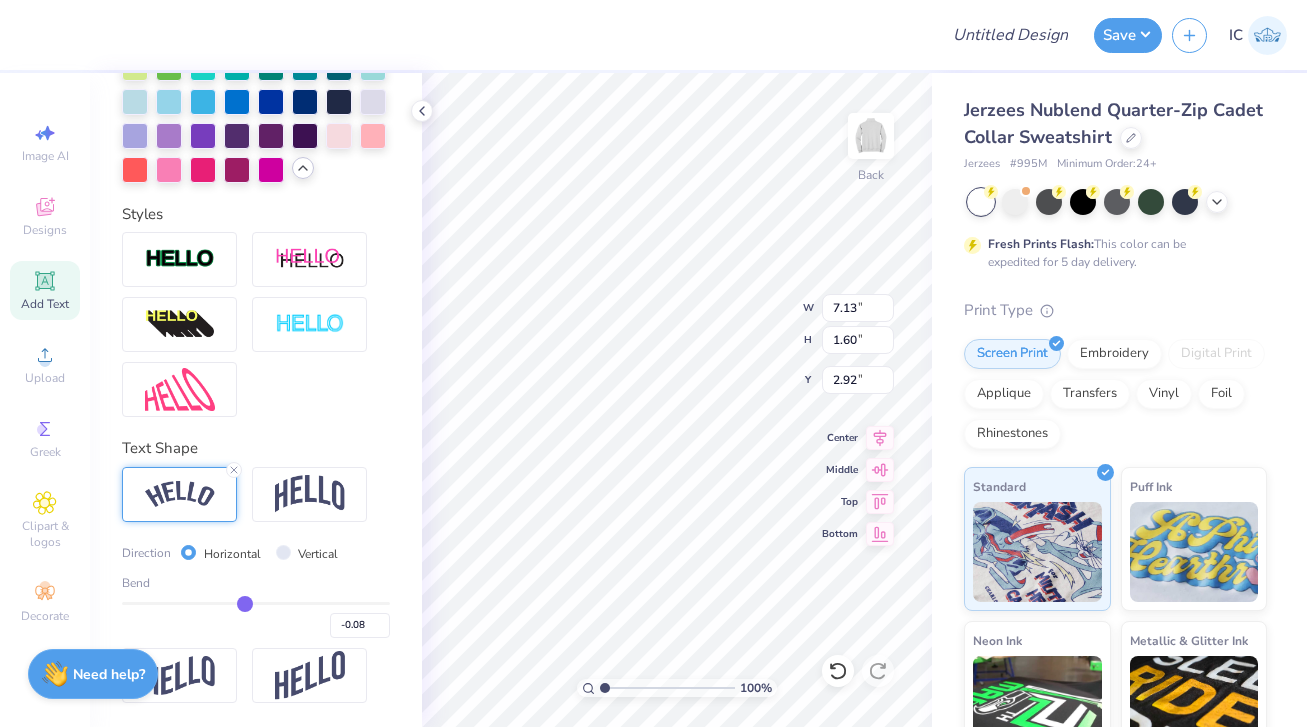type on "-0.09" 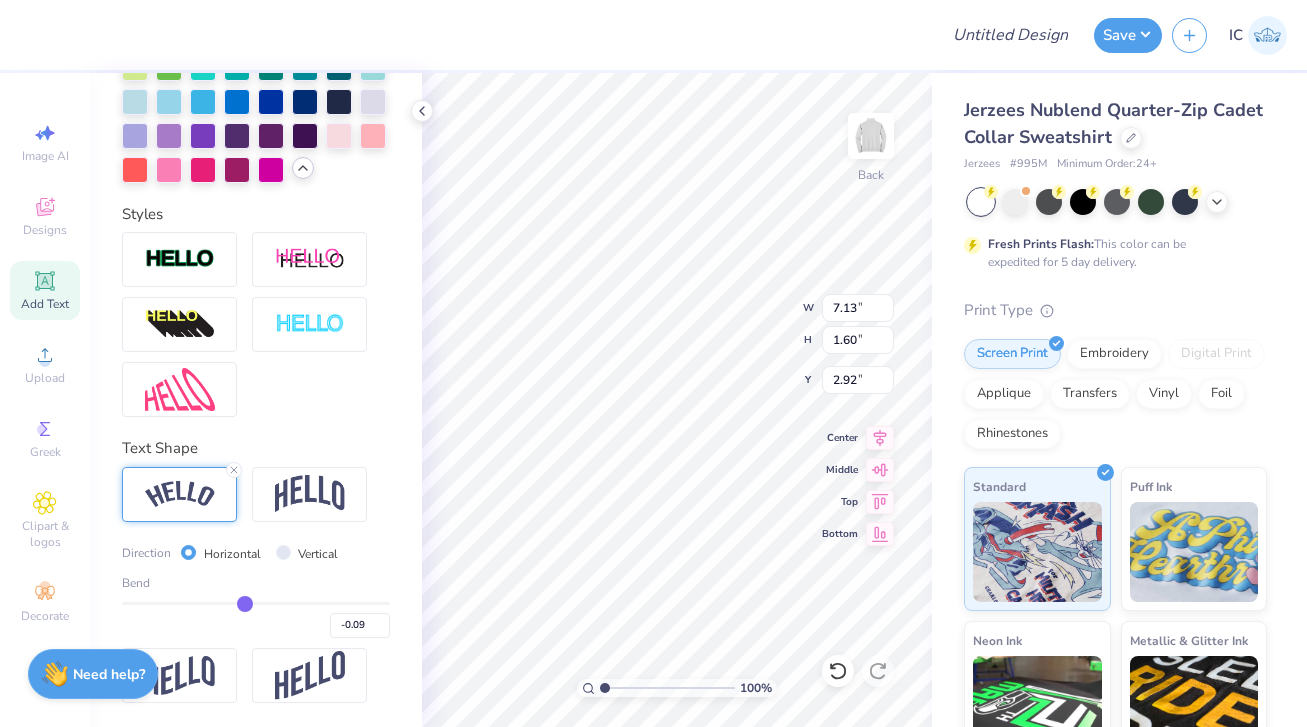 type on "-0.11" 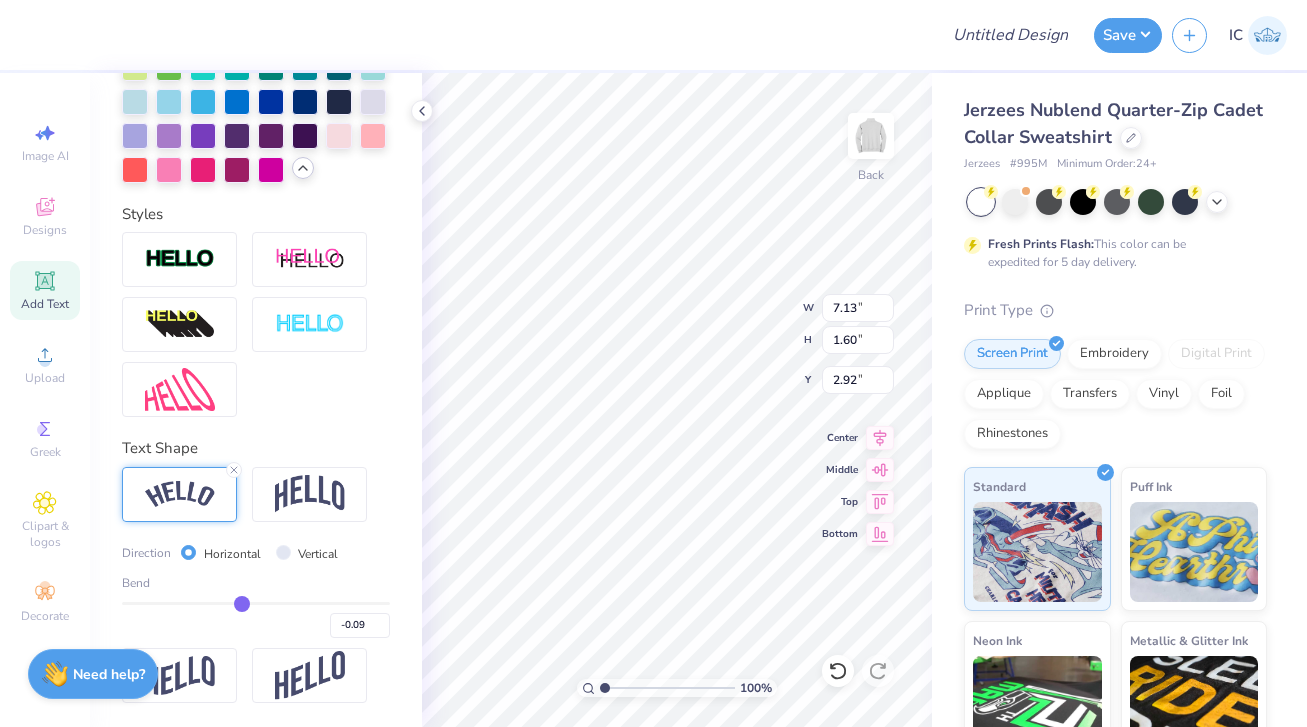 type on "-0.11" 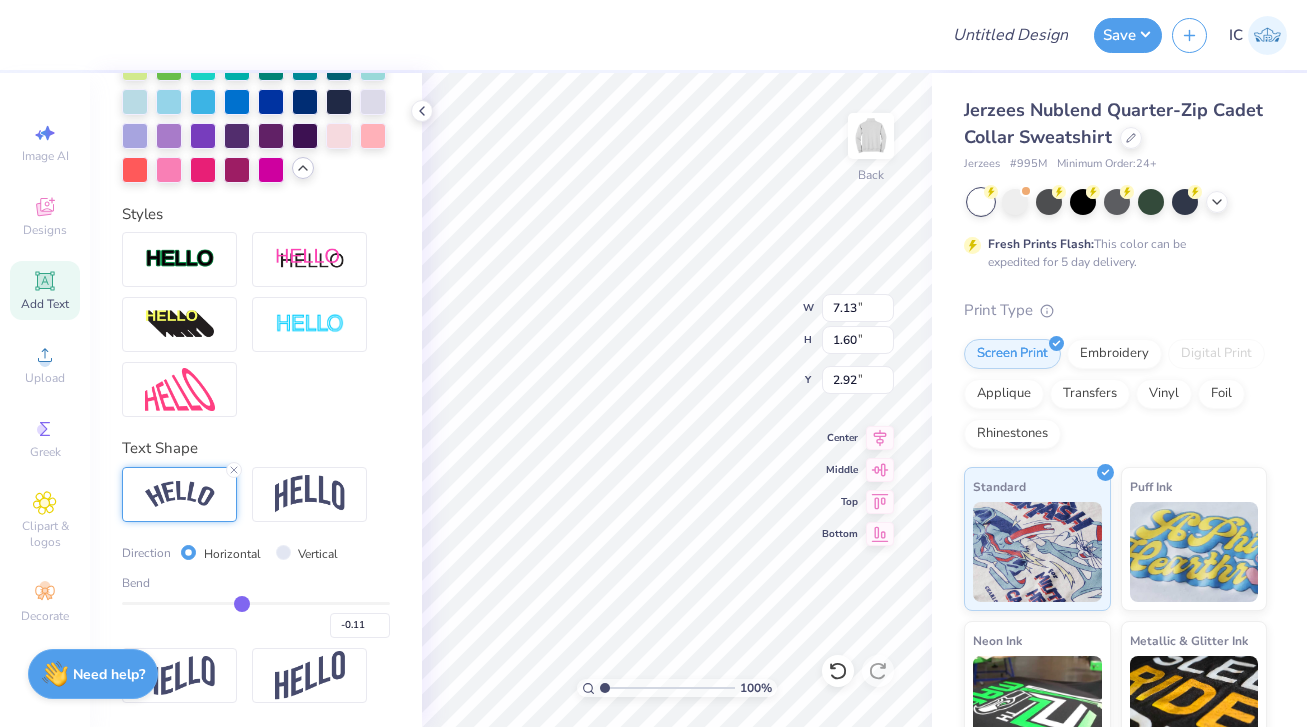 type on "-0.12" 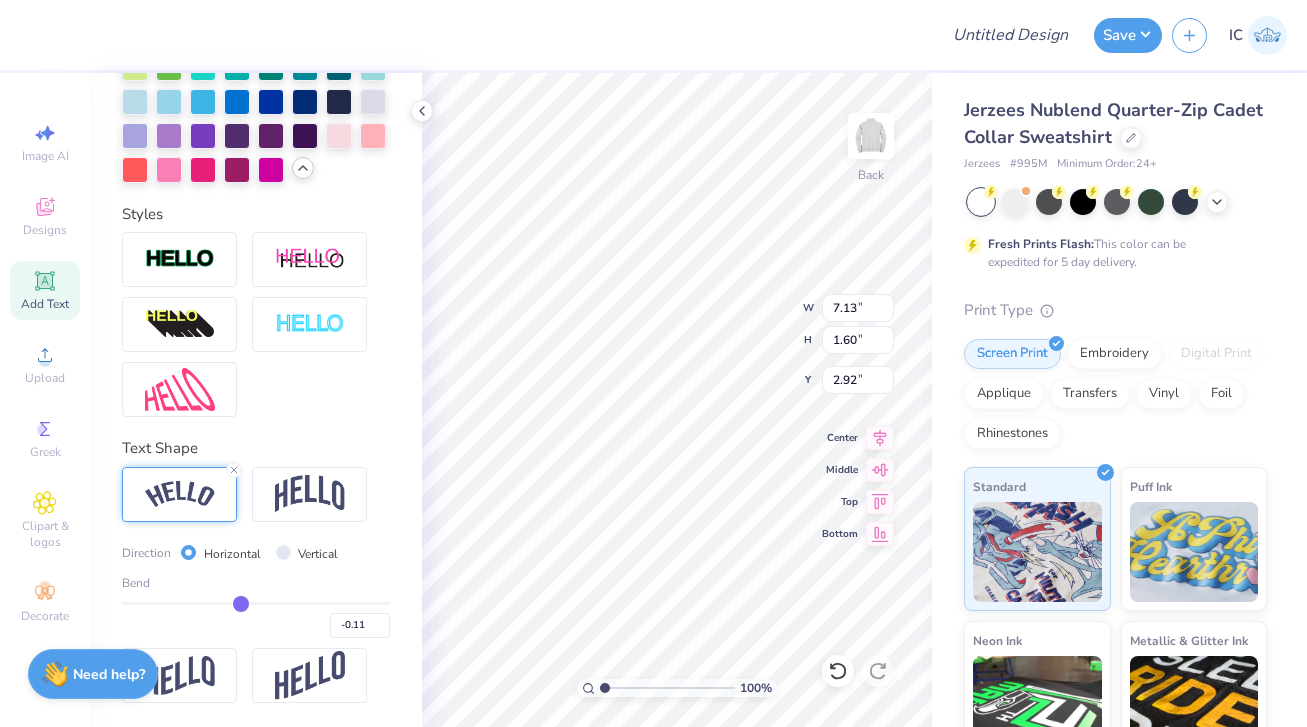 type on "-0.12" 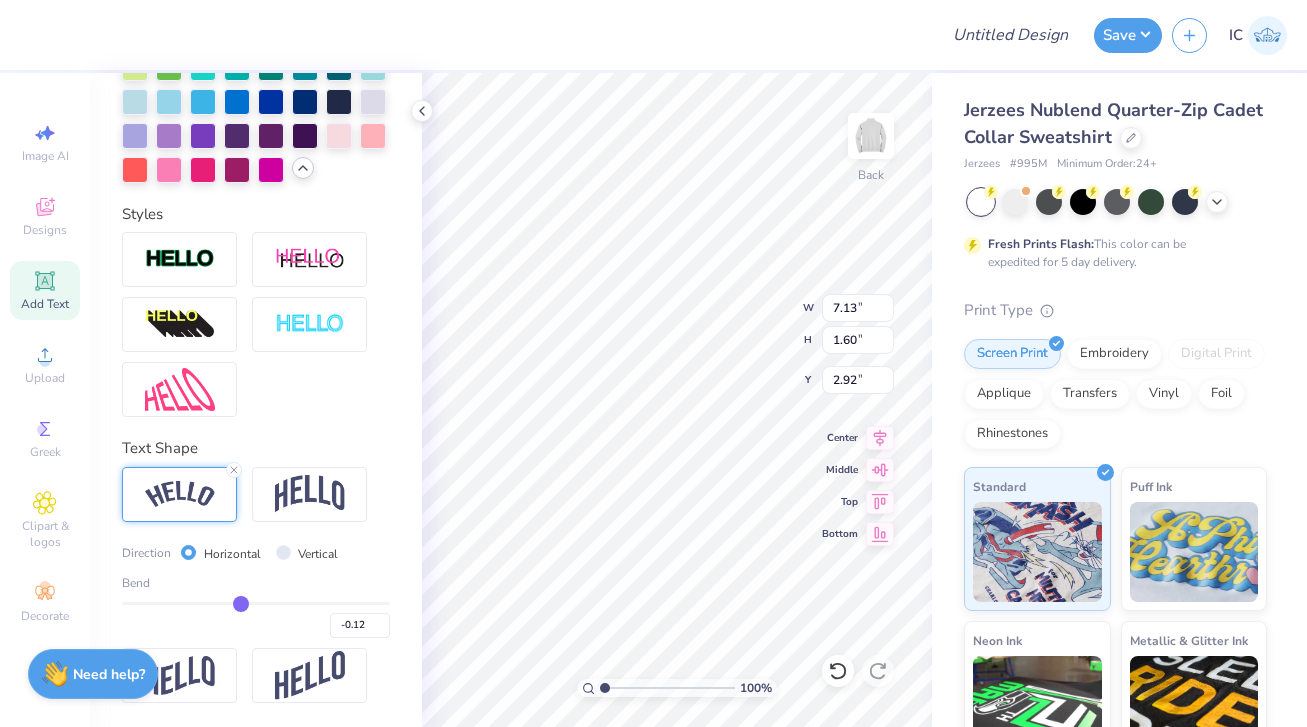 type on "-0.13" 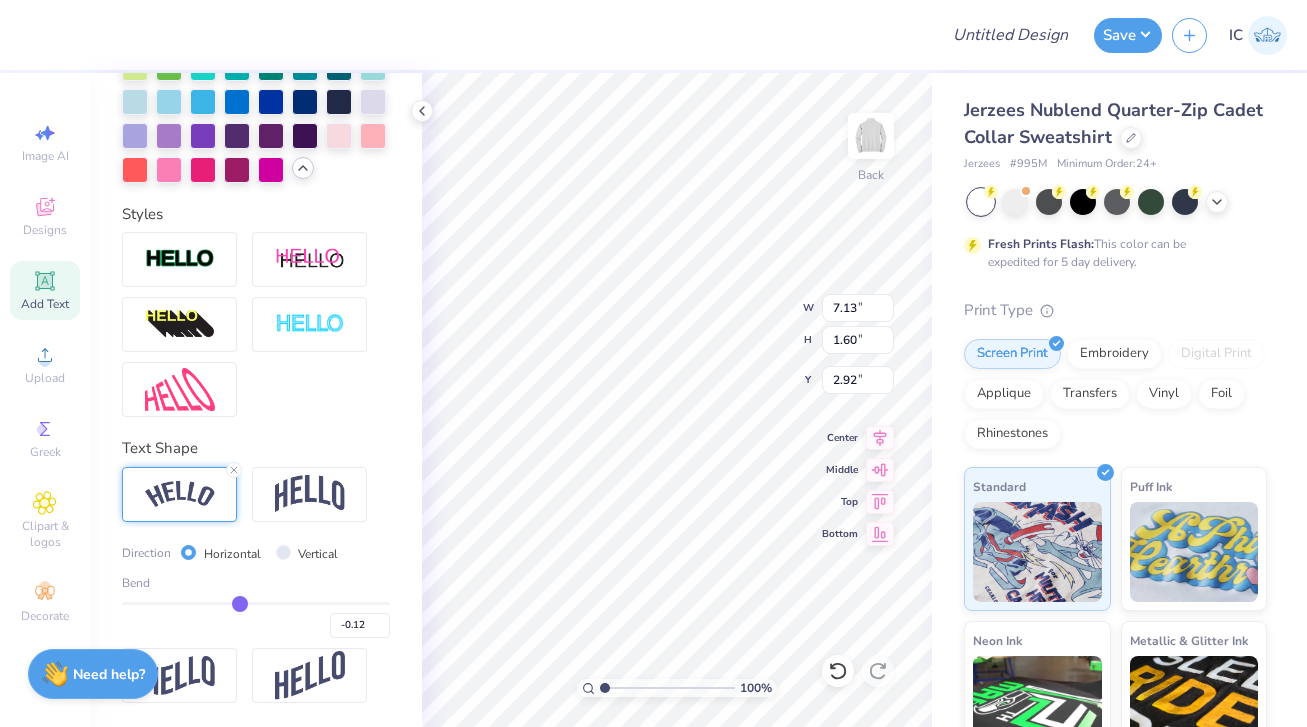 type on "-0.13" 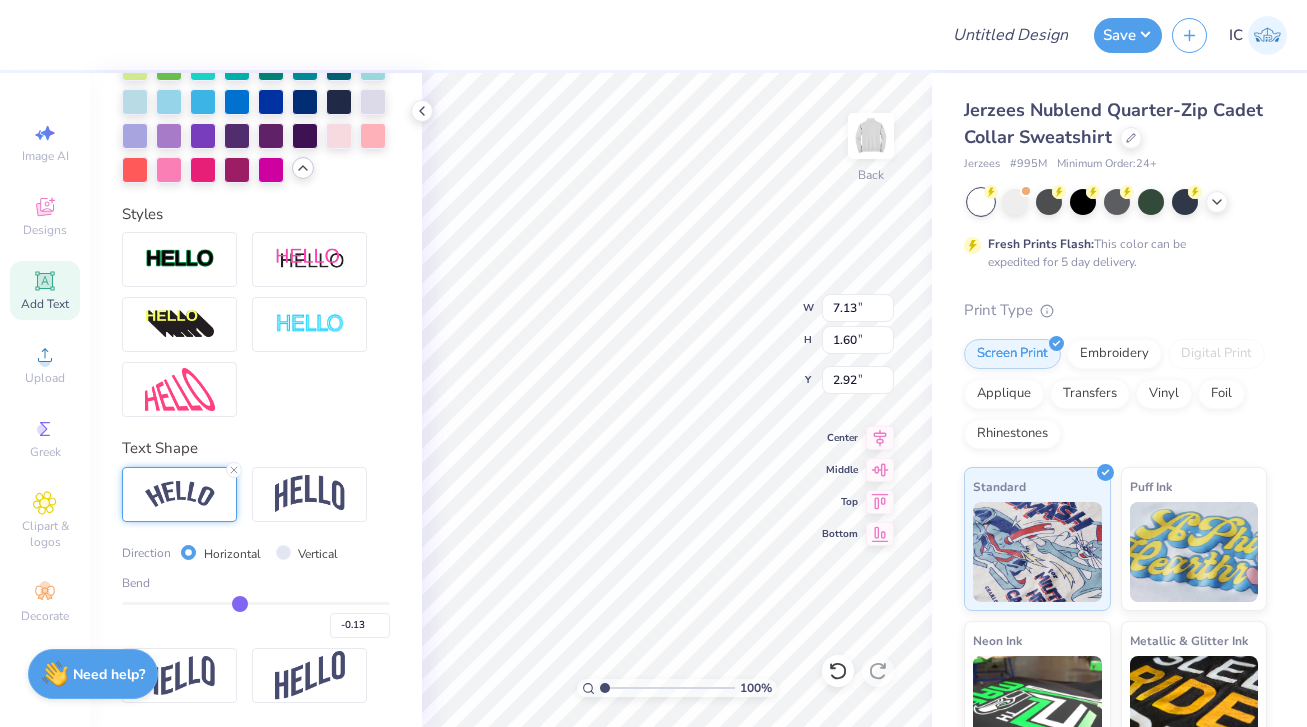 type on "-0.14" 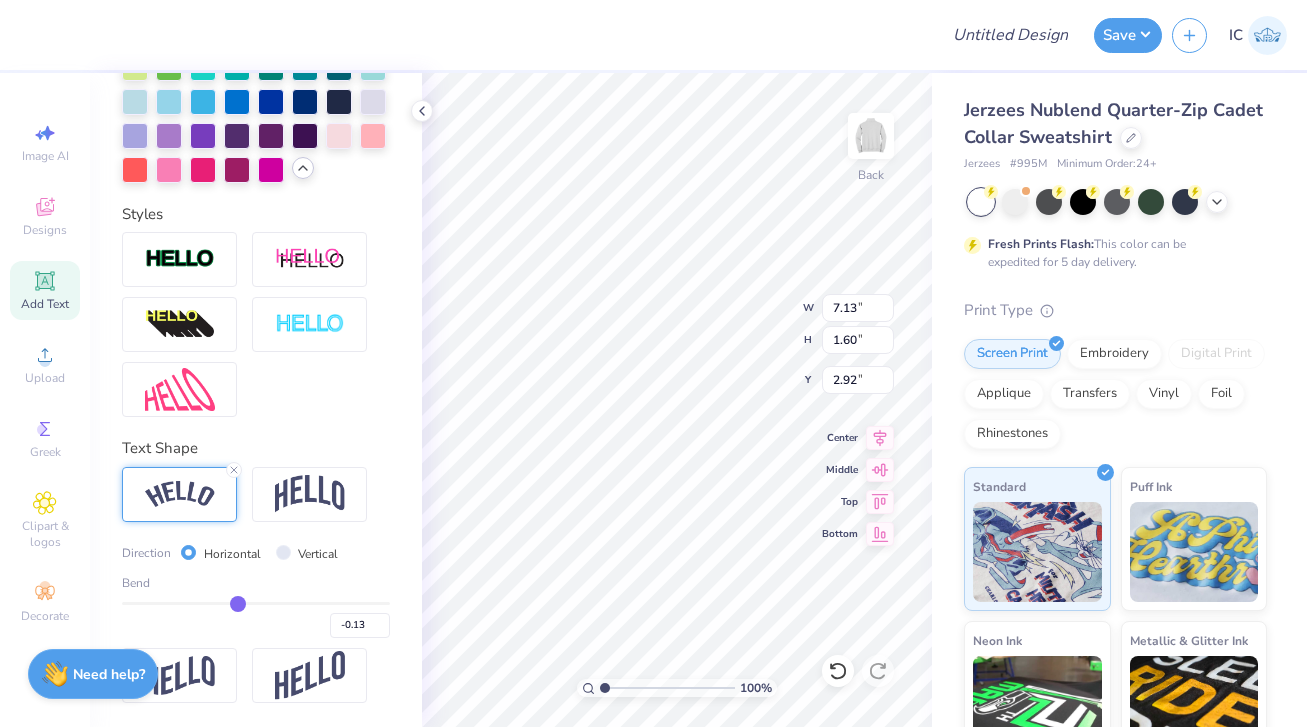 type on "-0.14" 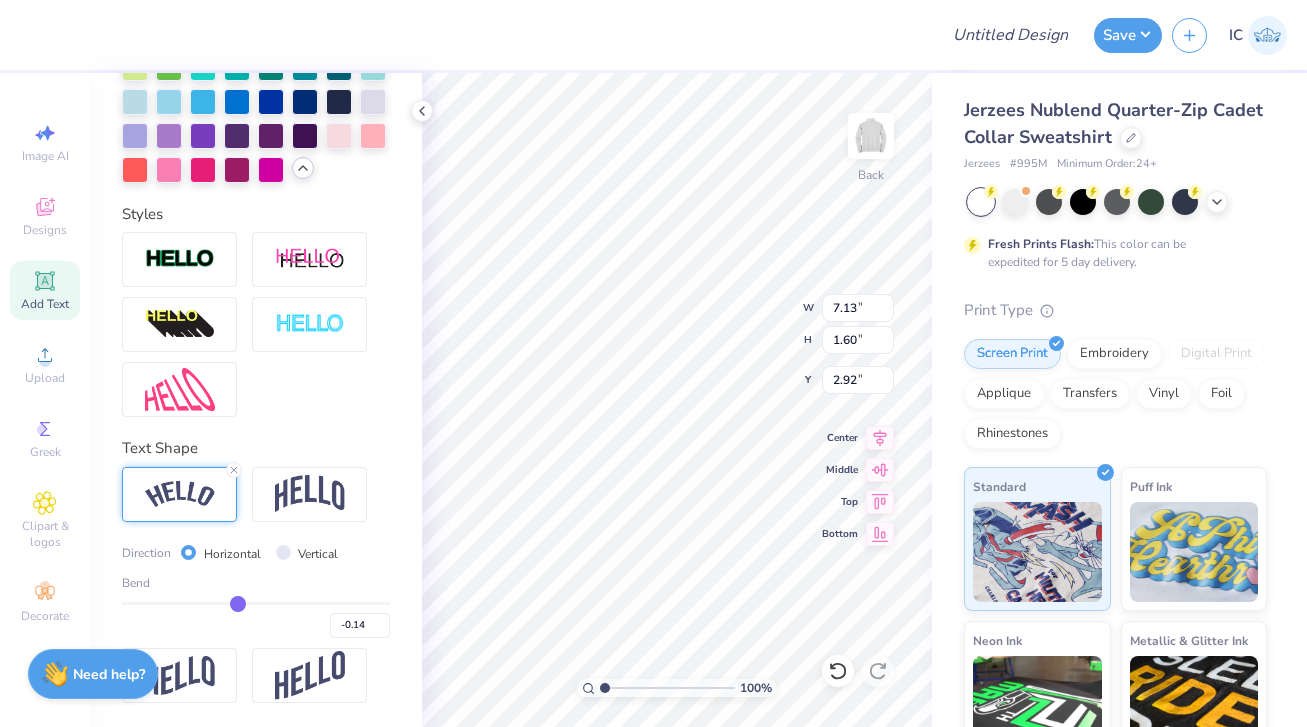 type on "-0.15" 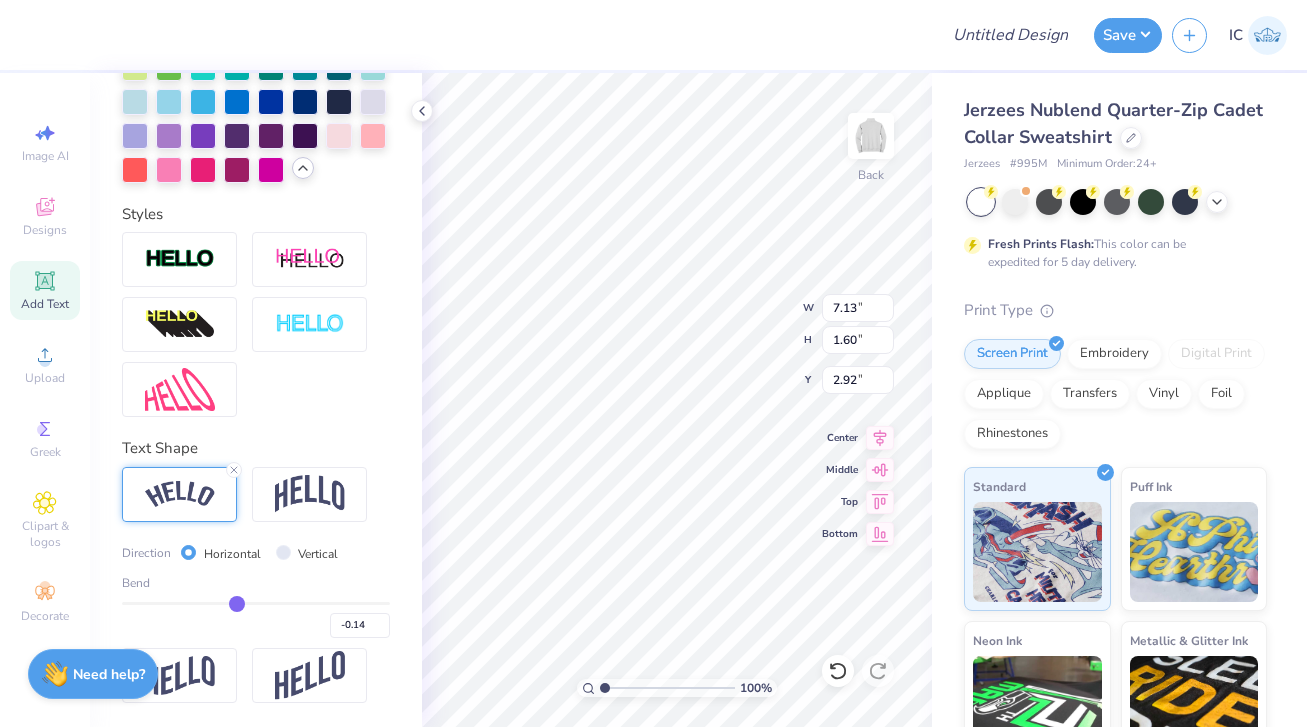 type on "-0.15" 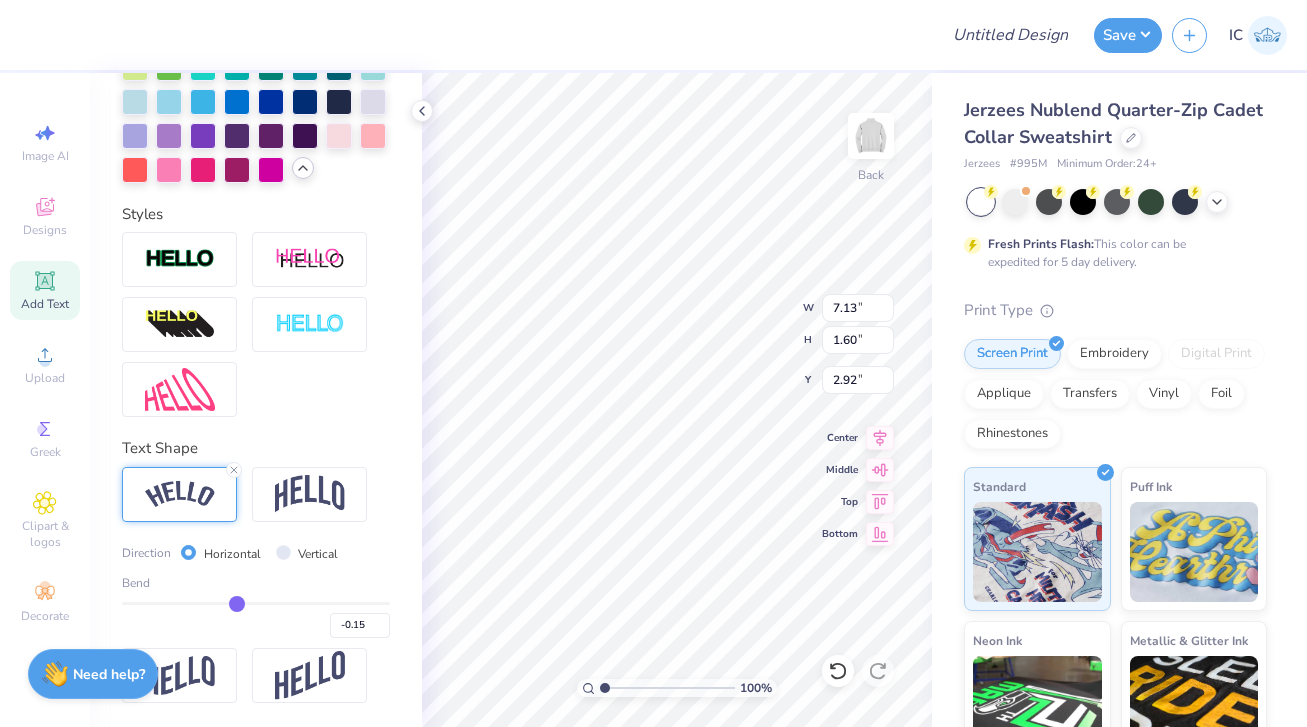 drag, startPoint x: 317, startPoint y: 597, endPoint x: 237, endPoint y: 602, distance: 80.1561 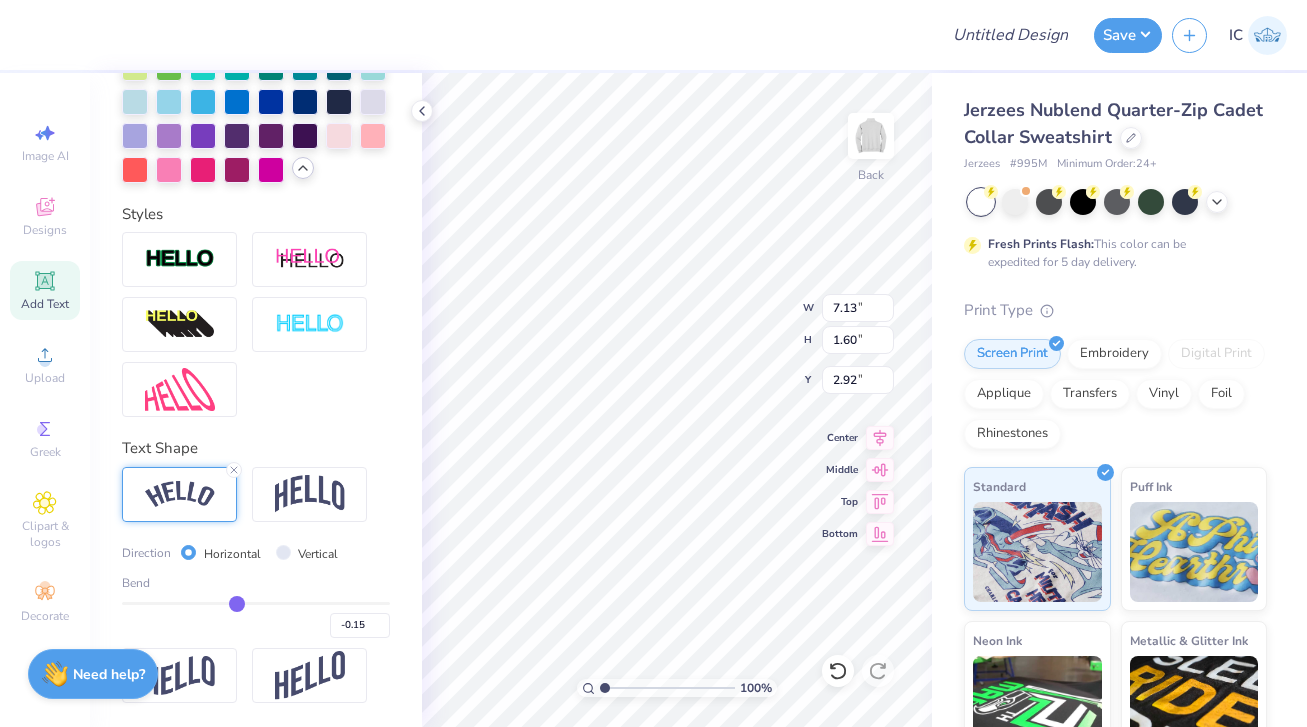 type on "6.57" 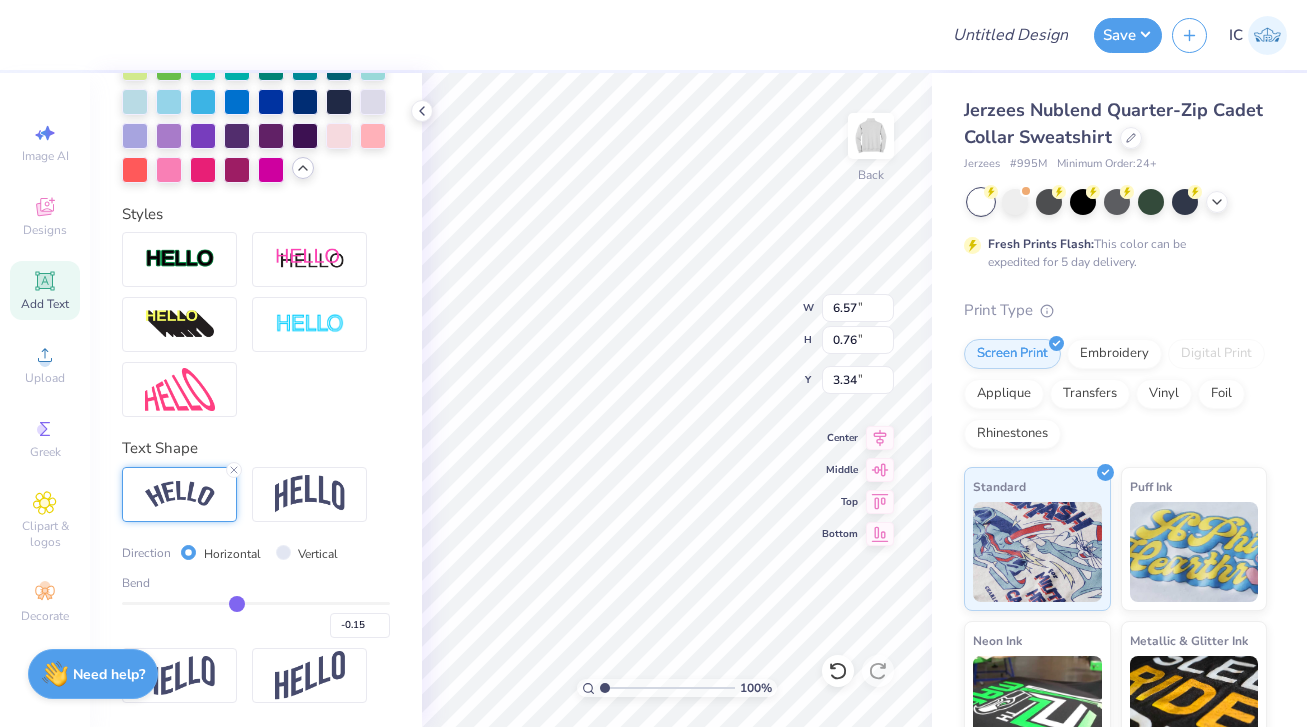 type on "-0.14" 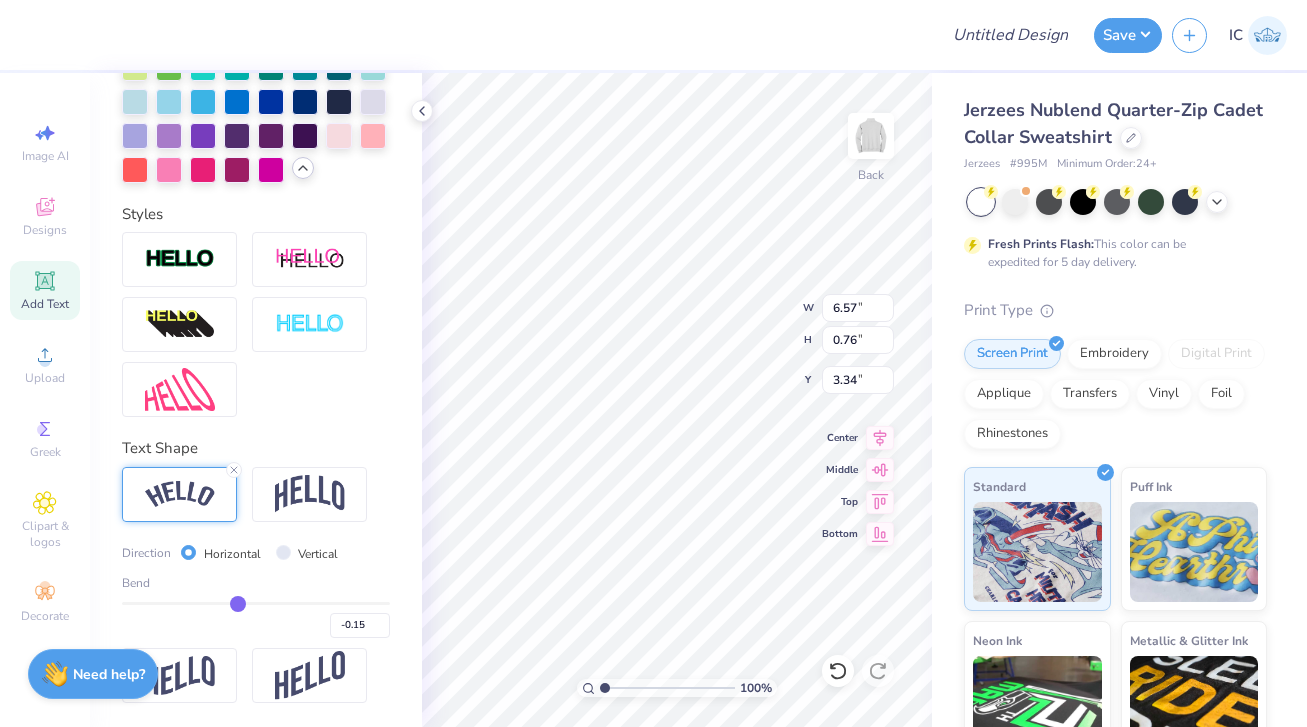 type on "-0.14" 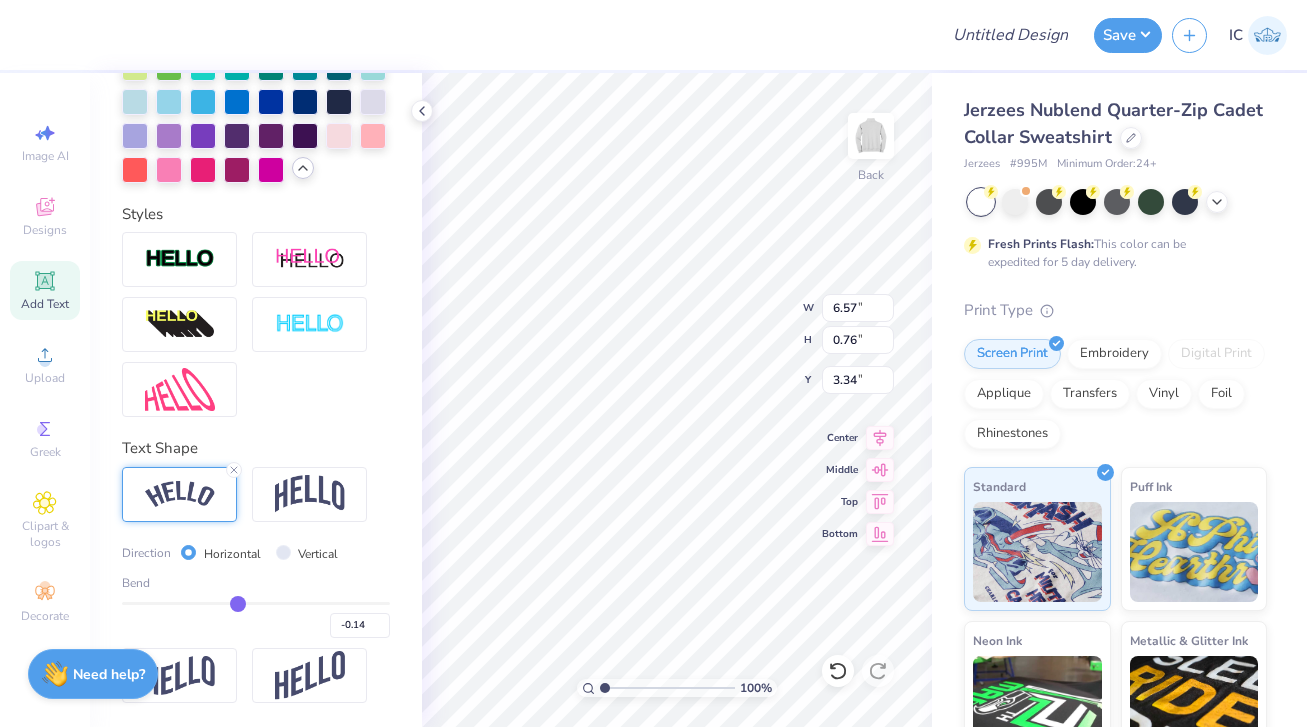 type on "-0.13" 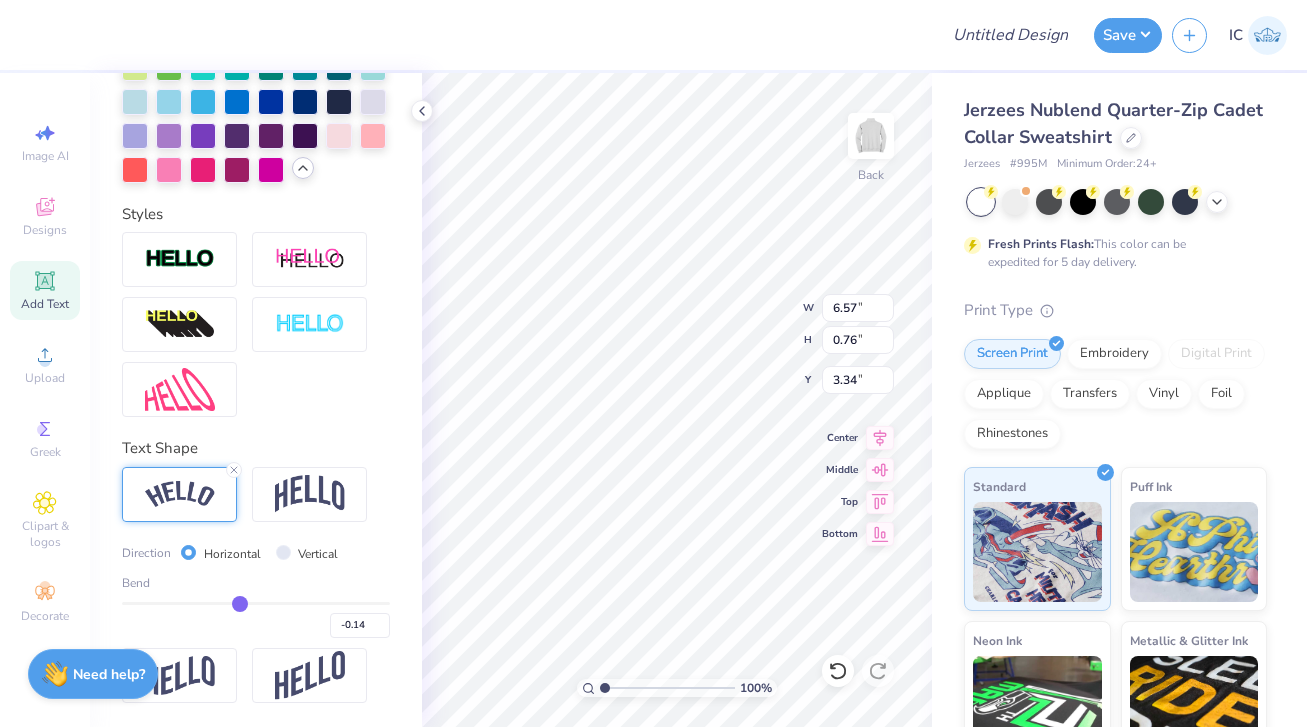 type on "-0.13" 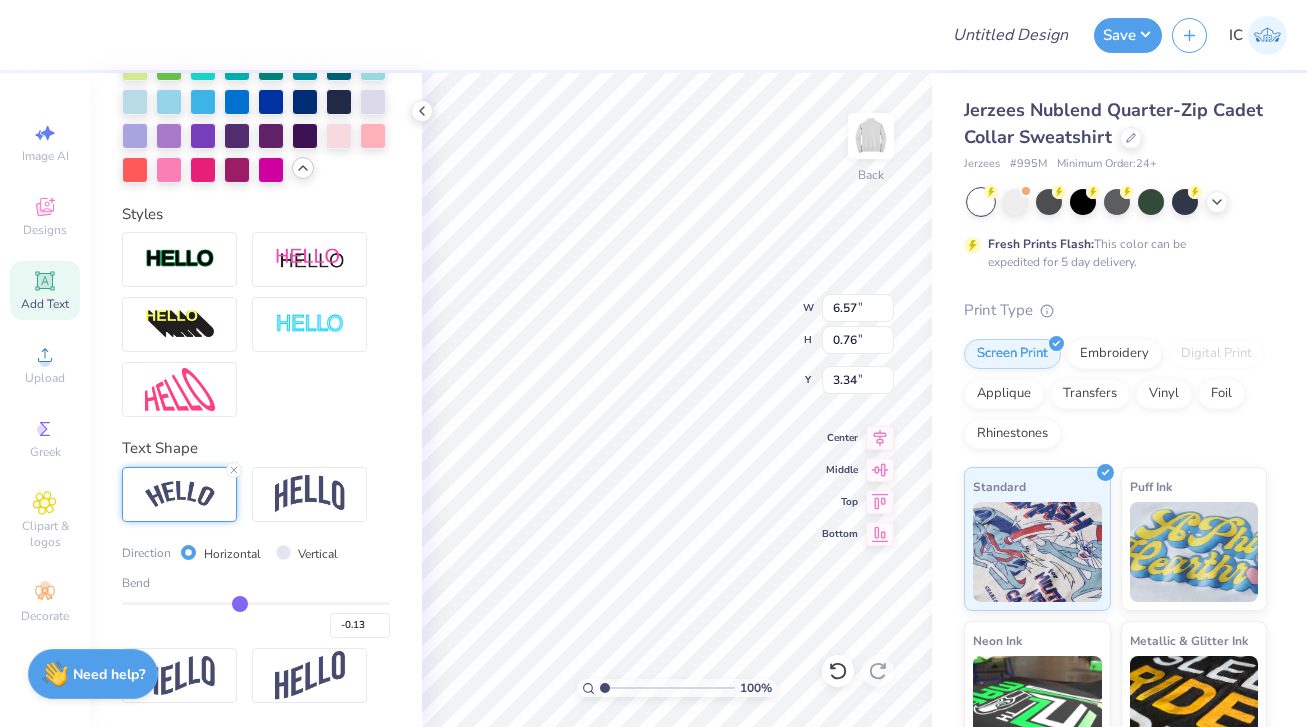 type on "-0.12" 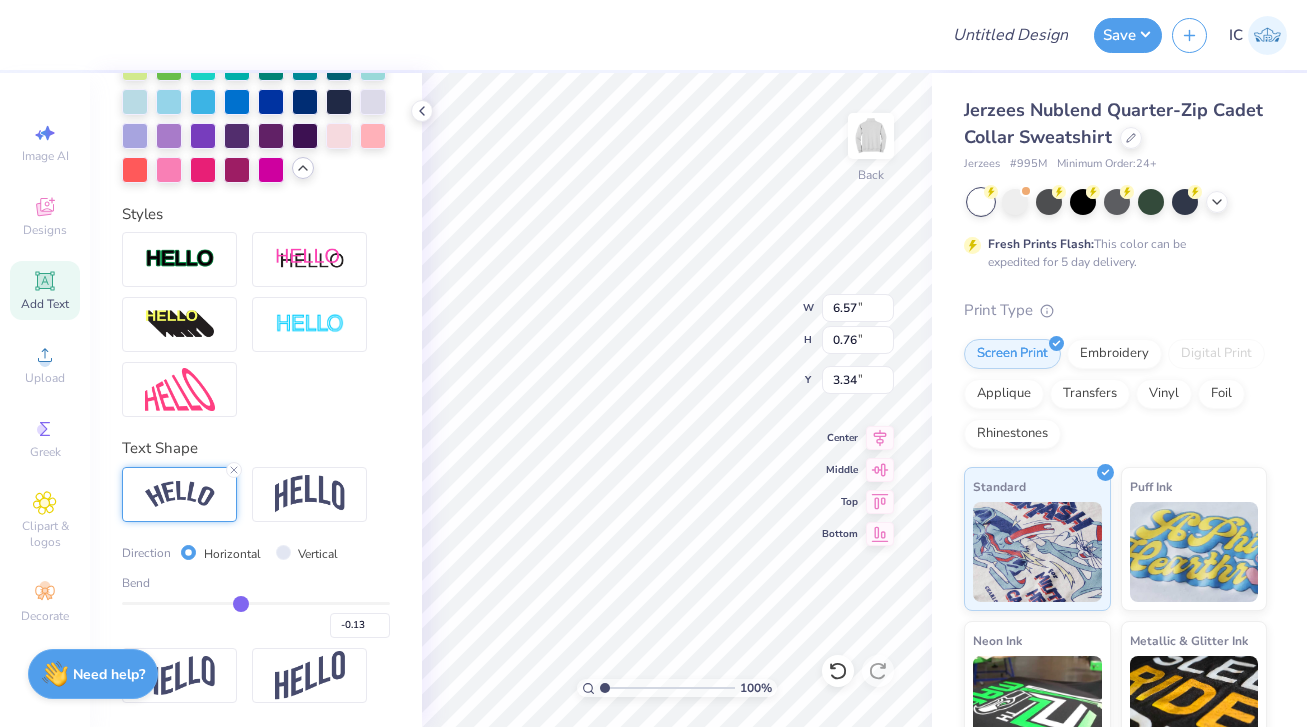 type on "-0.12" 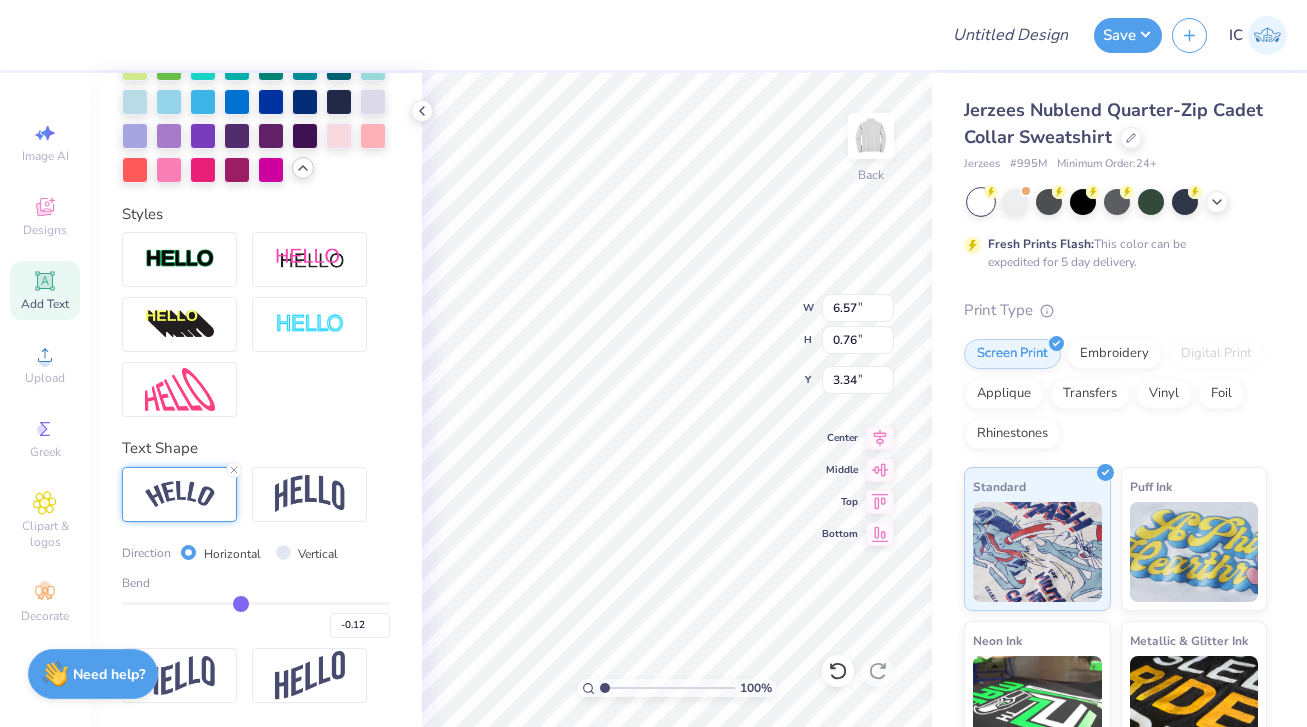 type on "-0.11" 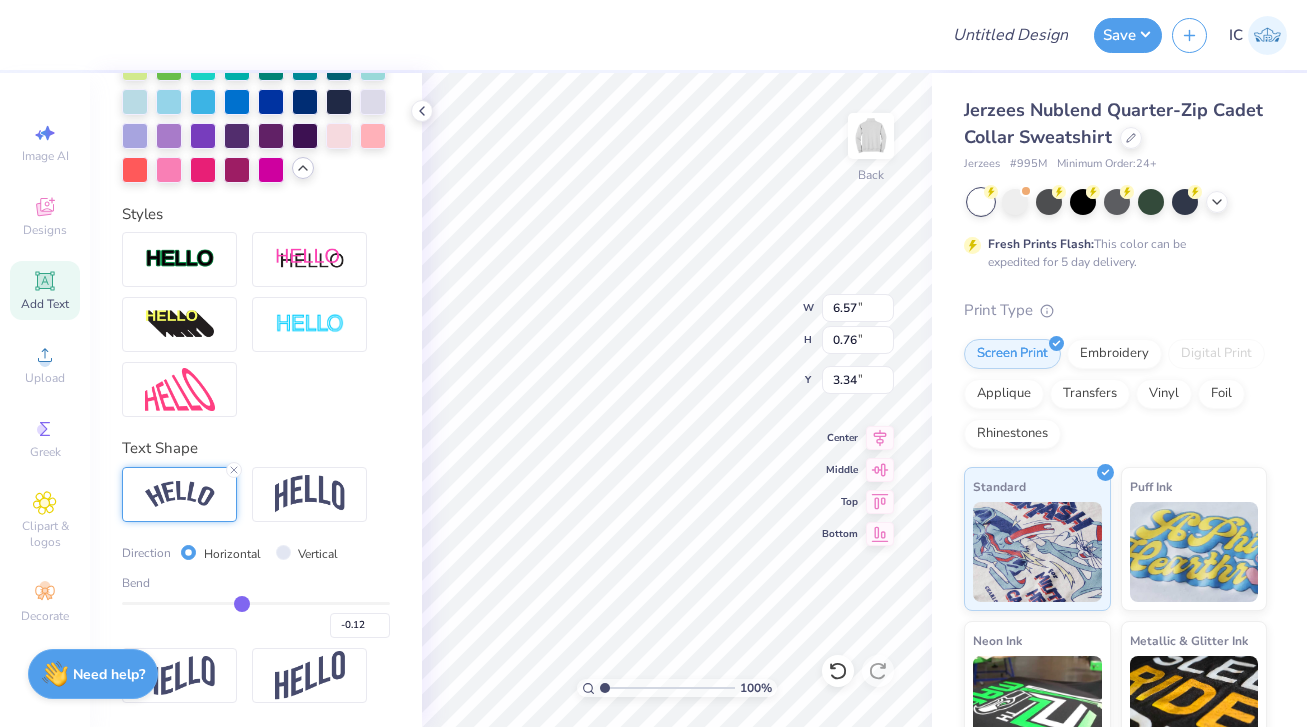 type on "-0.11" 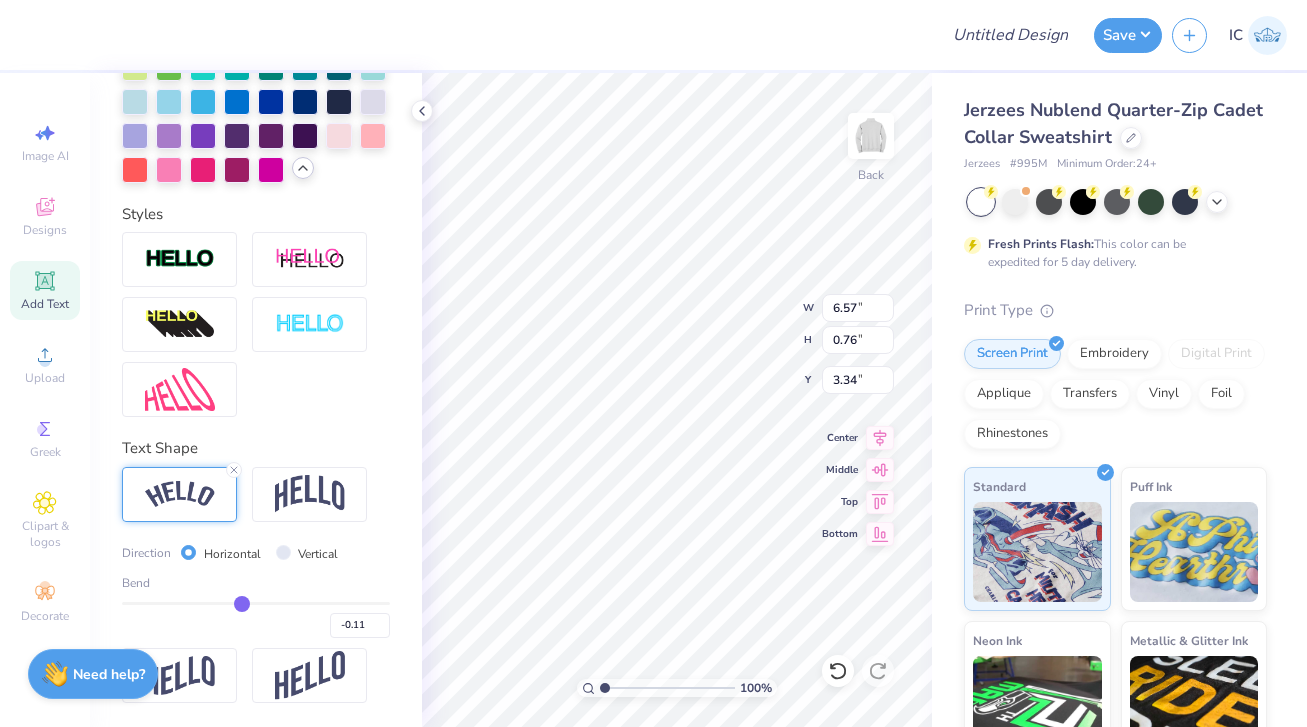 type on "-0.1" 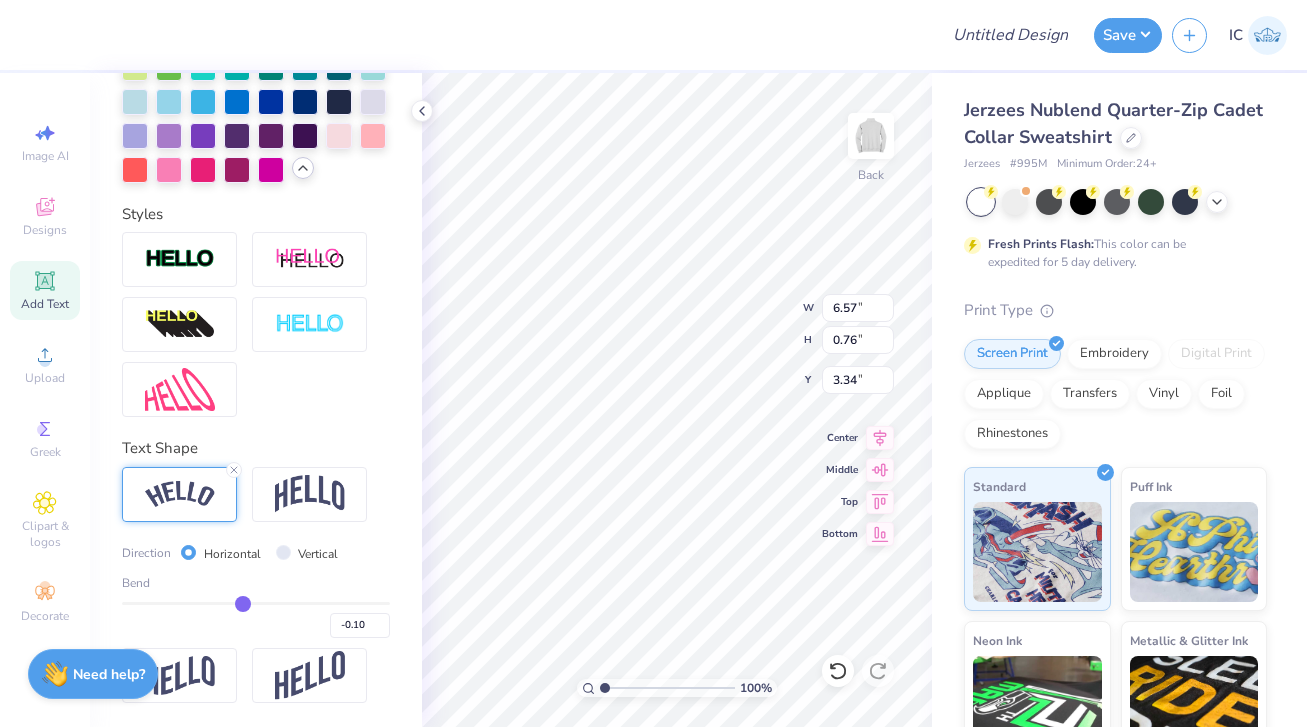 type on "-0.09" 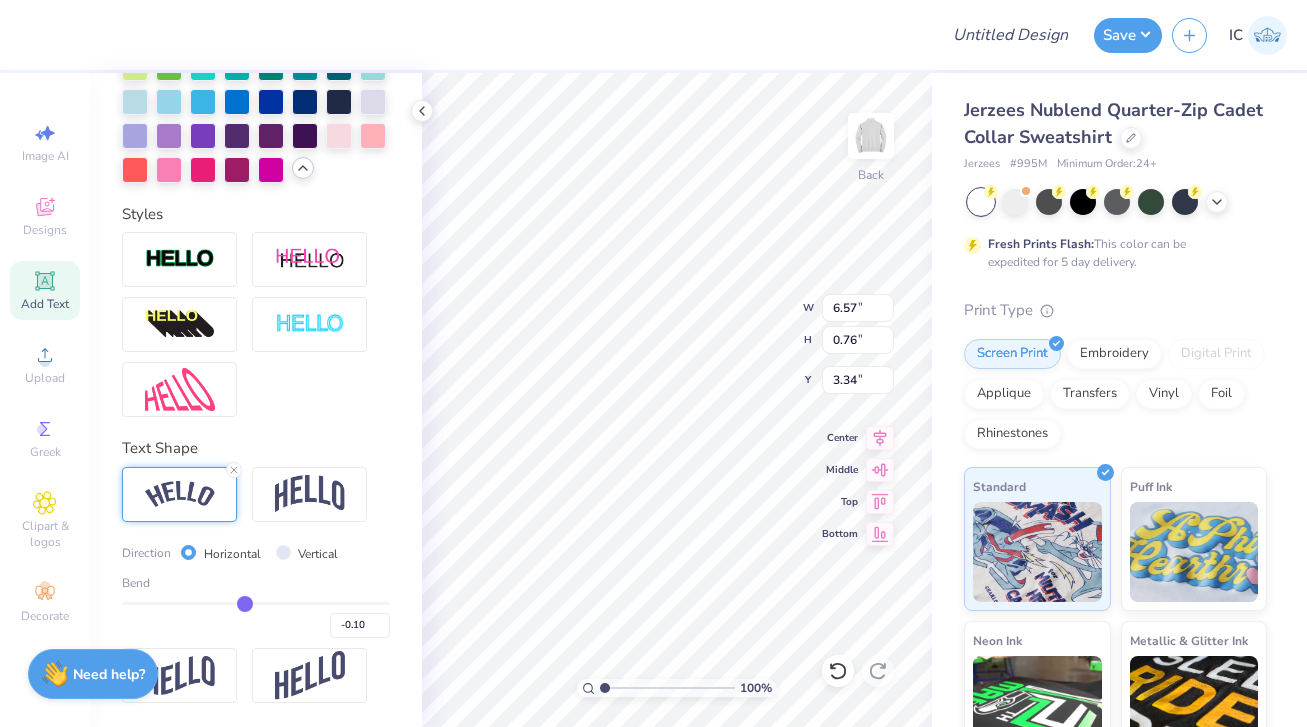 type on "-0.09" 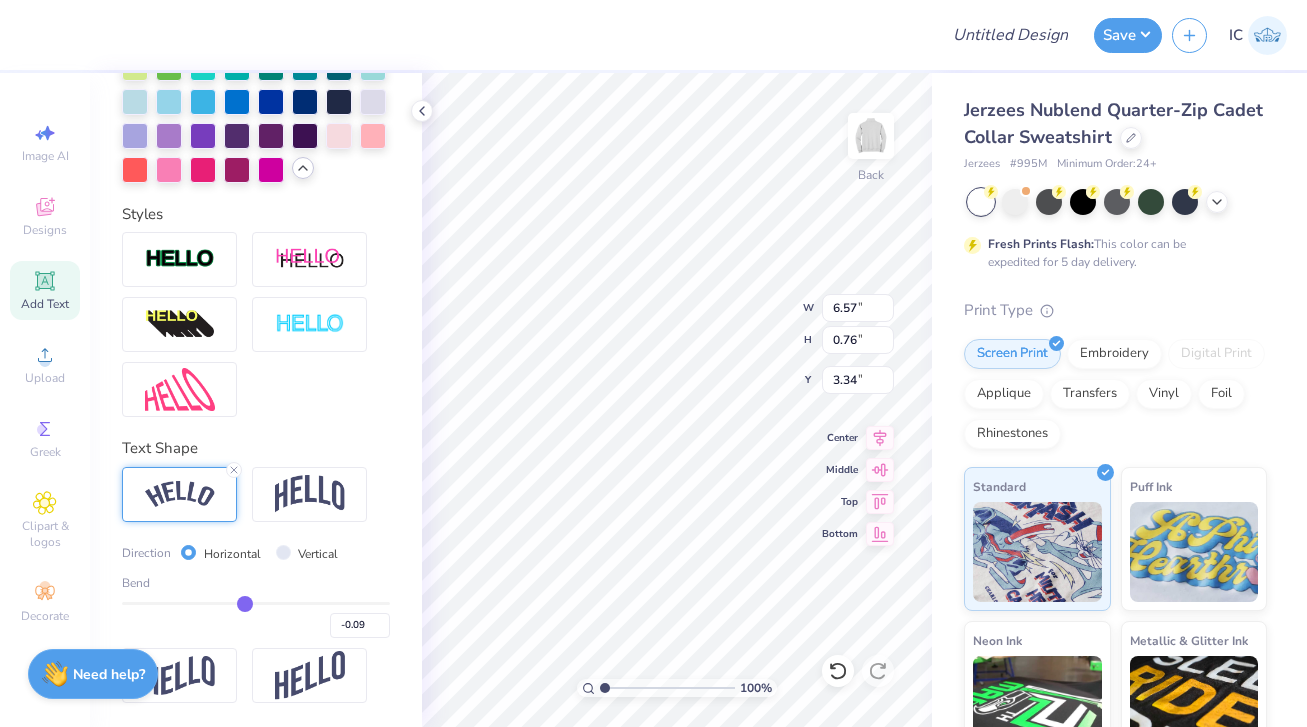 type on "-0.08" 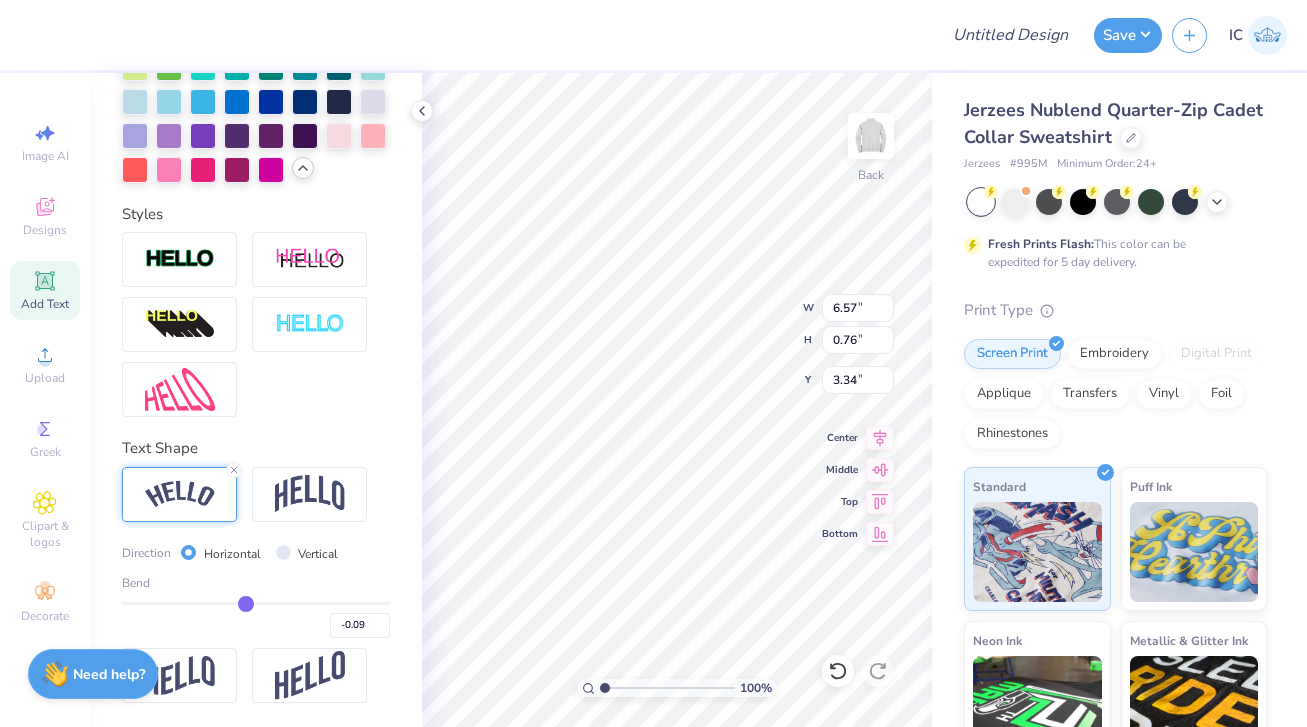 type on "-0.08" 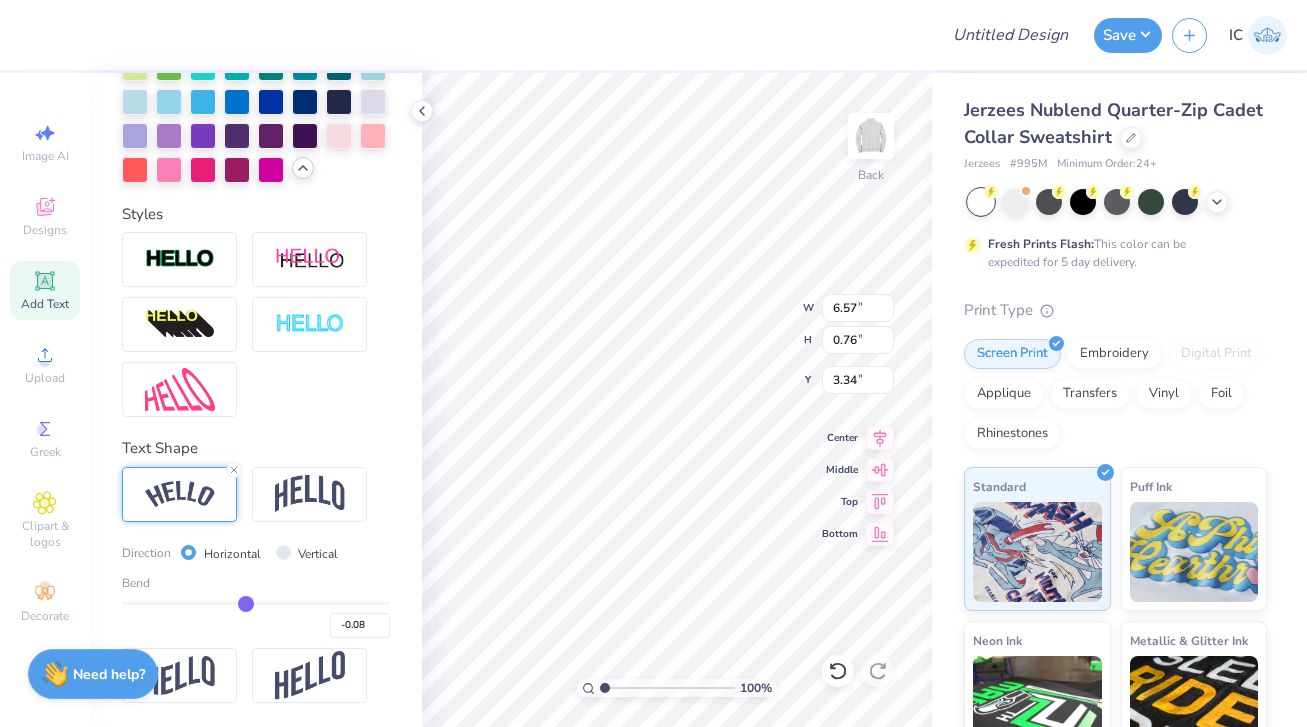 type on "-0.07" 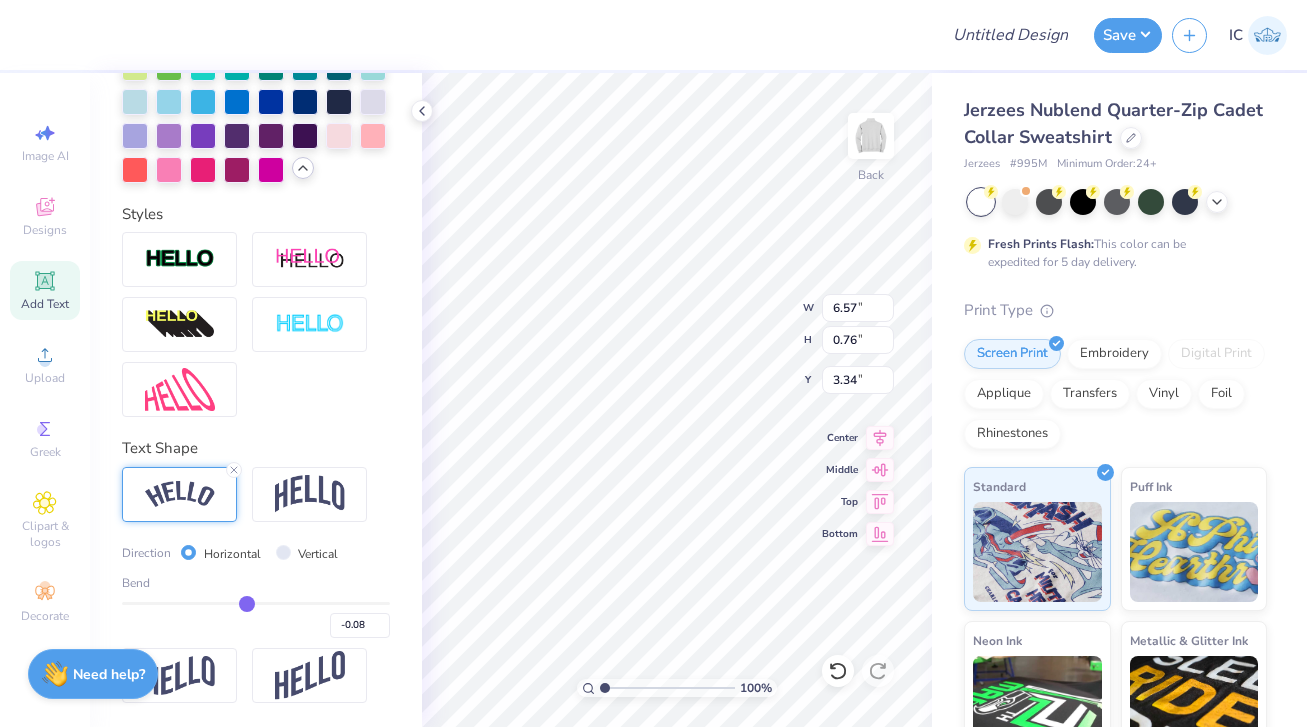 type on "-0.07" 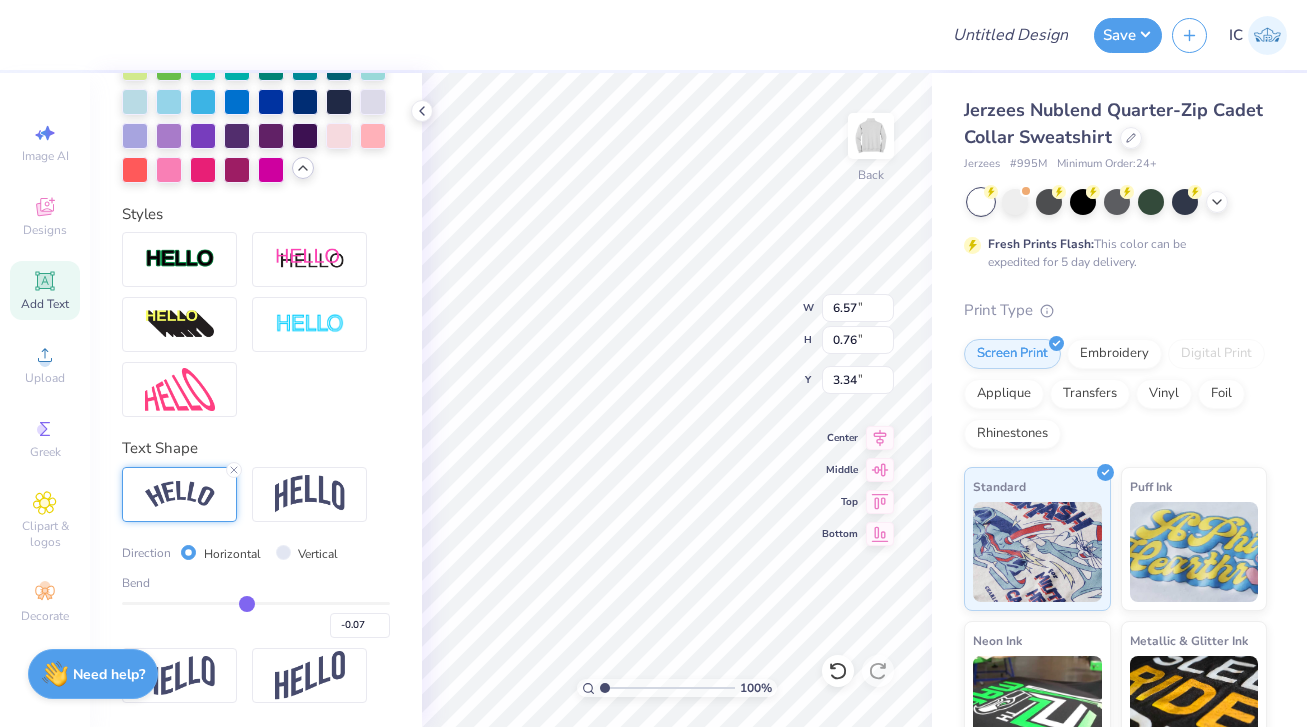 type on "-0.06" 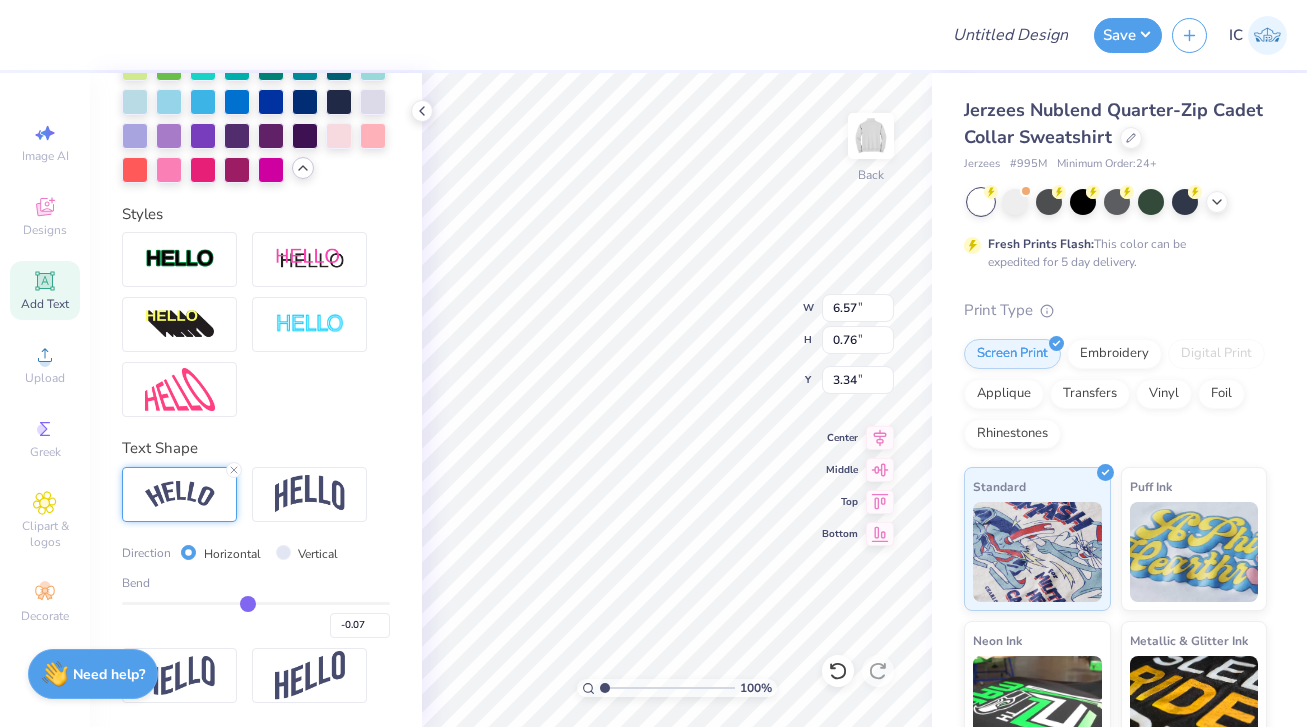 type on "-0.06" 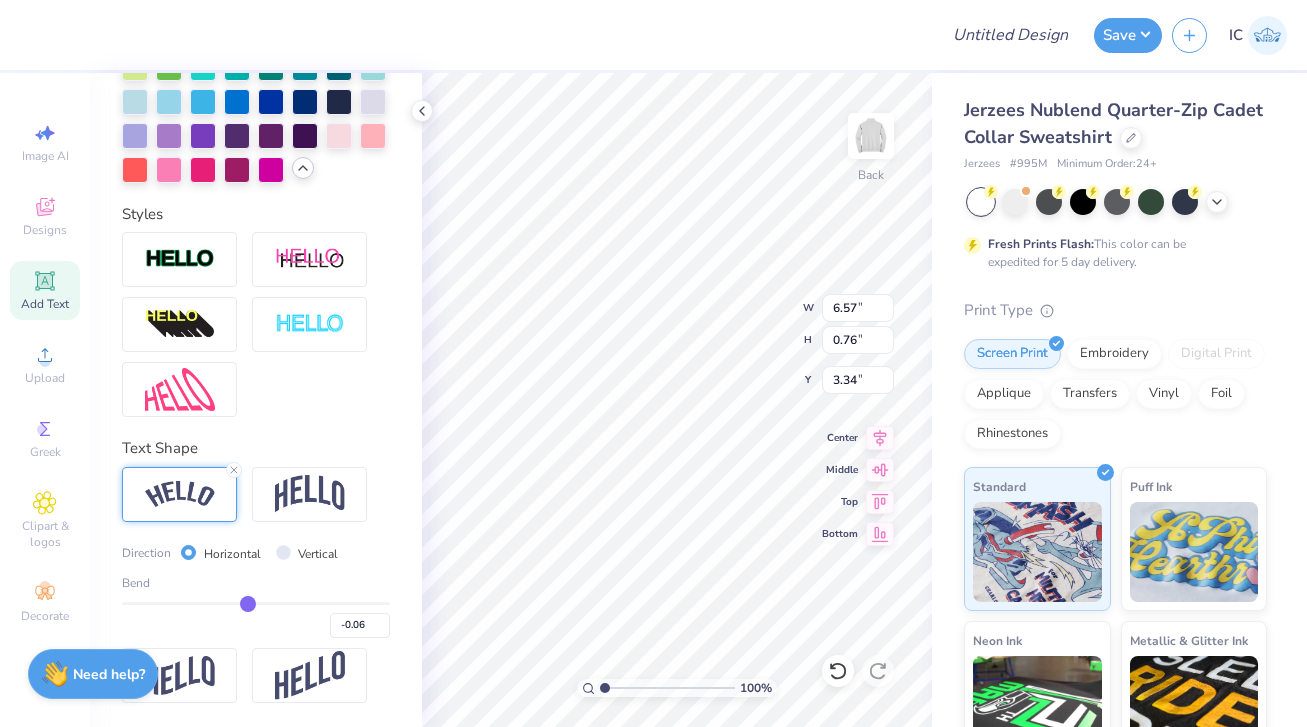 type on "-0.05" 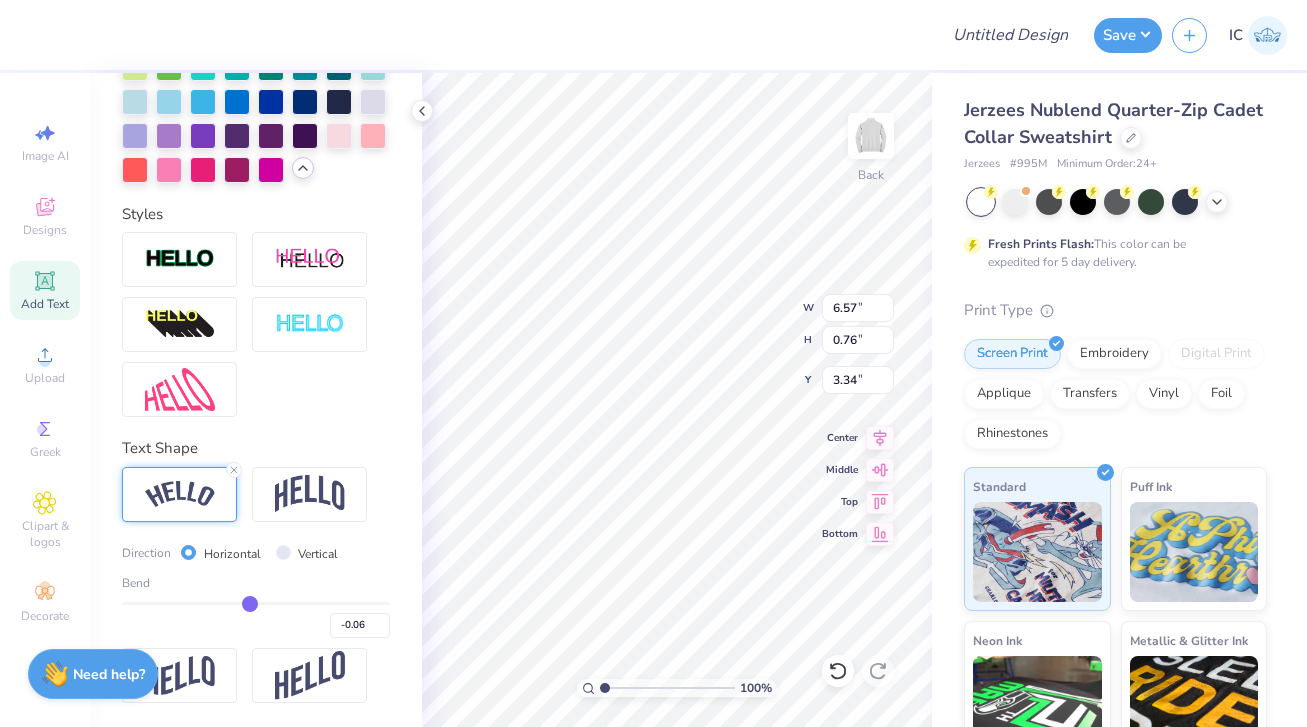 type on "-0.05" 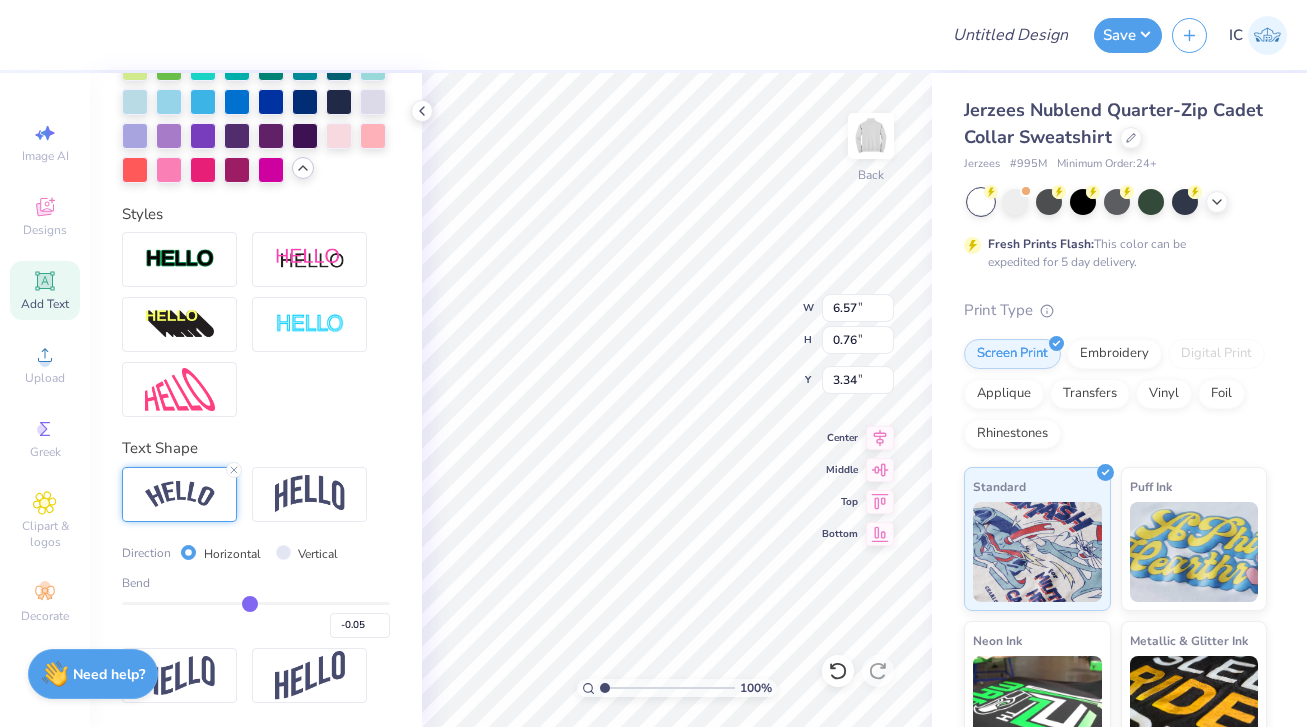 type on "-0.04" 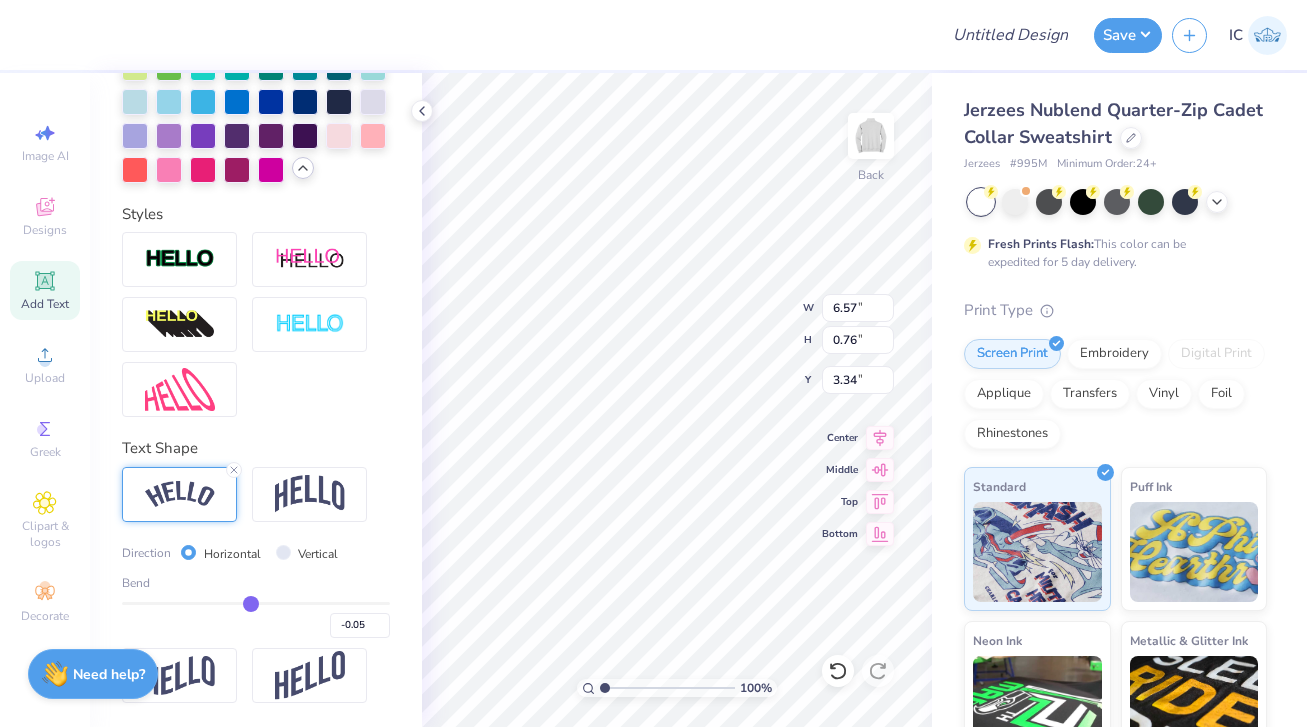 type on "-0.04" 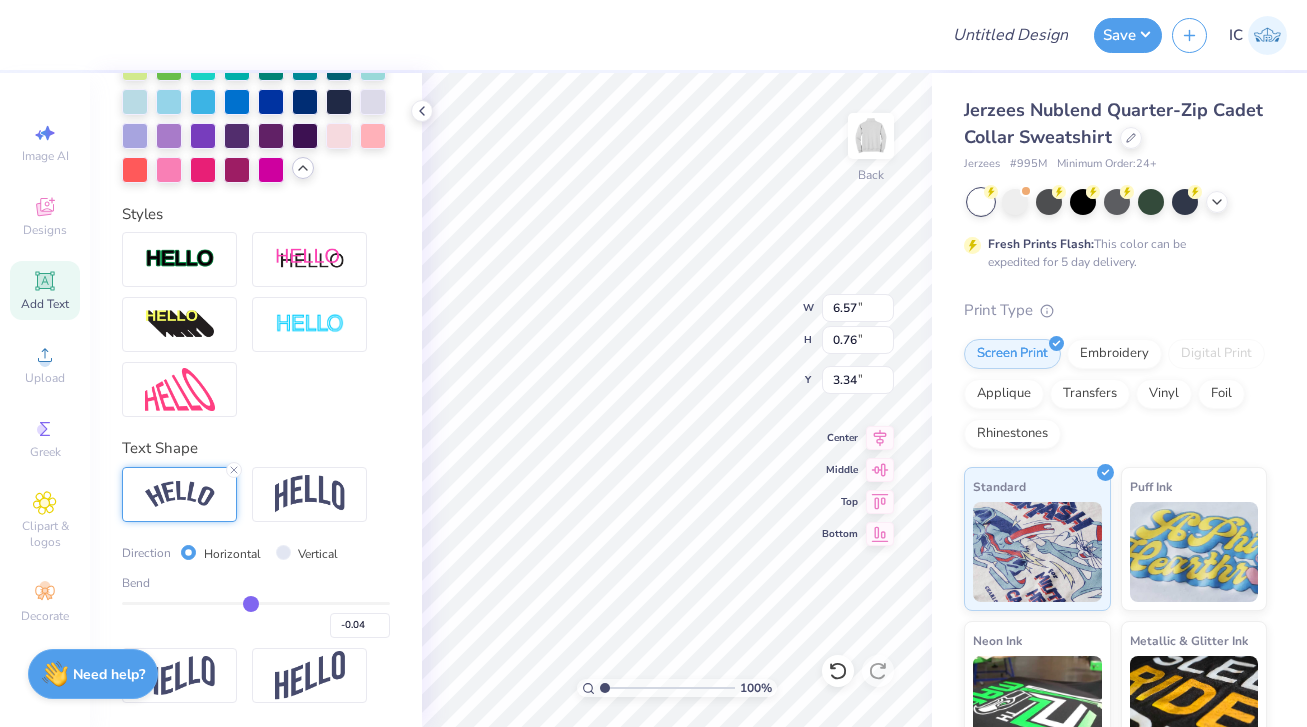 type on "-0.03" 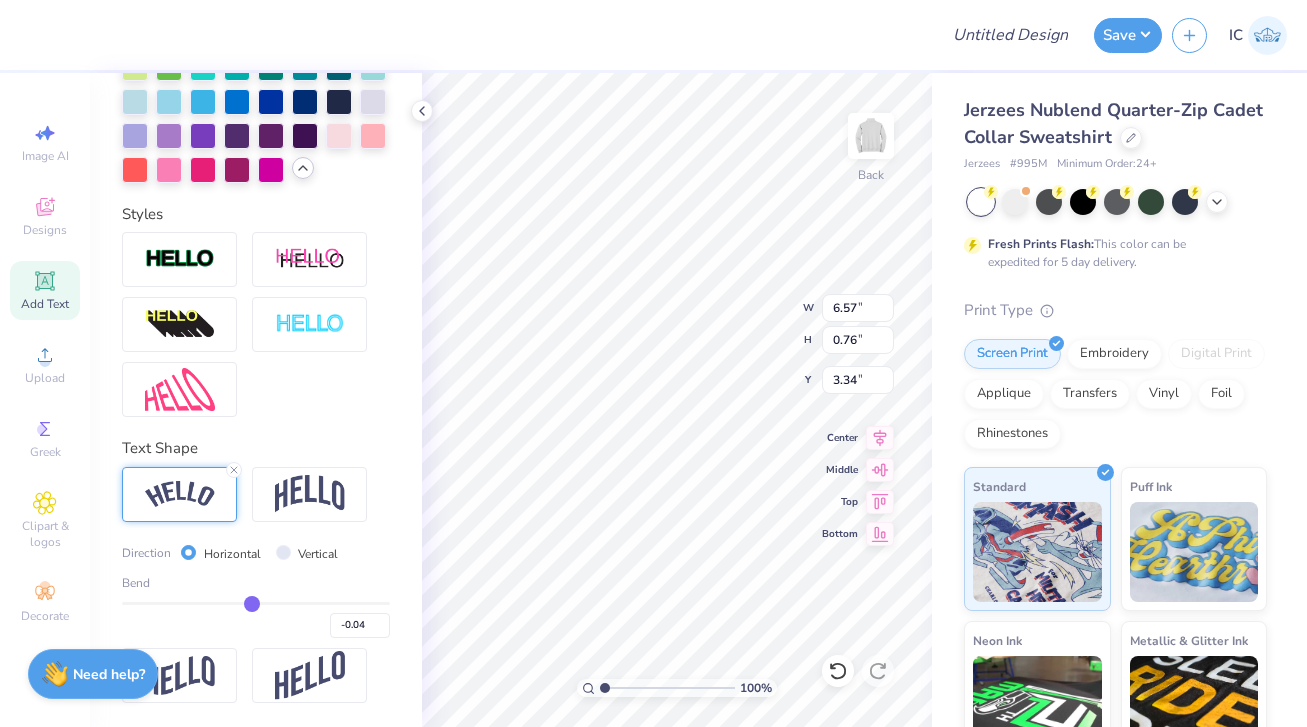 type on "-0.03" 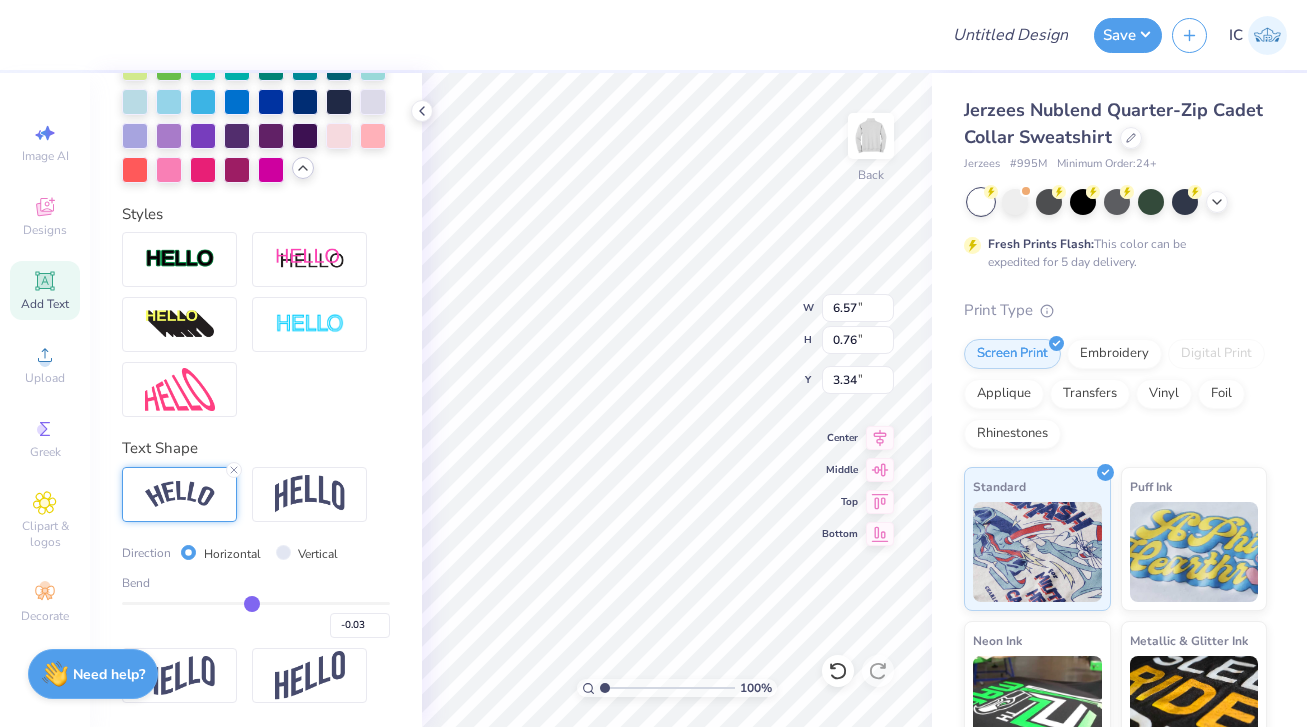 type on "-0.02" 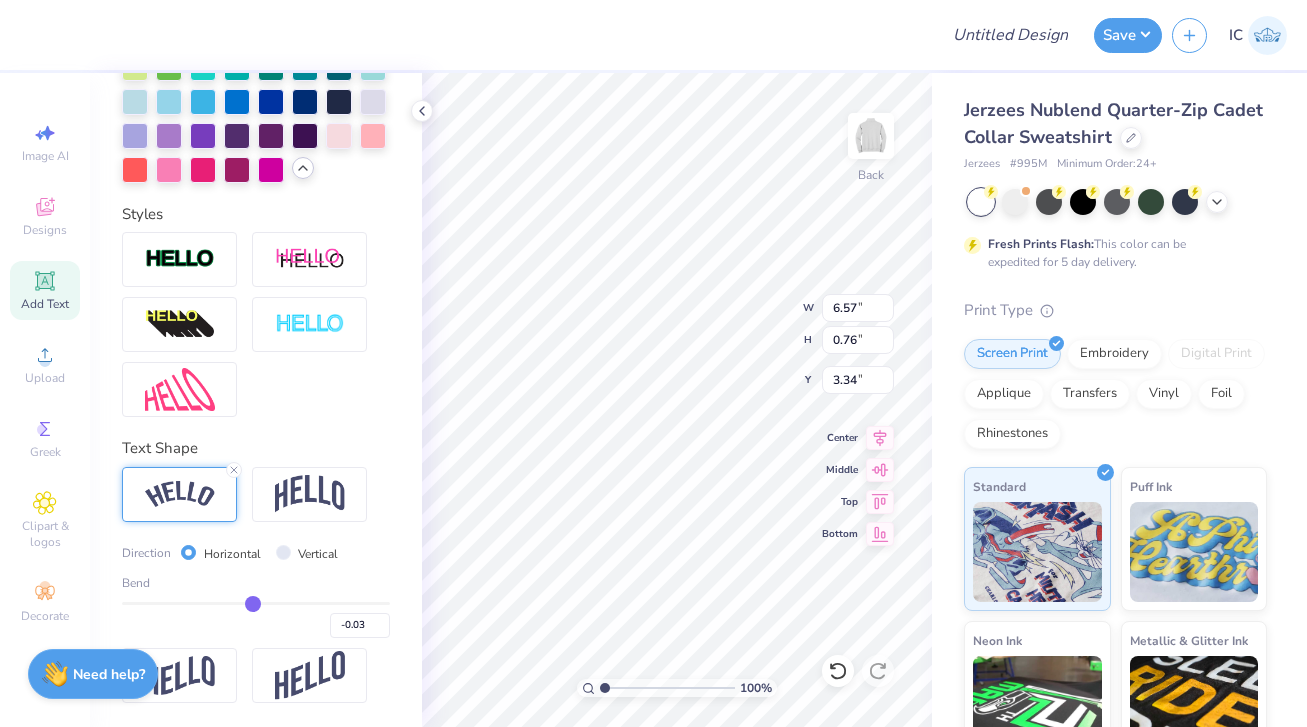 type on "-0.02" 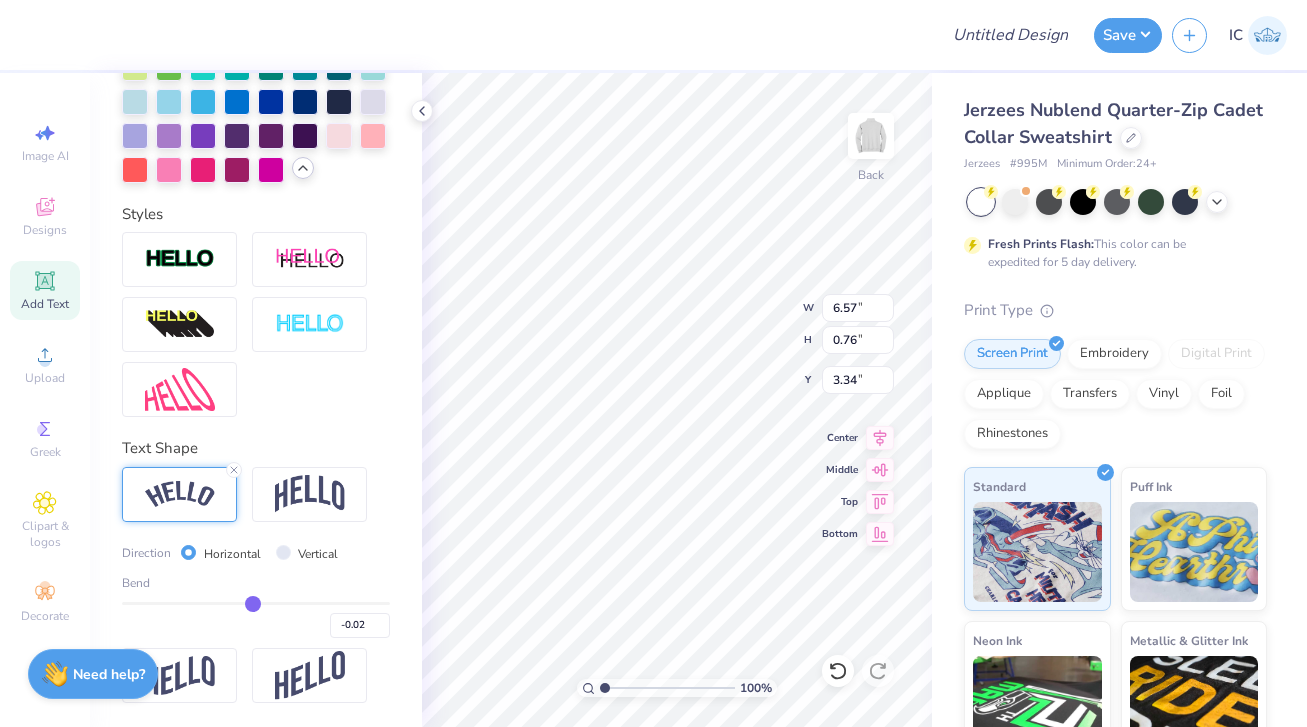 type on "-0.01" 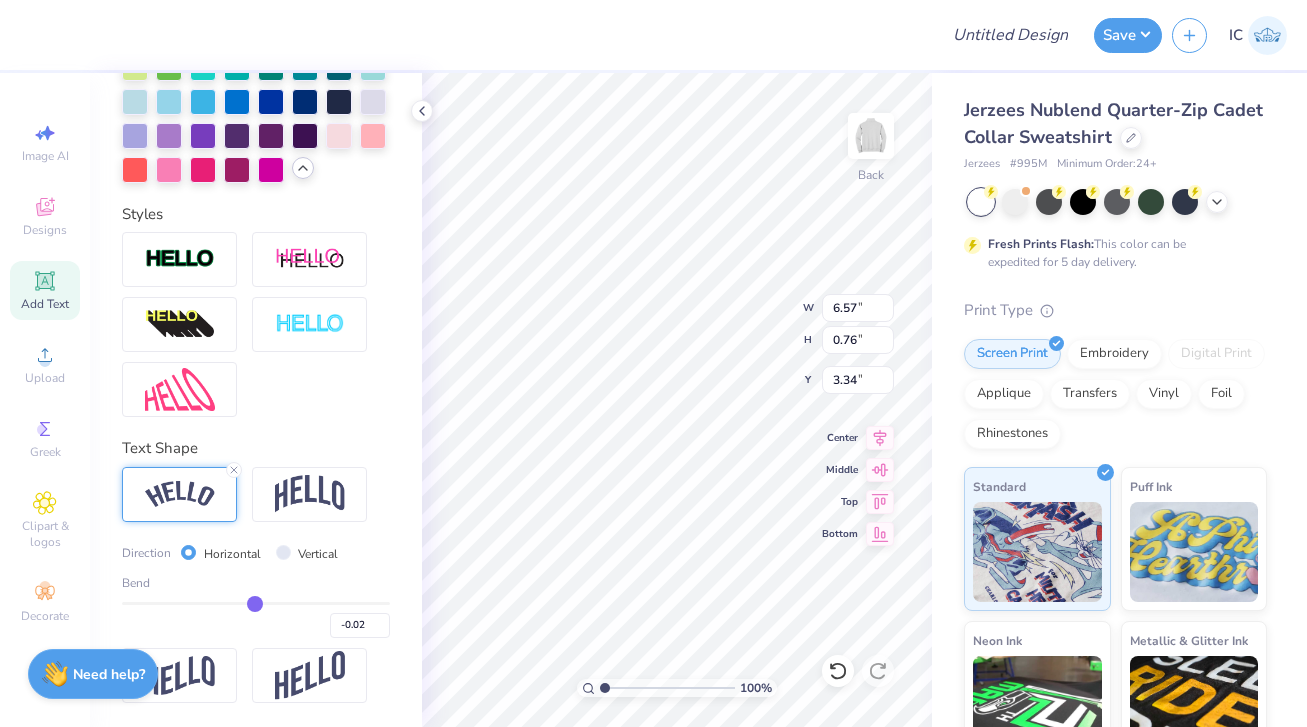 type on "-0.01" 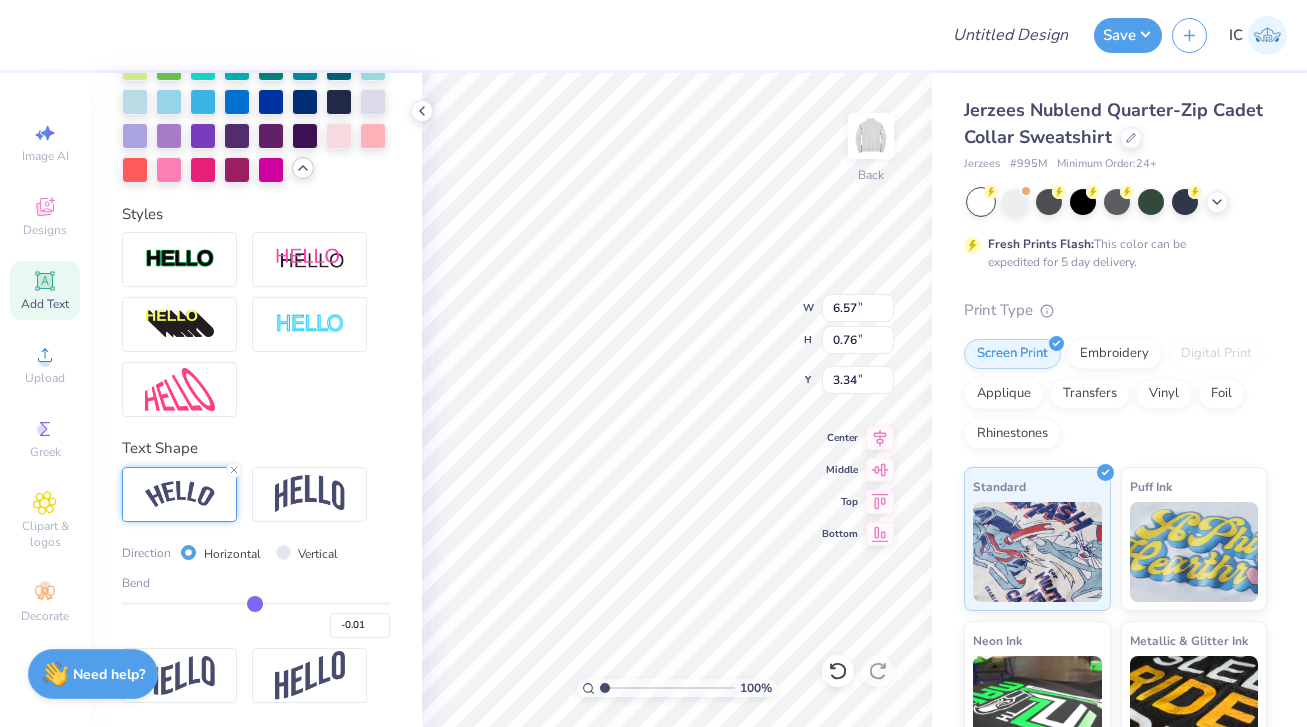 type on "0" 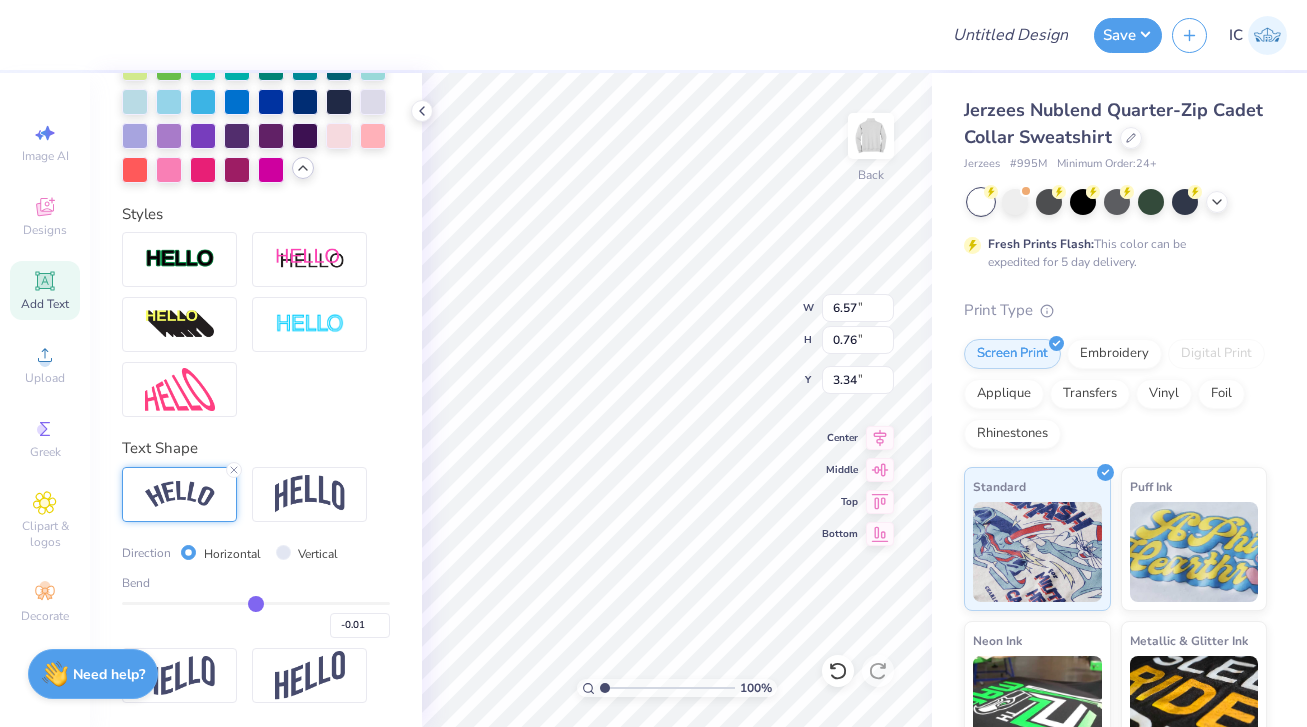 type on "0.00" 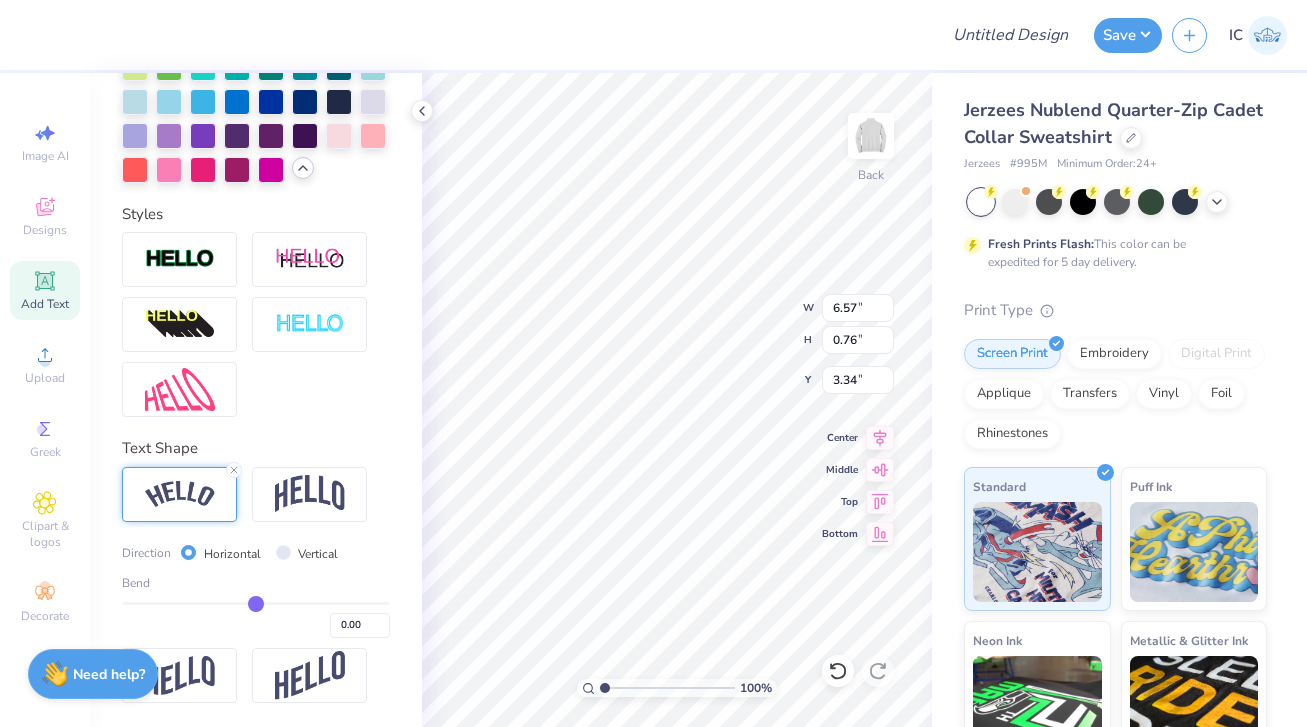 type on "0.01" 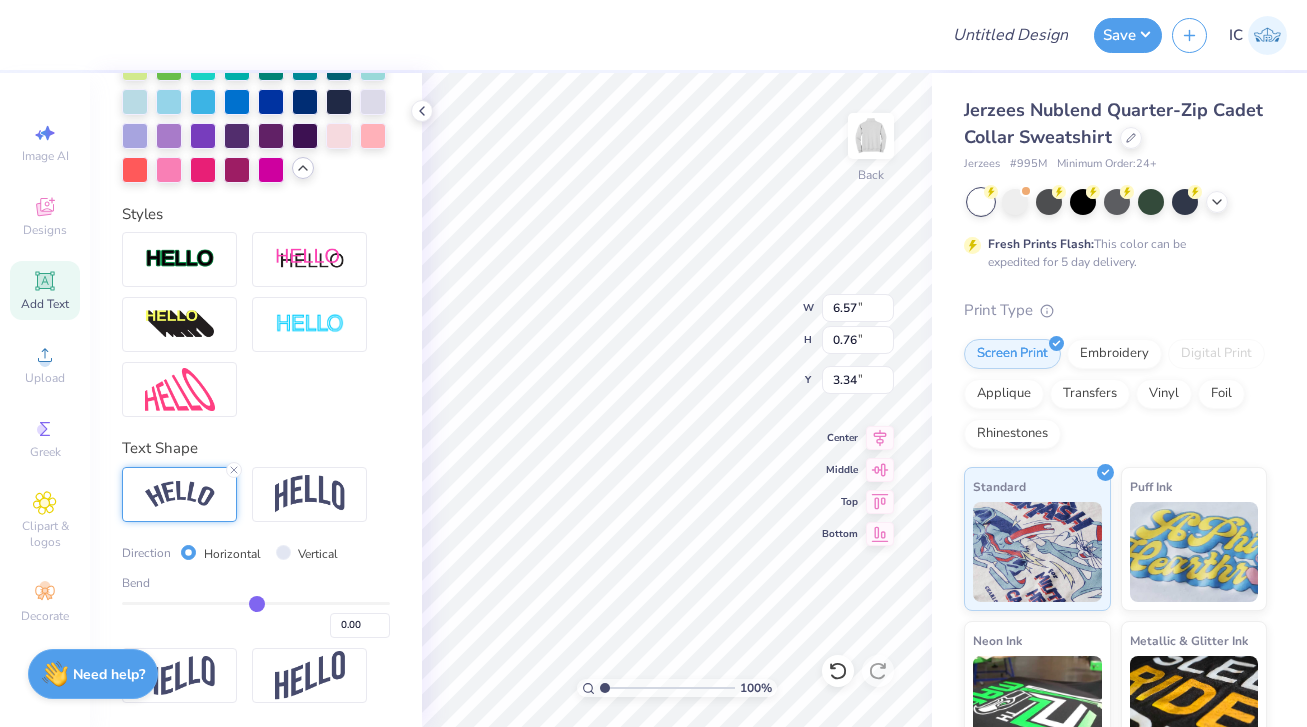 type on "0.01" 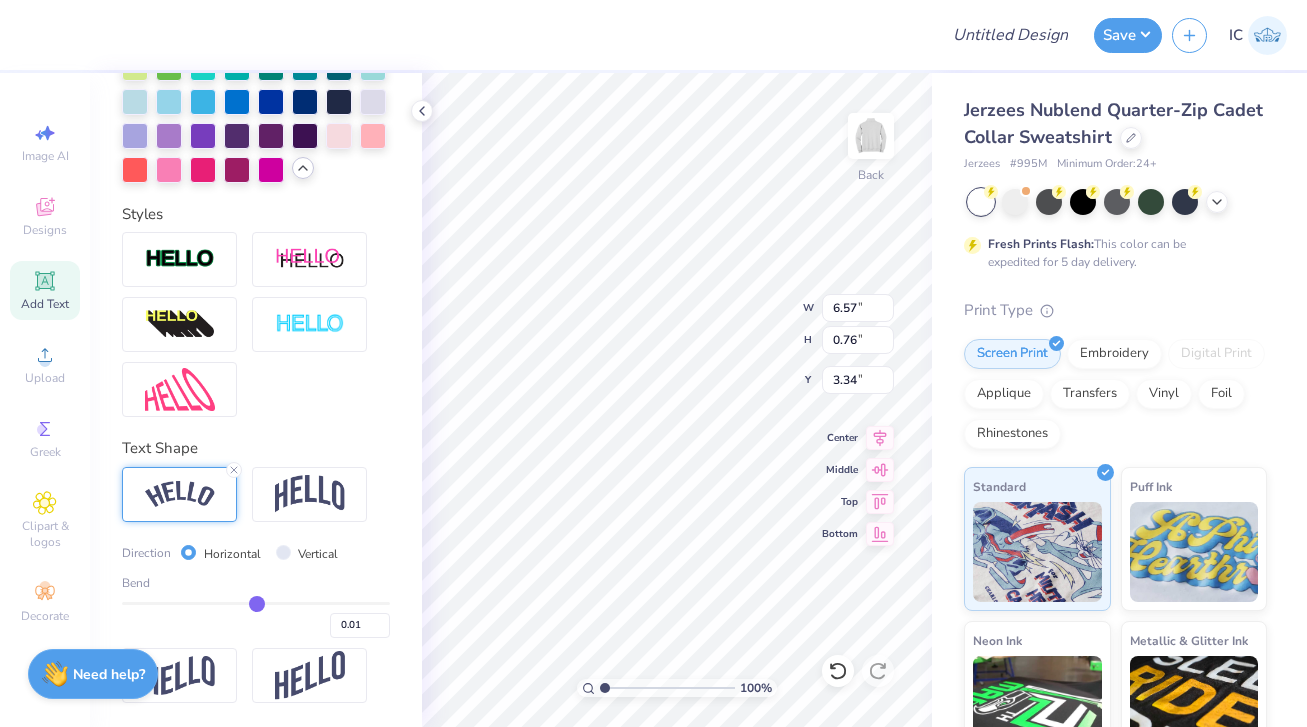 type on "0.02" 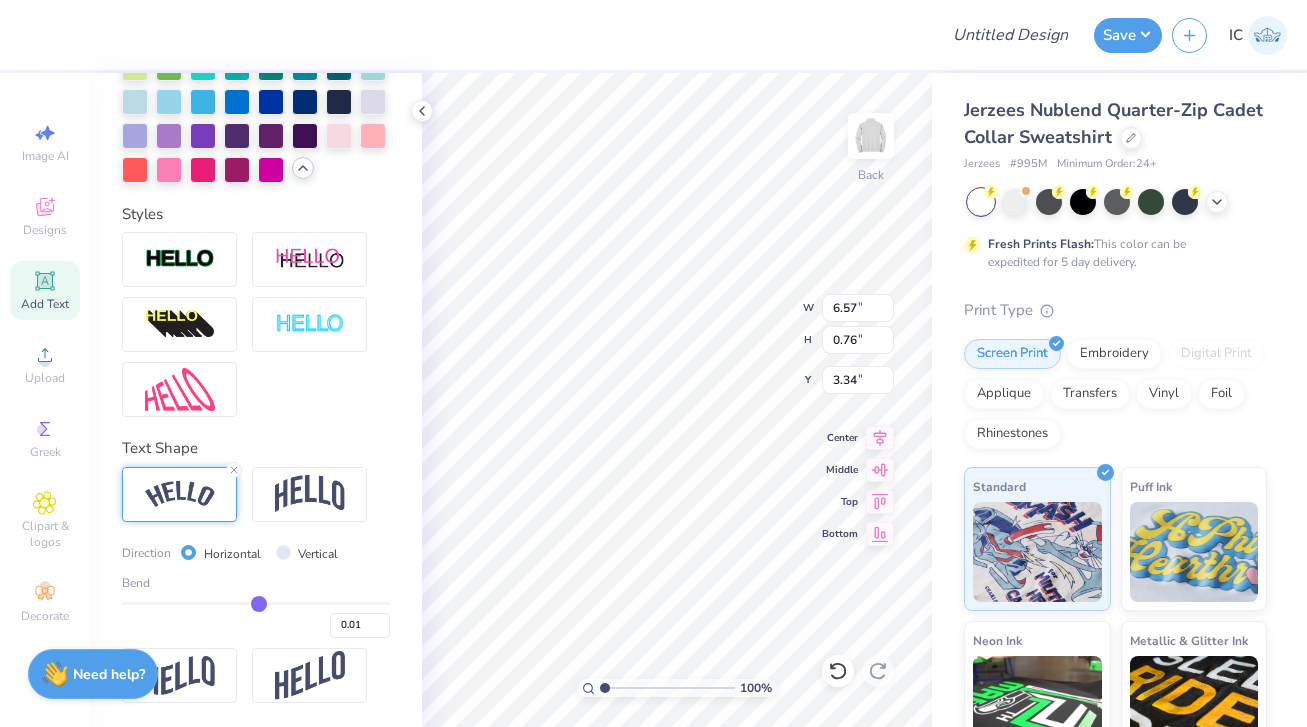 type on "0.02" 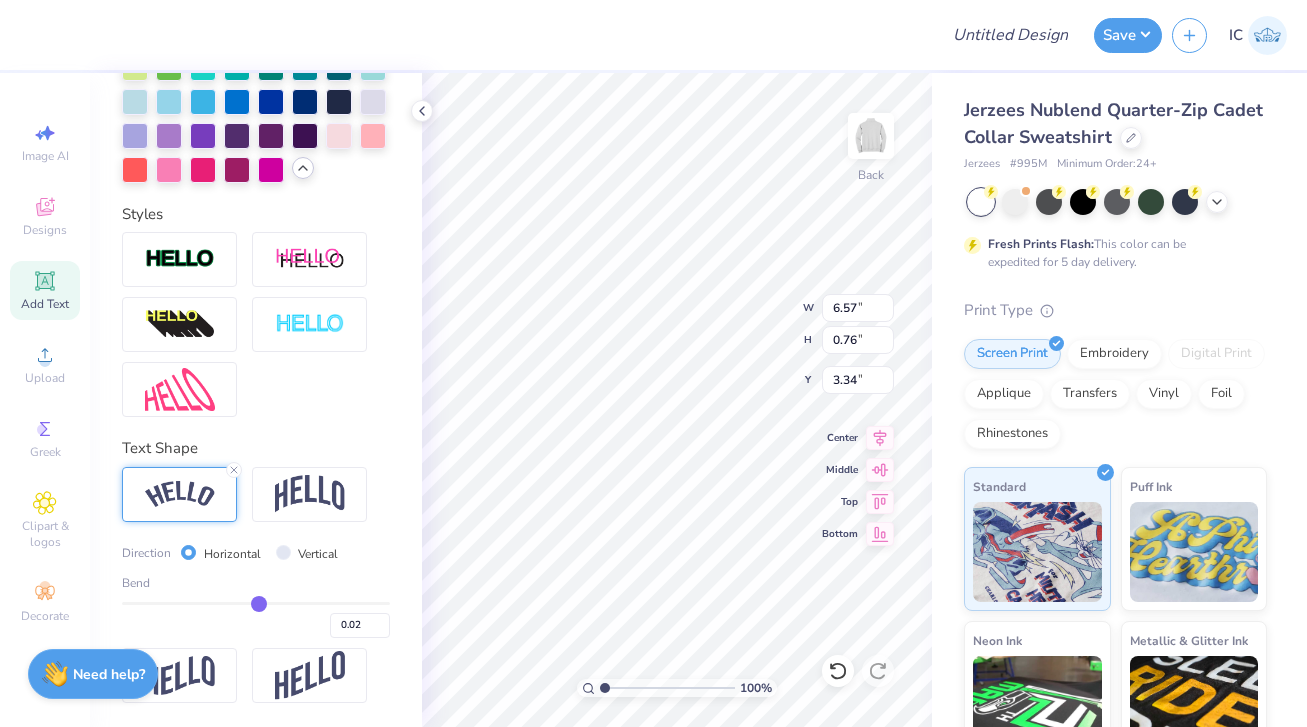 type on "0.03" 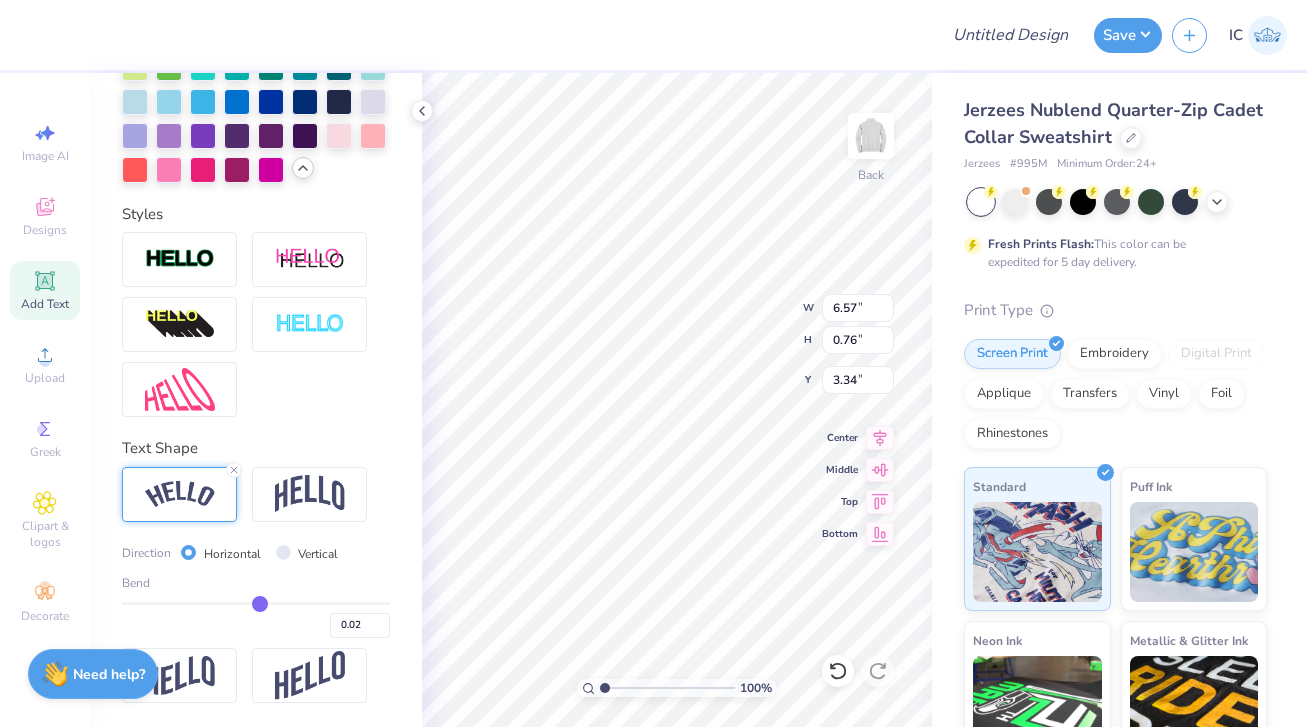 type on "0.03" 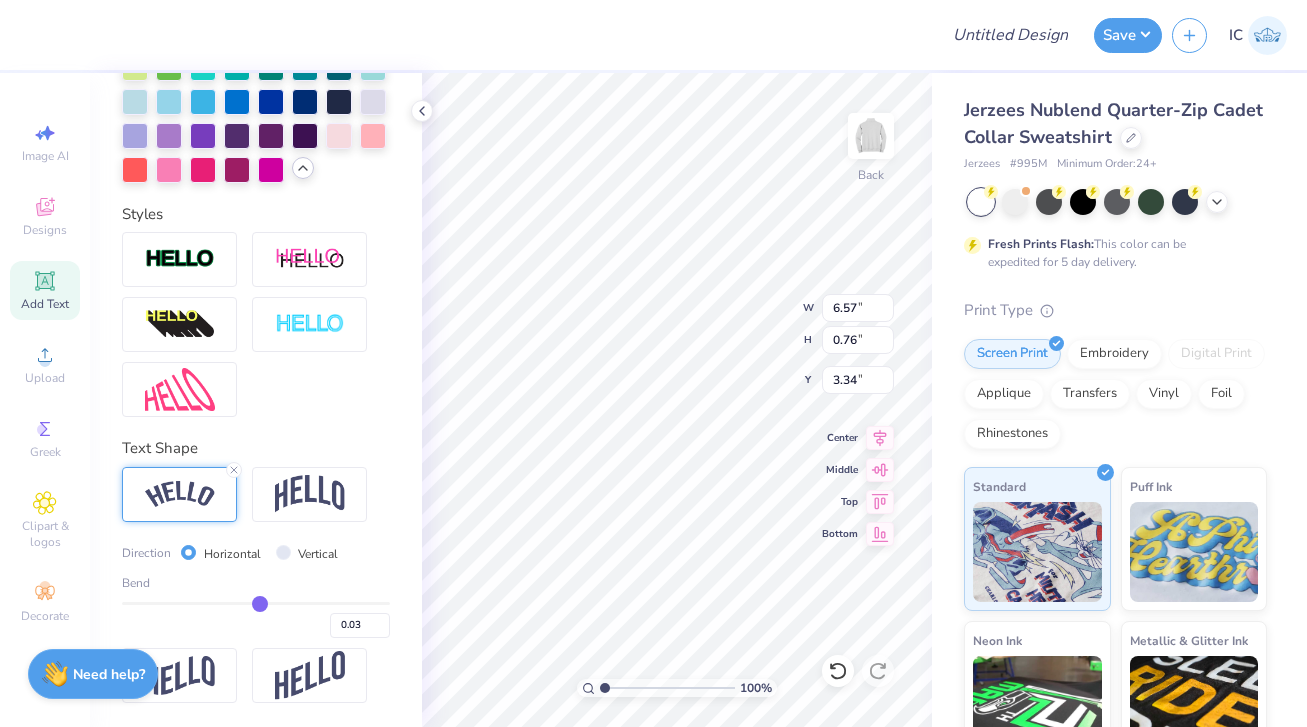 type on "0.04" 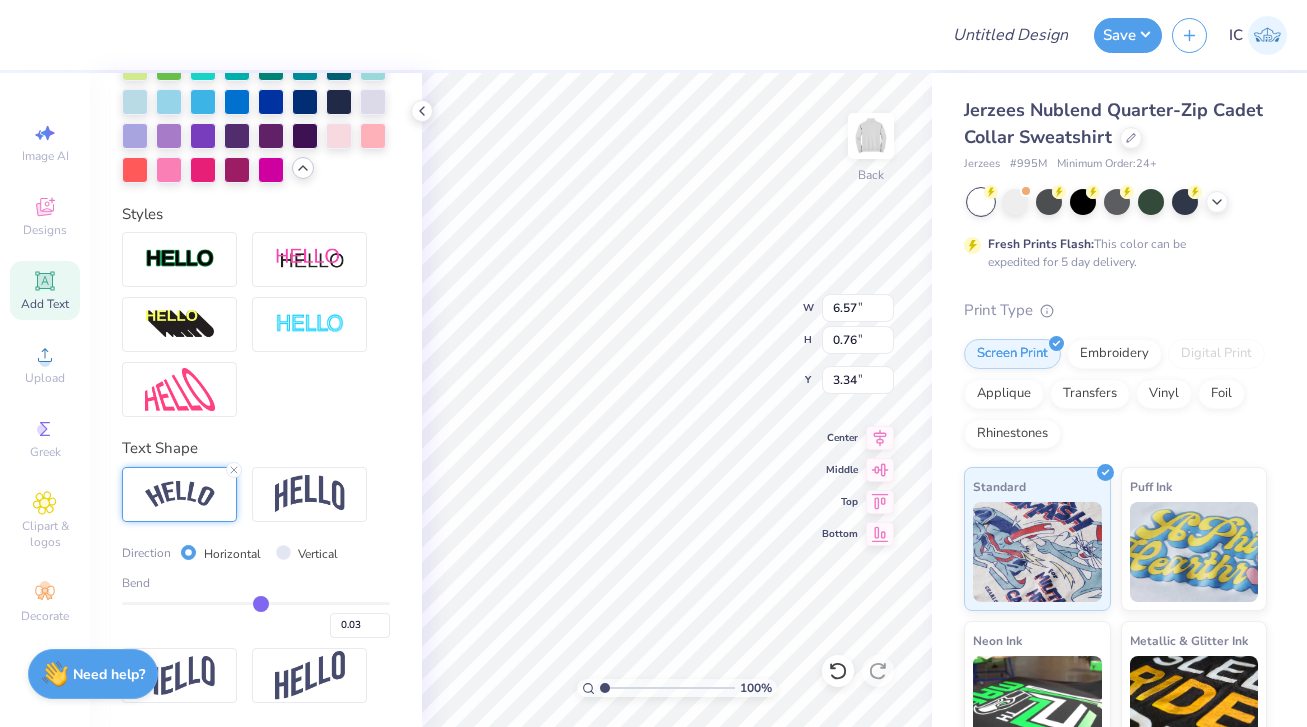 type on "0.04" 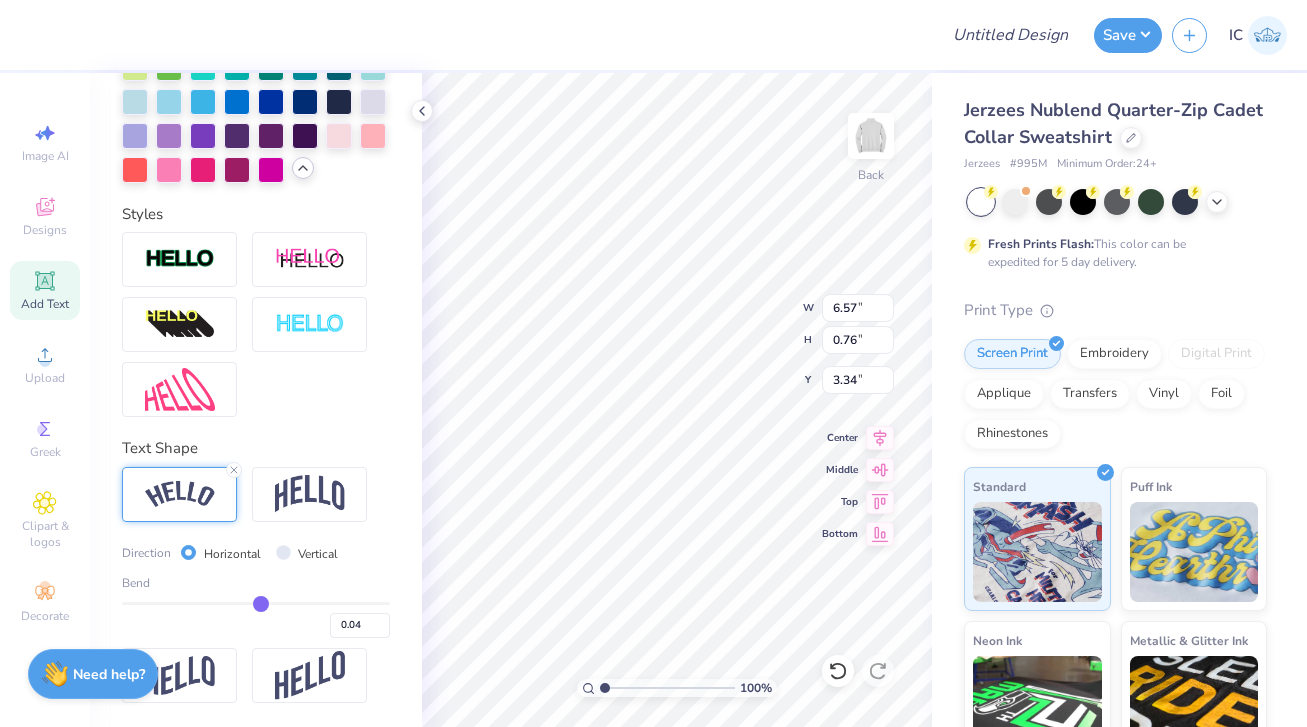 type on "0.05" 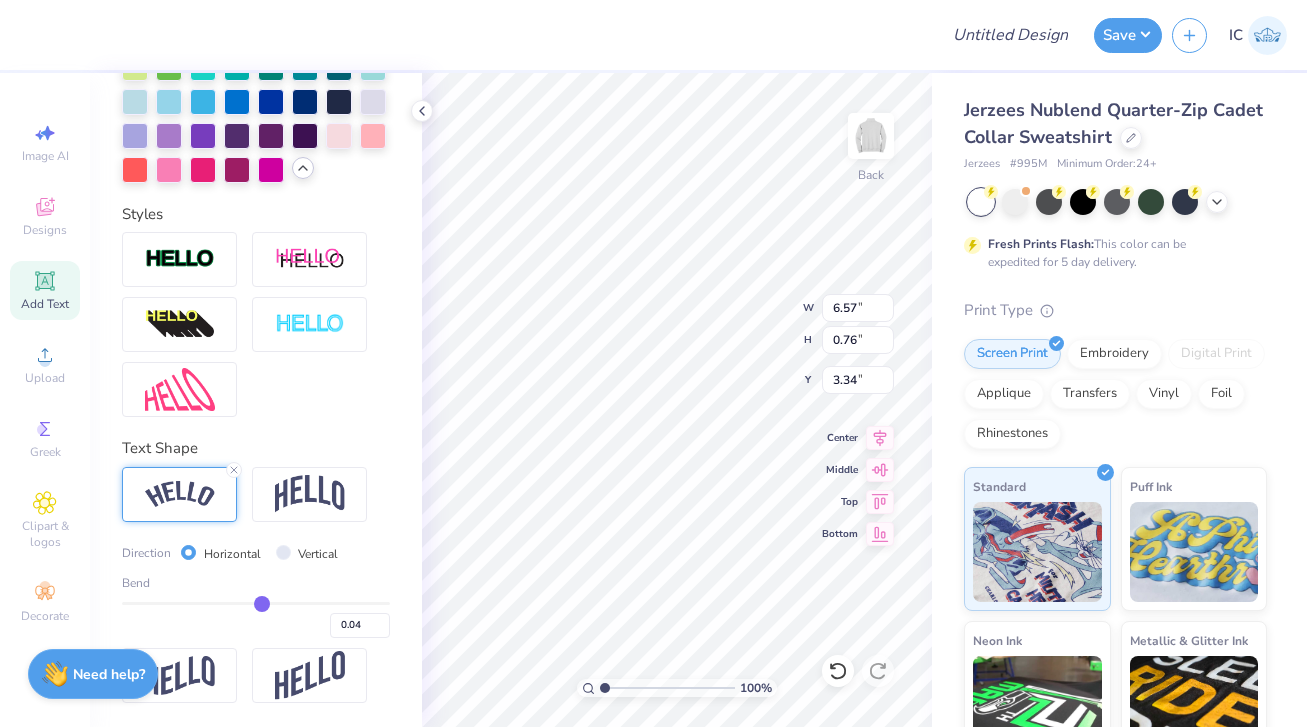 type on "0.05" 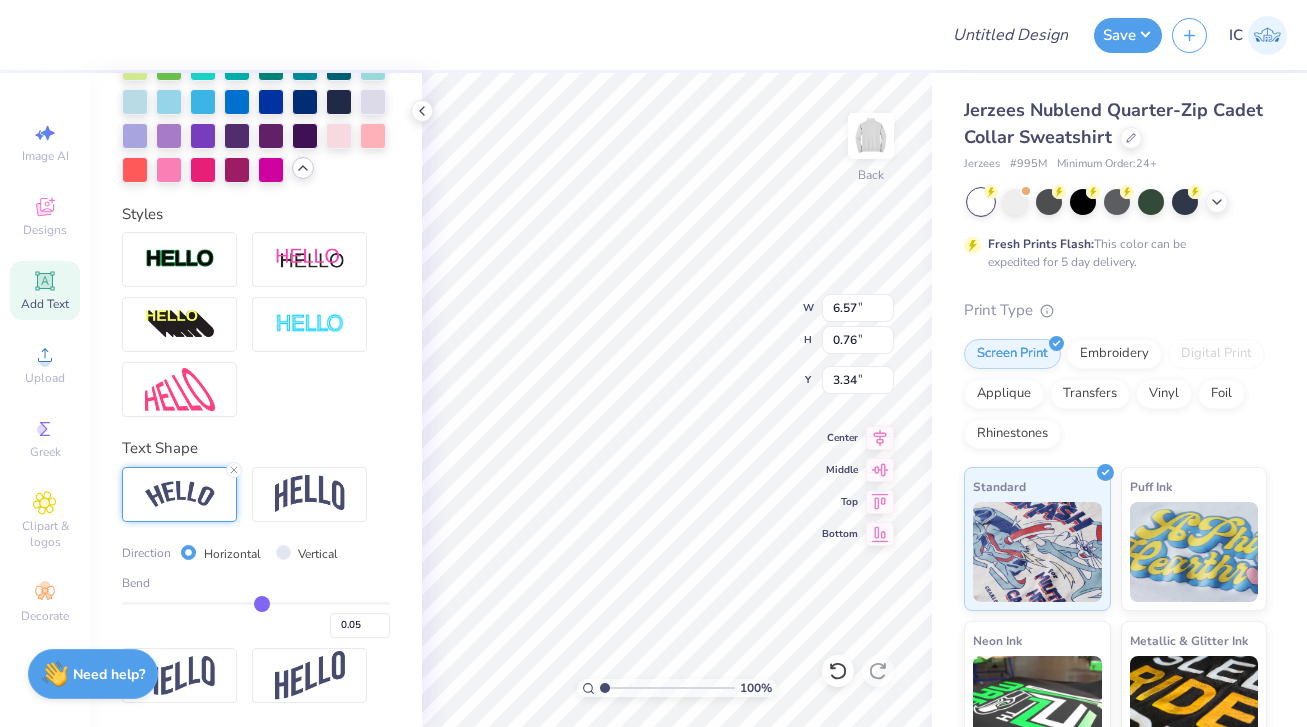 type on "0.06" 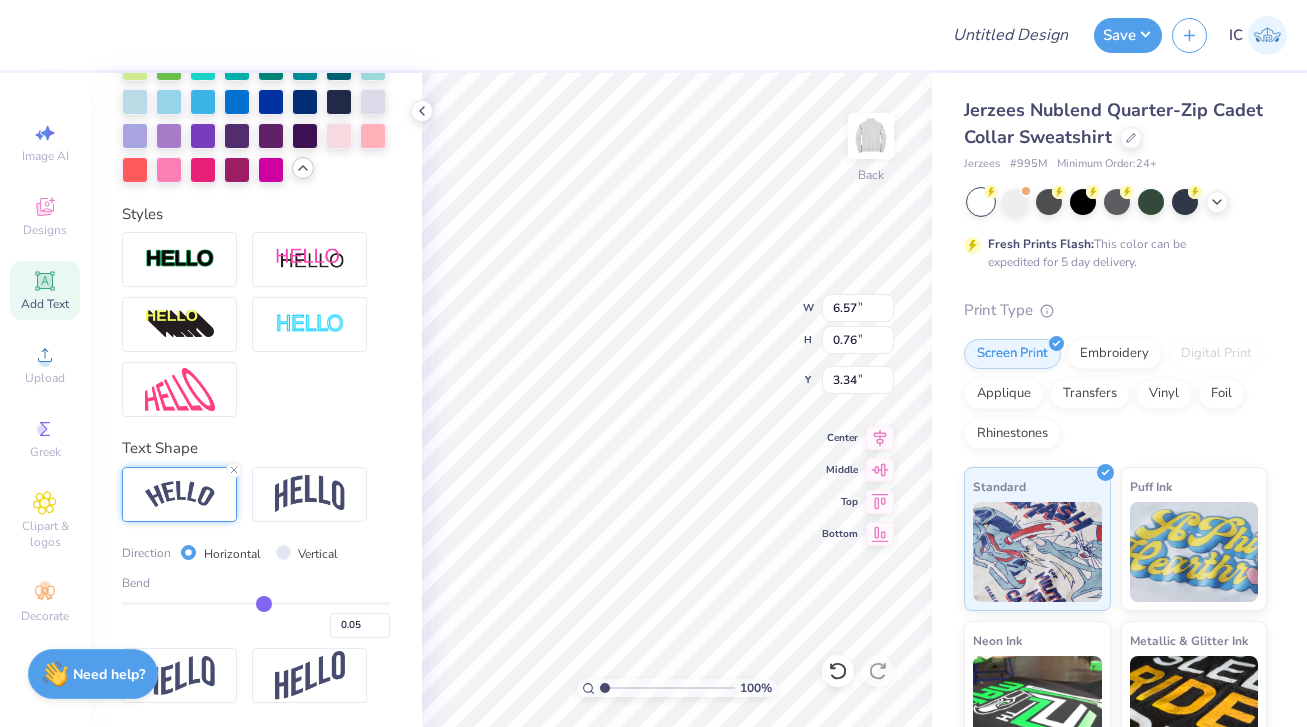 type on "0.06" 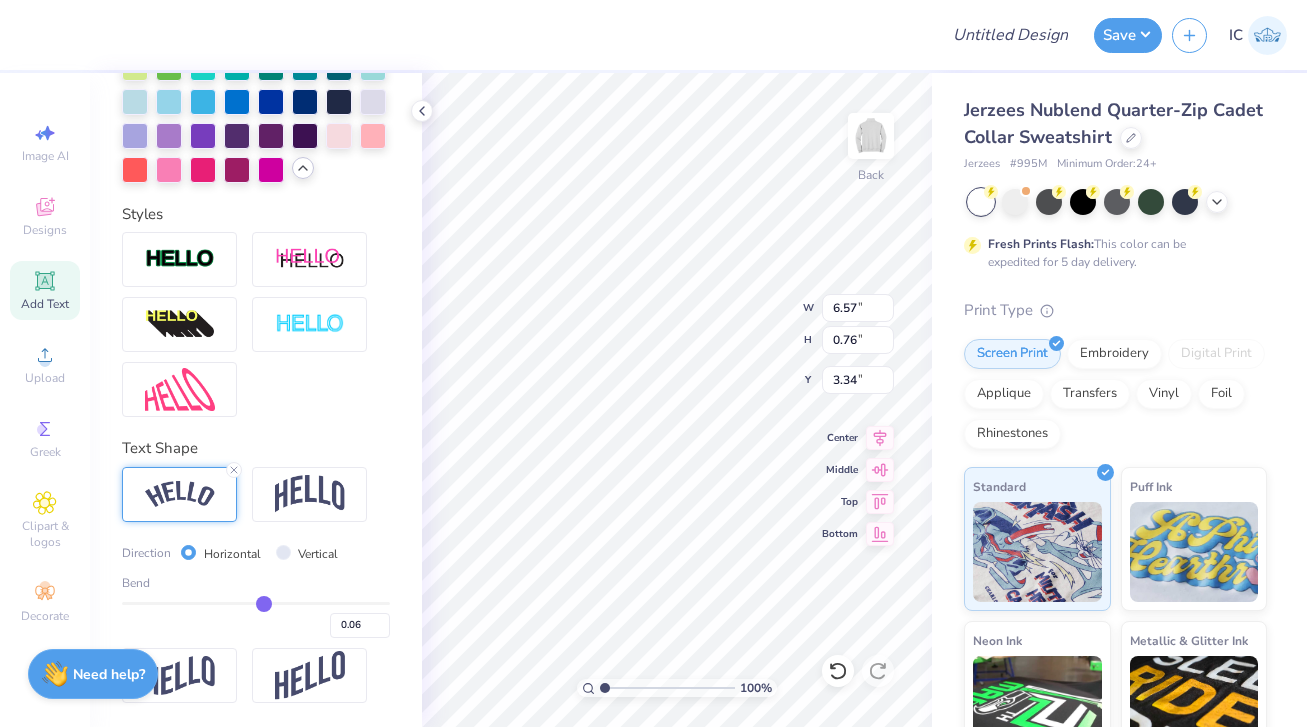 drag, startPoint x: 237, startPoint y: 602, endPoint x: 263, endPoint y: 602, distance: 26 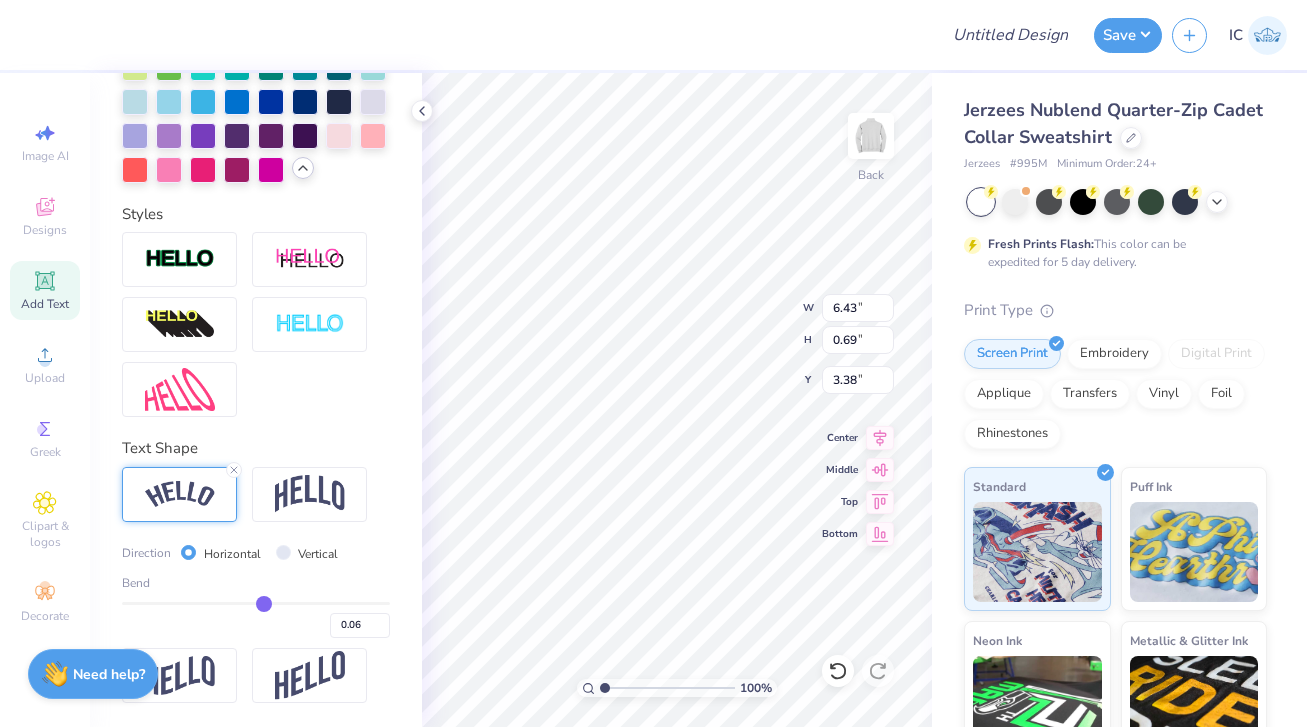type on "0.07" 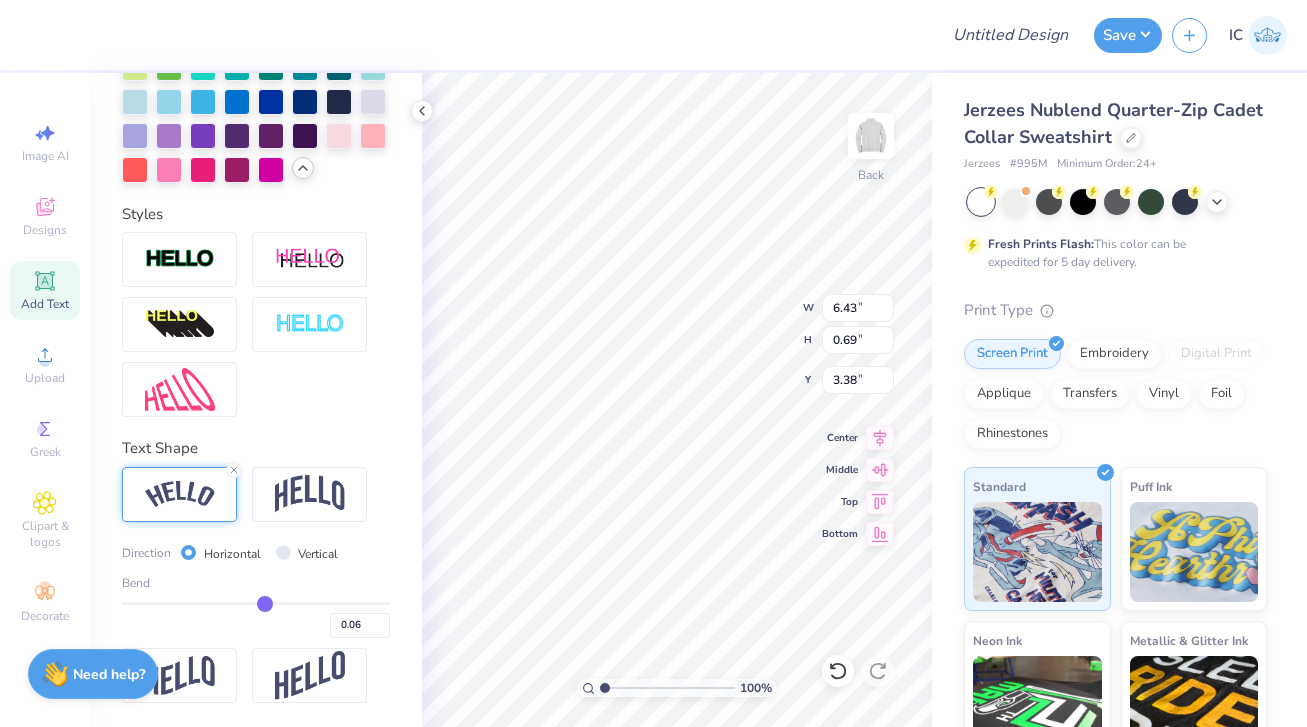 type on "0.07" 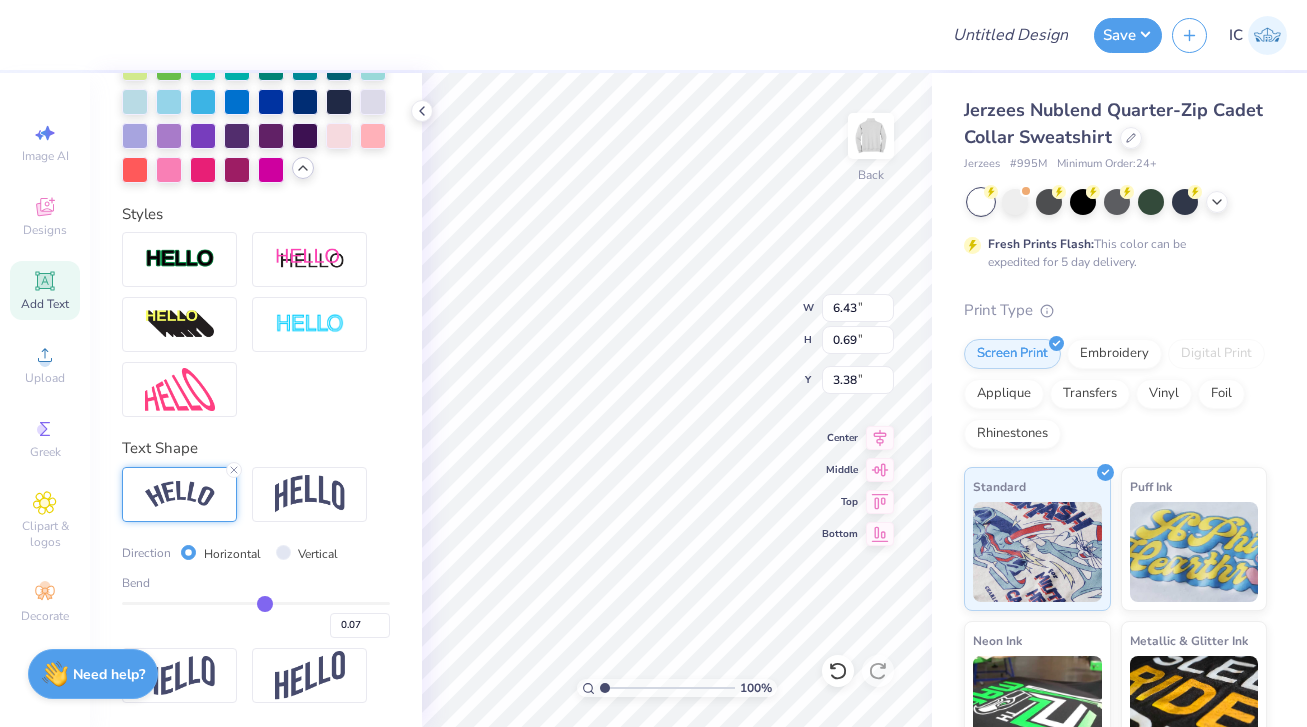type on "0.08" 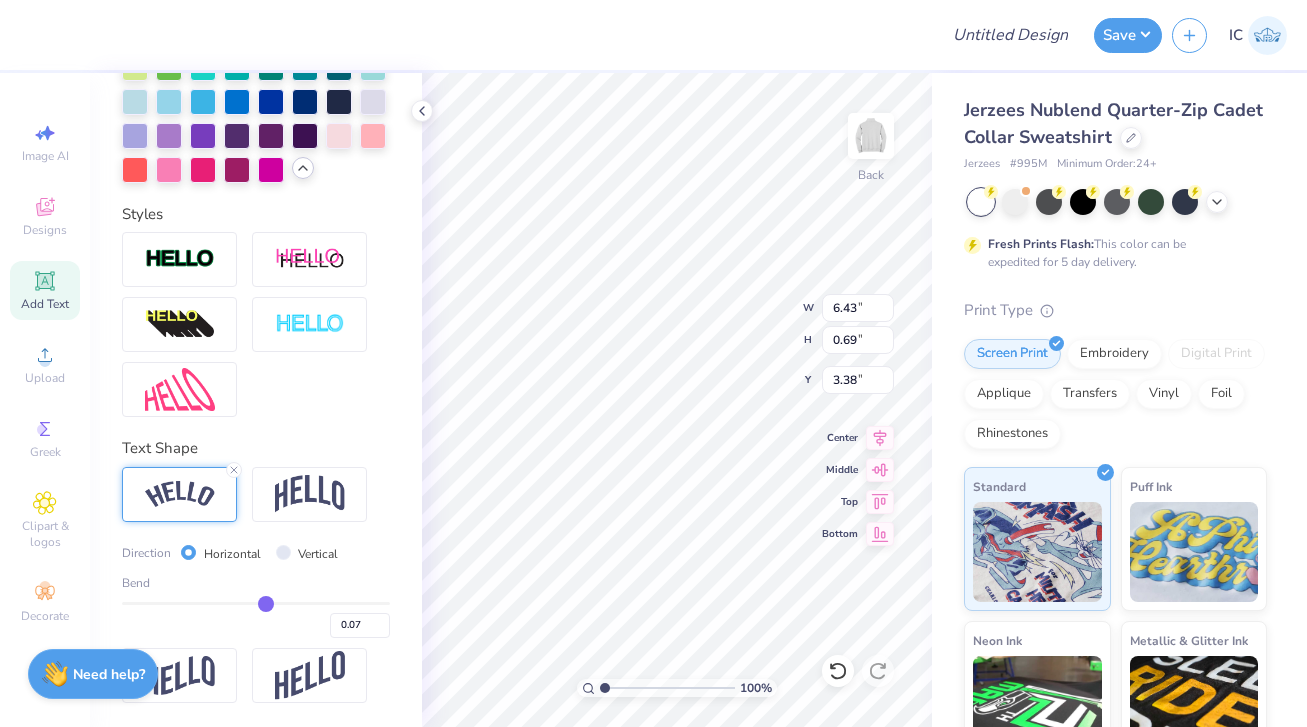 type on "0.08" 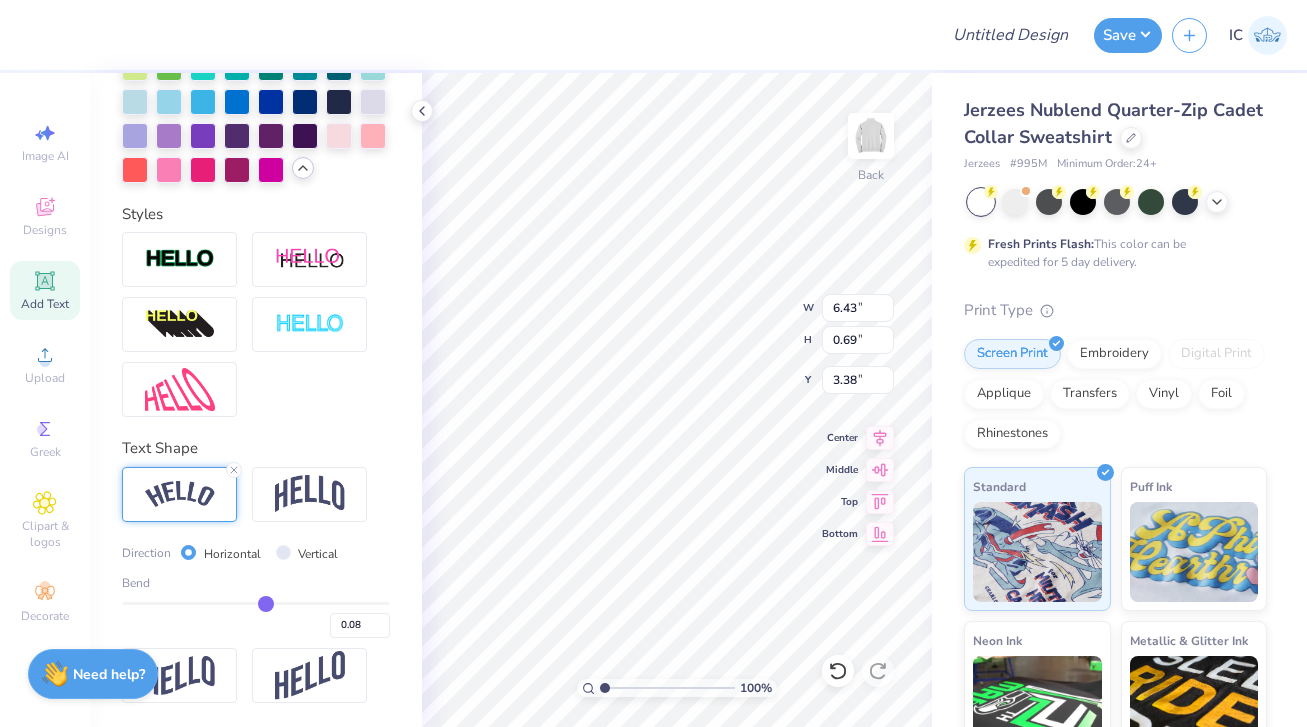 type on "0.09" 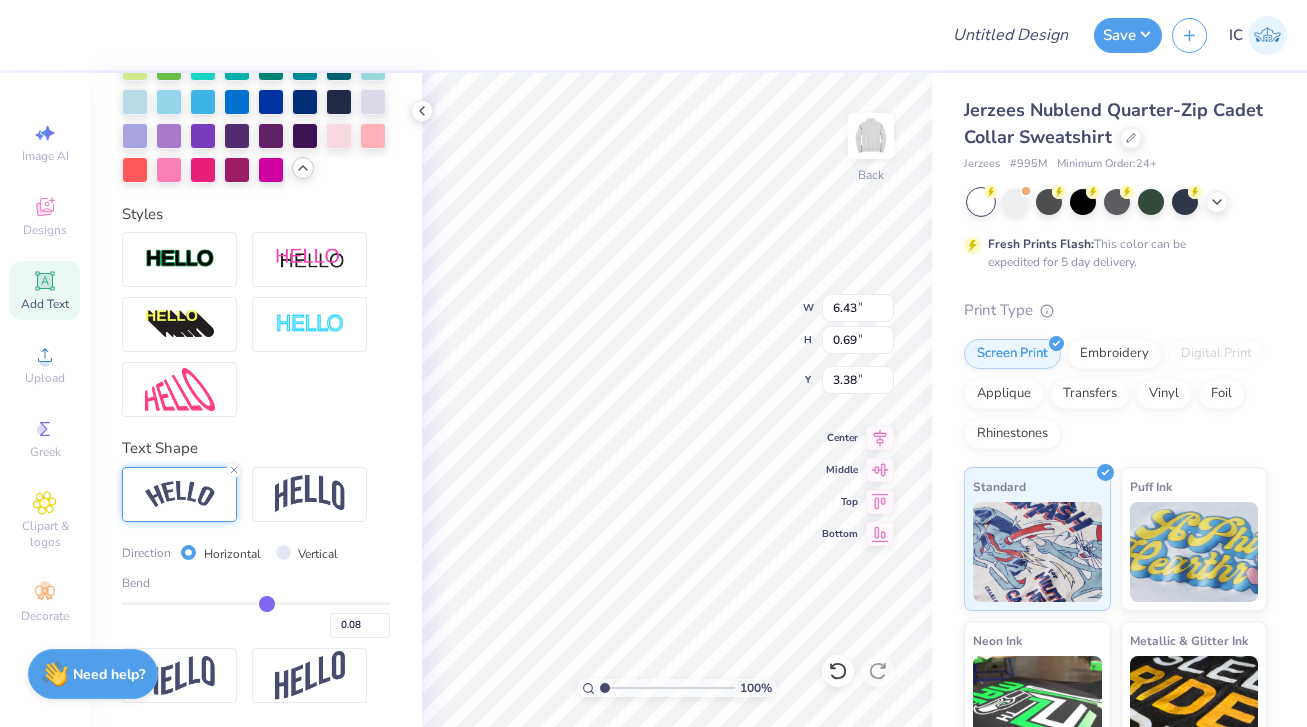type on "0.09" 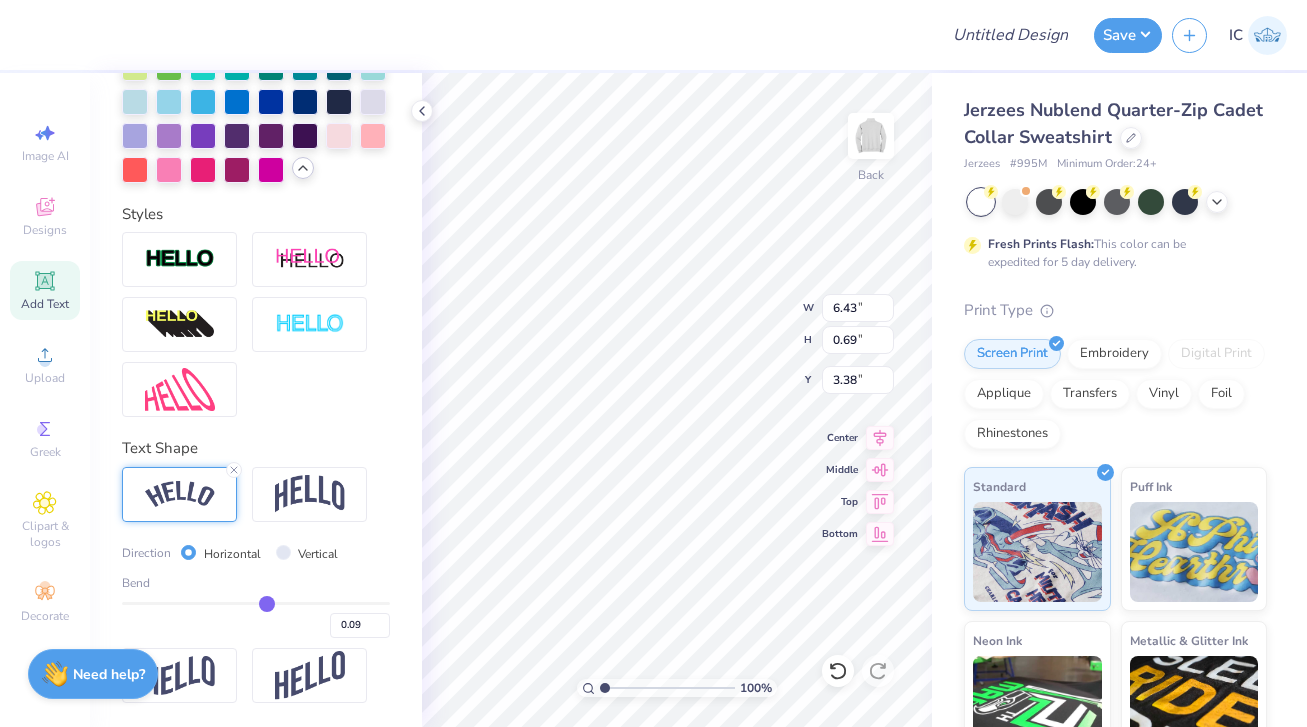 type on "0.1" 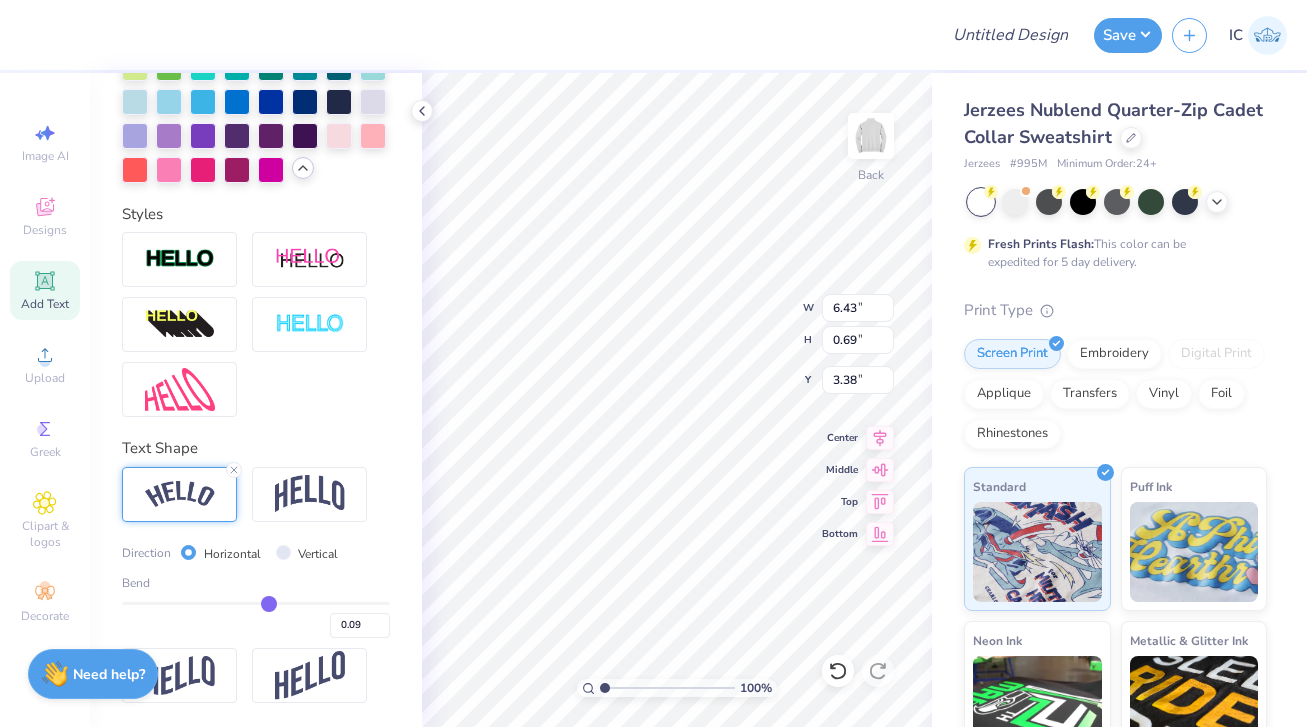 type on "0.10" 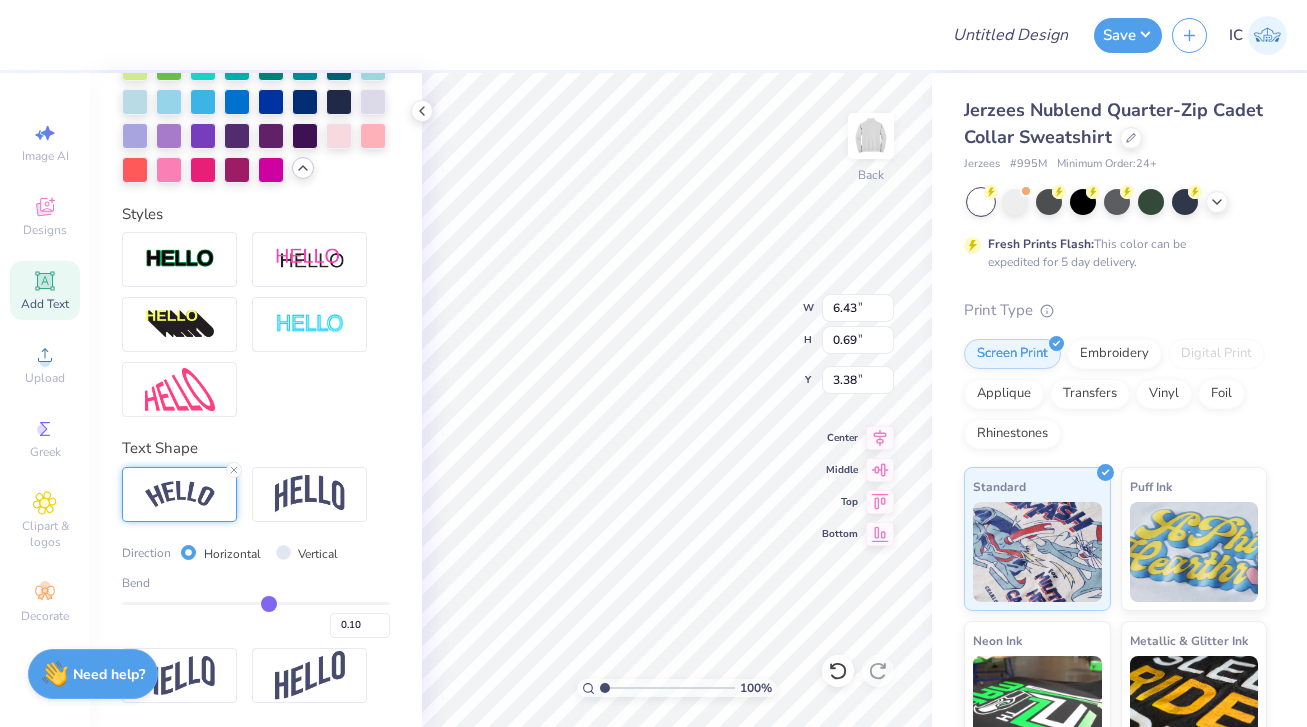 type on "0.11" 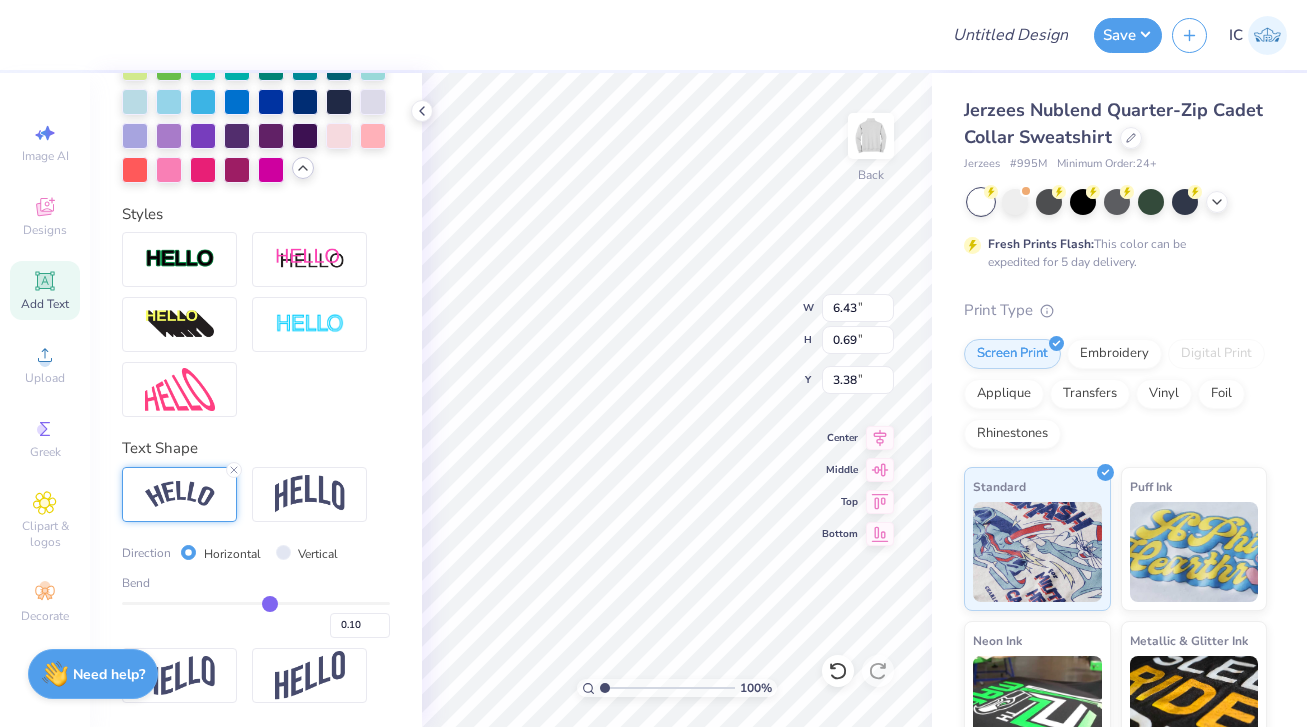 type on "0.11" 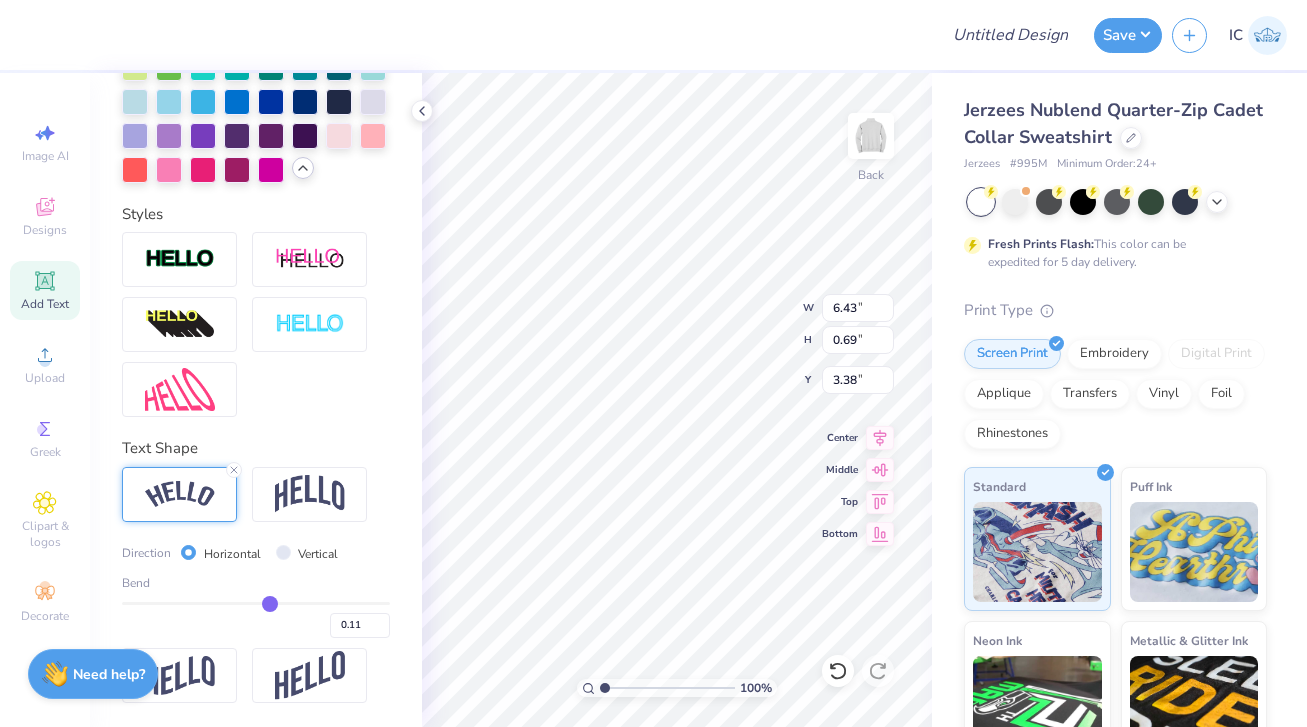 type on "0.12" 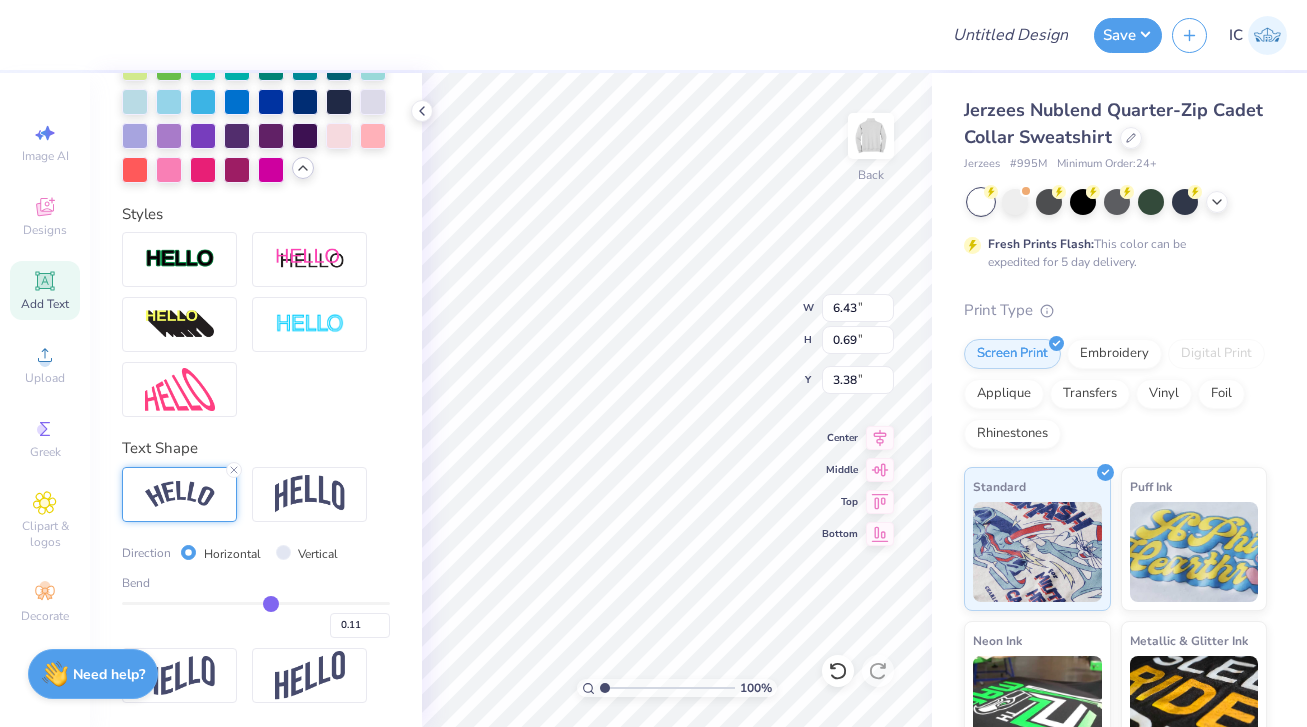 type on "0.12" 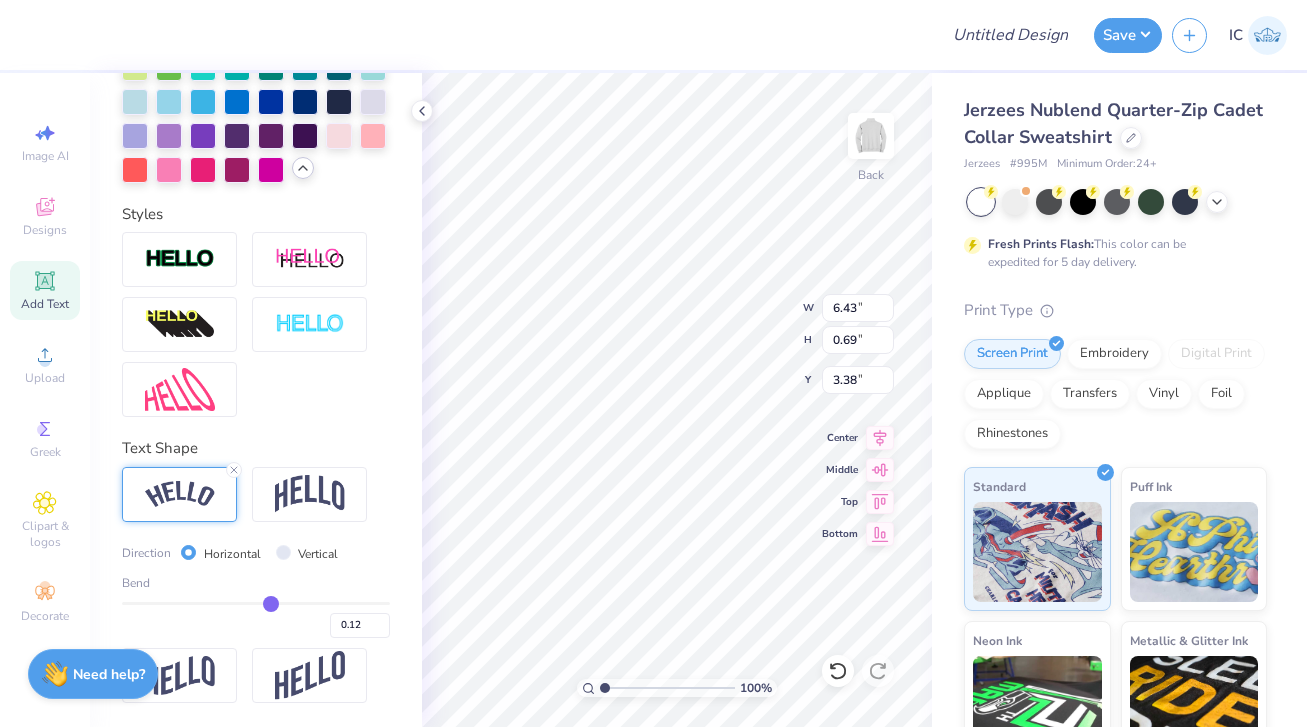 type on "0.13" 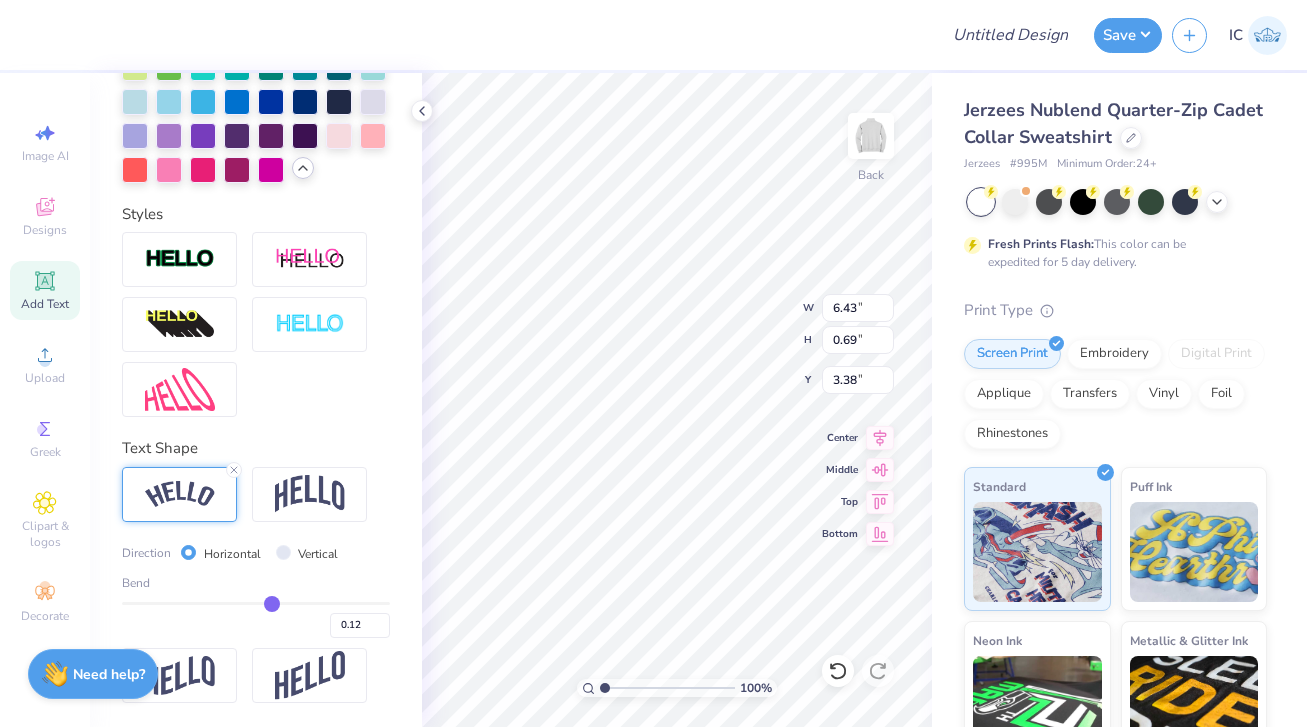 type on "0.13" 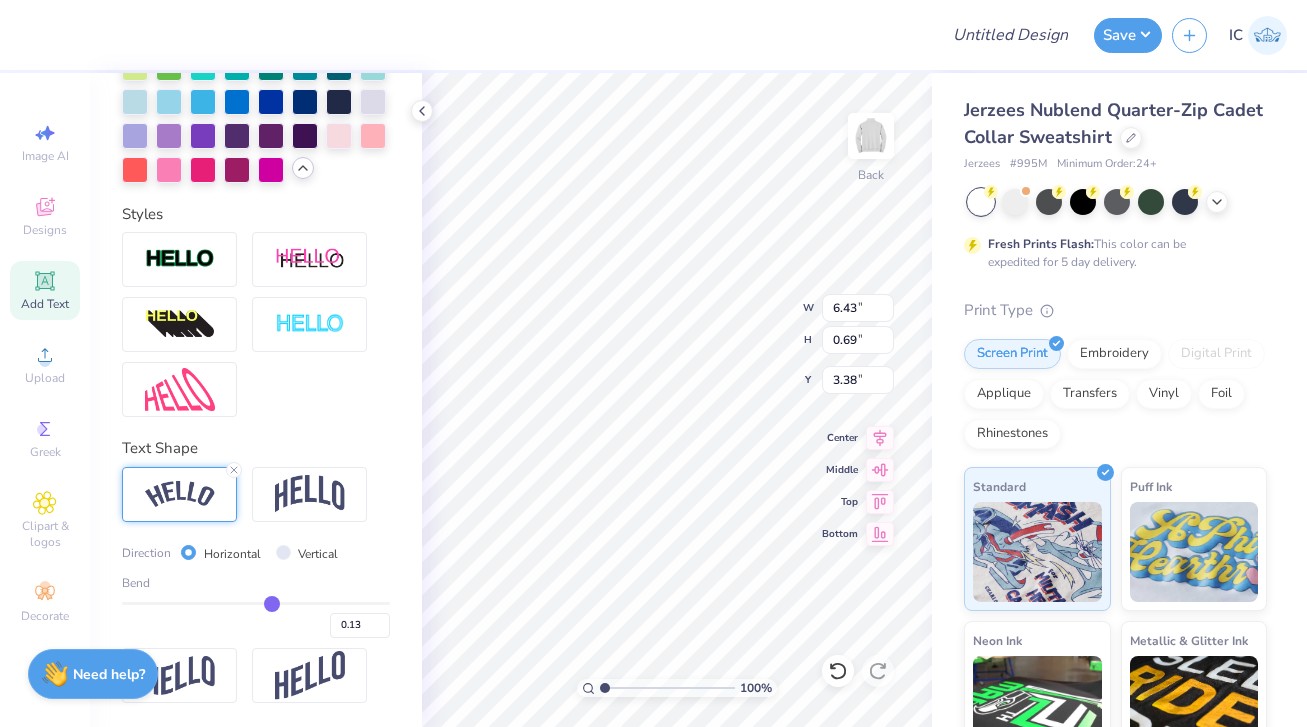 type on "0.13" 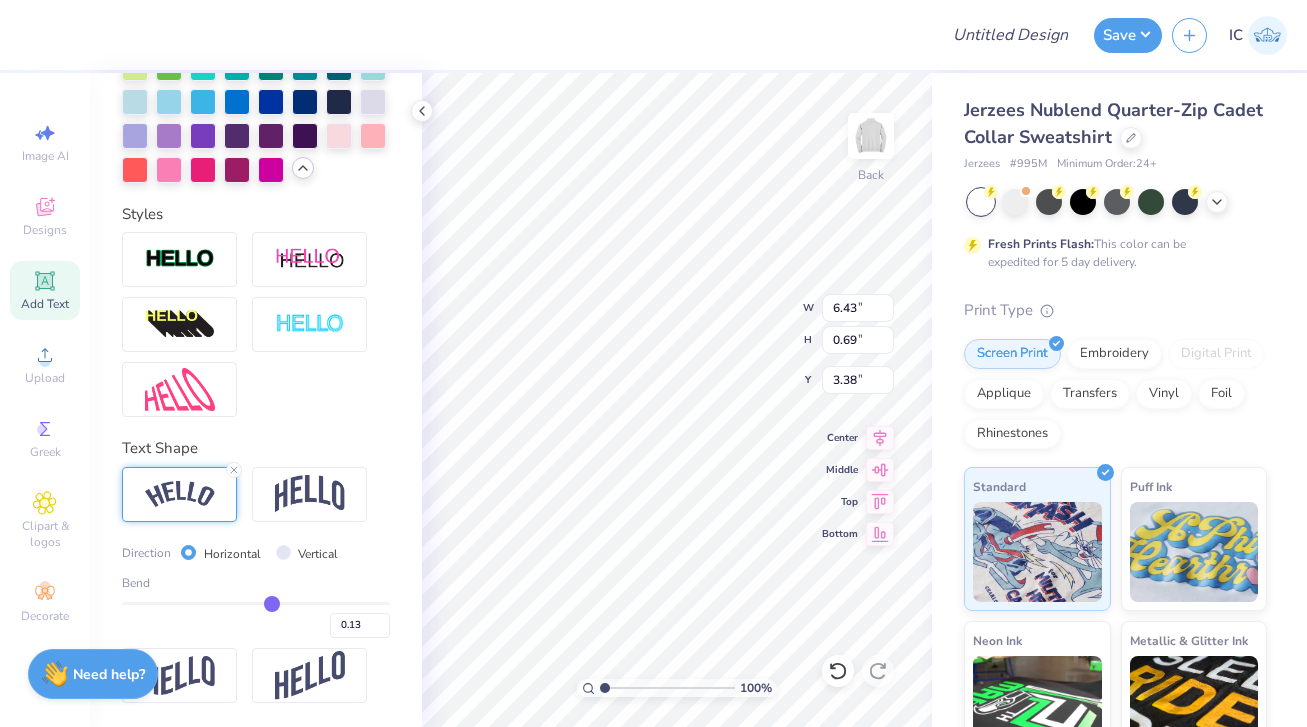 type on "6.52" 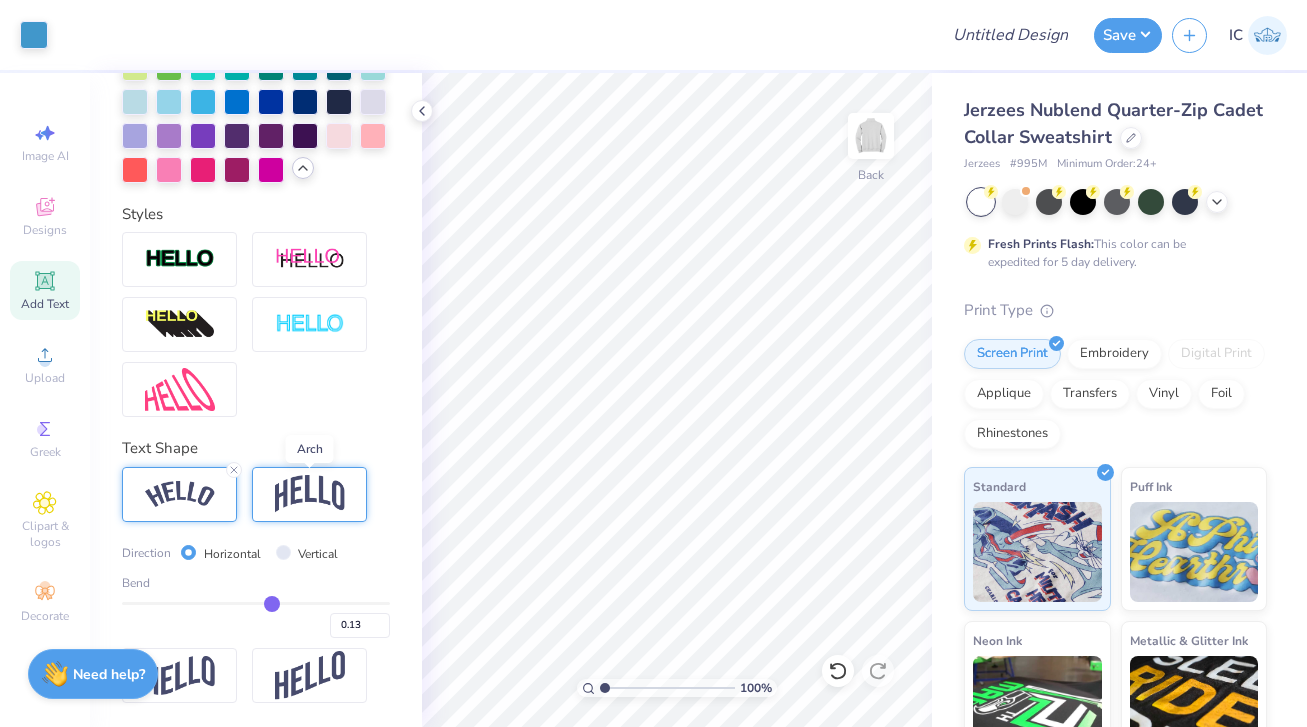 click at bounding box center [310, 494] 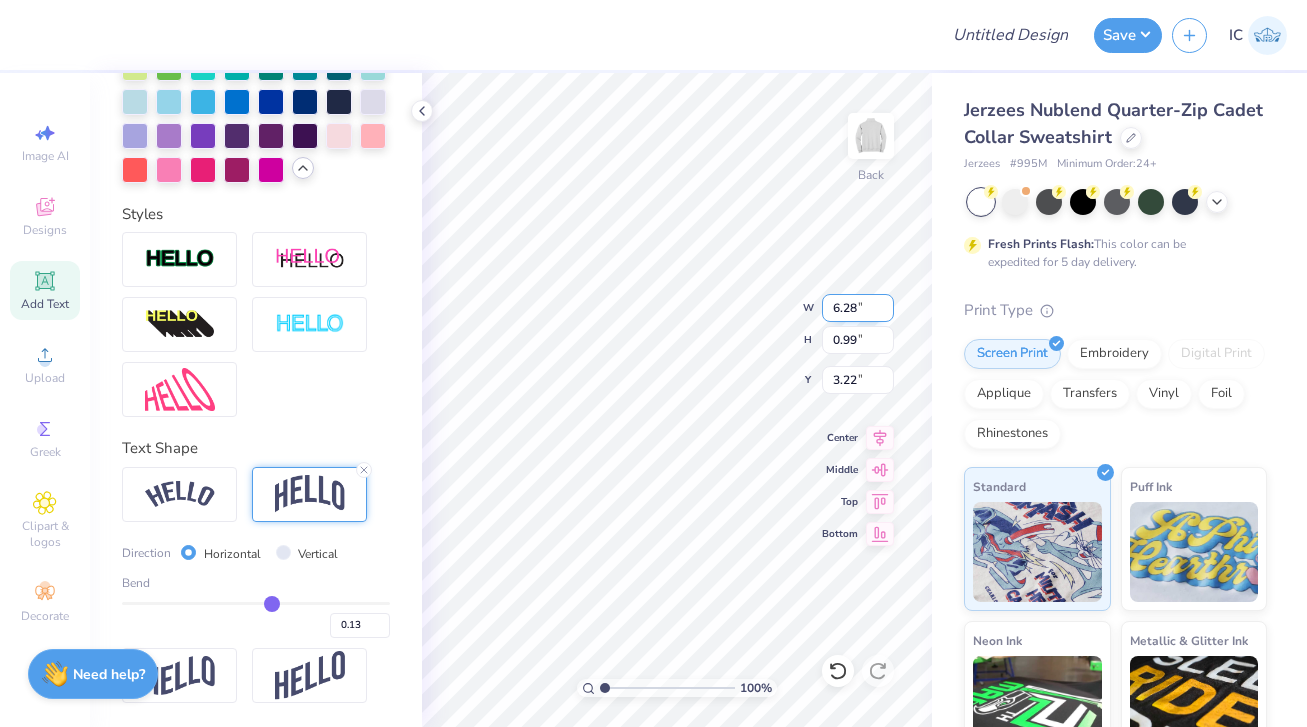 type on "6.28" 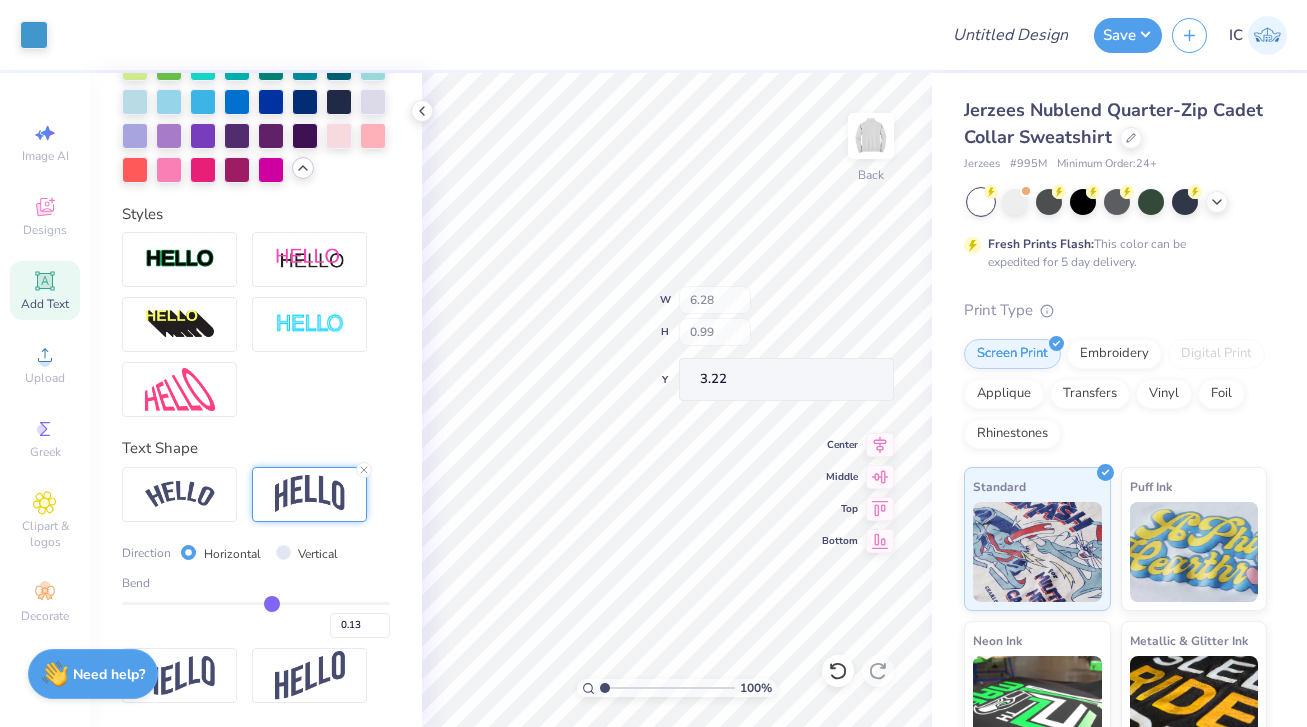 type on "1.02" 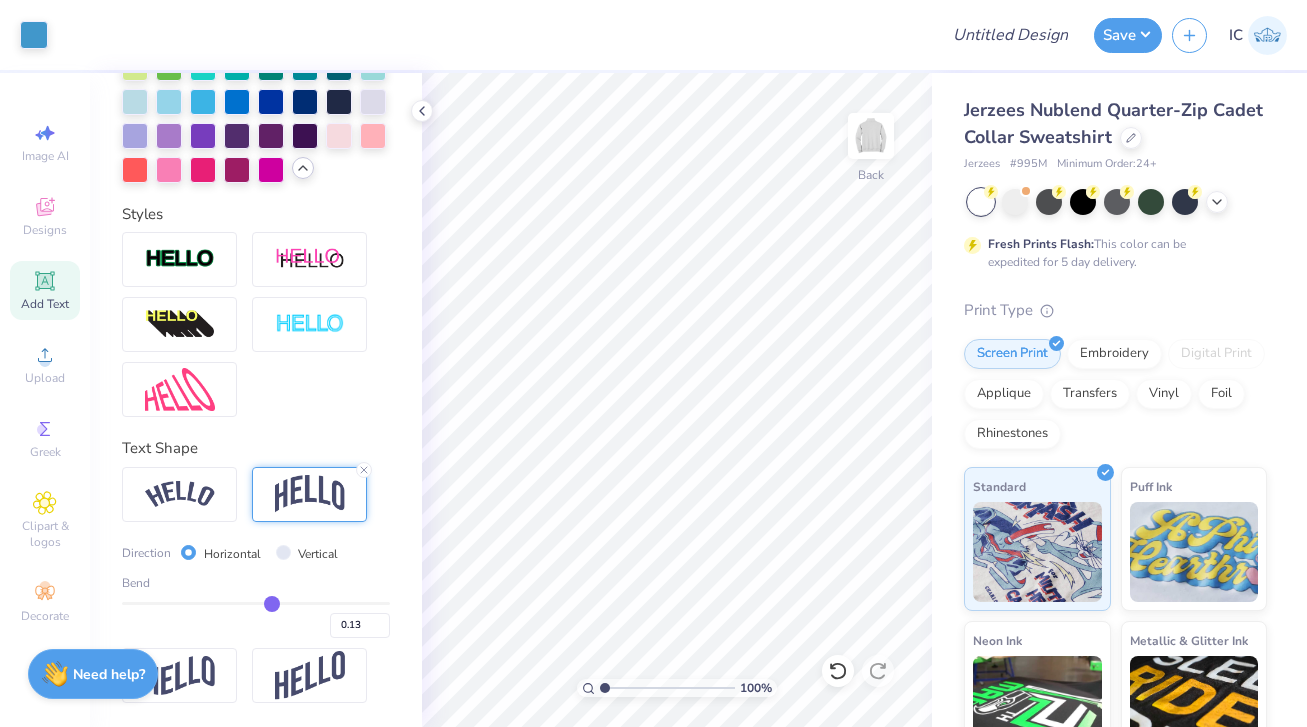 type on "0.12" 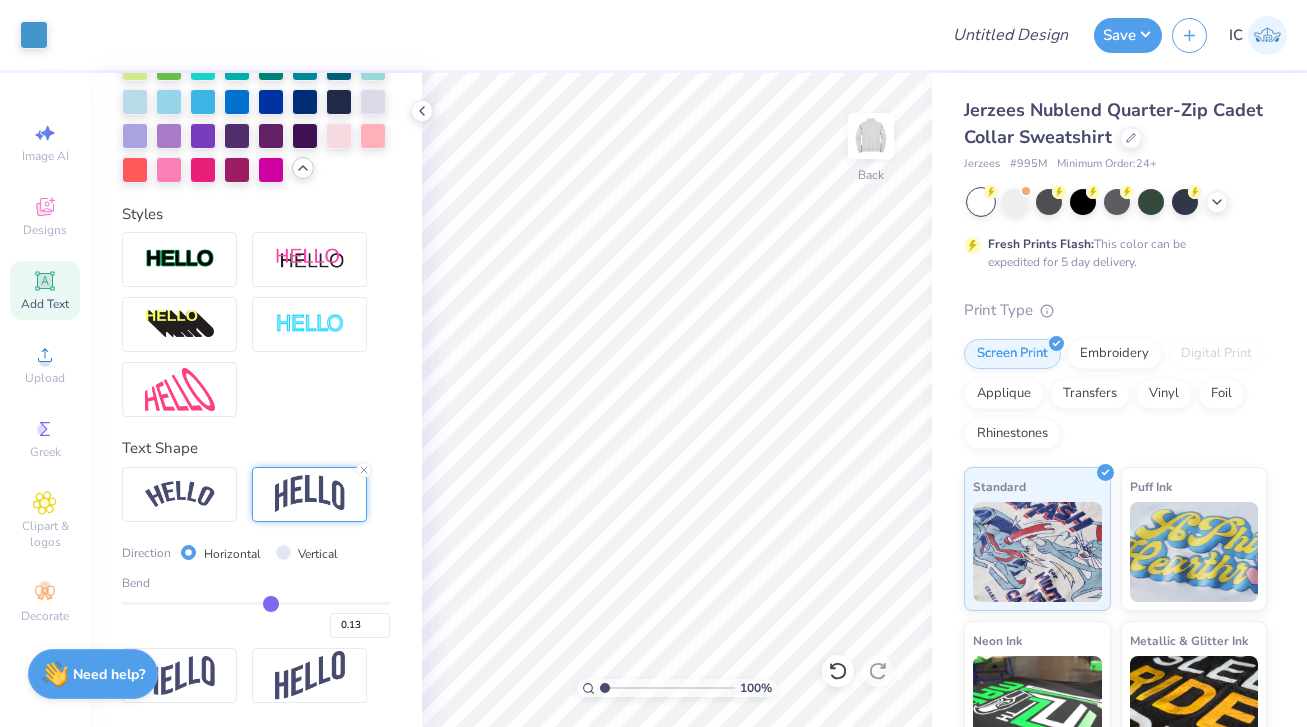 type on "0.12" 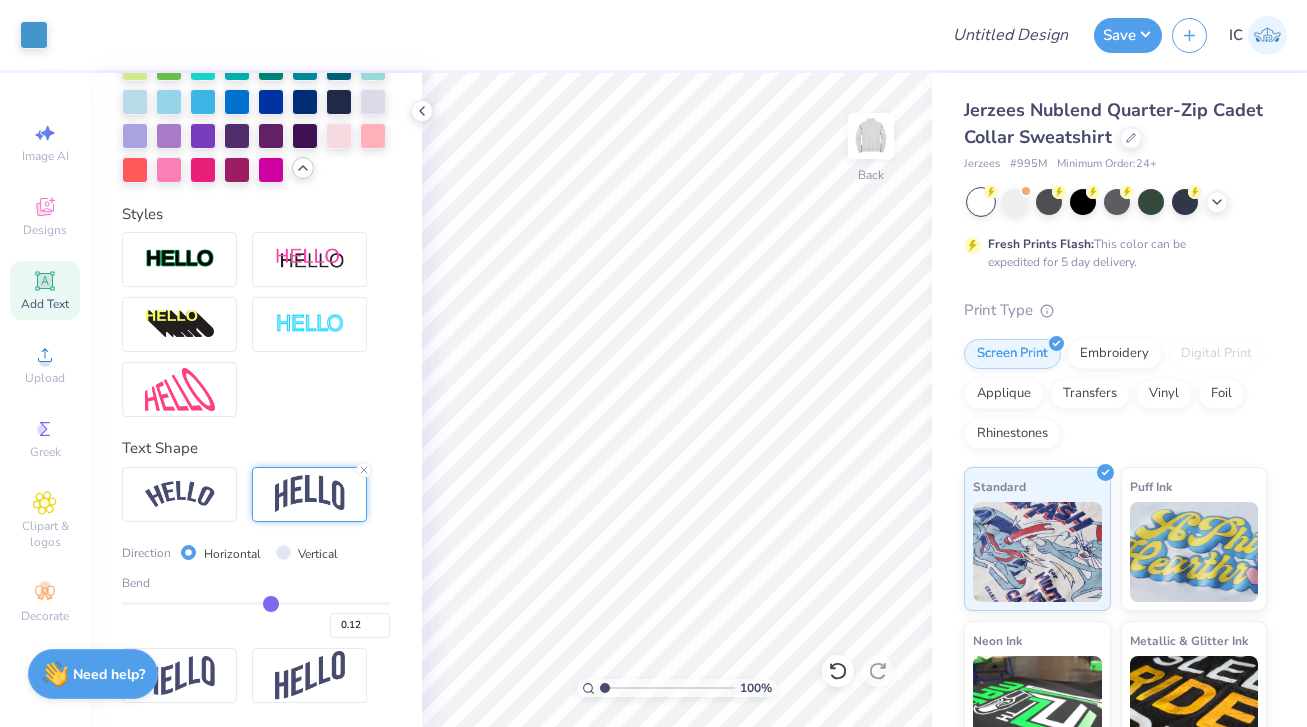 type on "0.11" 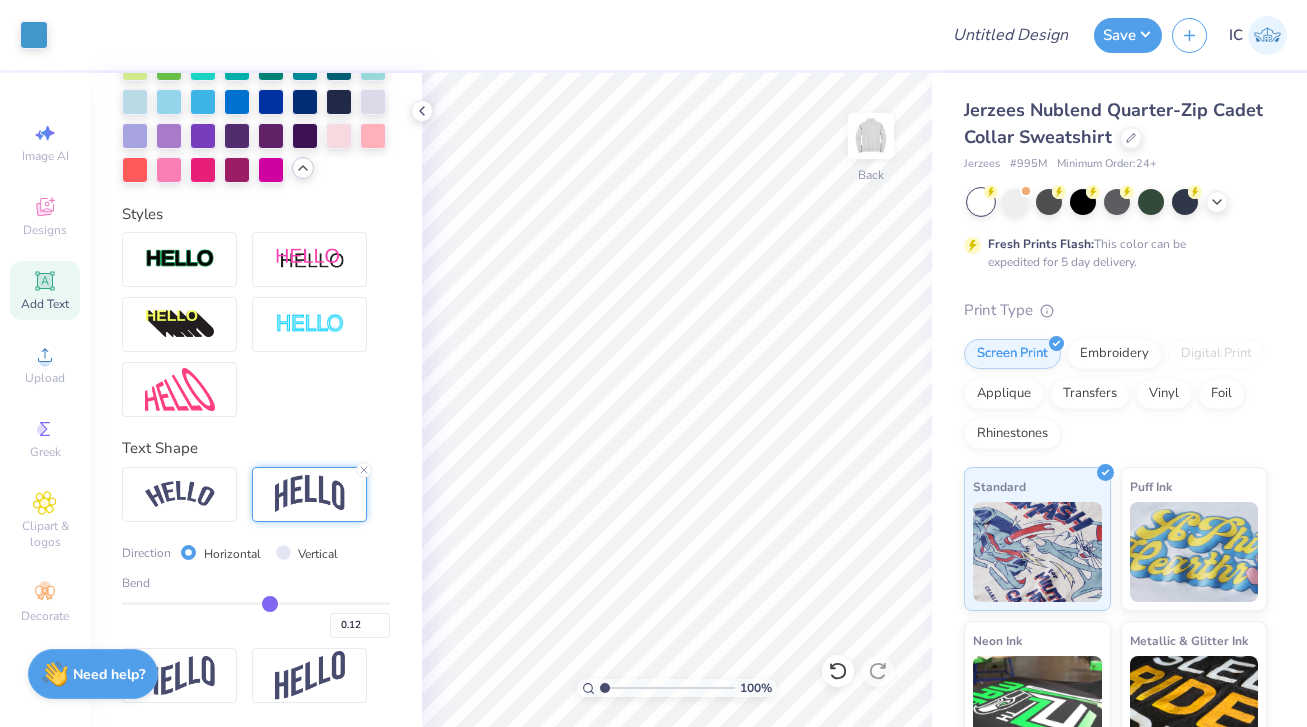 type on "0.11" 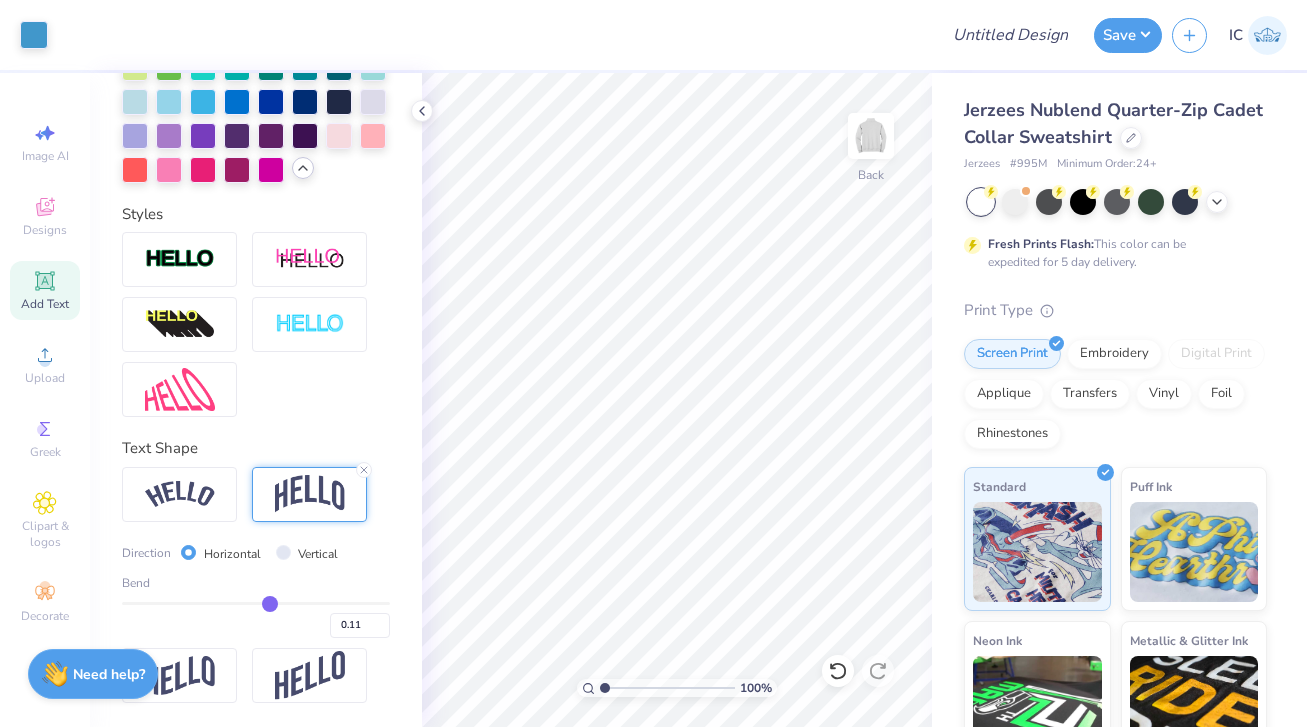type on "0.1" 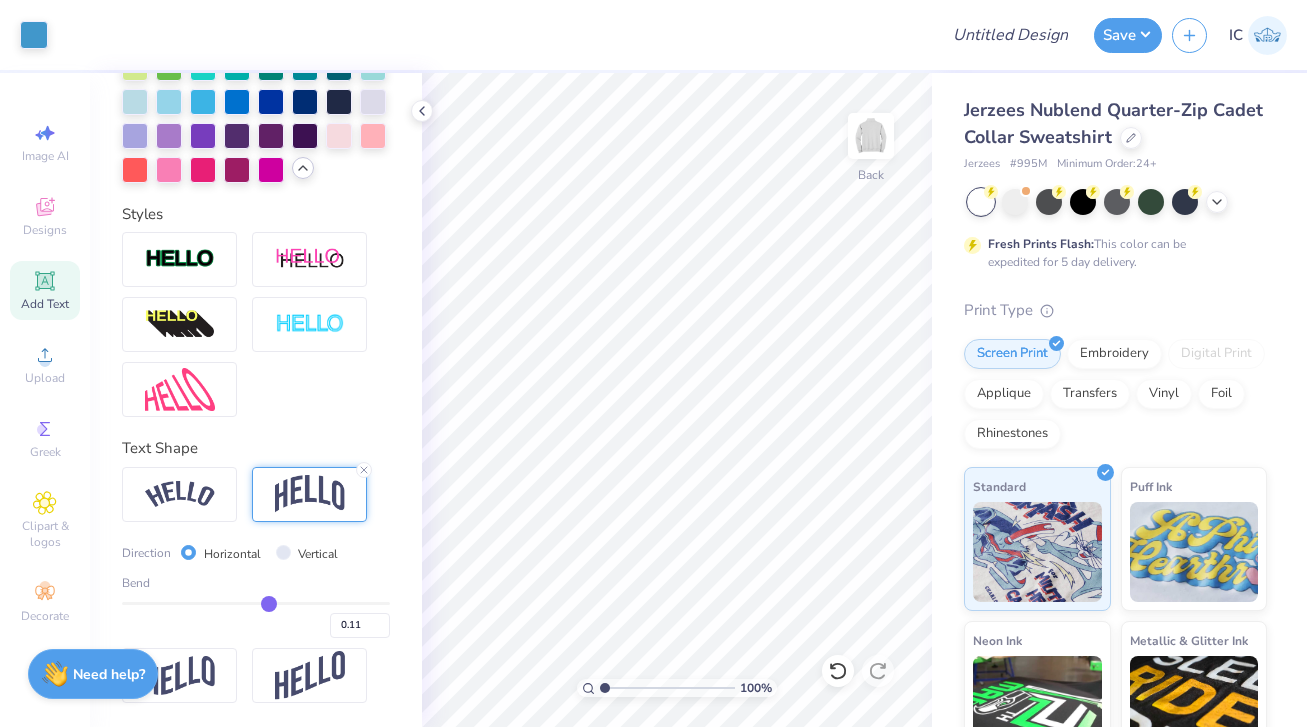 type on "0.10" 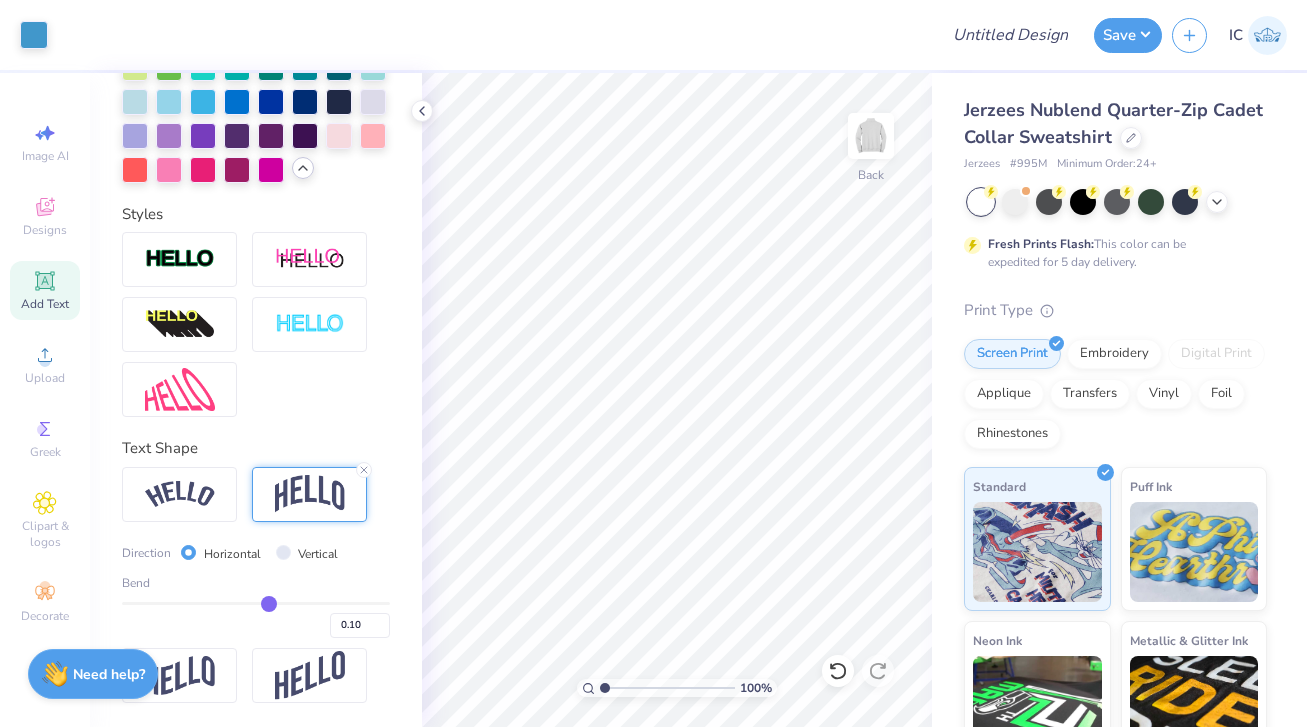 type on "0.09" 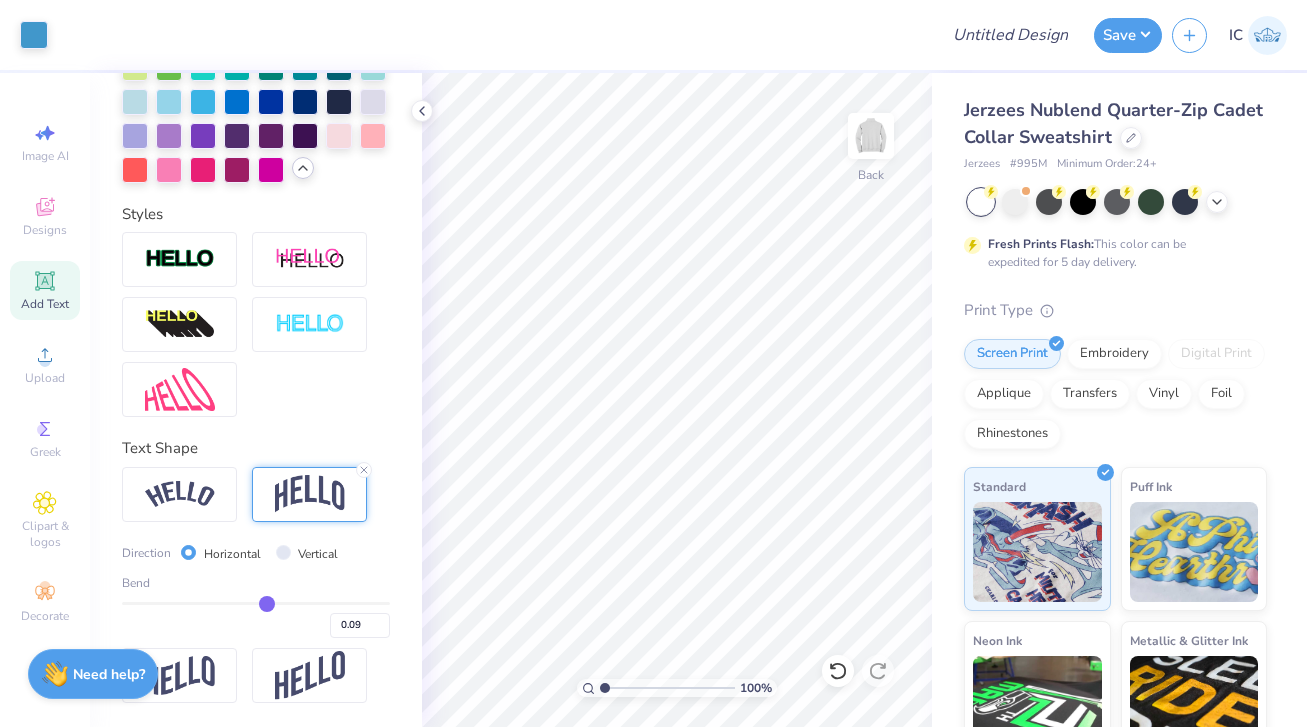 type on "0.08" 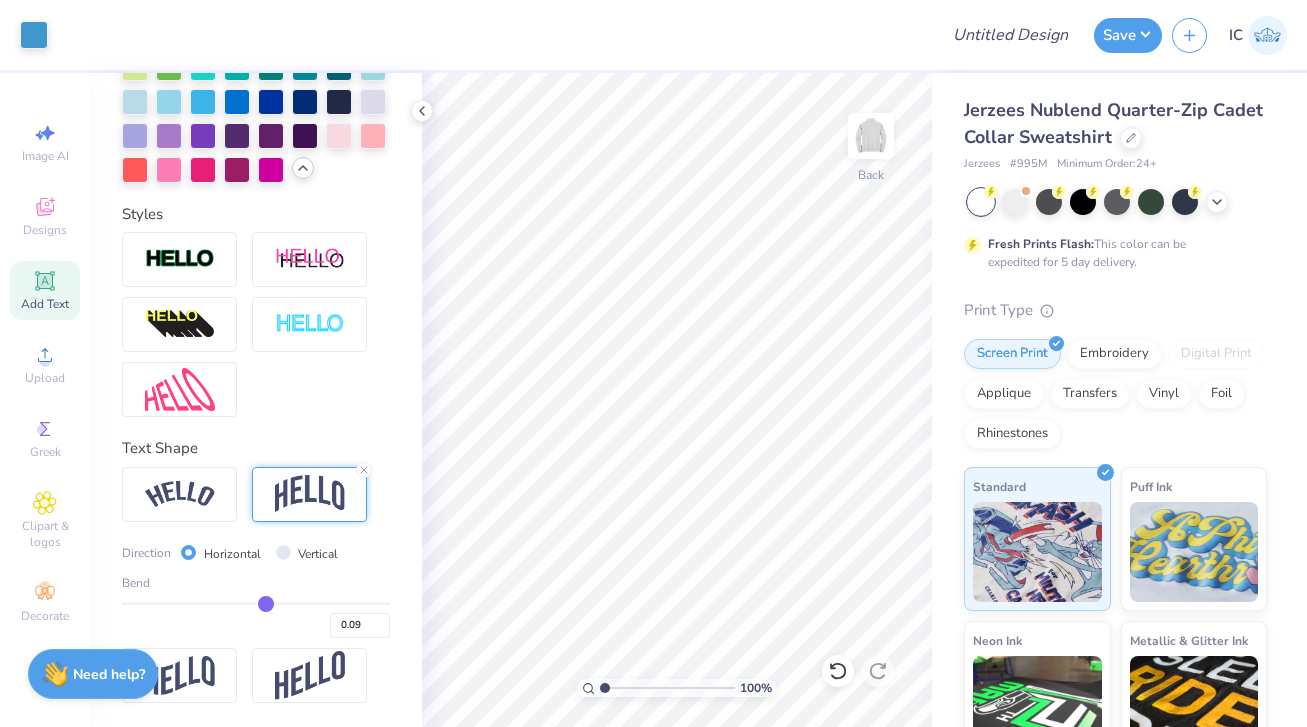 type on "0.08" 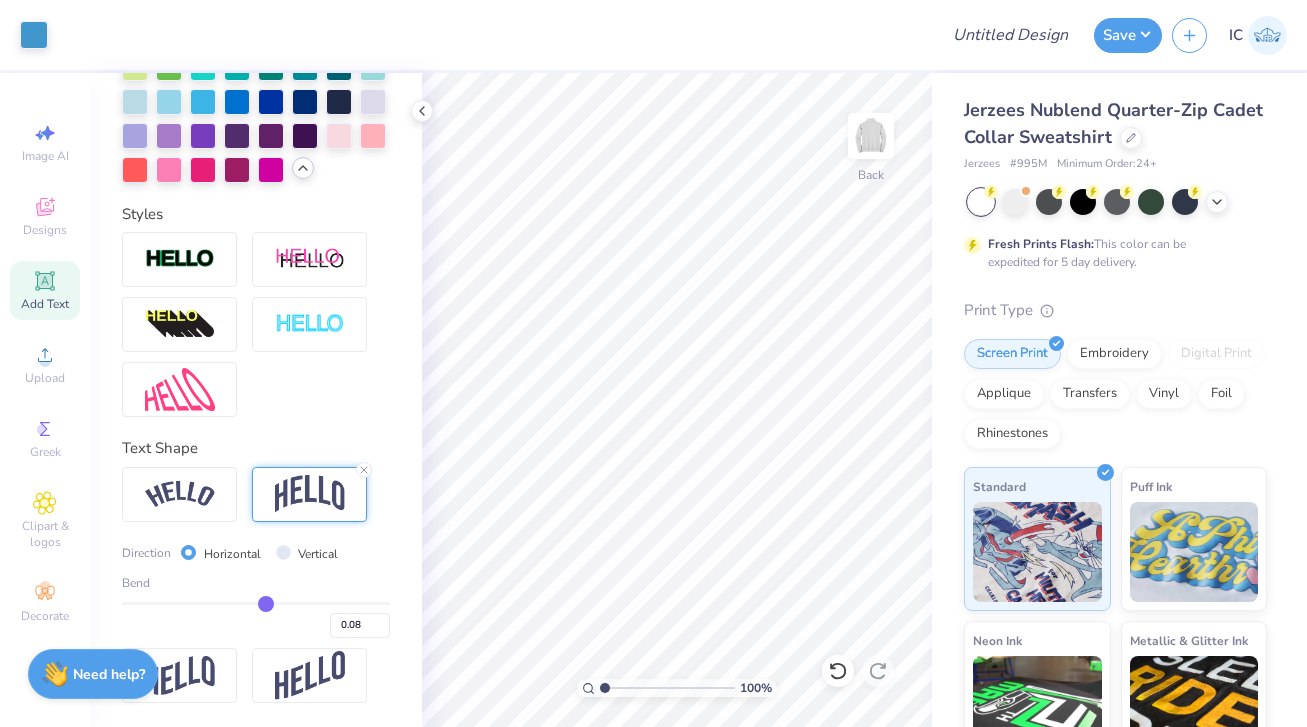 type on "0.07" 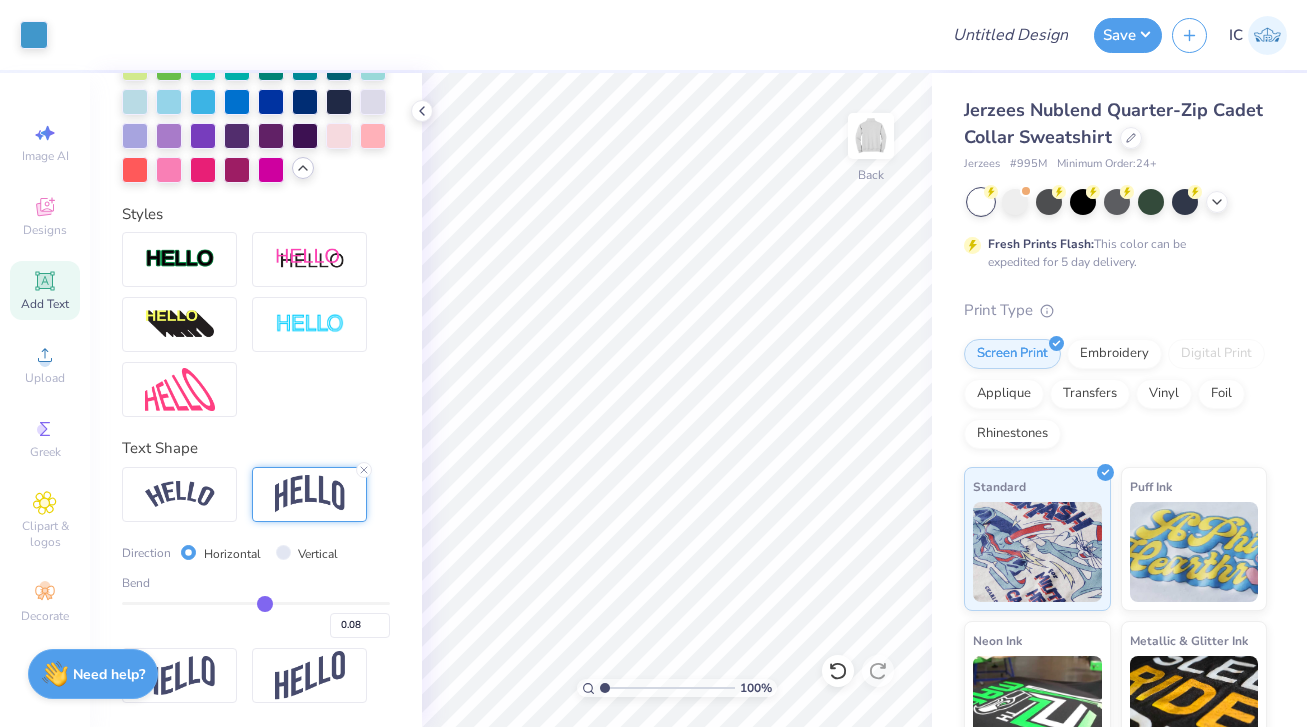 type on "0.07" 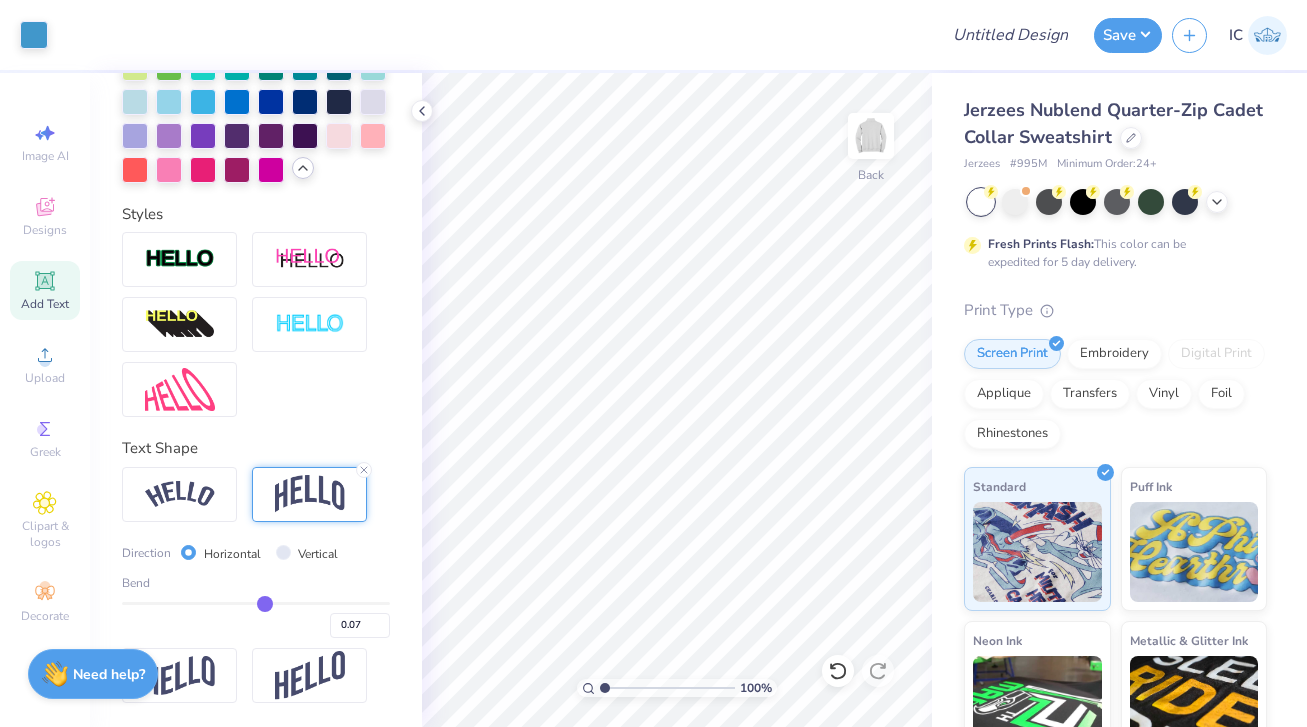 type on "0.06" 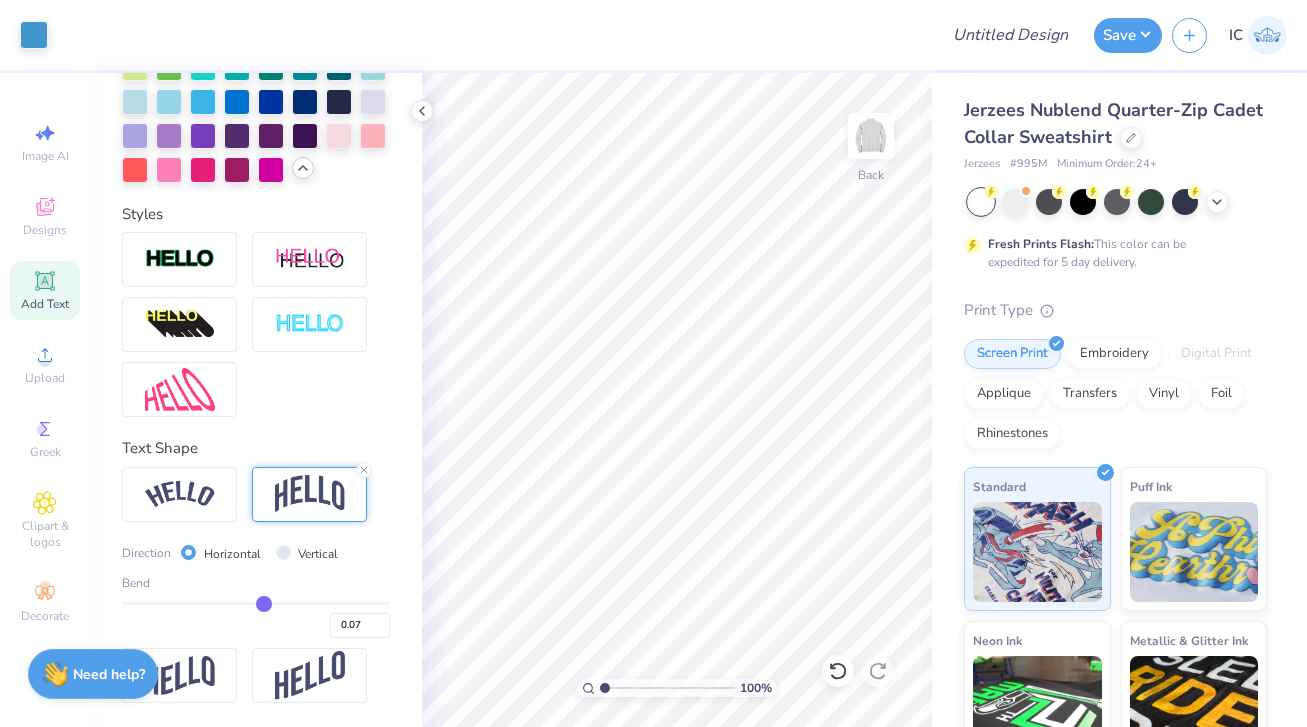 type on "0.06" 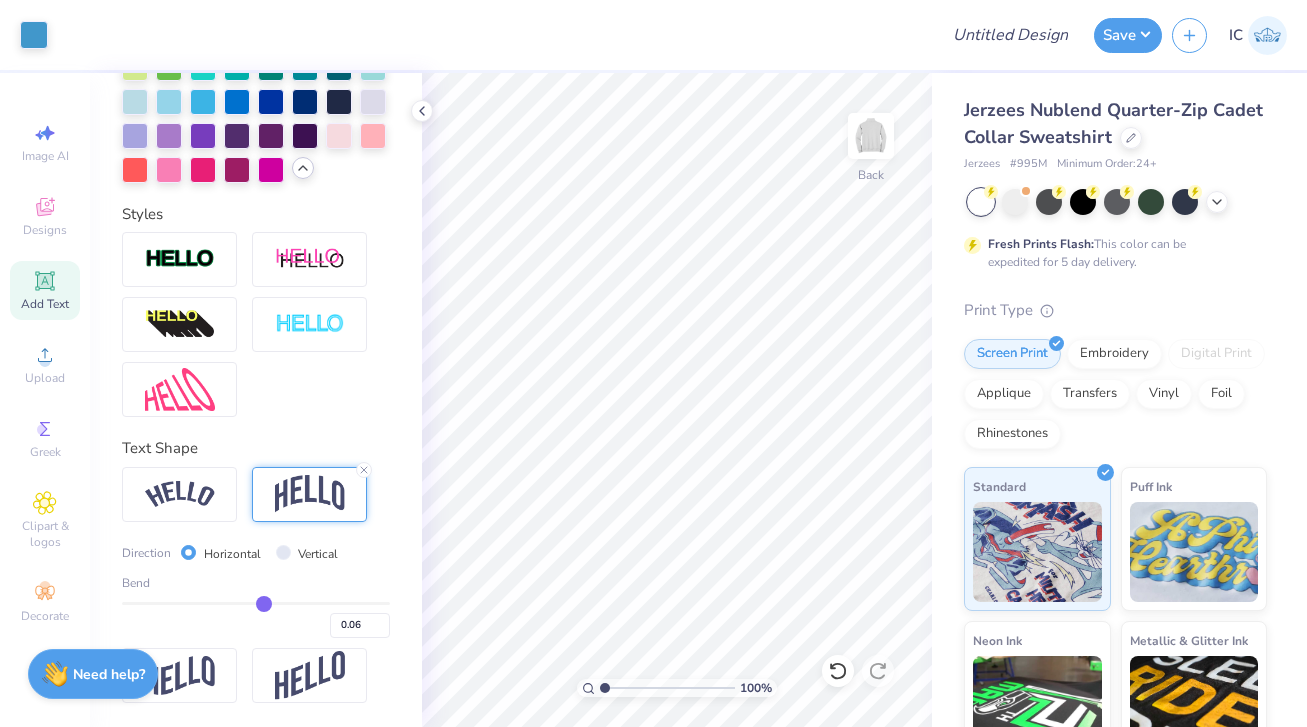 type on "0.05" 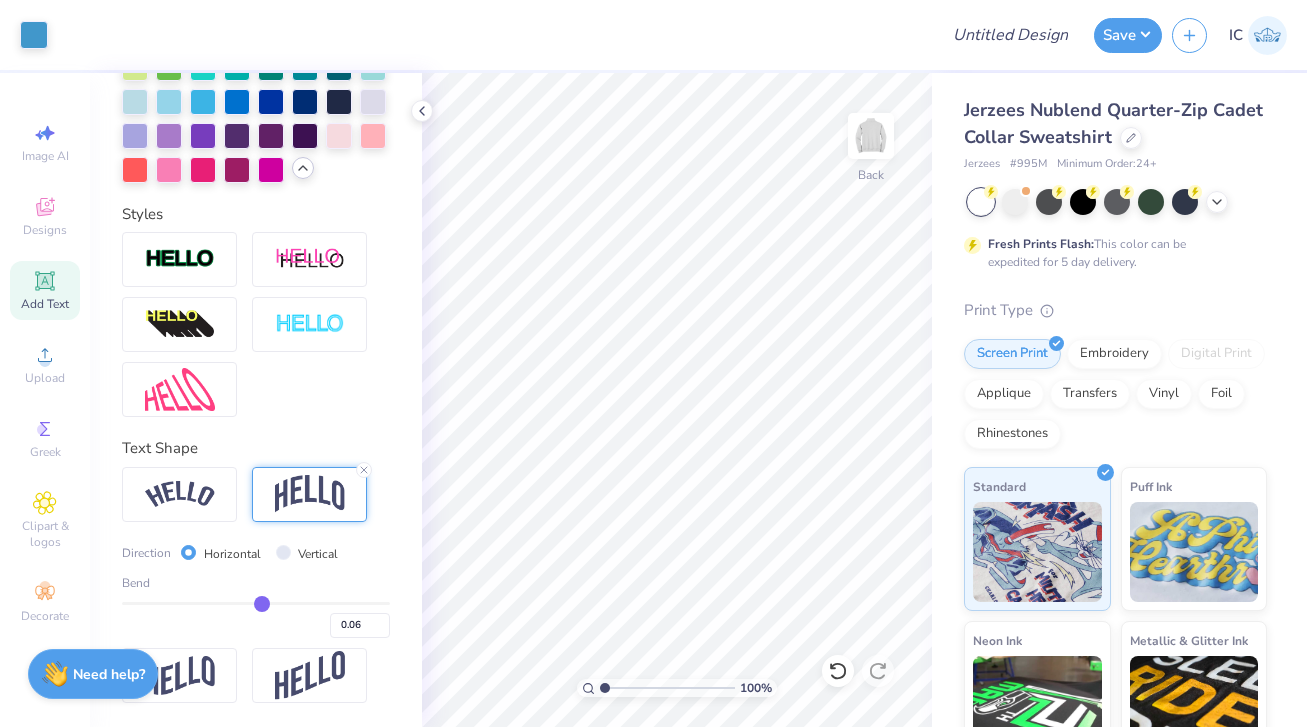 type on "0.05" 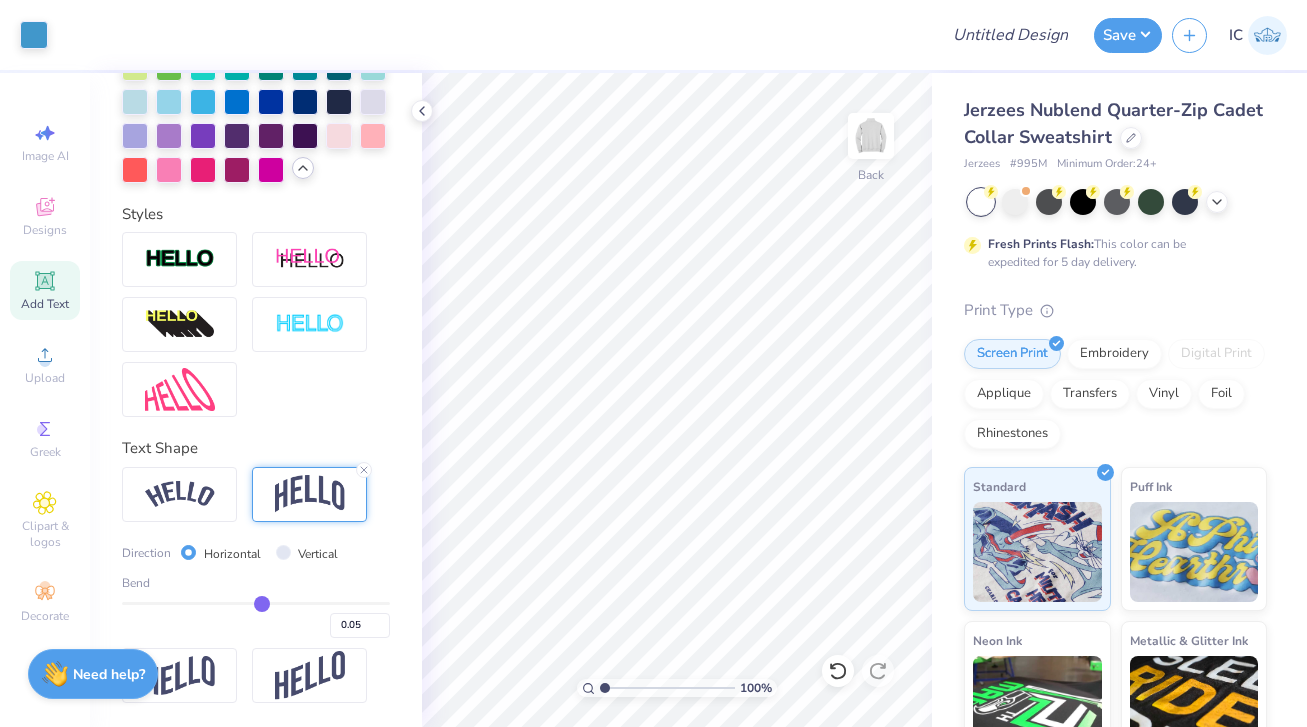 type on "0.04" 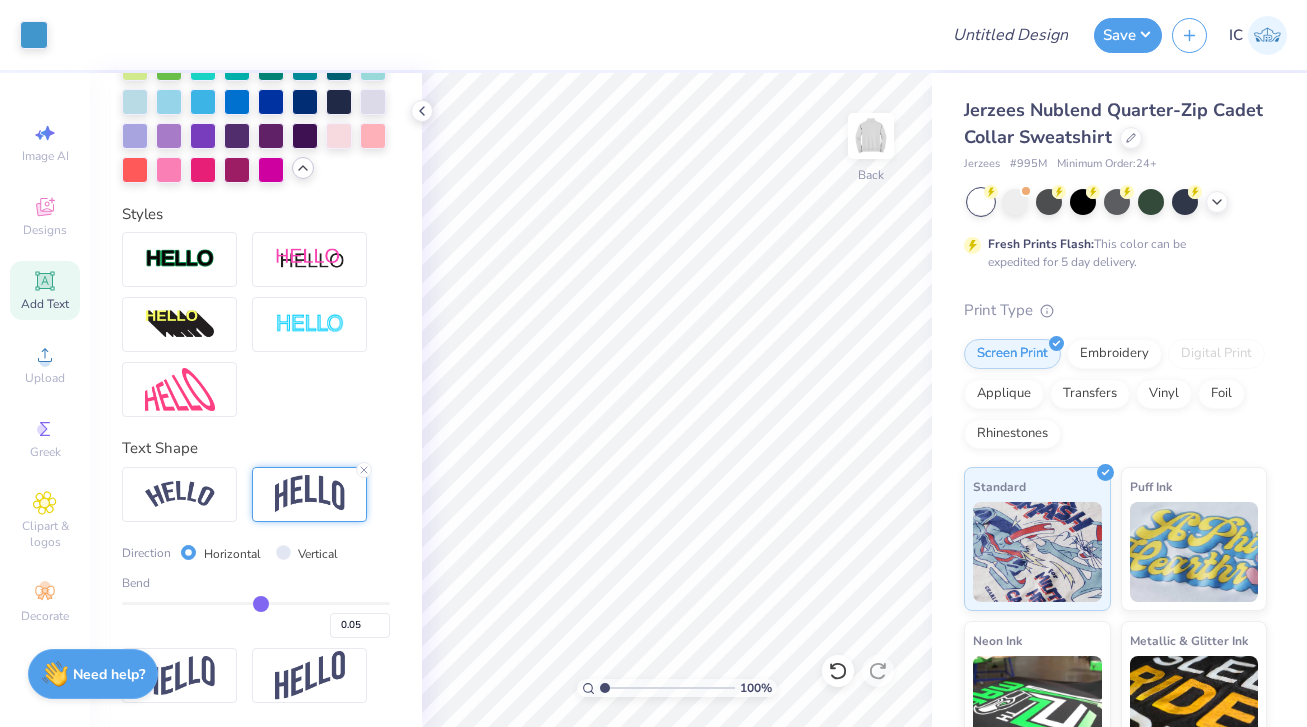 type on "0.04" 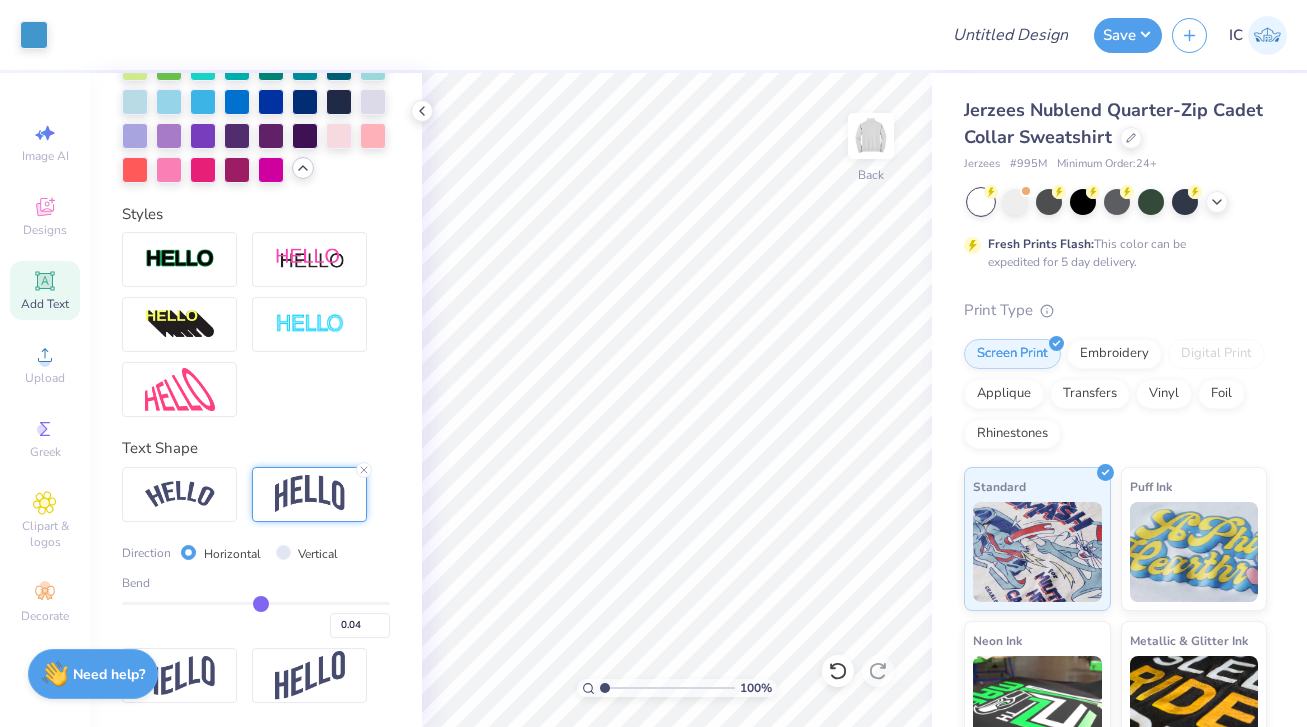 type on "0.03" 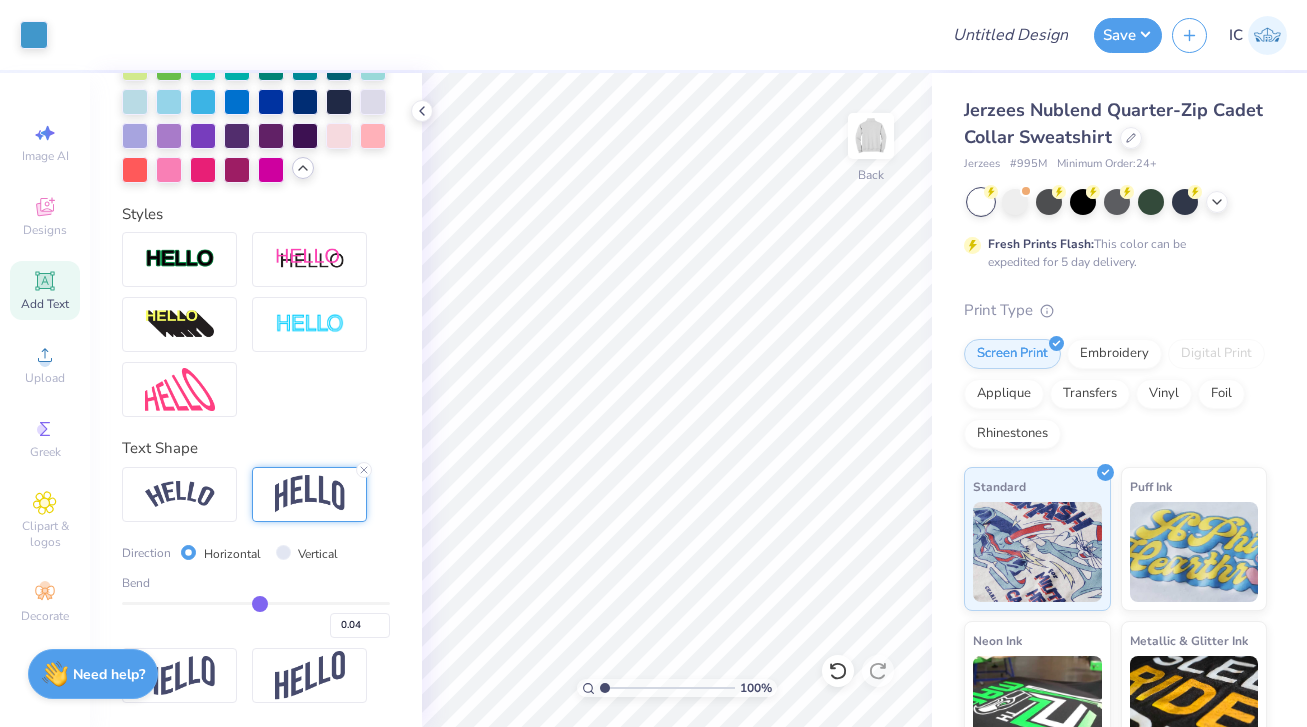 type on "0.03" 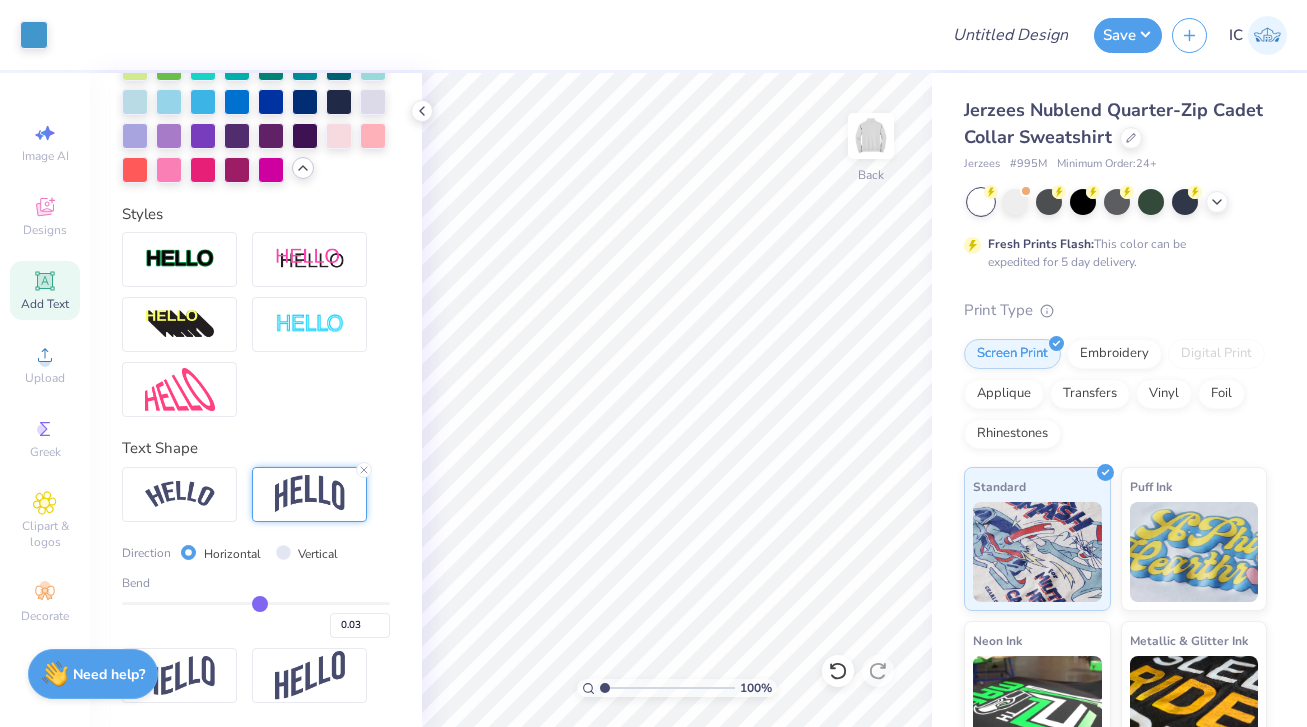 type 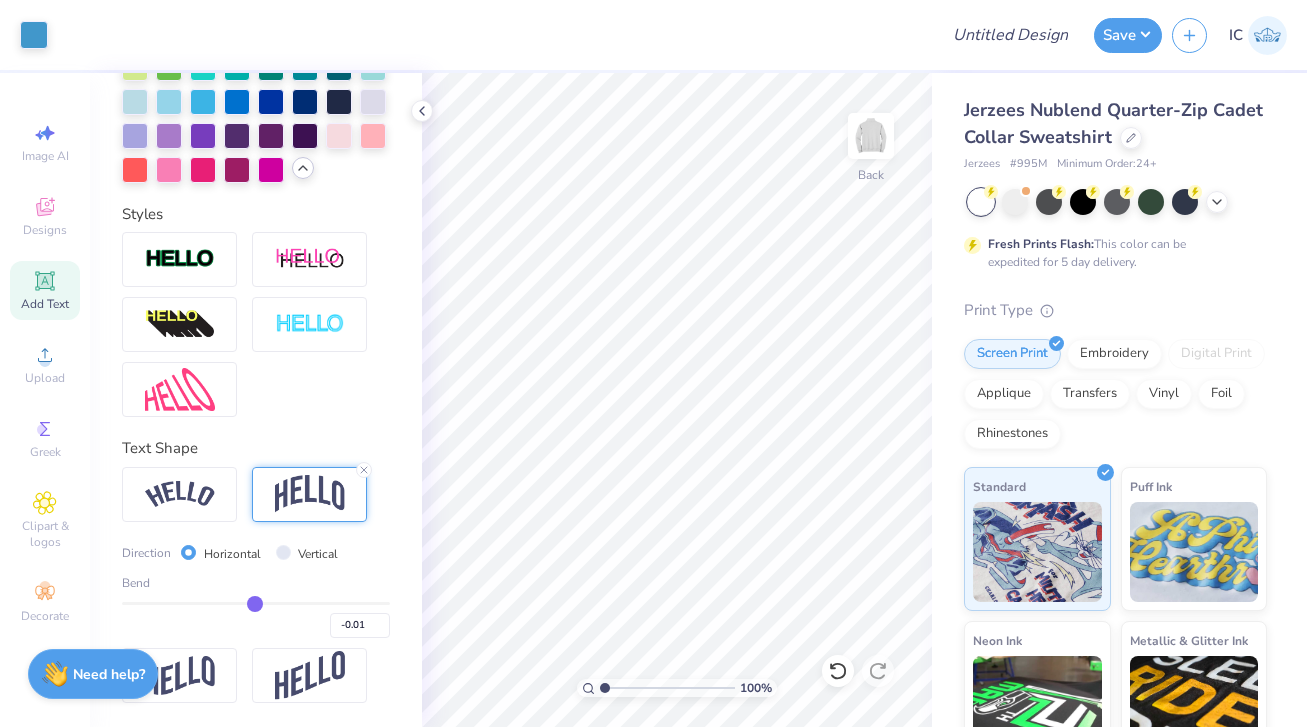 drag, startPoint x: 272, startPoint y: 601, endPoint x: 255, endPoint y: 605, distance: 17.464249 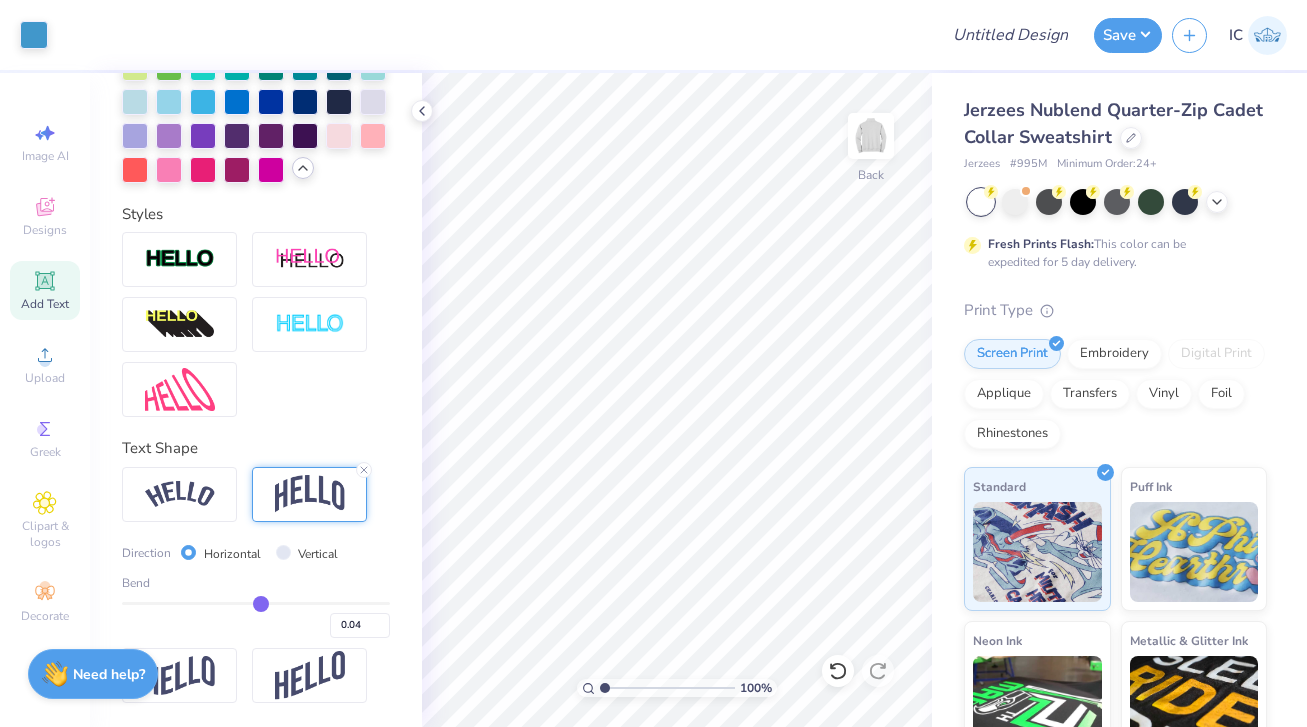 click at bounding box center (256, 603) 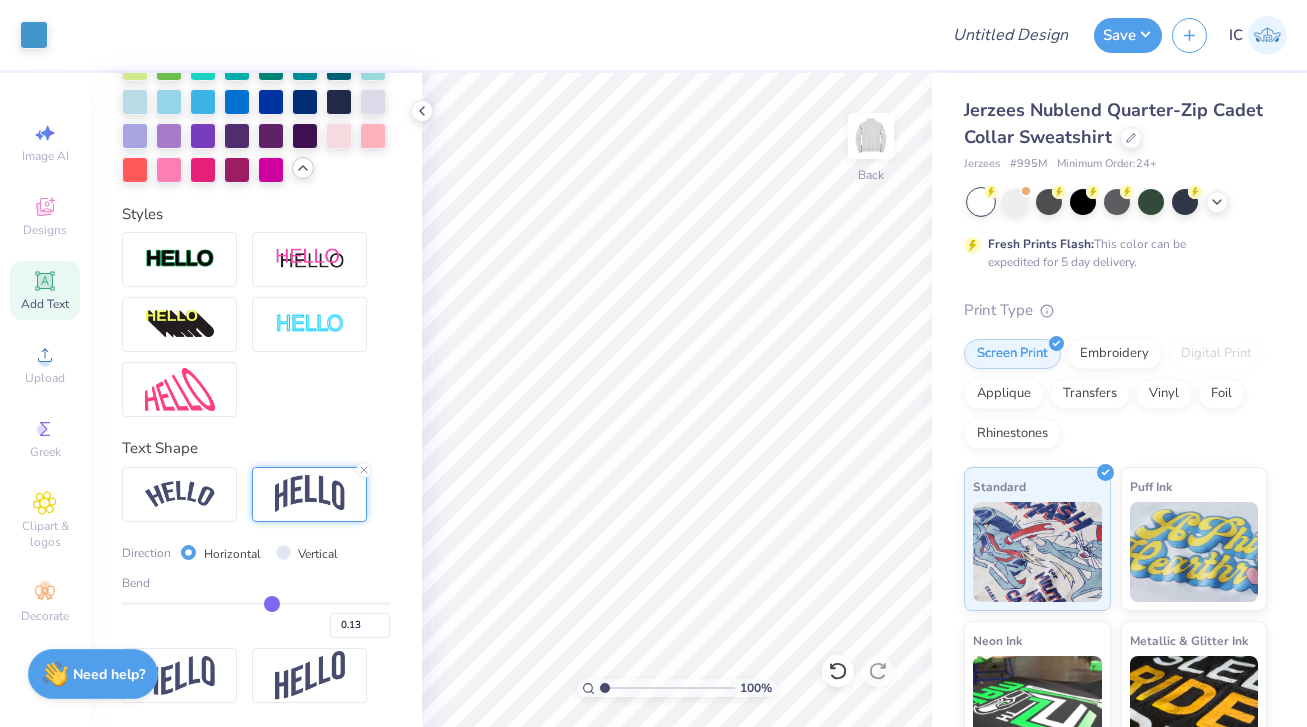 drag, startPoint x: 259, startPoint y: 601, endPoint x: 272, endPoint y: 603, distance: 13.152946 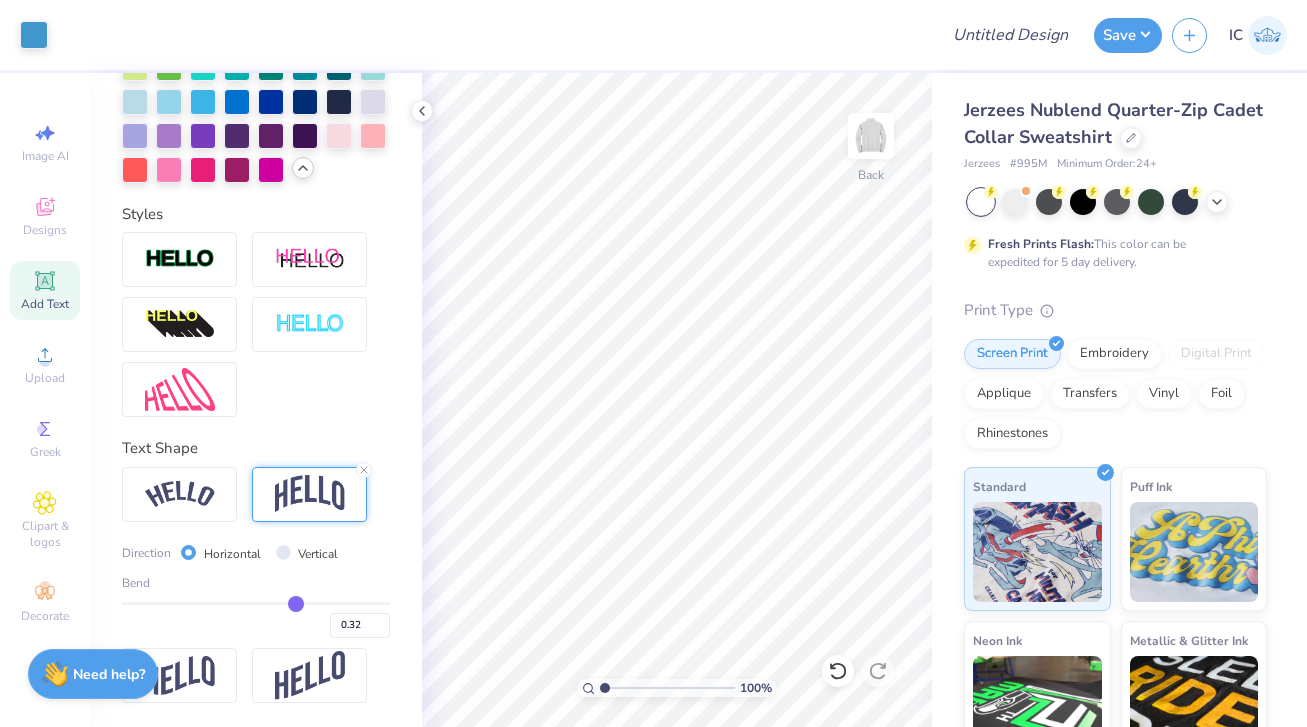 drag, startPoint x: 272, startPoint y: 603, endPoint x: 295, endPoint y: 607, distance: 23.345236 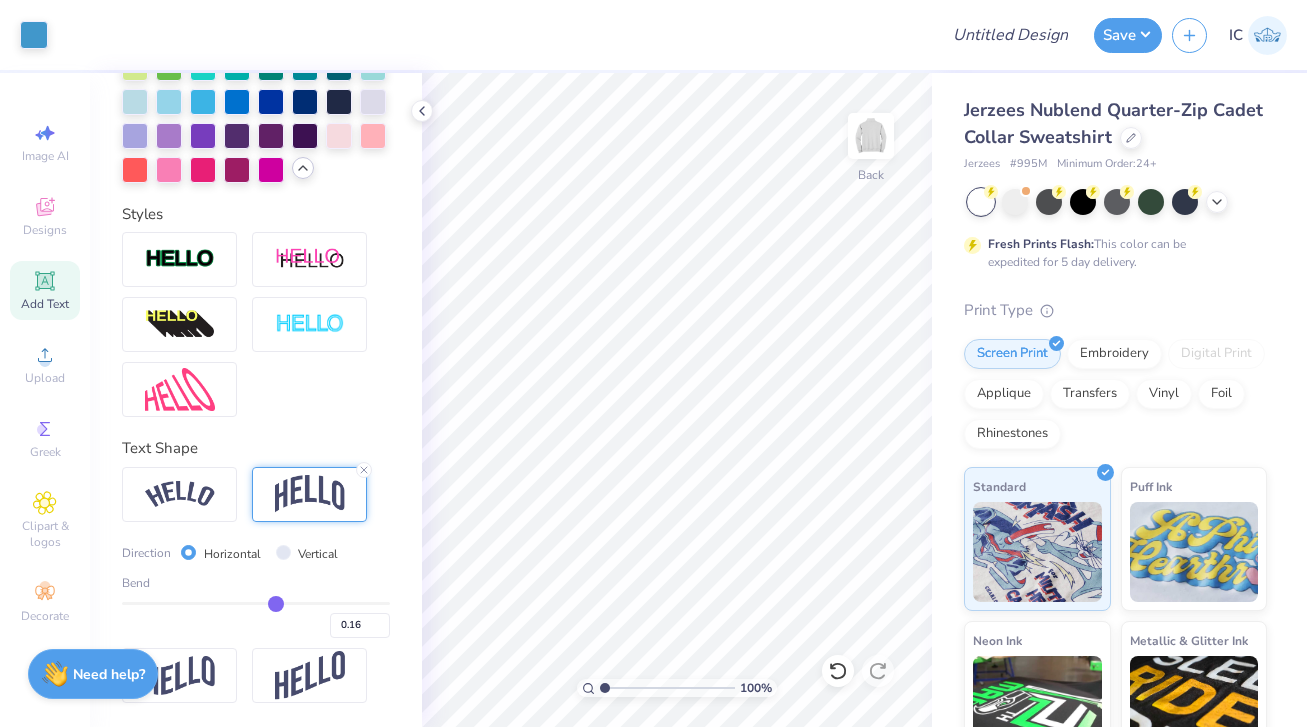 drag, startPoint x: 295, startPoint y: 607, endPoint x: 276, endPoint y: 609, distance: 19.104973 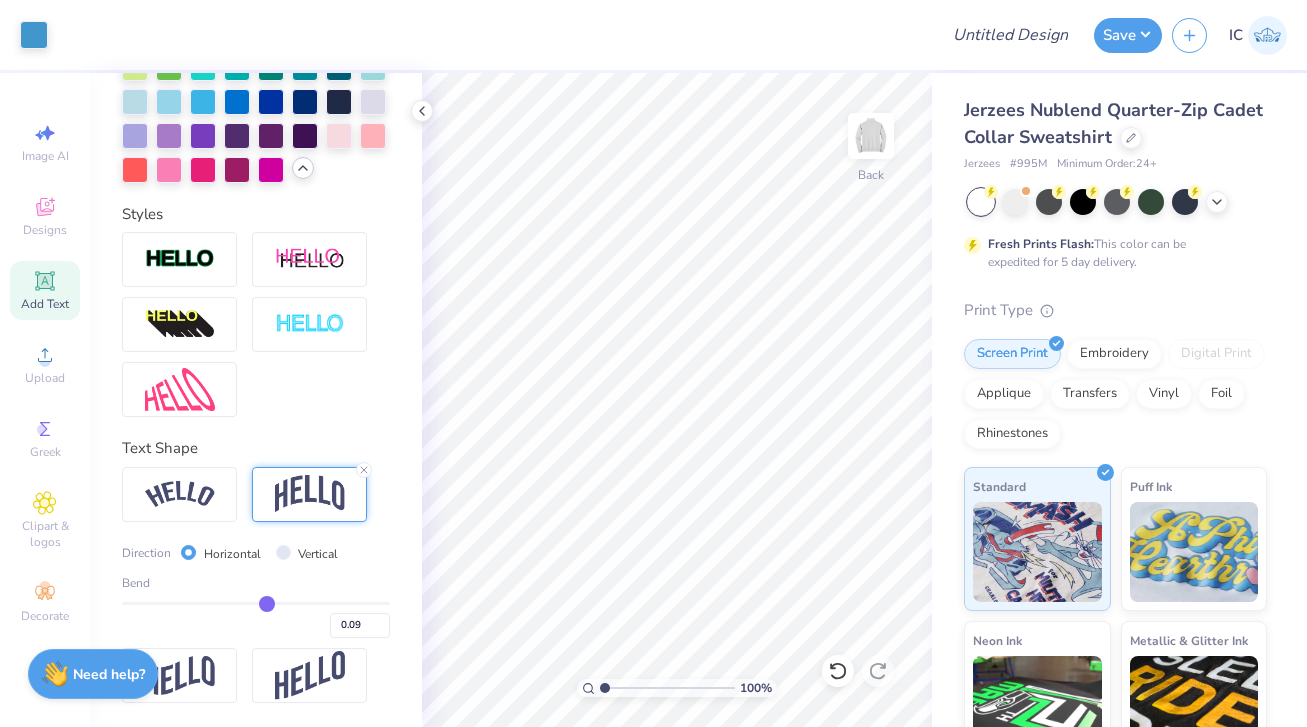 click at bounding box center [256, 603] 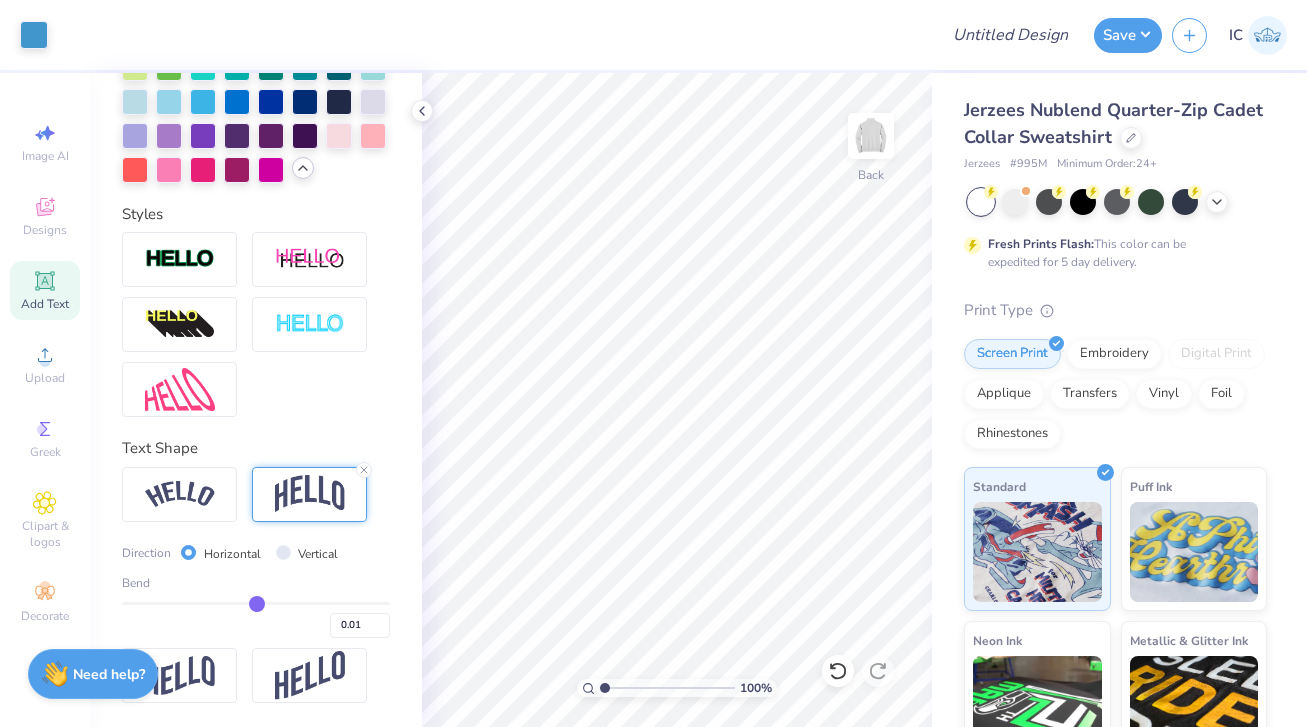 drag, startPoint x: 267, startPoint y: 599, endPoint x: 256, endPoint y: 599, distance: 11 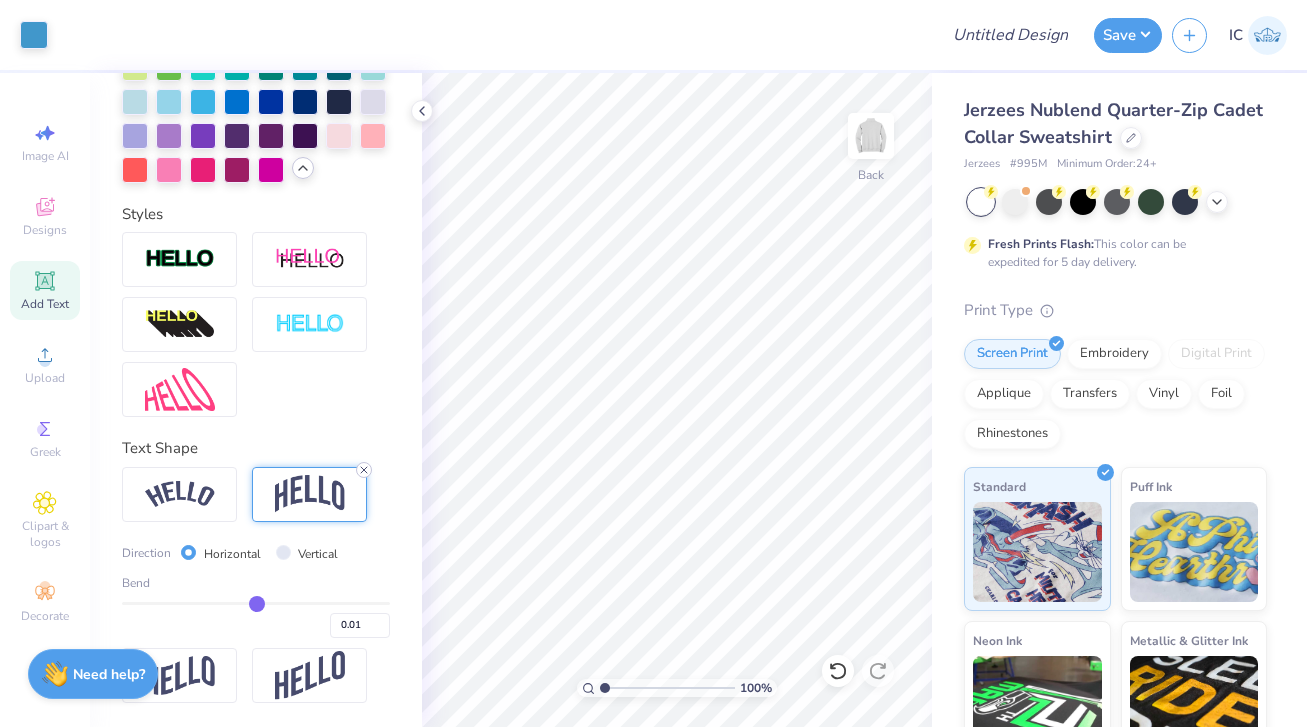 click 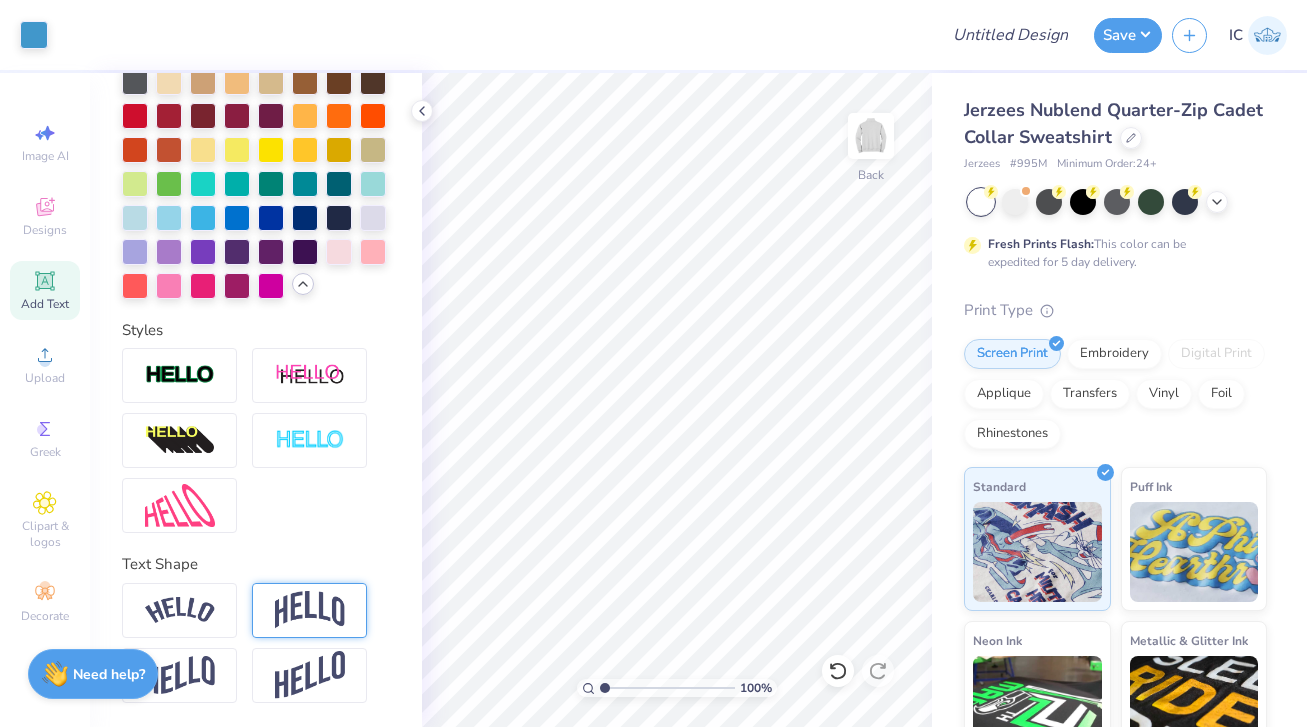 scroll, scrollTop: 673, scrollLeft: 0, axis: vertical 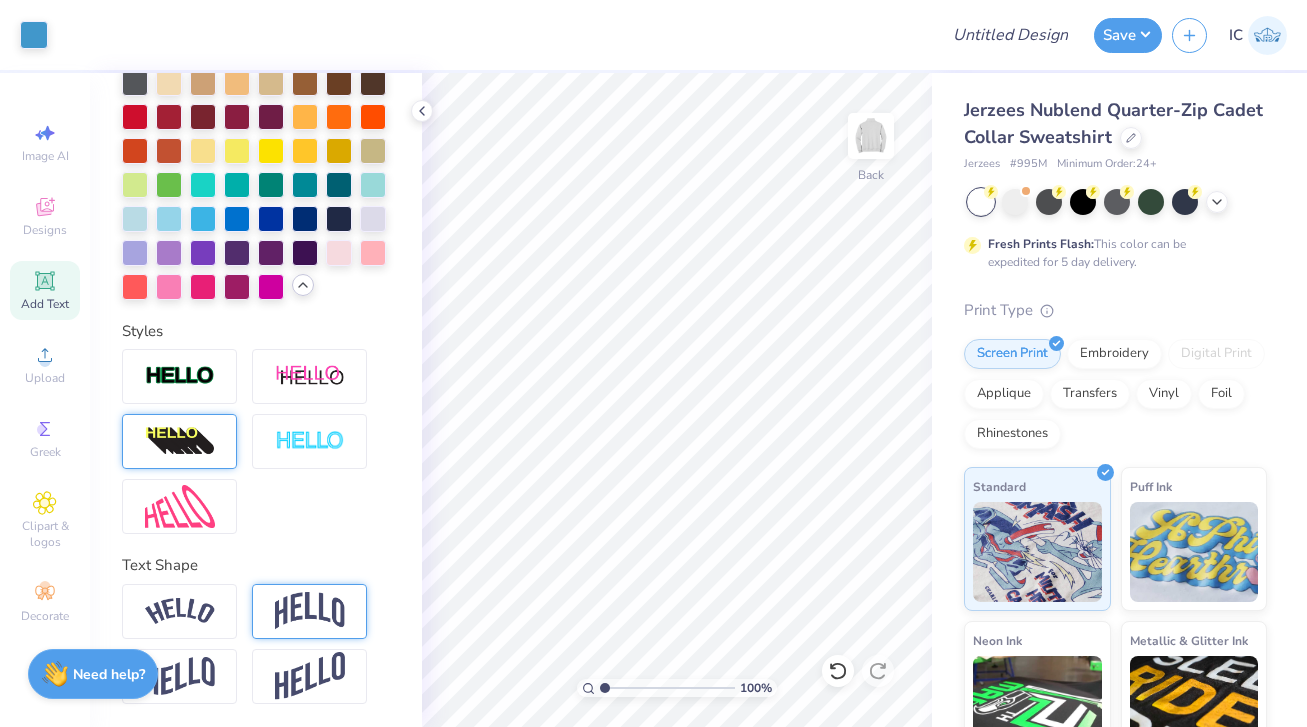click at bounding box center (180, 442) 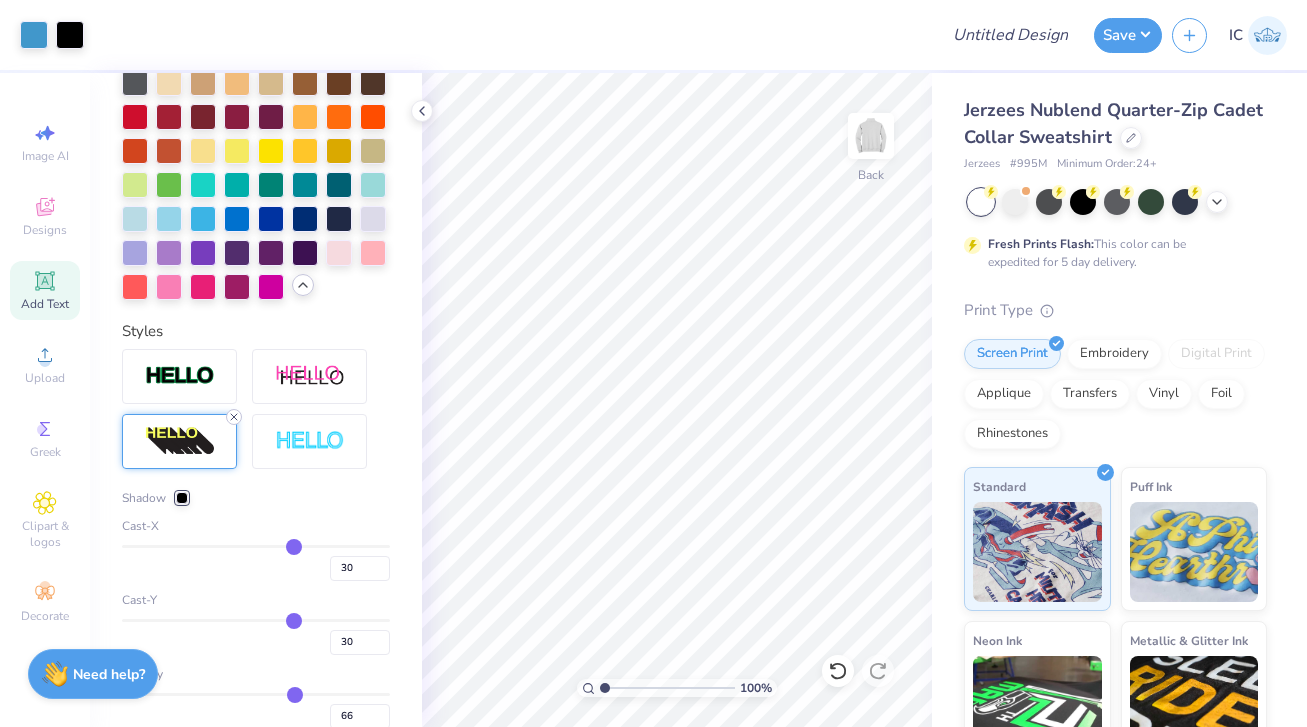 click 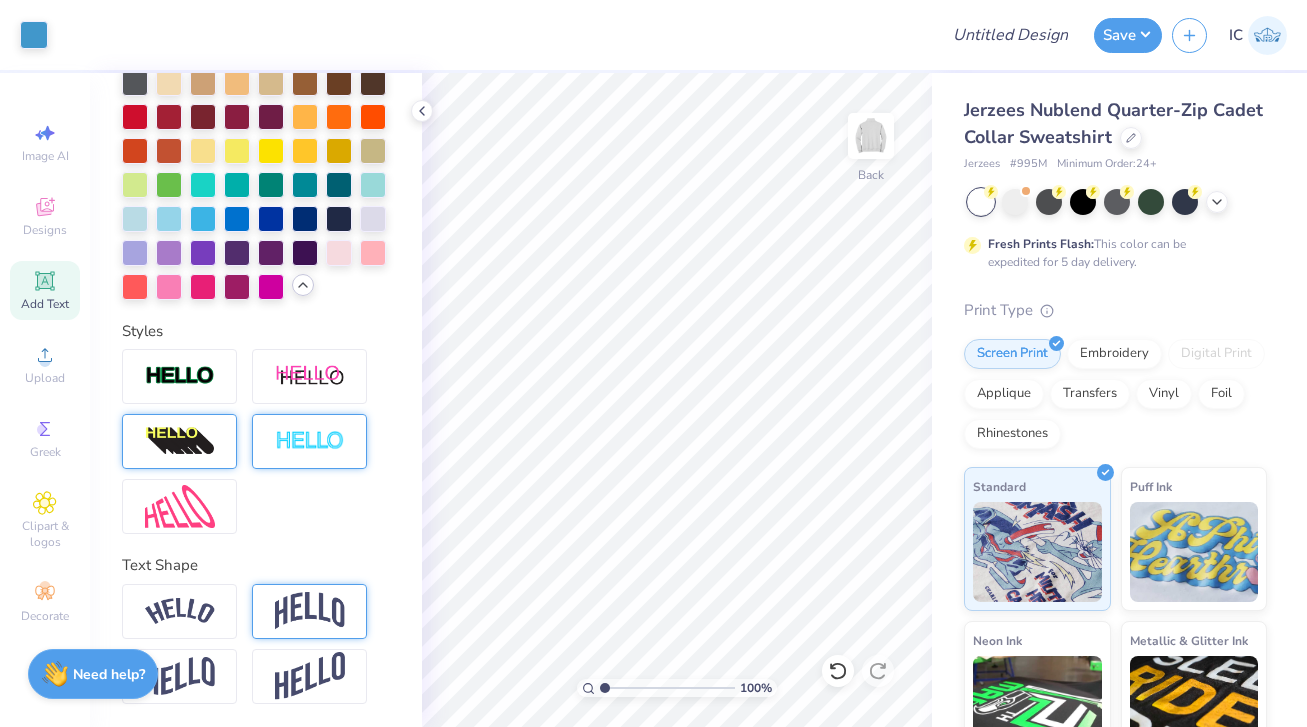 click at bounding box center (310, 441) 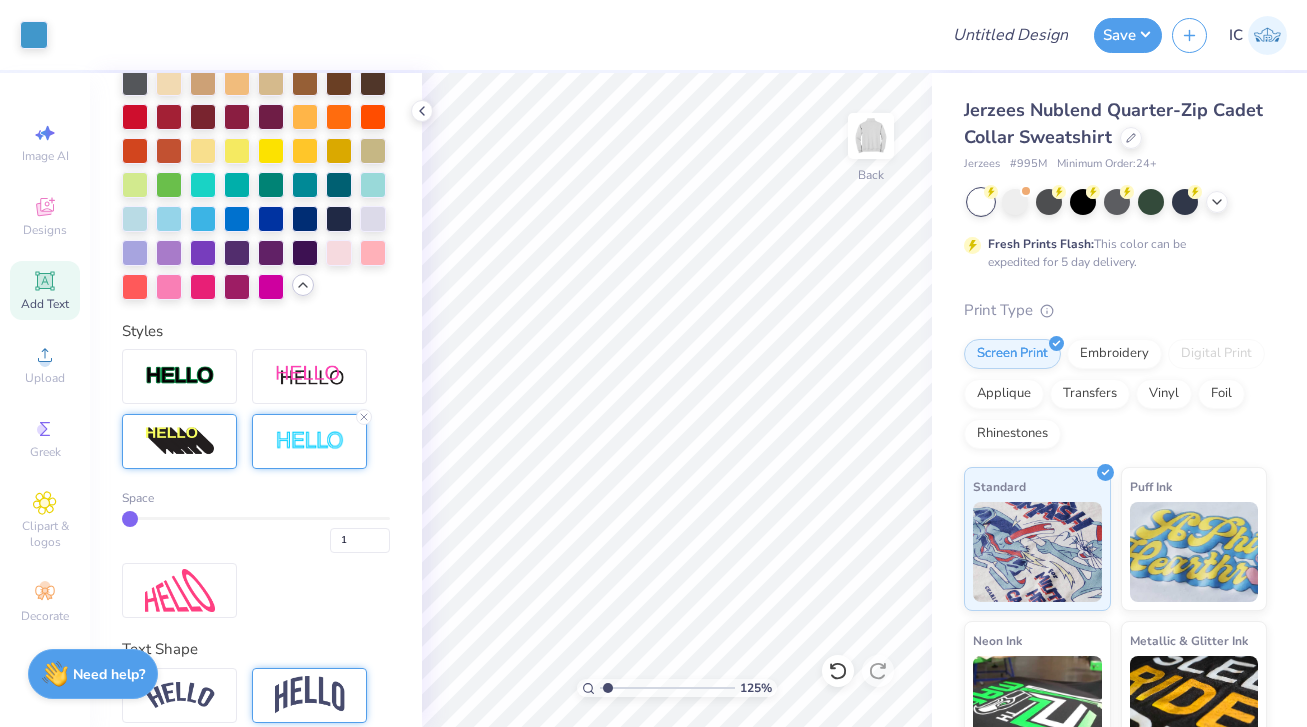 click at bounding box center (667, 688) 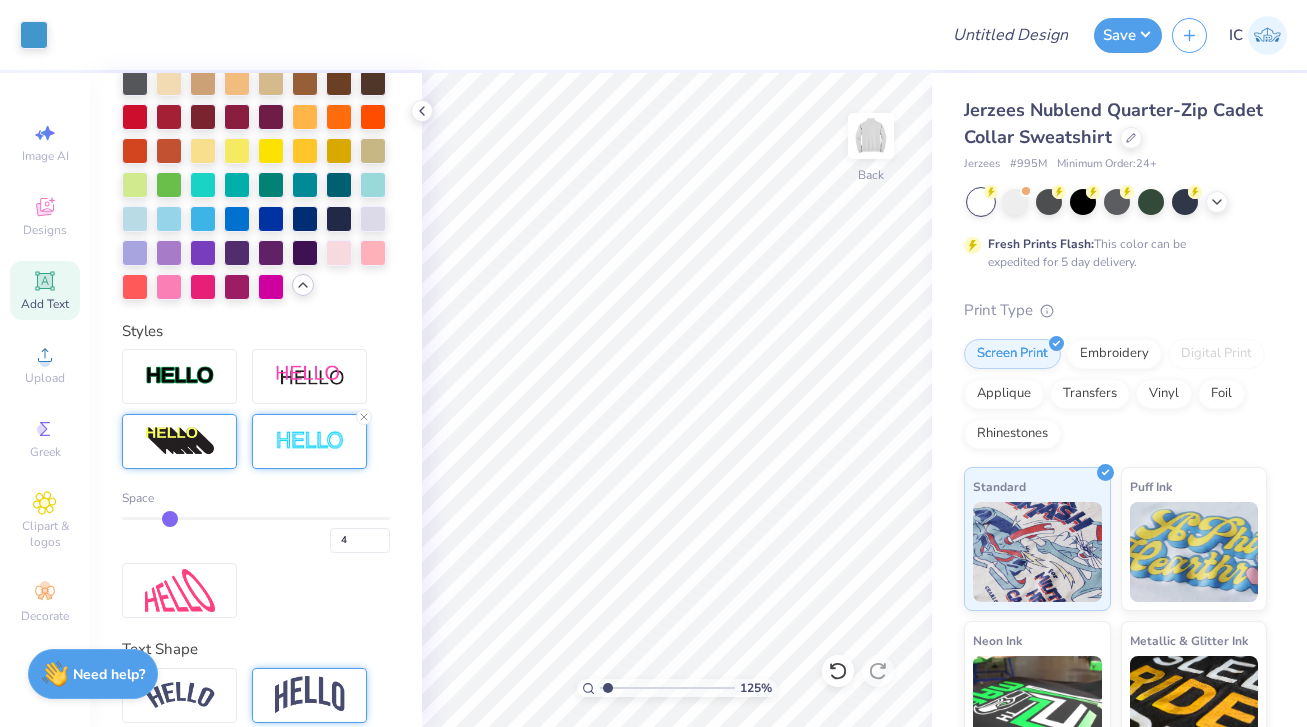 drag, startPoint x: 133, startPoint y: 515, endPoint x: 169, endPoint y: 518, distance: 36.124783 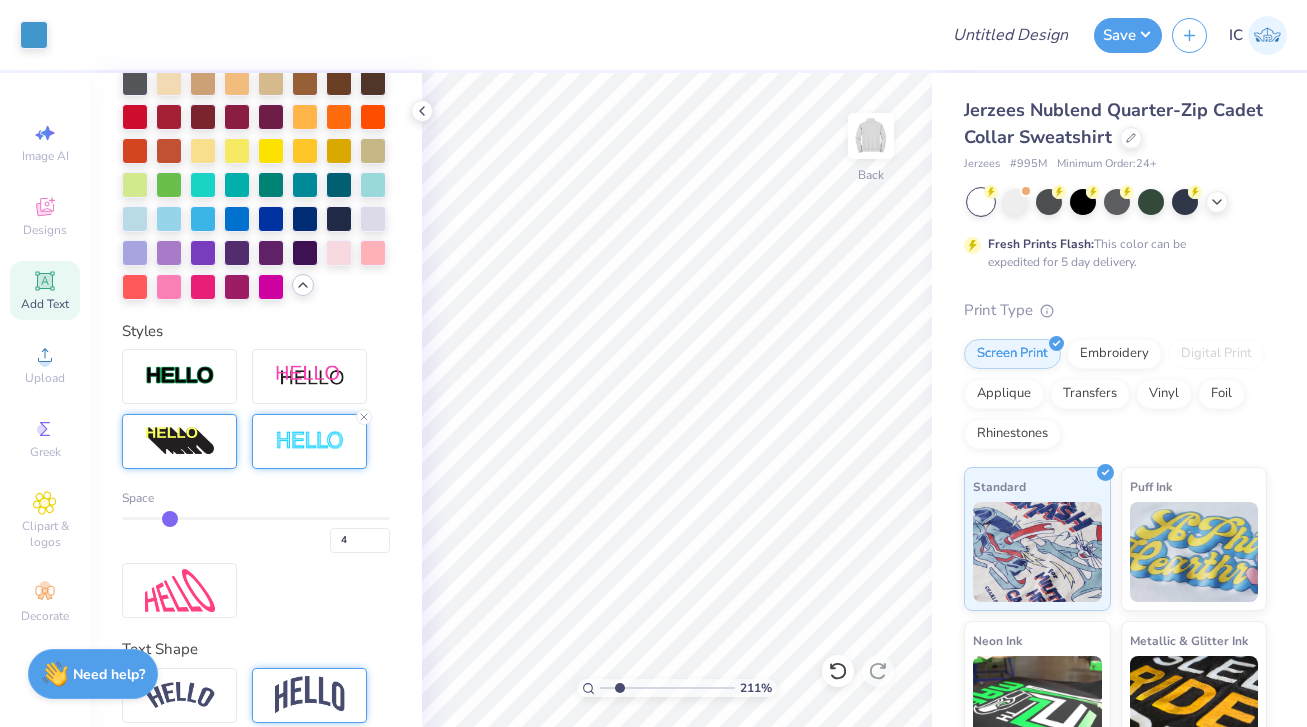 drag, startPoint x: 606, startPoint y: 689, endPoint x: 619, endPoint y: 690, distance: 13.038404 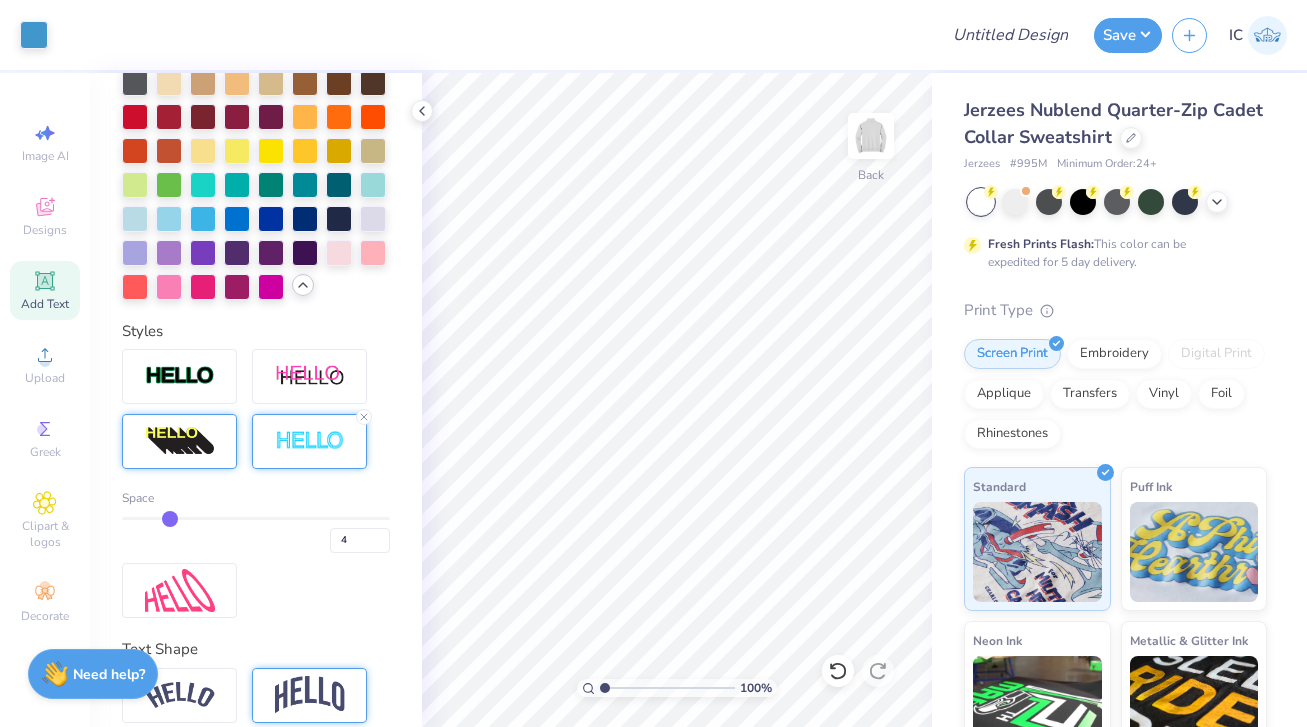 drag, startPoint x: 621, startPoint y: 688, endPoint x: 605, endPoint y: 688, distance: 16 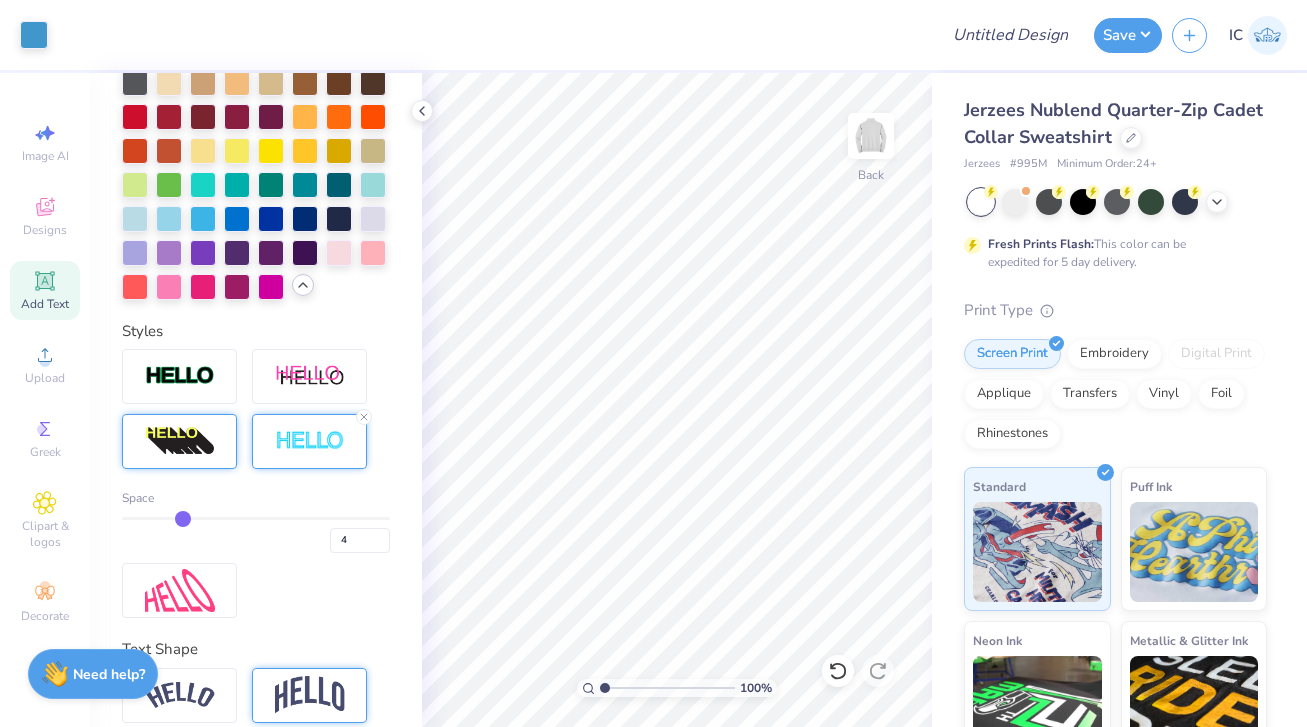 click at bounding box center [256, 518] 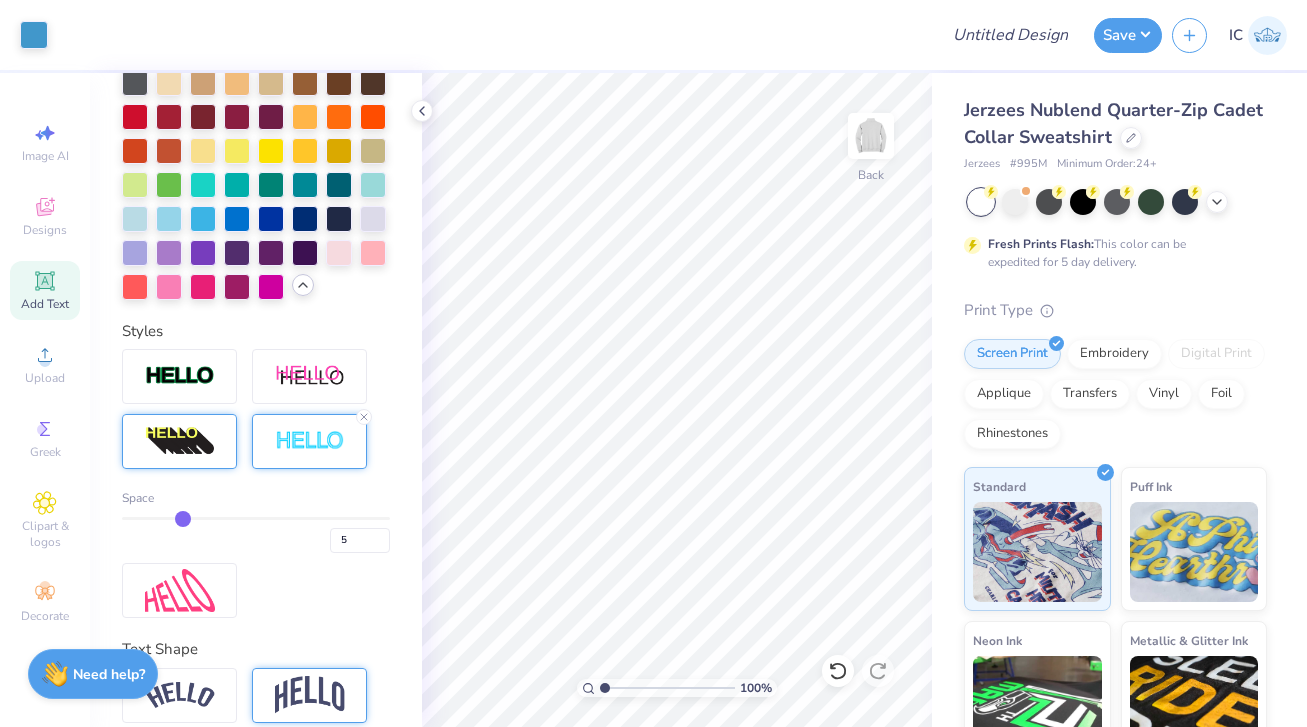 click on "100  %" at bounding box center (677, 688) 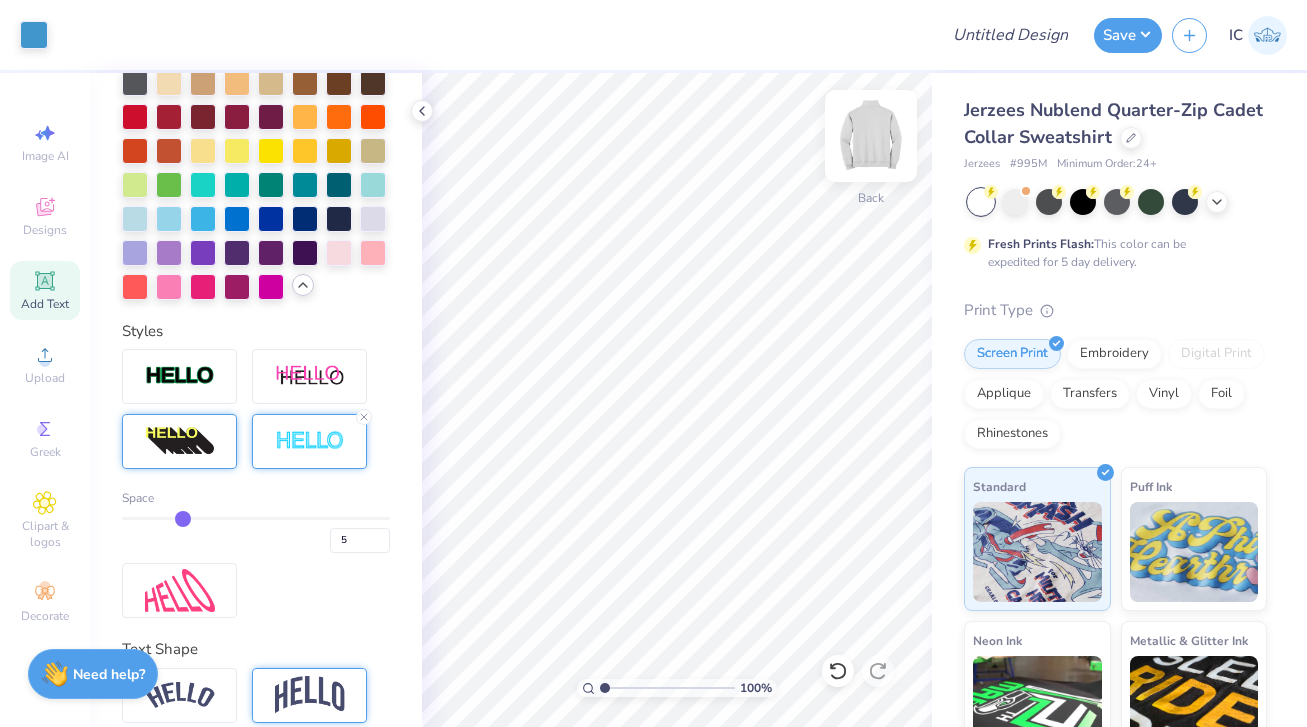click at bounding box center (871, 136) 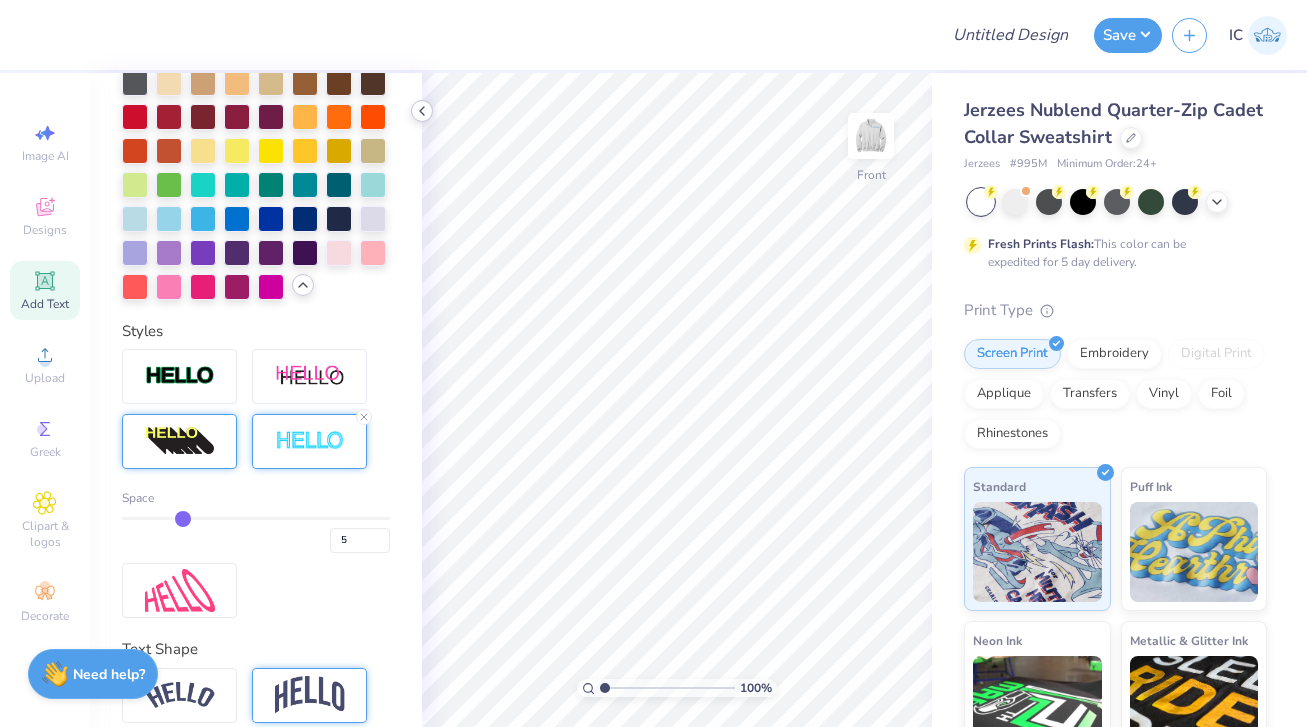 click 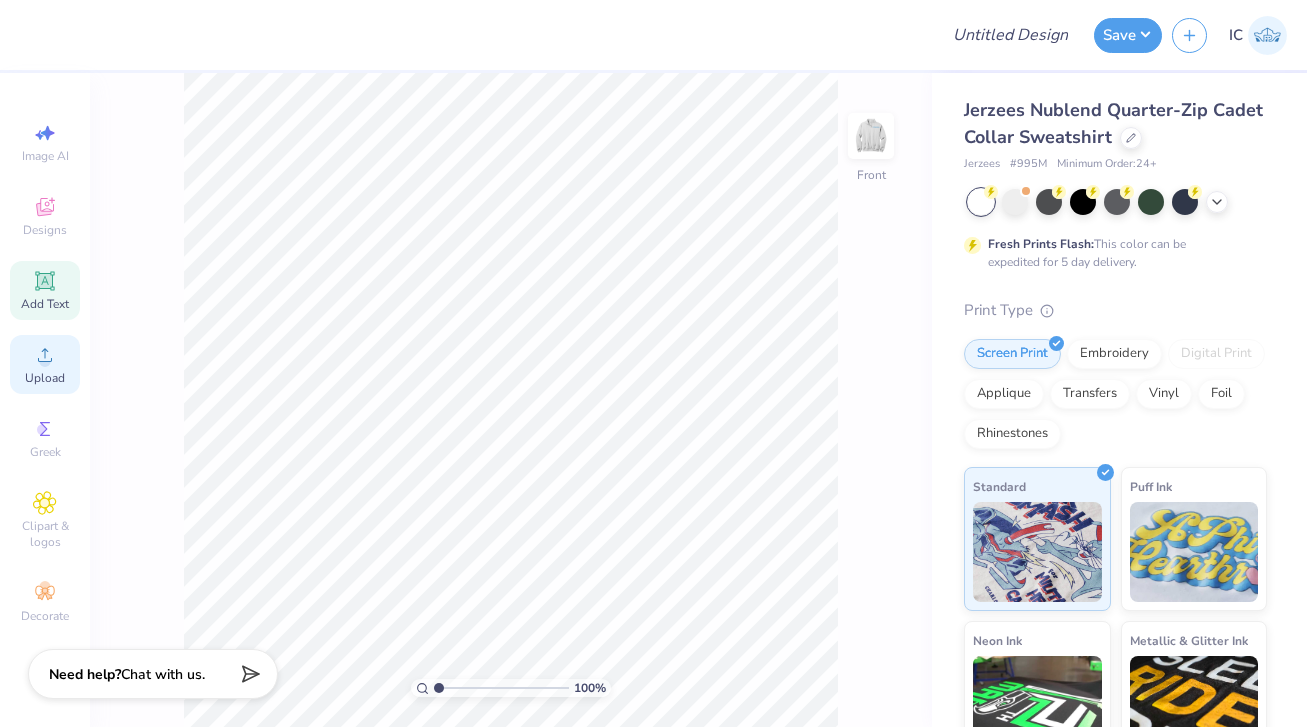 click 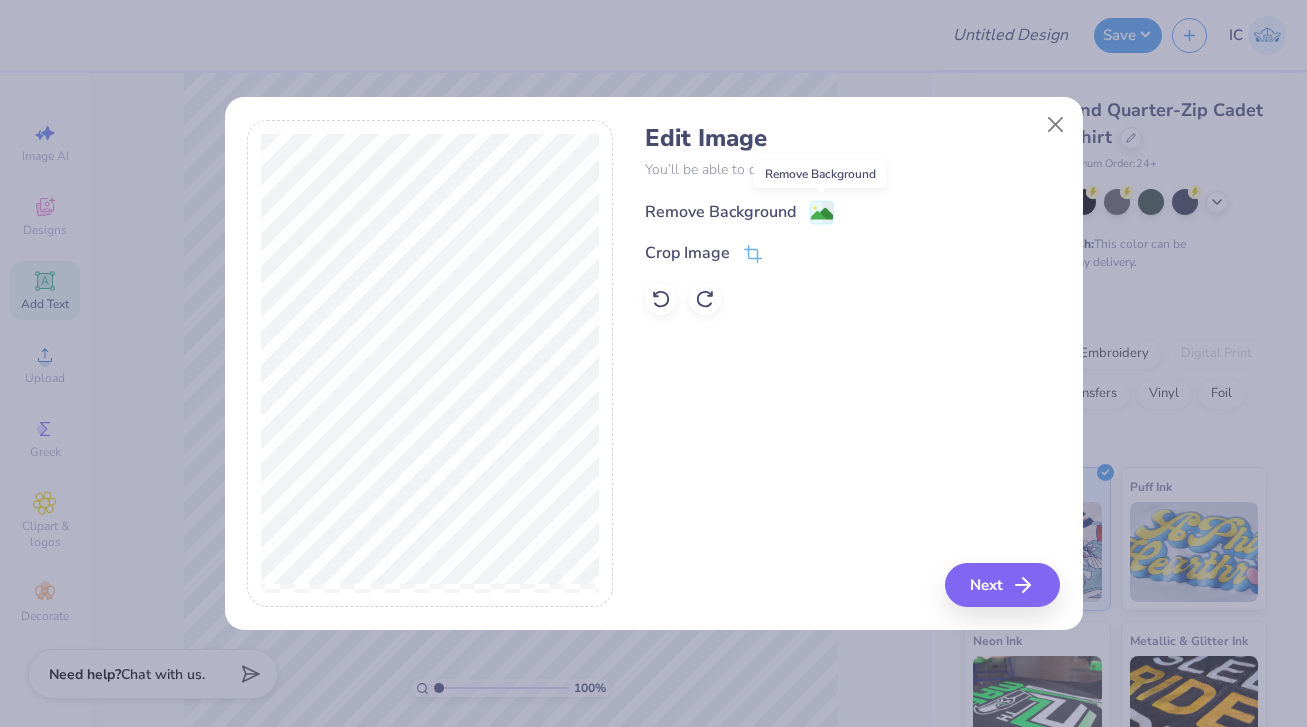 click 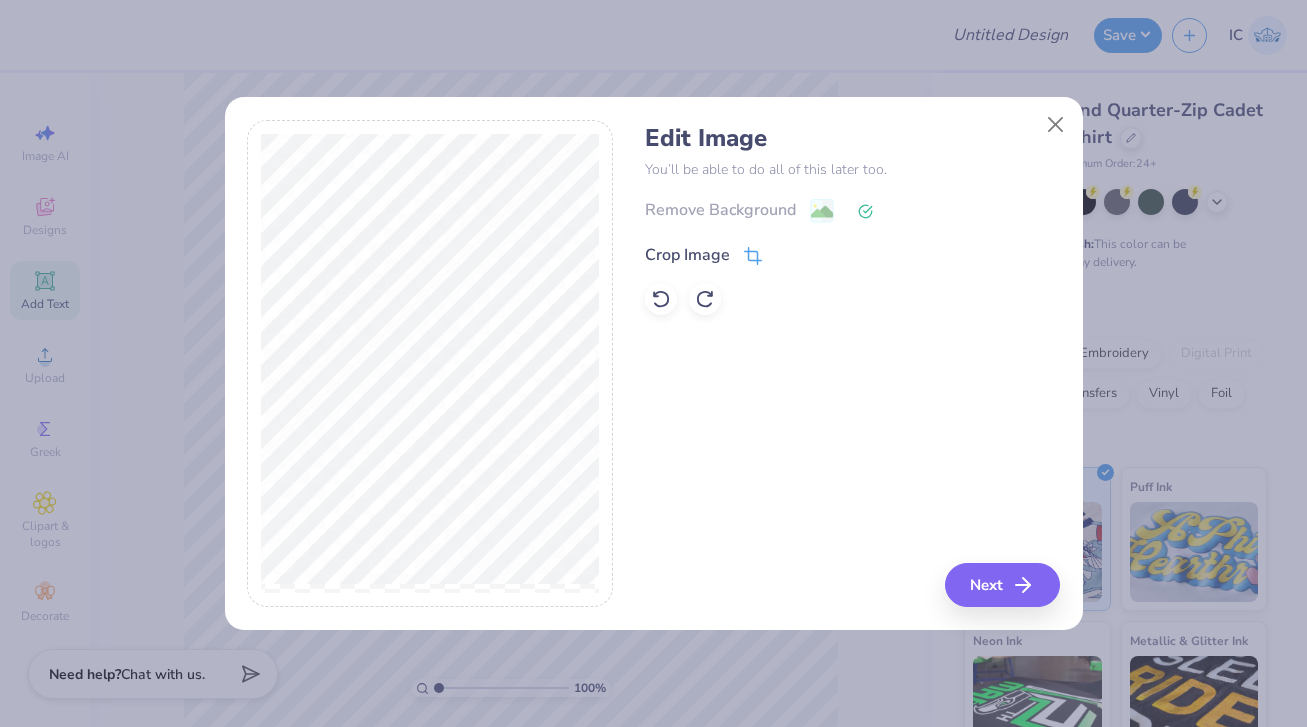 click 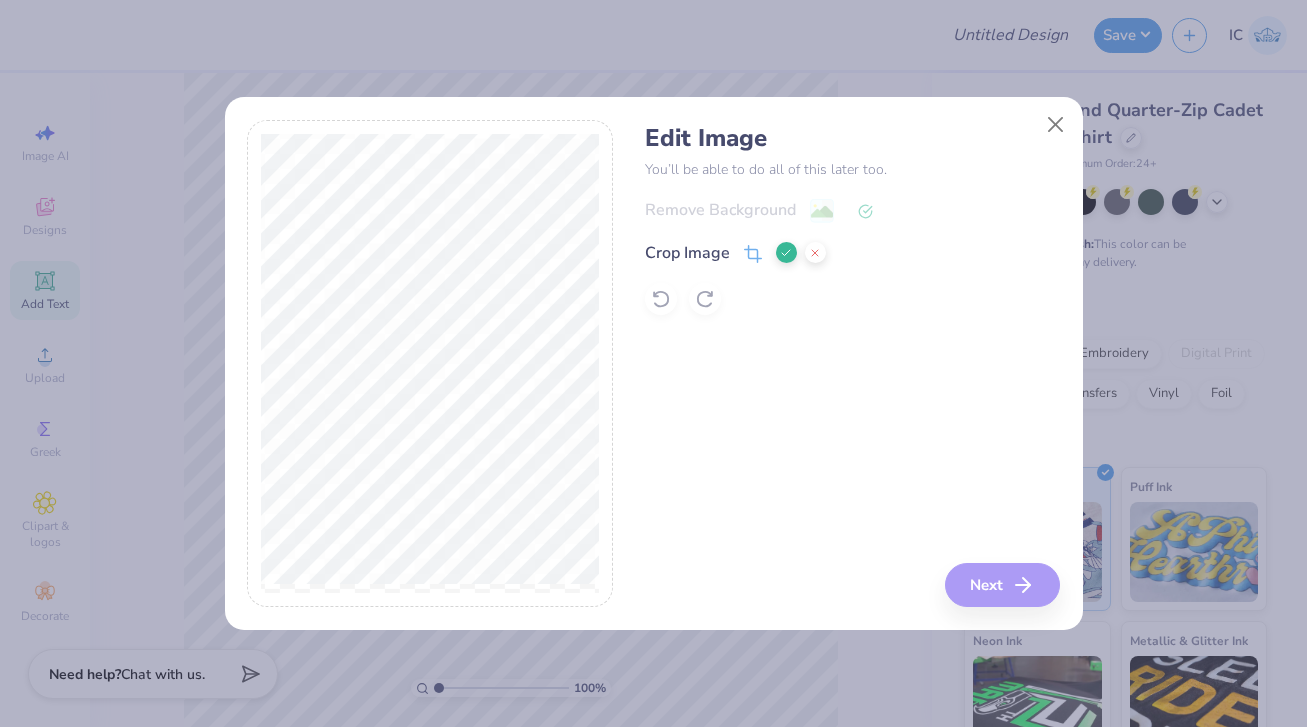click at bounding box center [430, 364] 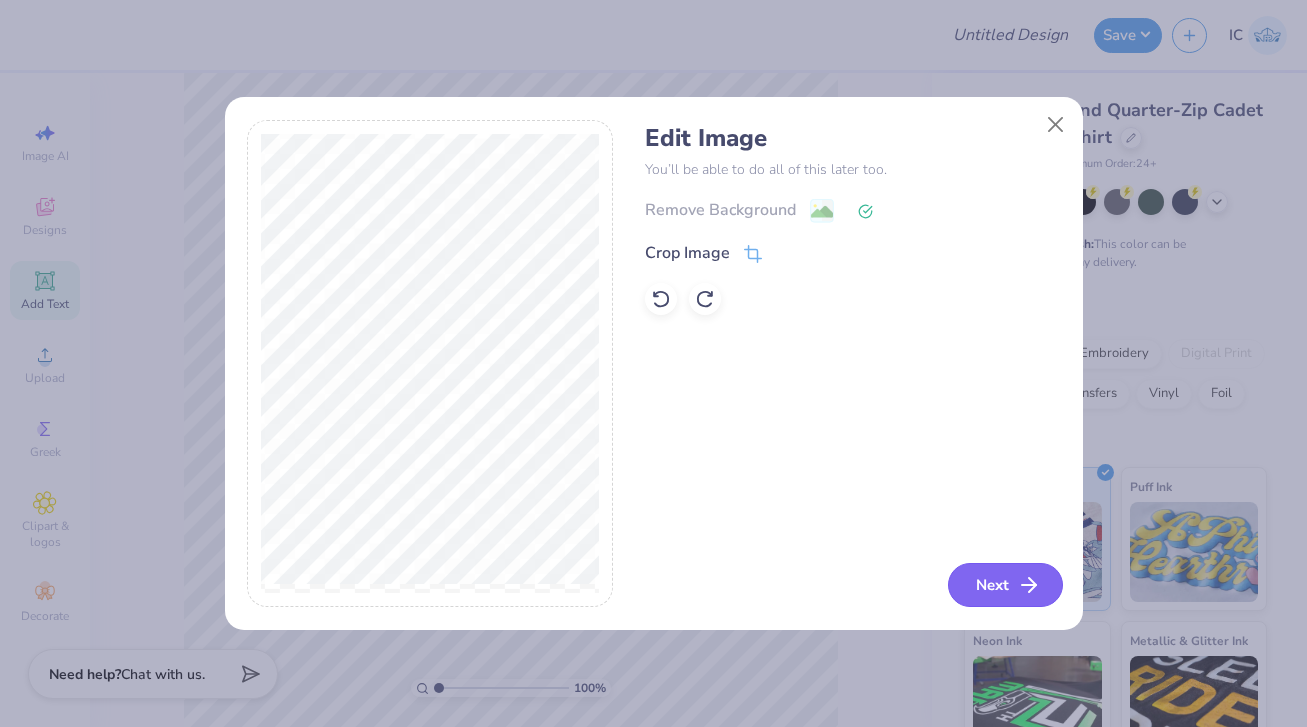 click on "Next" at bounding box center (1005, 585) 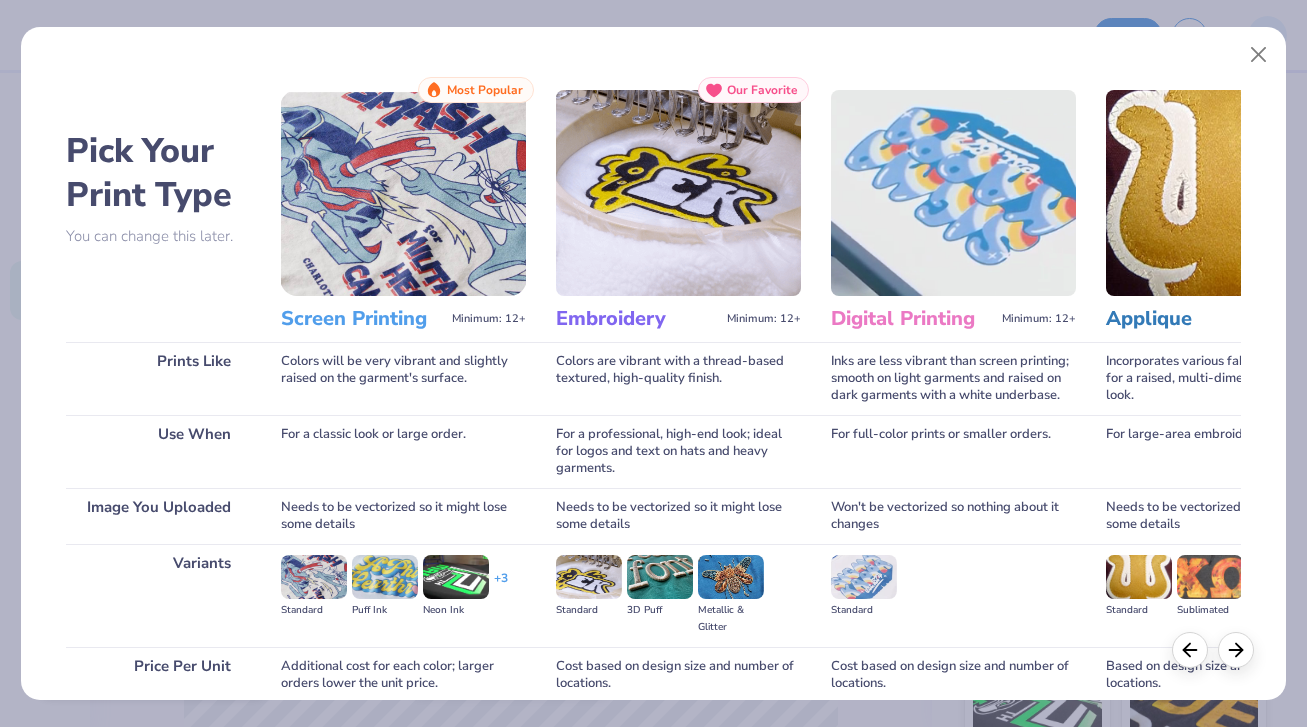 scroll, scrollTop: 170, scrollLeft: 0, axis: vertical 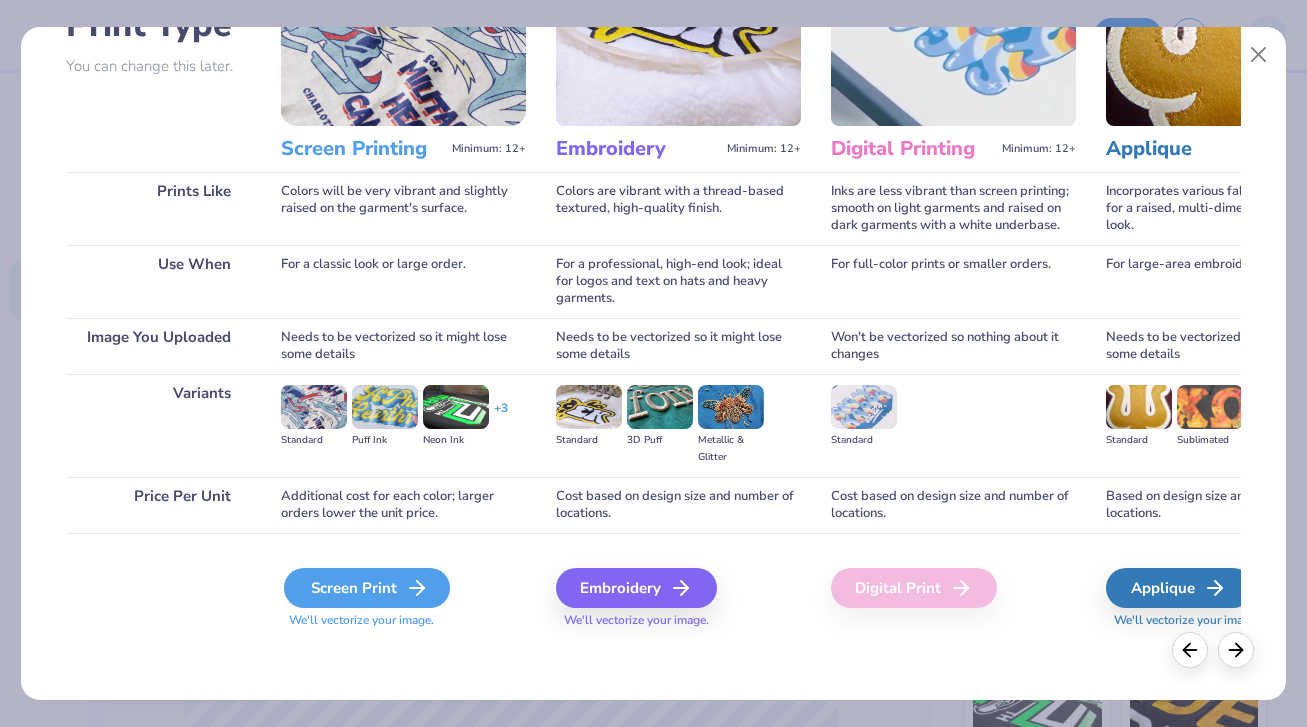 click on "Screen Print" at bounding box center [367, 588] 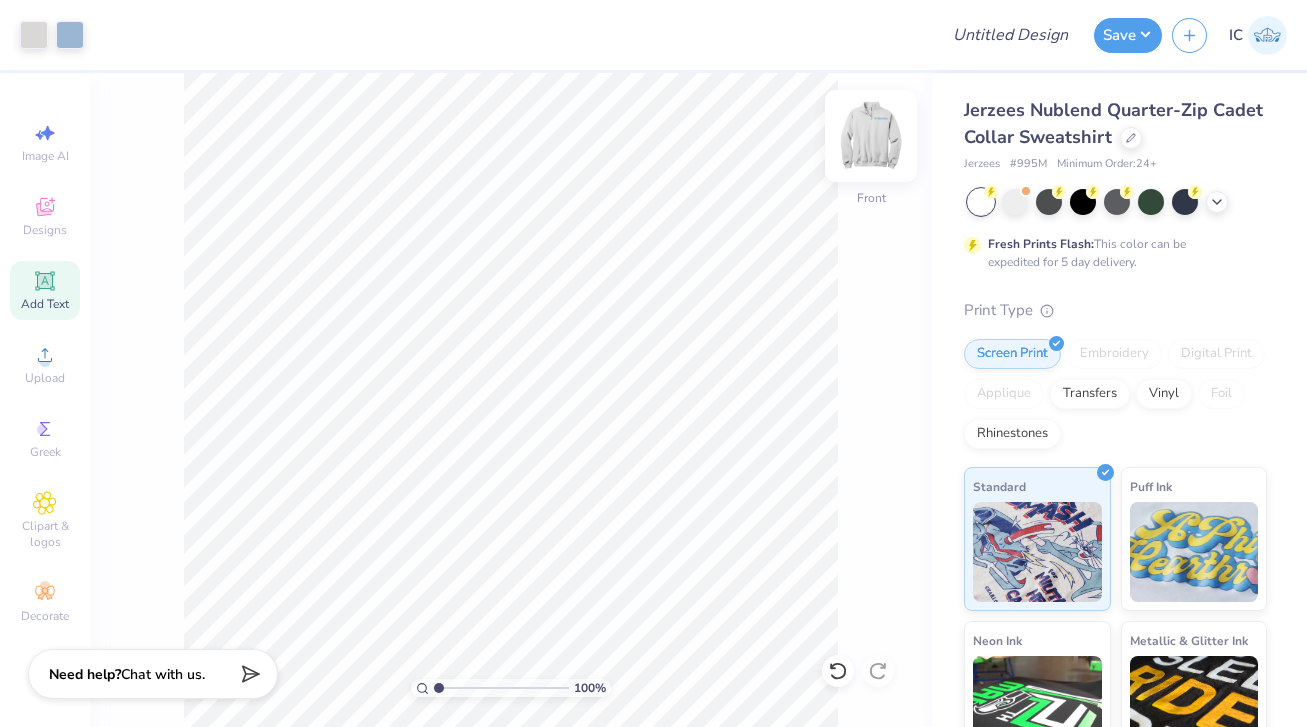click at bounding box center [871, 136] 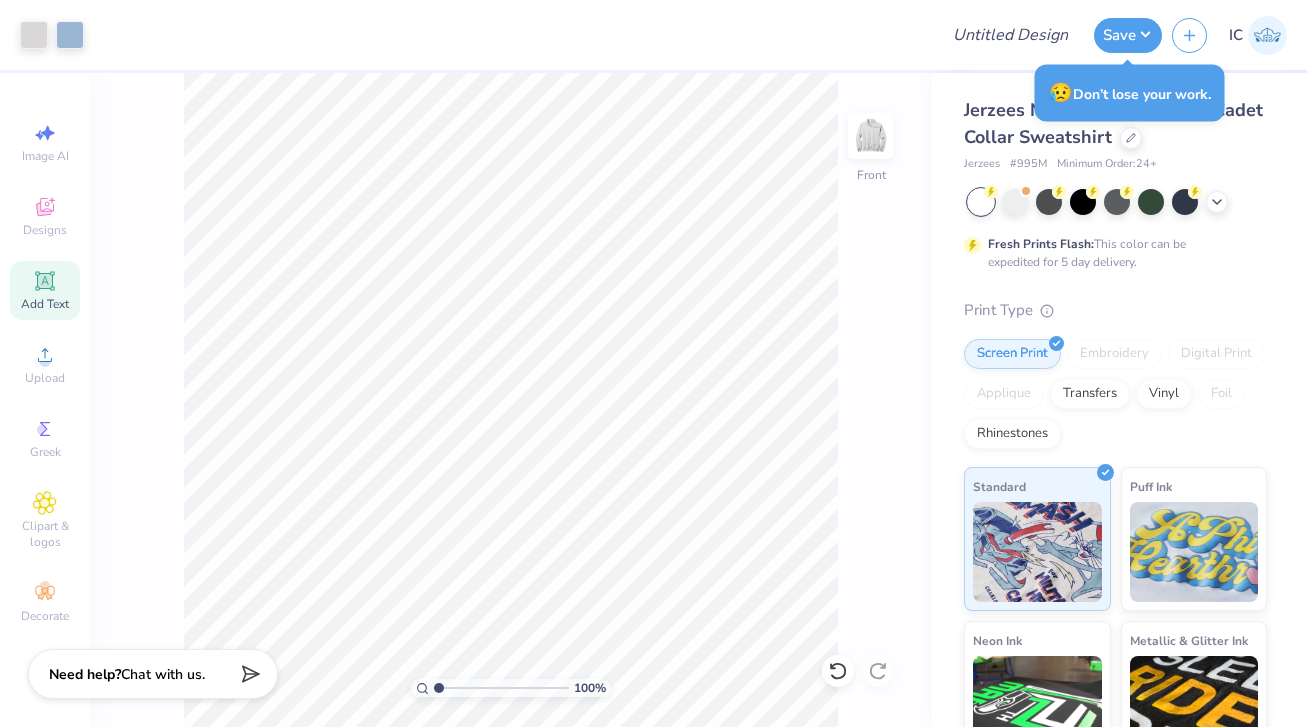 click at bounding box center [871, 136] 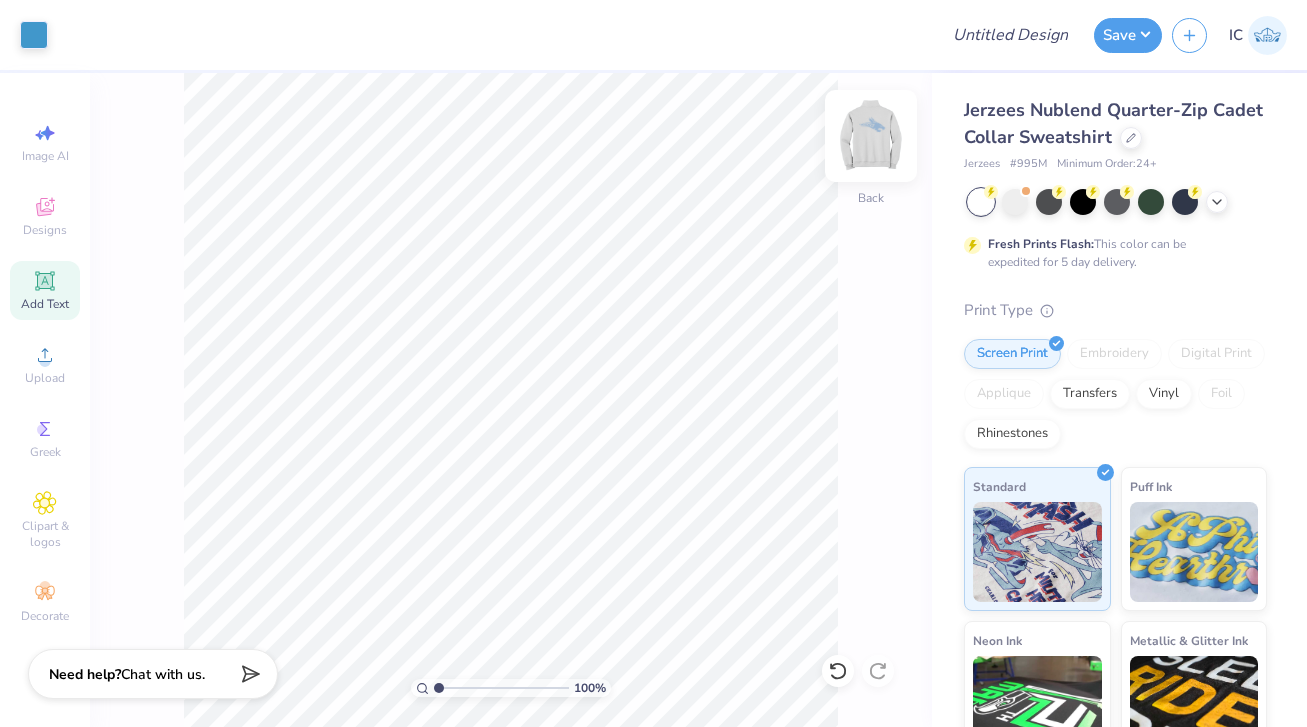 click at bounding box center (871, 136) 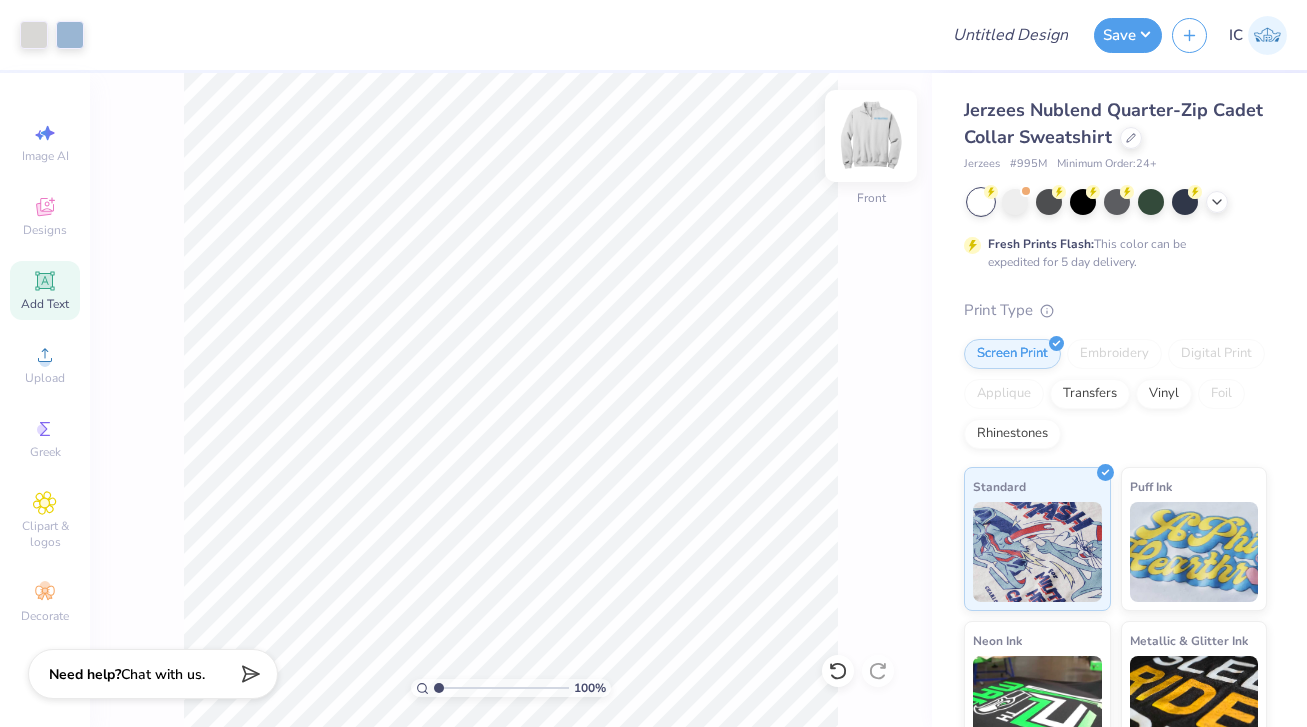 click at bounding box center [871, 136] 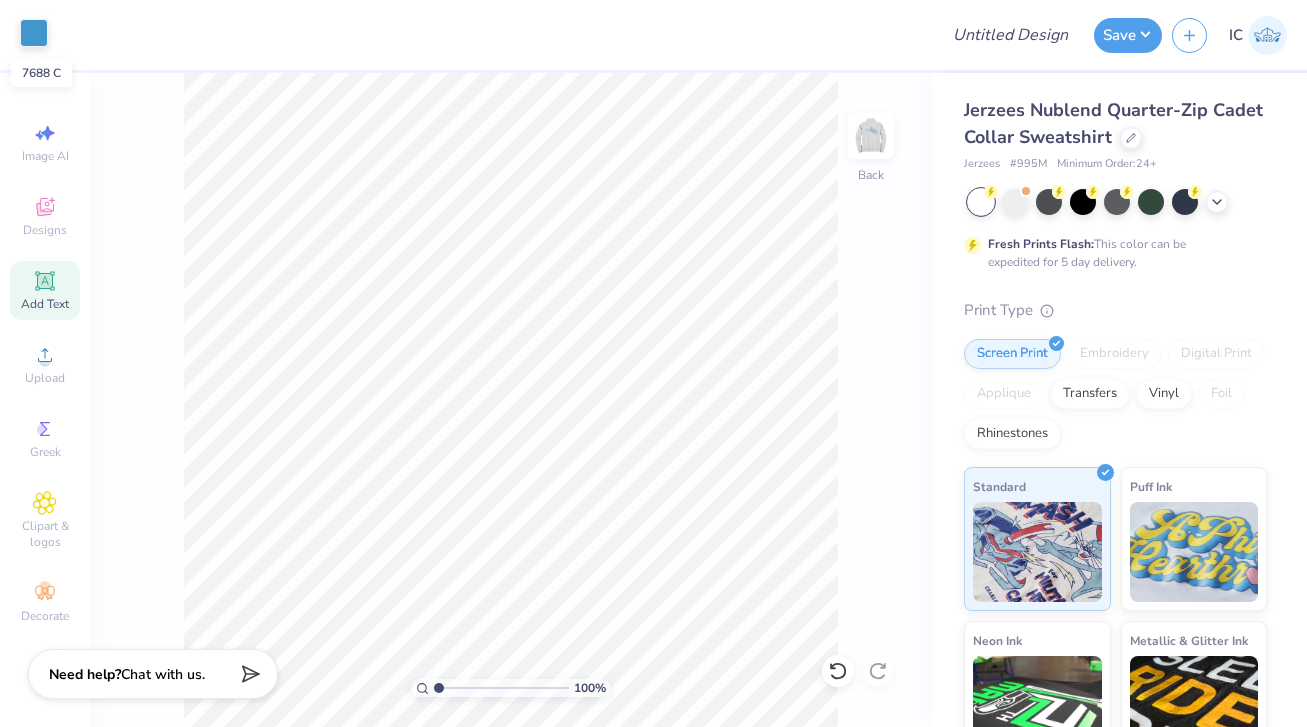 click at bounding box center [34, 33] 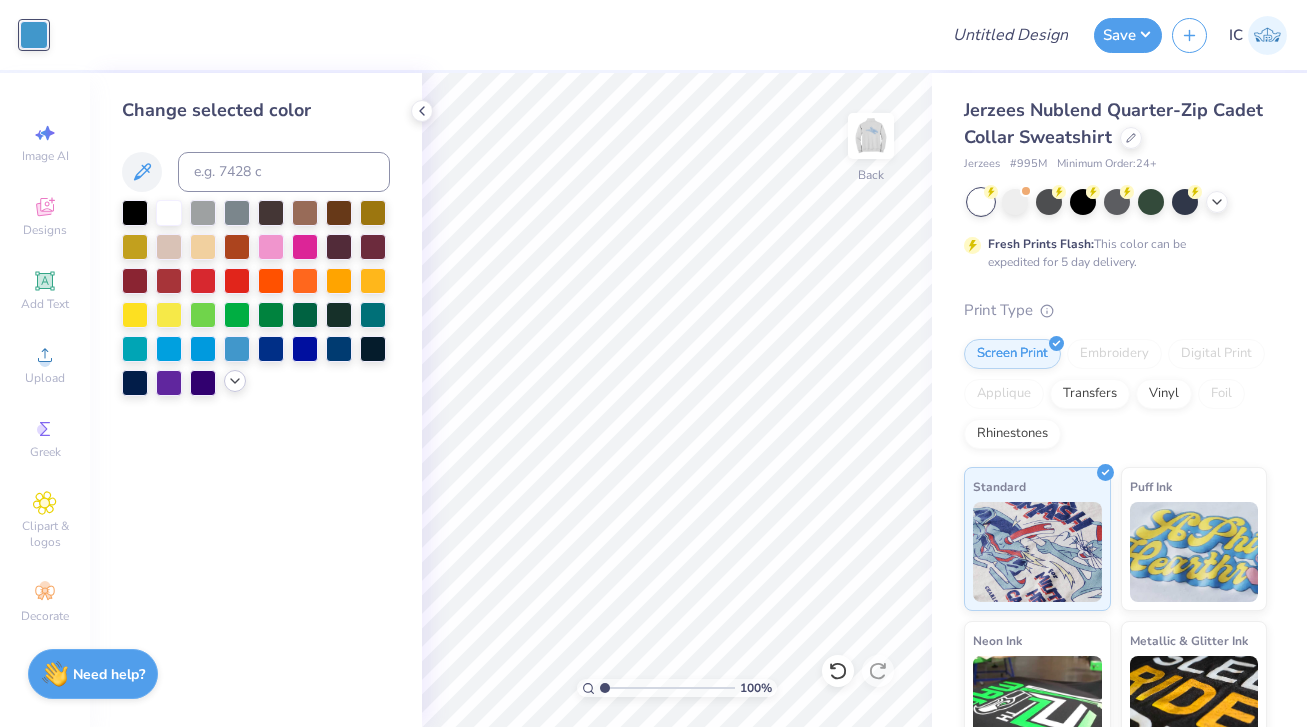 click 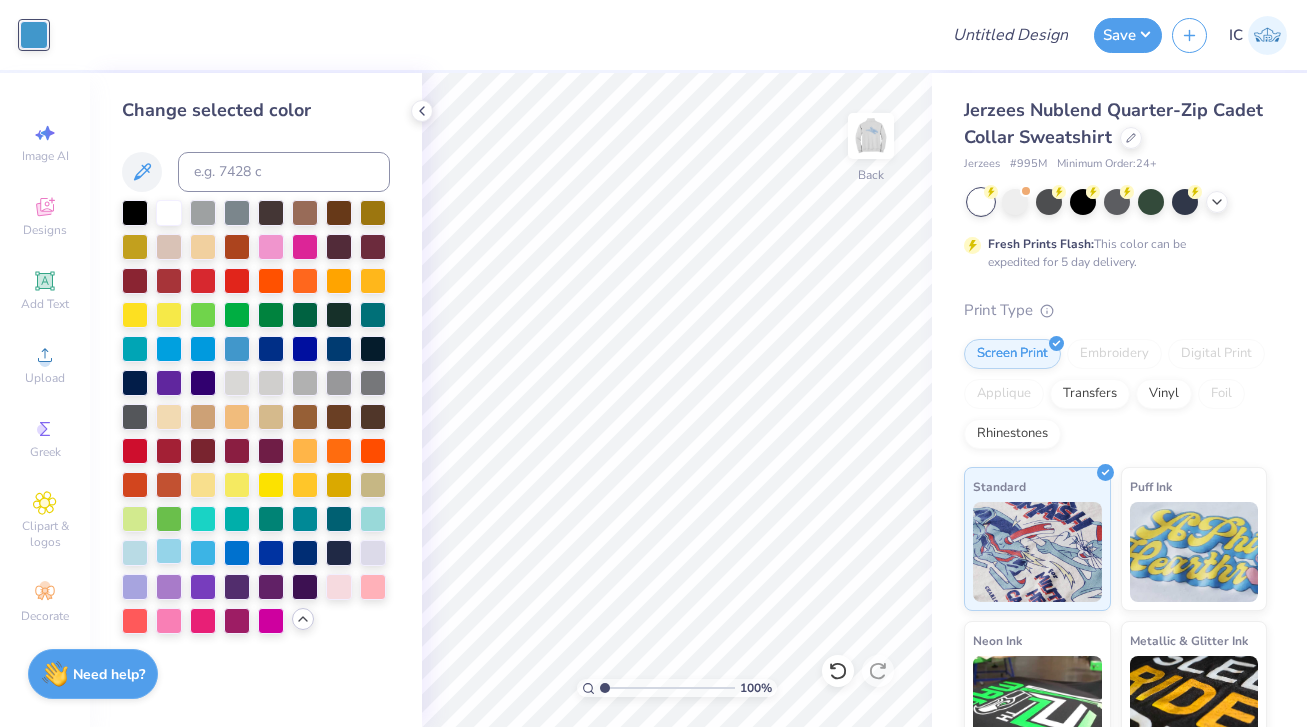 click at bounding box center (169, 551) 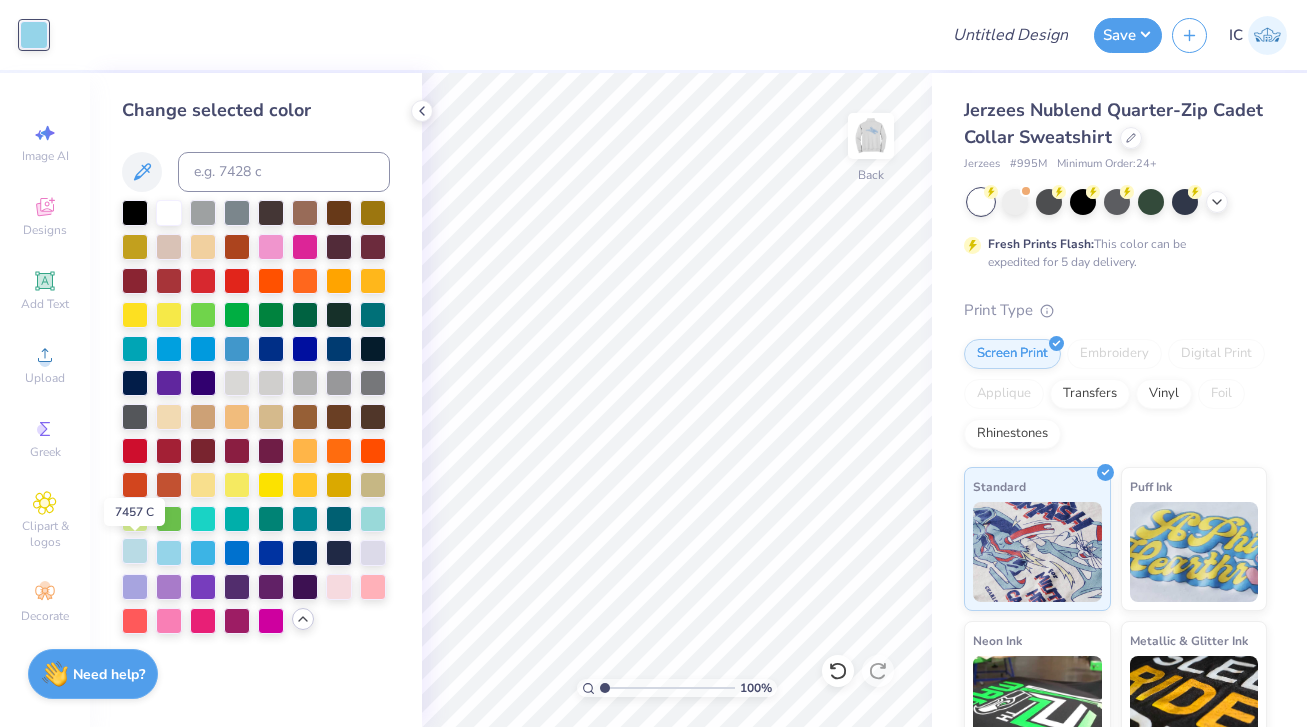 click at bounding box center (135, 551) 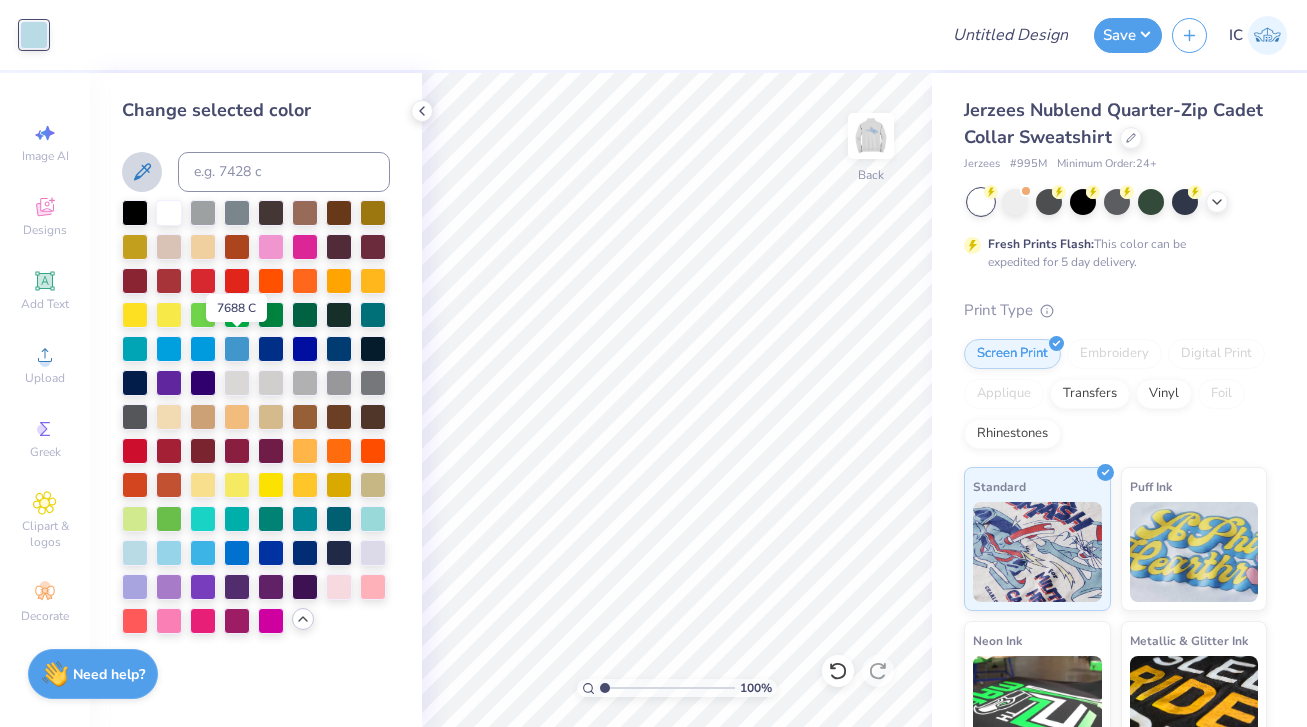 drag, startPoint x: 232, startPoint y: 346, endPoint x: 144, endPoint y: 169, distance: 197.66891 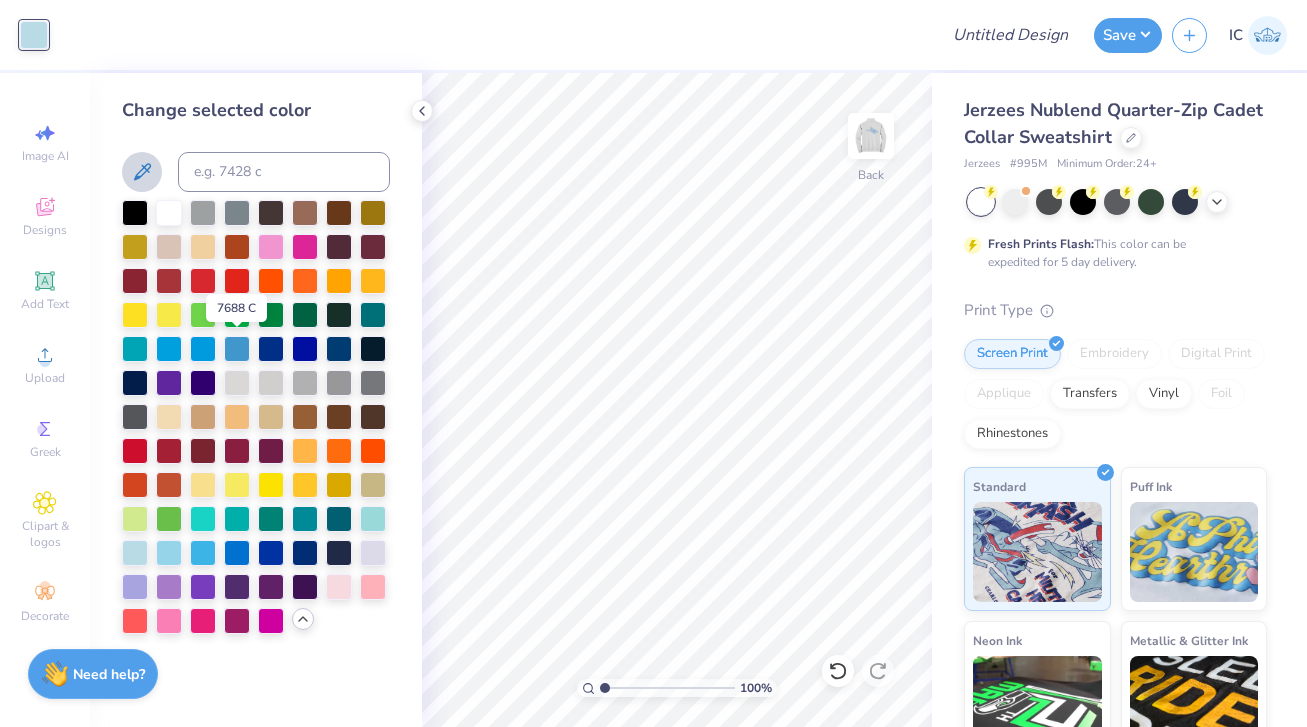 click 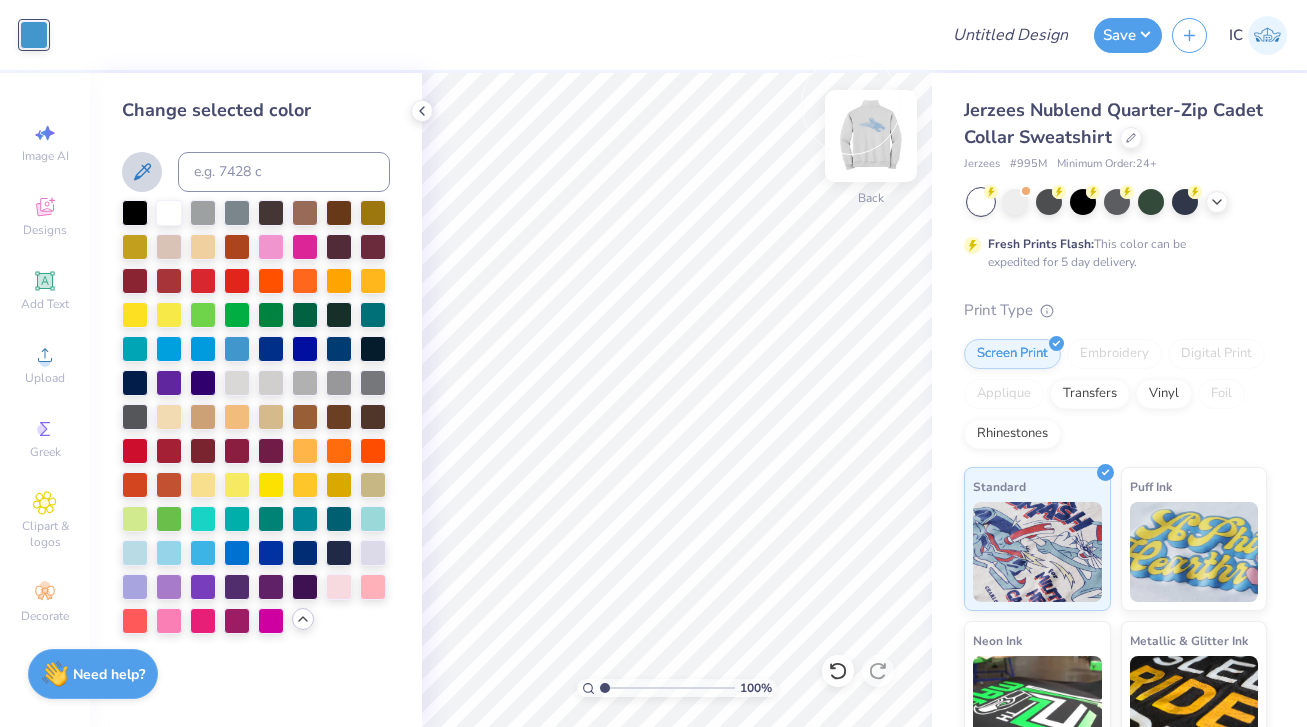 click at bounding box center [871, 136] 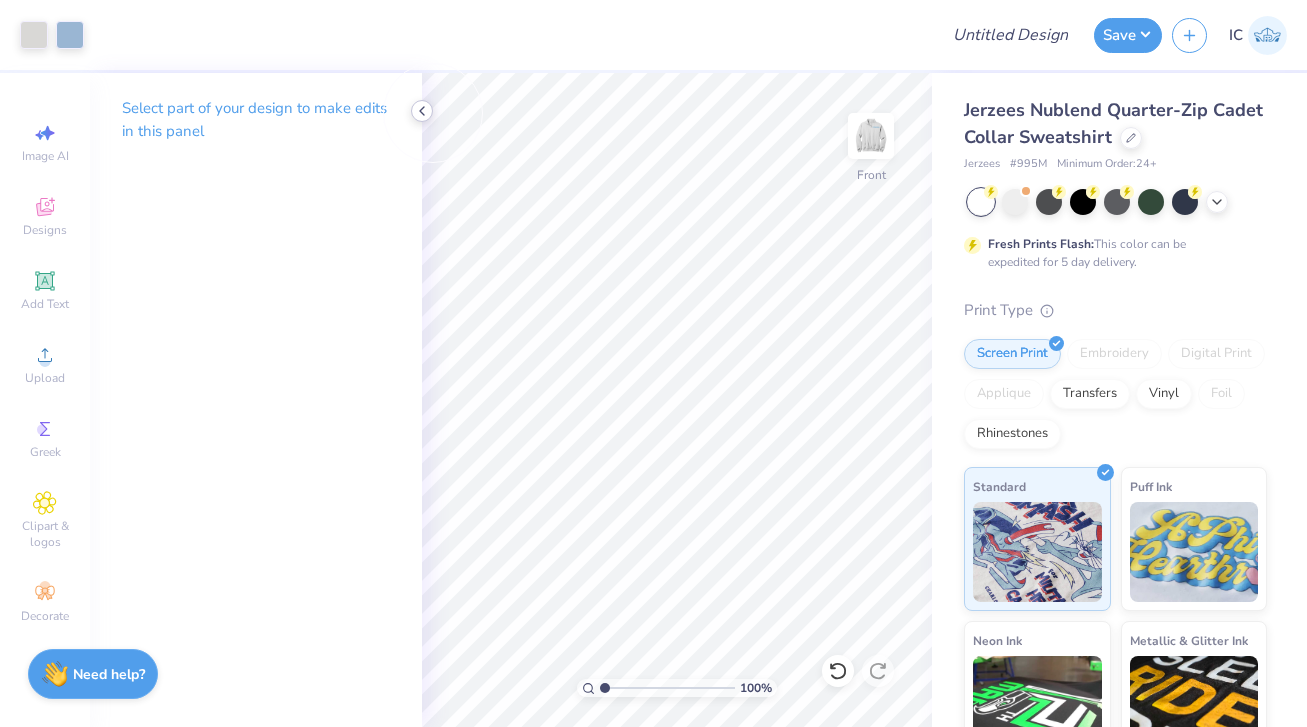 click 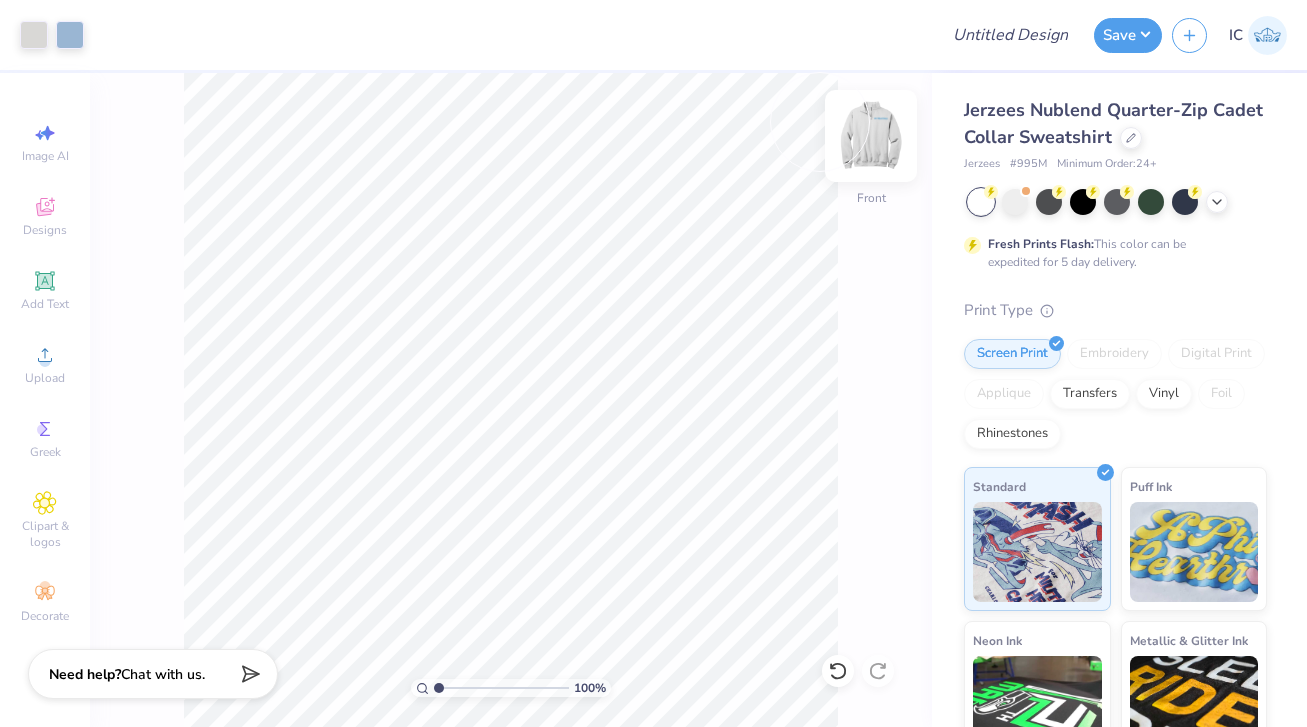 click at bounding box center [871, 136] 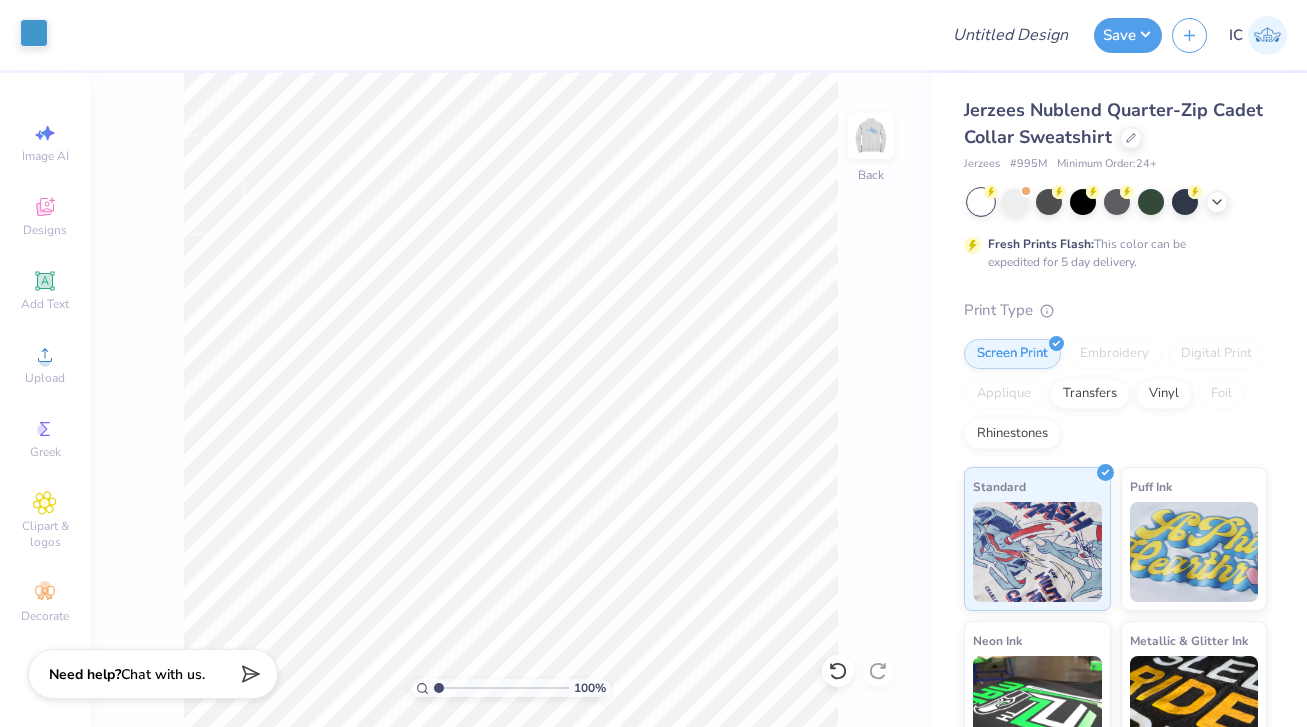 click at bounding box center [34, 33] 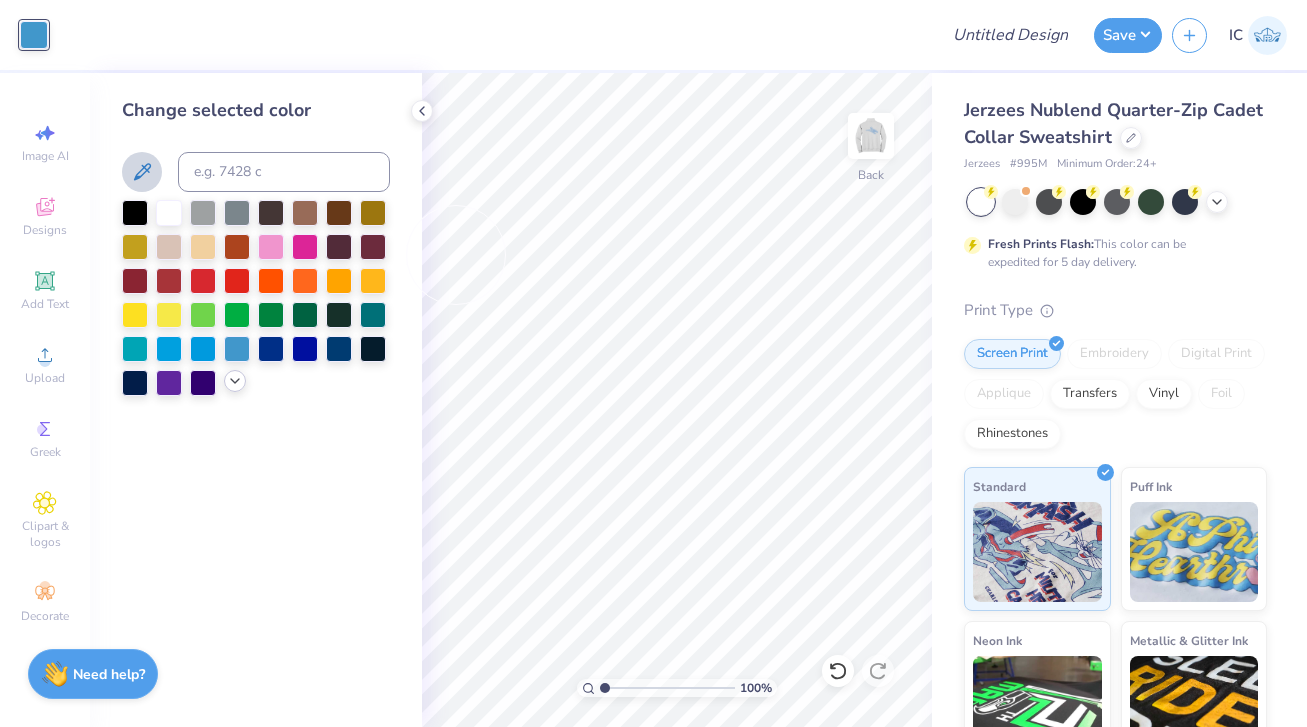 click 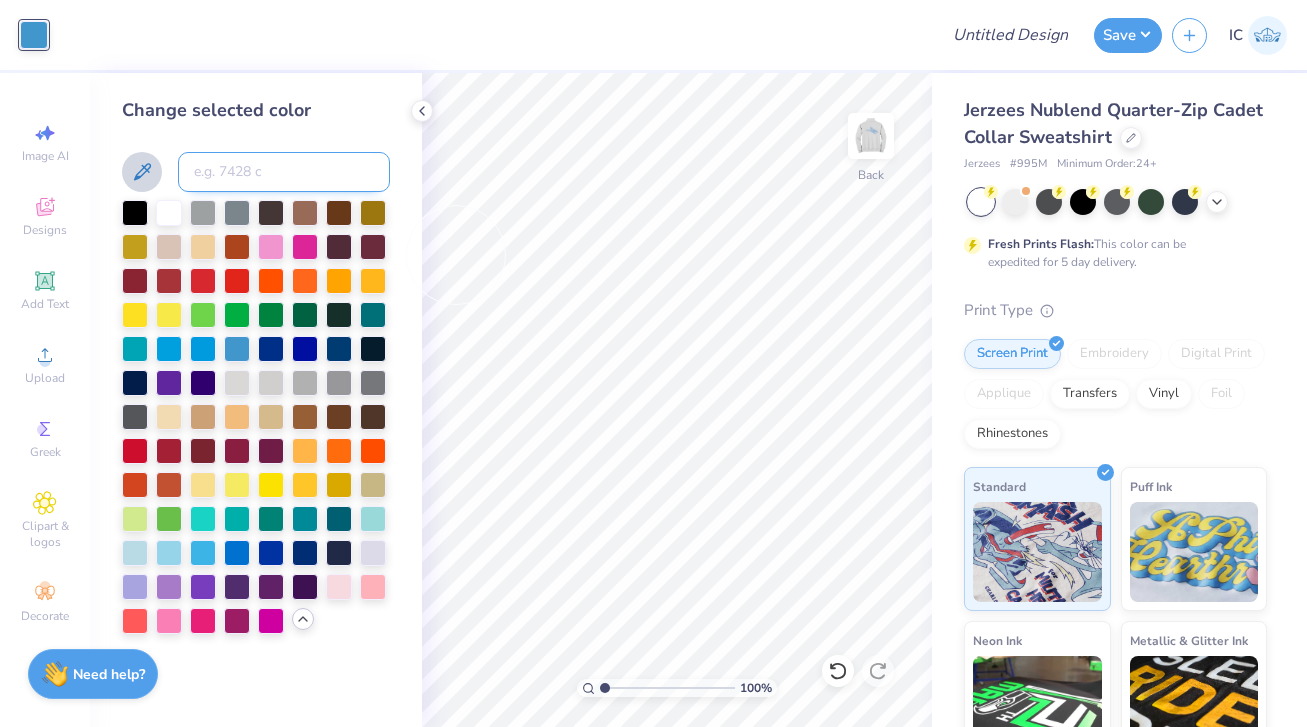 click at bounding box center [284, 172] 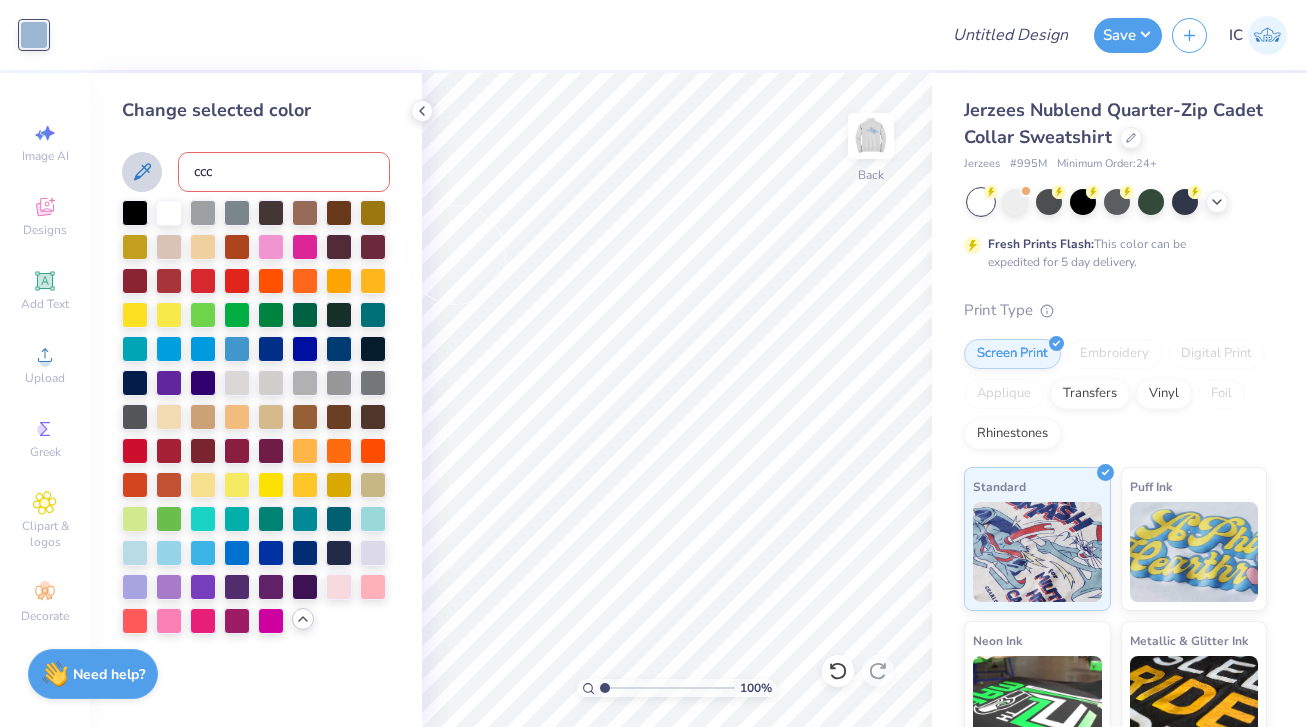 click on "ccc" at bounding box center [284, 172] 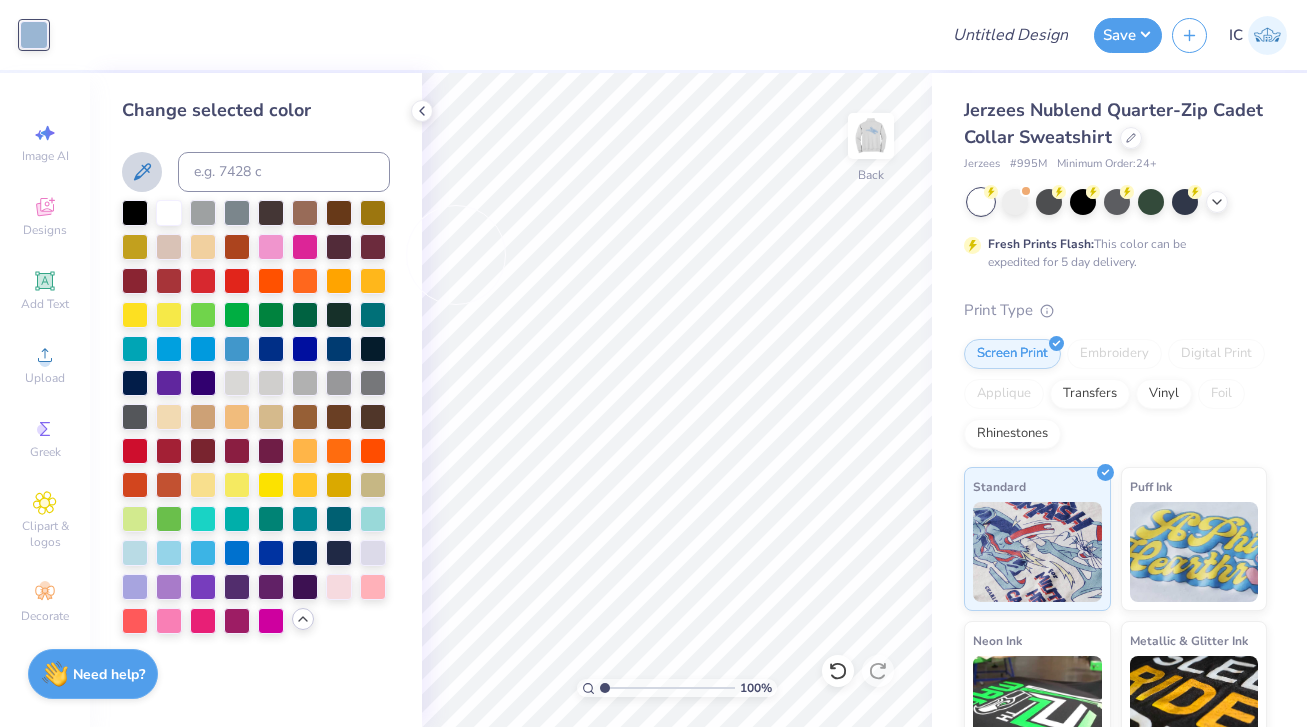 click on "Change selected color" at bounding box center (256, 365) 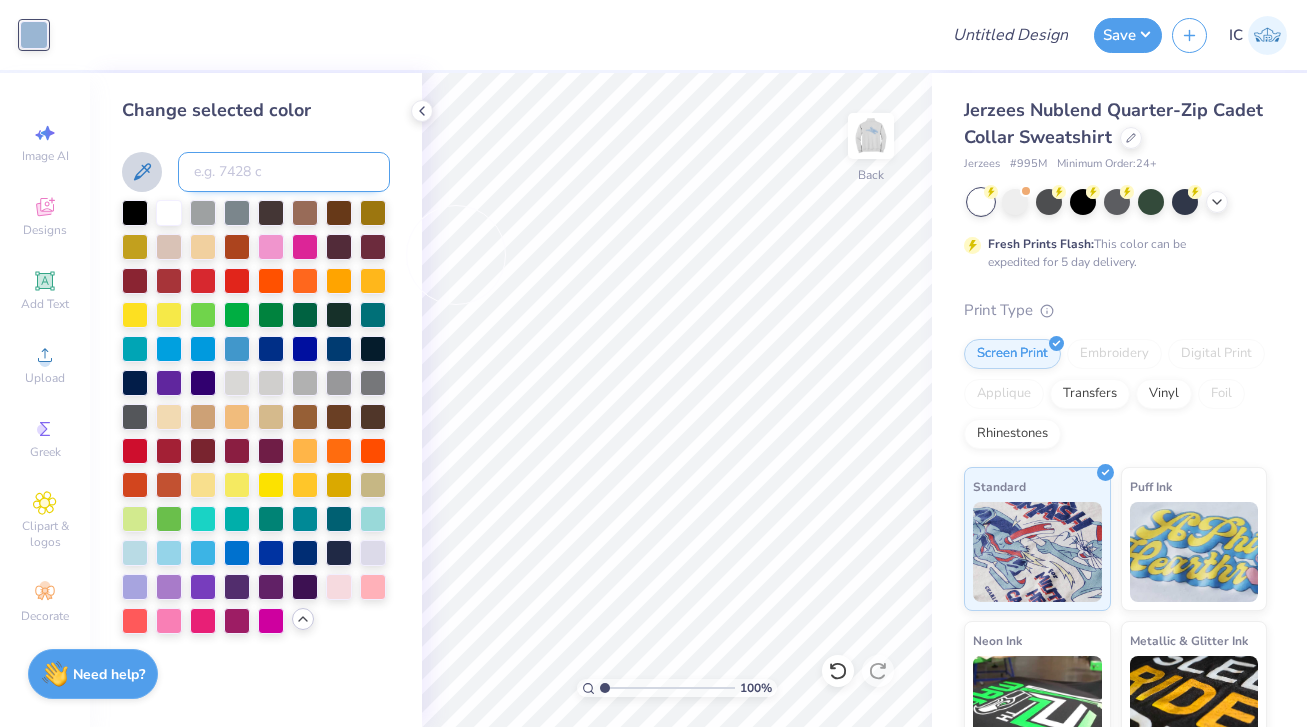 click at bounding box center [284, 172] 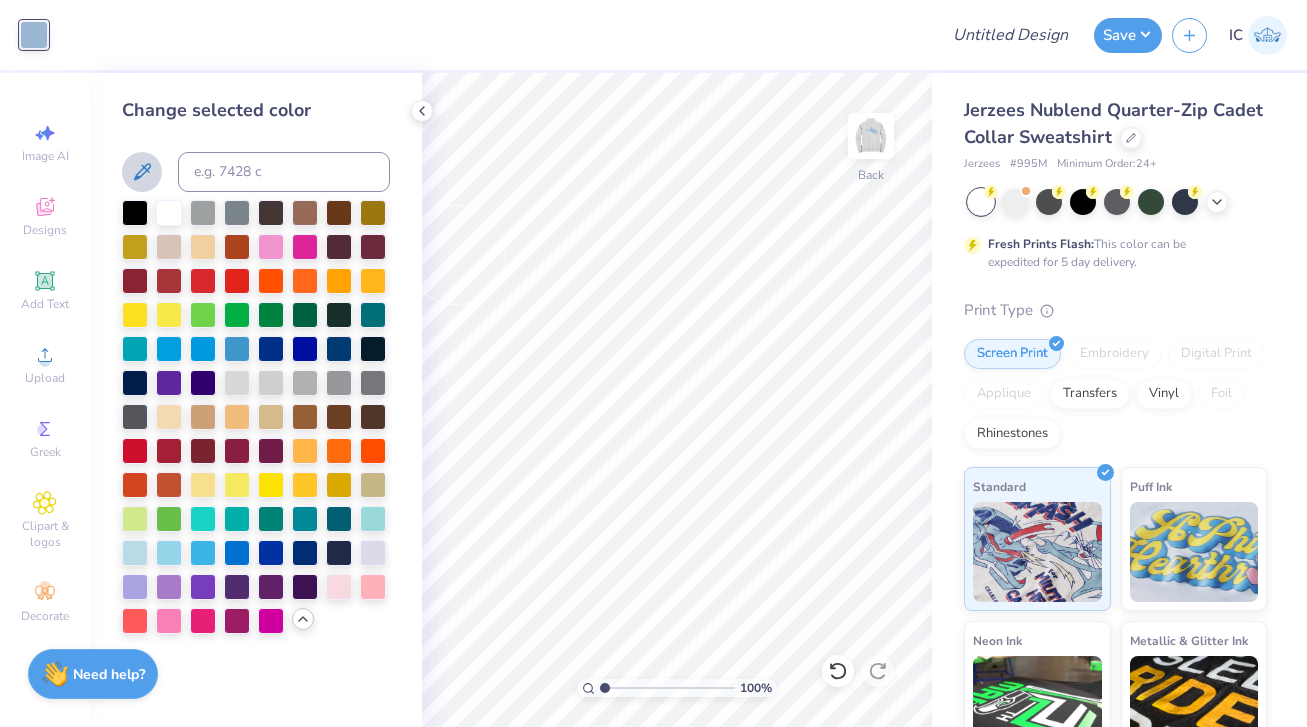 click on "Change selected color" at bounding box center (256, 110) 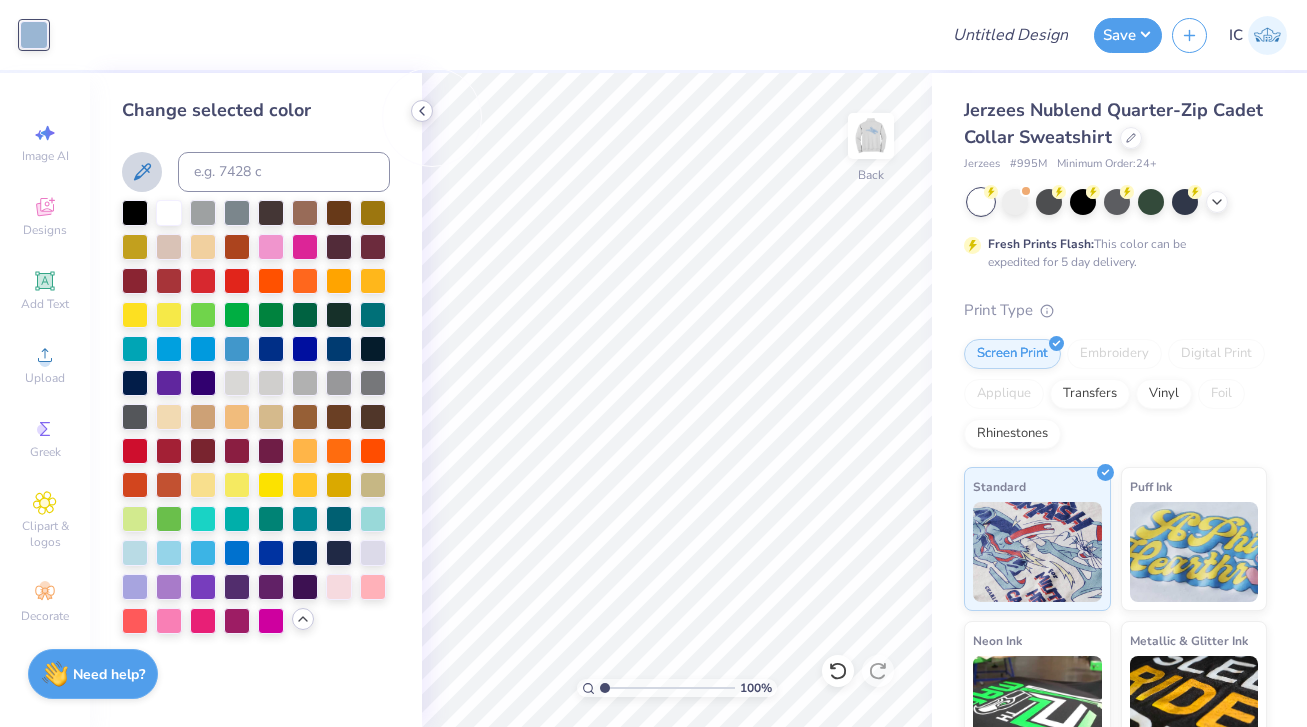 click 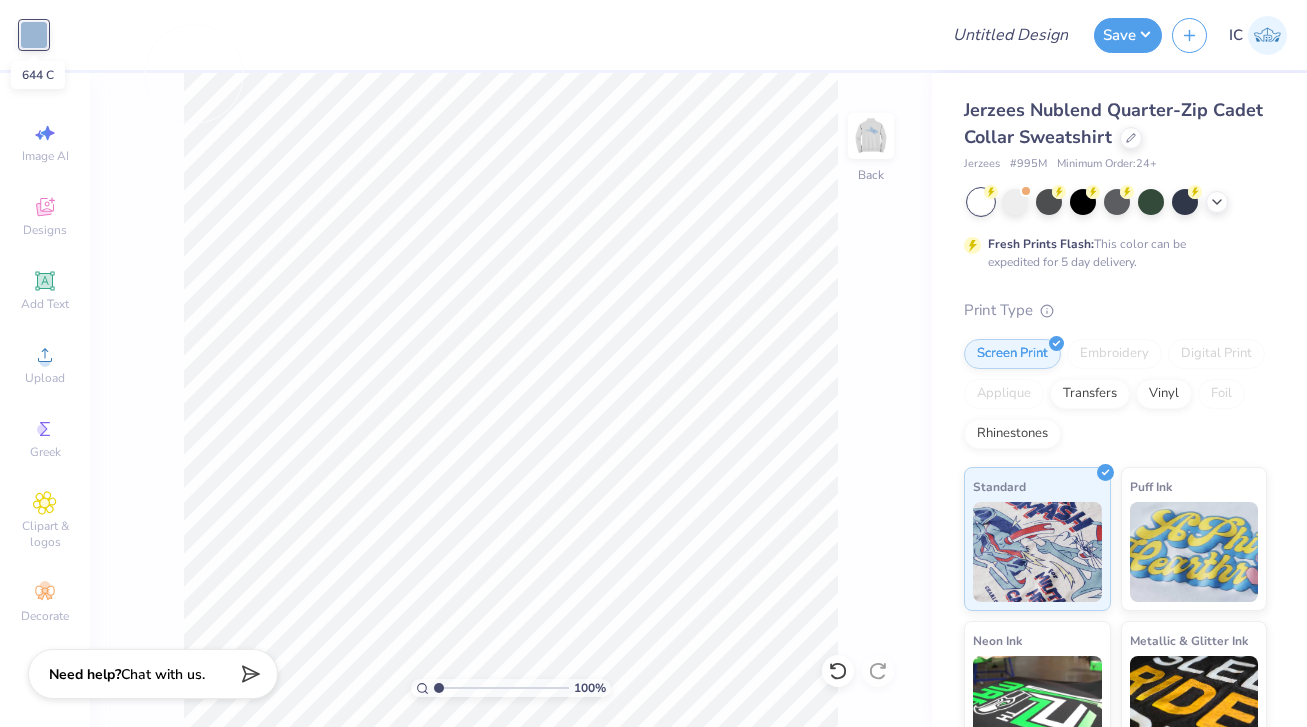 click at bounding box center (34, 35) 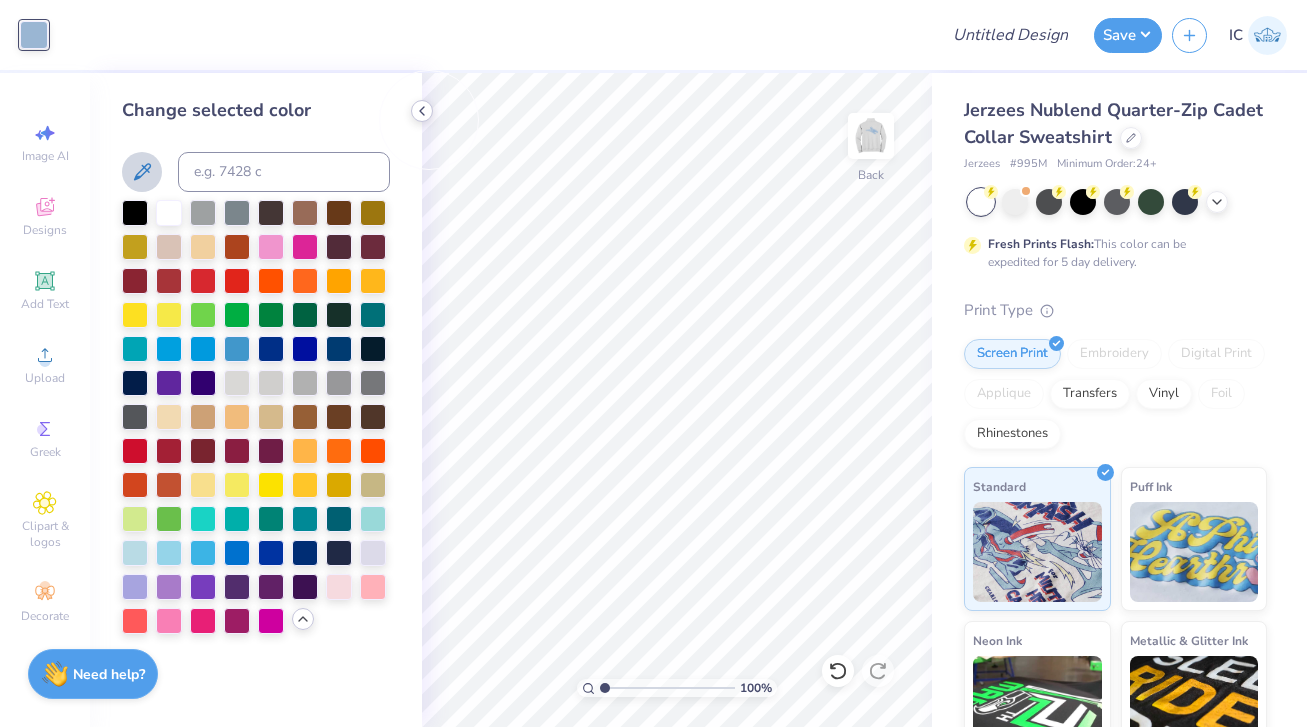 click 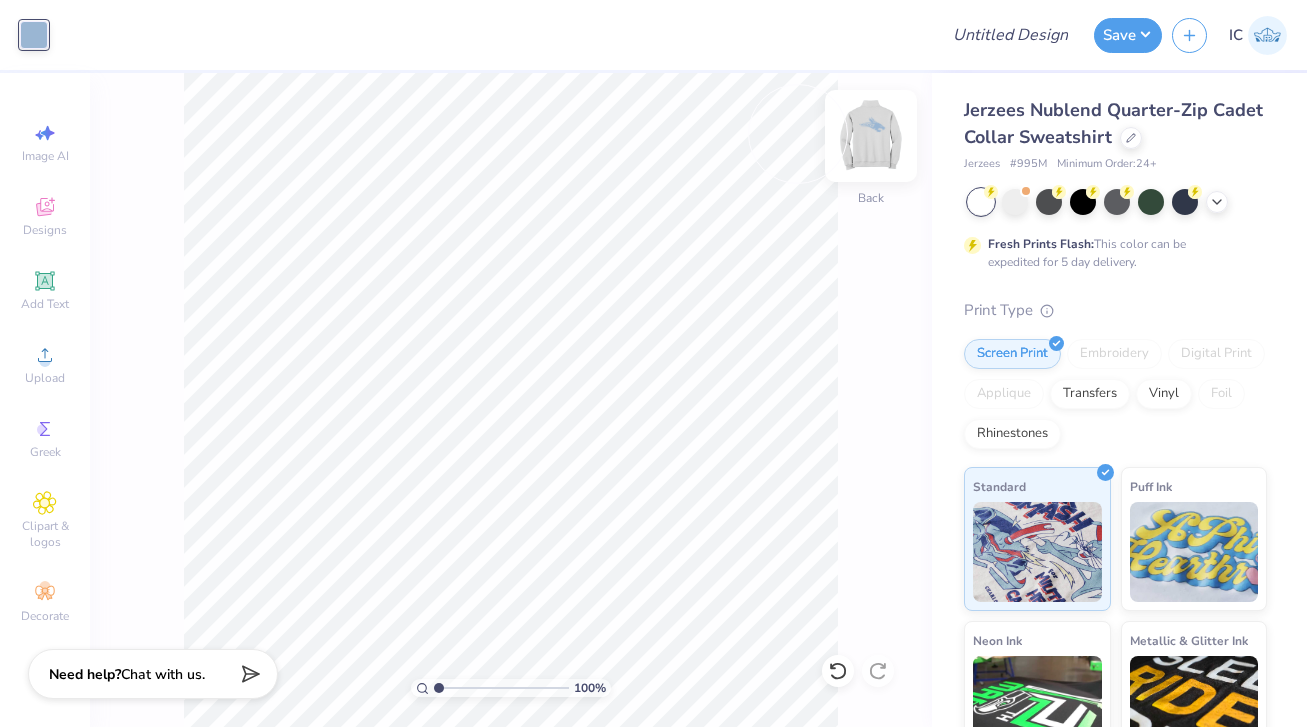 click at bounding box center [871, 136] 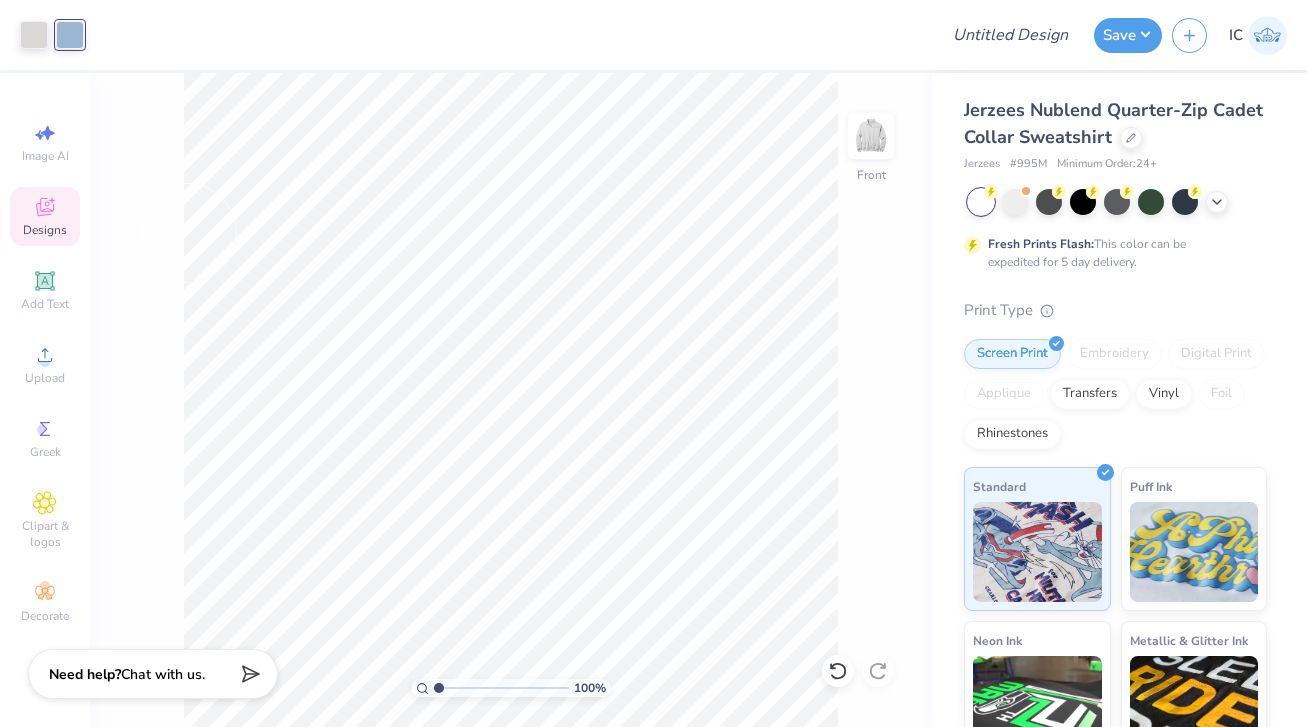 click on "Designs" at bounding box center [45, 230] 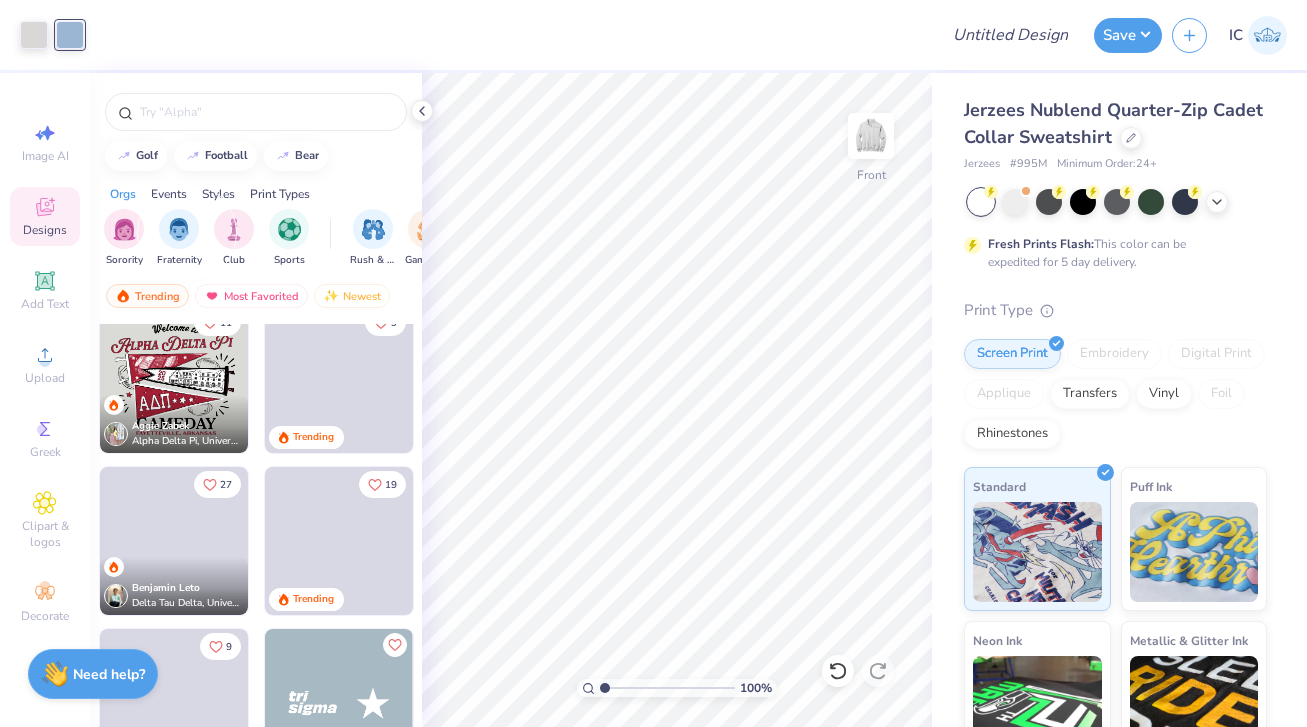 scroll, scrollTop: 3377, scrollLeft: 0, axis: vertical 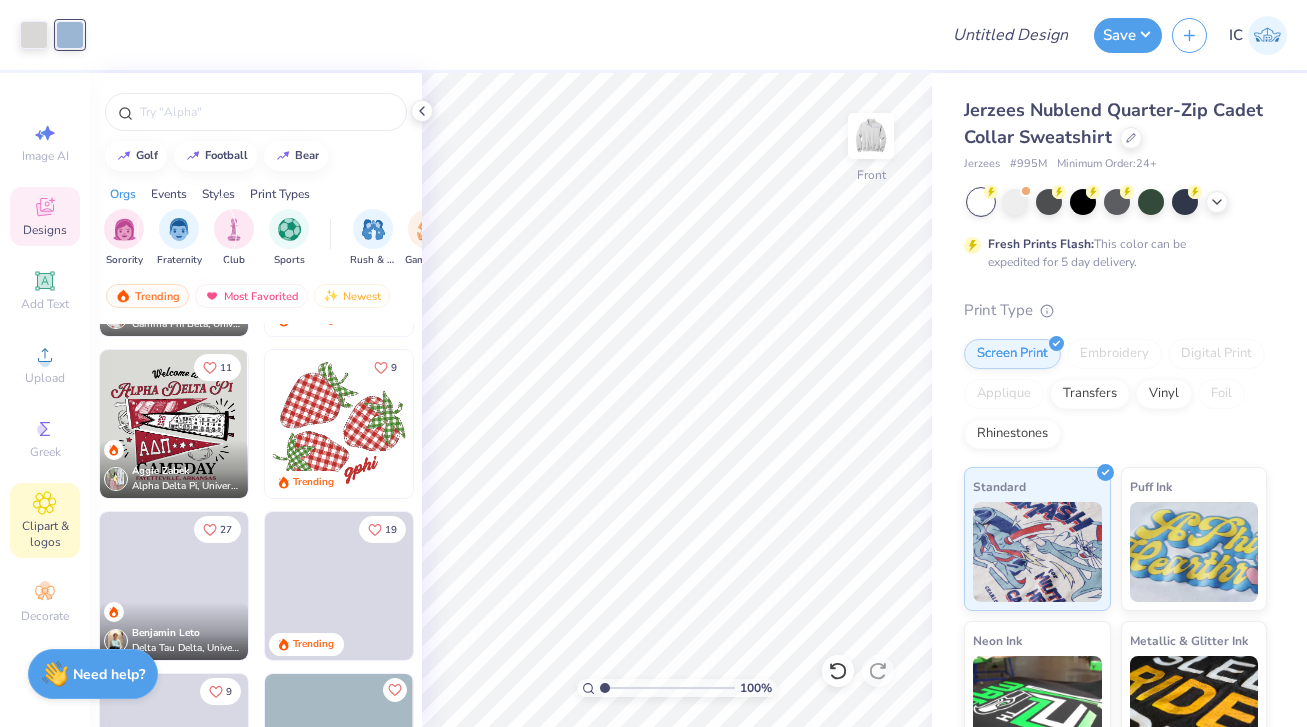 click 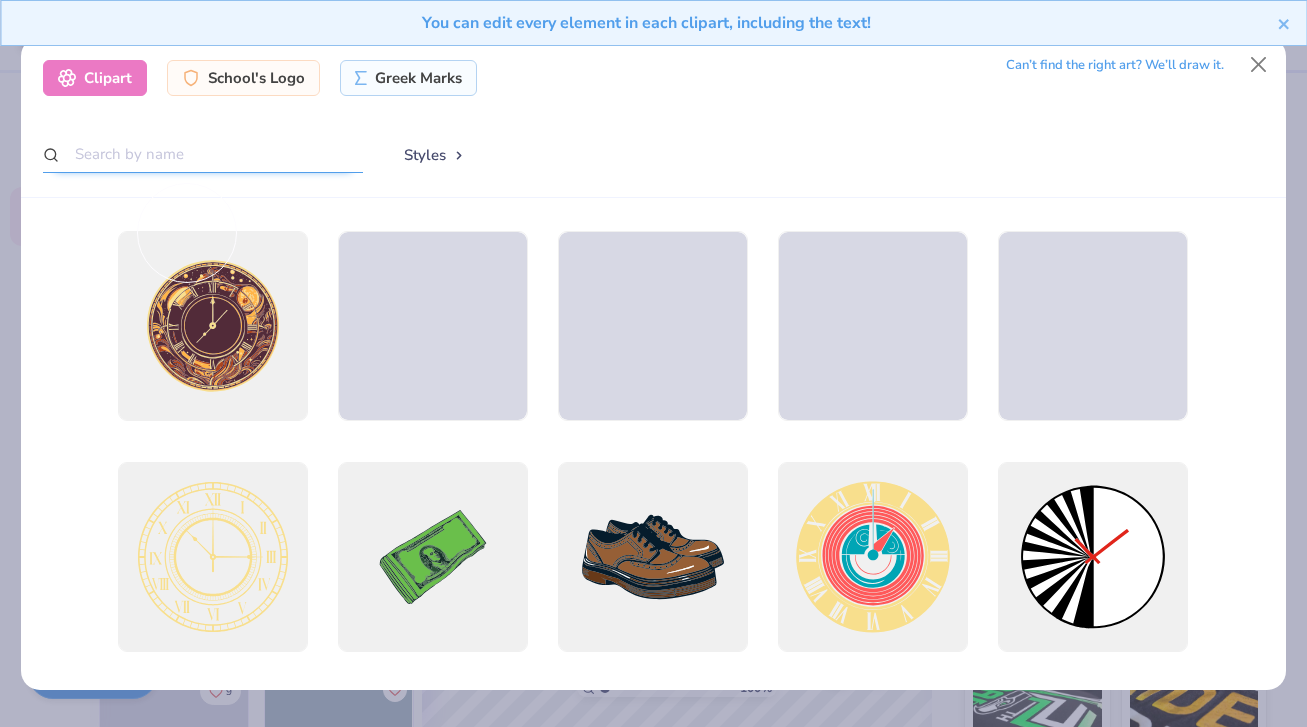 click at bounding box center (203, 154) 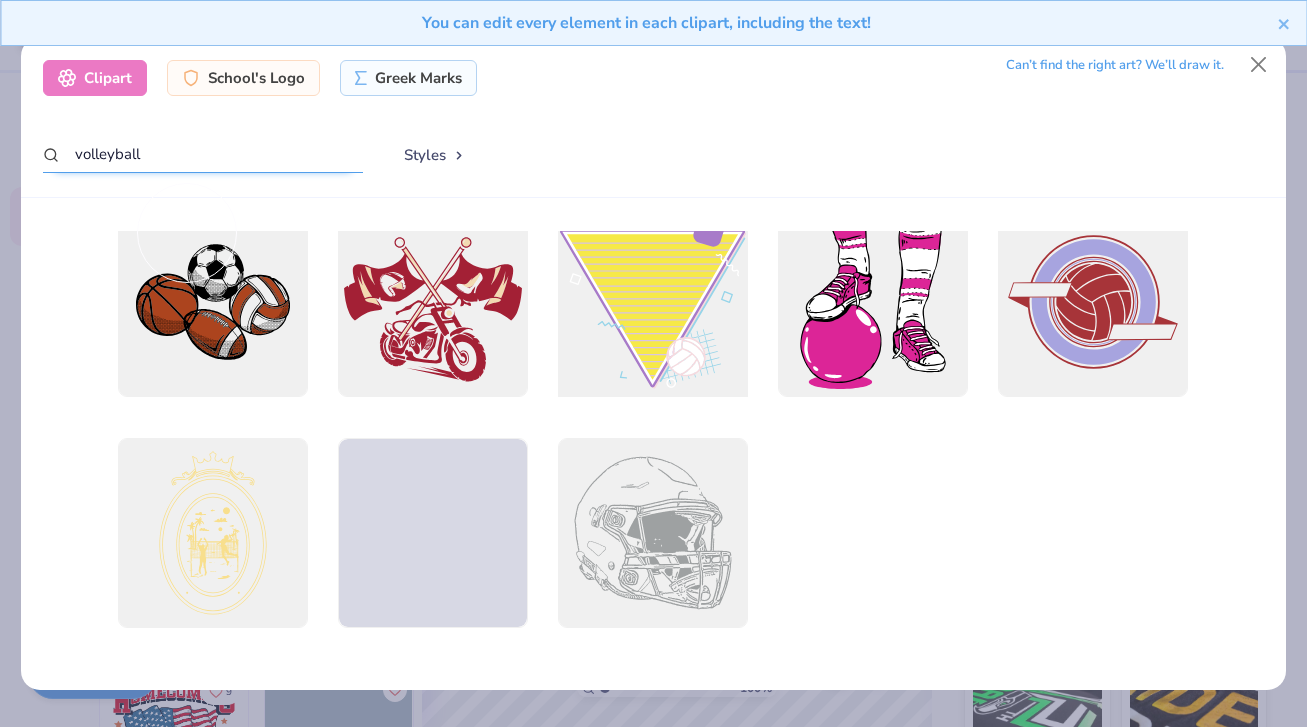 scroll, scrollTop: 0, scrollLeft: 0, axis: both 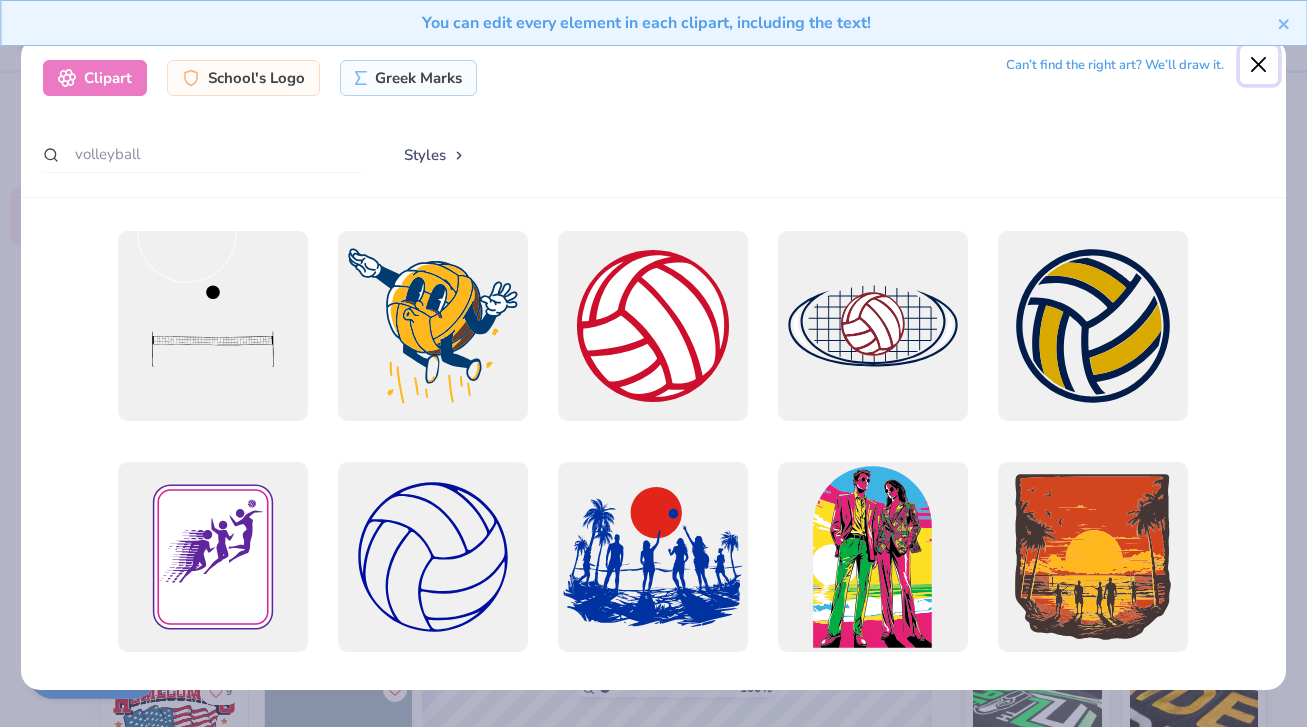 click at bounding box center (1259, 65) 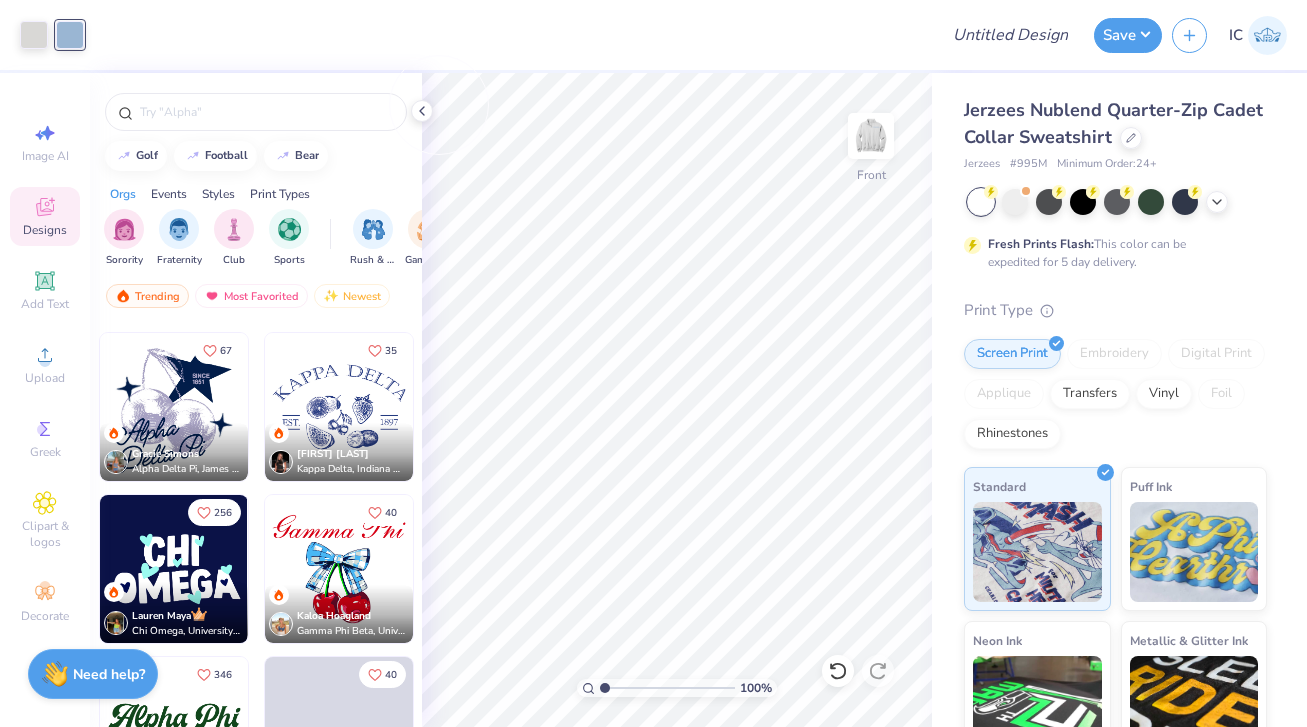 scroll, scrollTop: 4371, scrollLeft: 0, axis: vertical 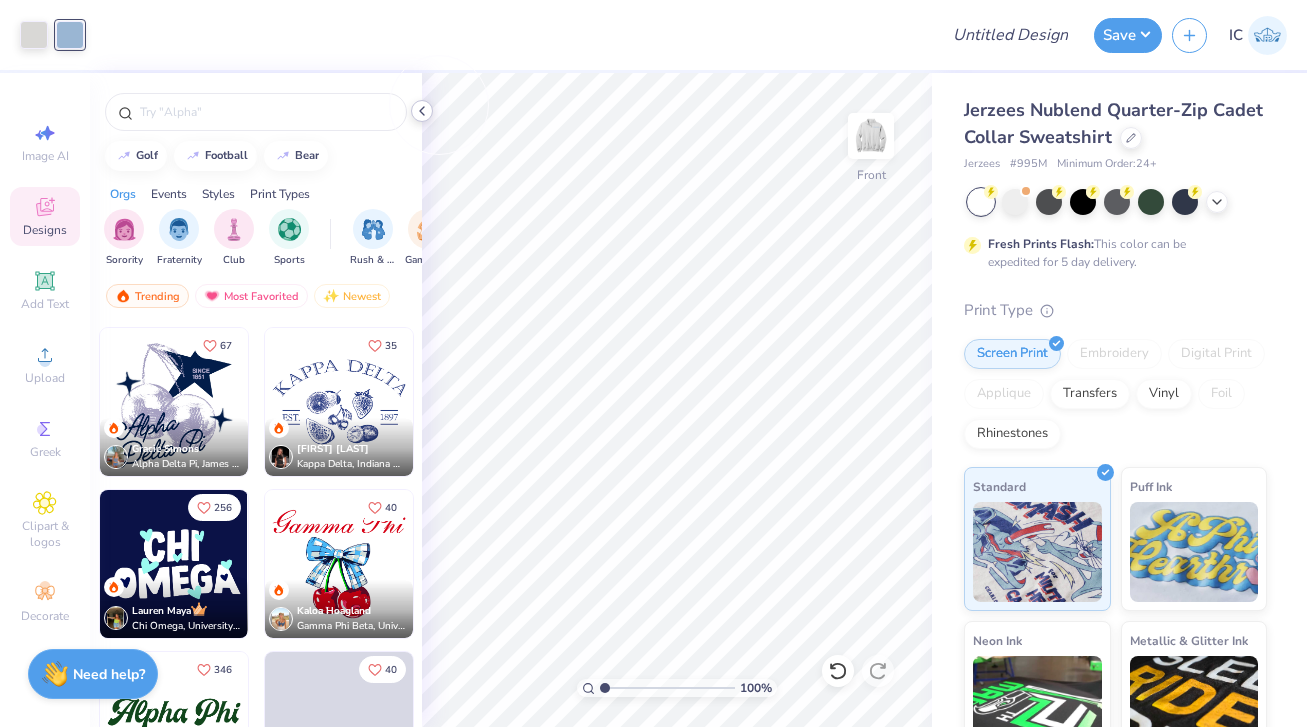 click 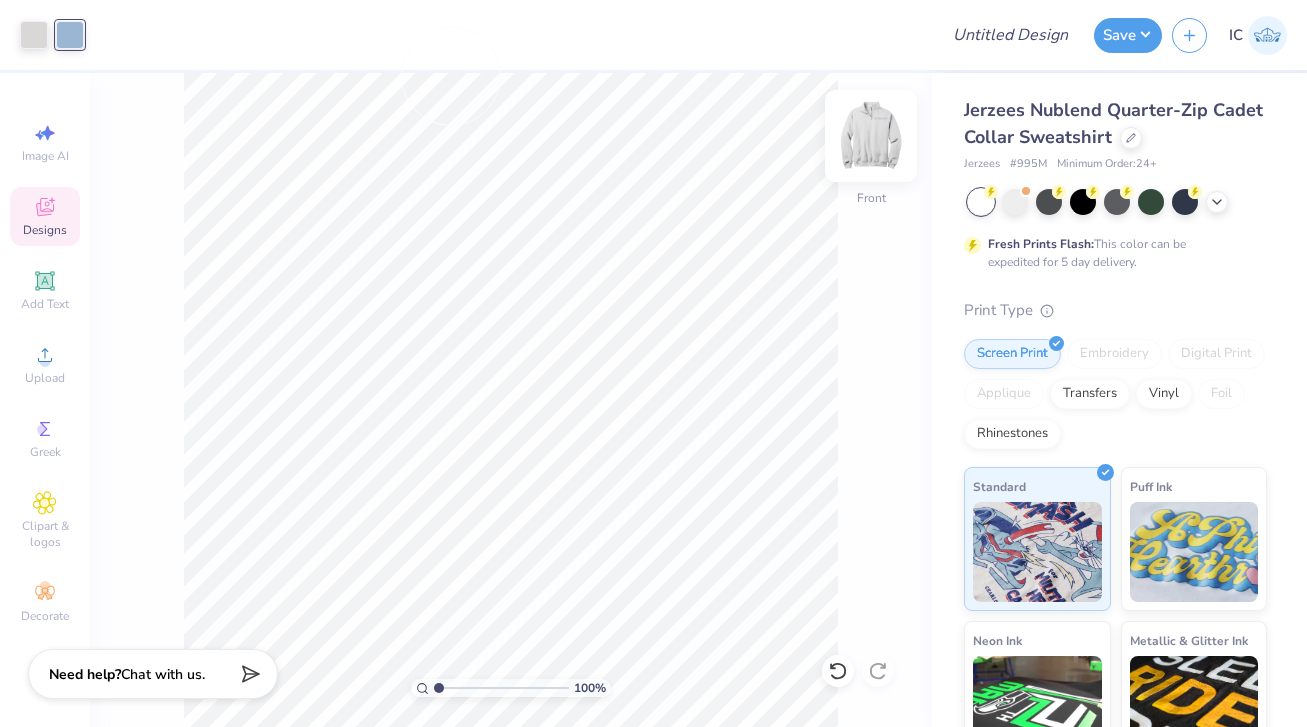 click at bounding box center (871, 136) 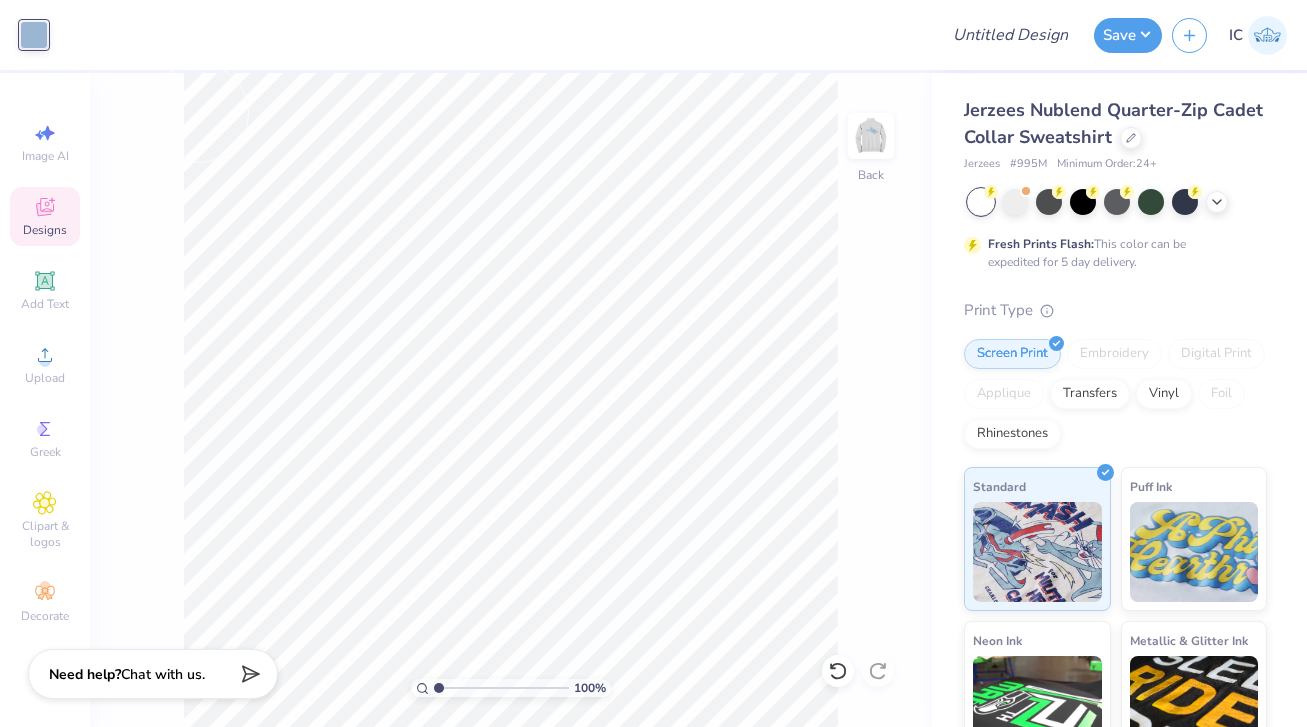 click 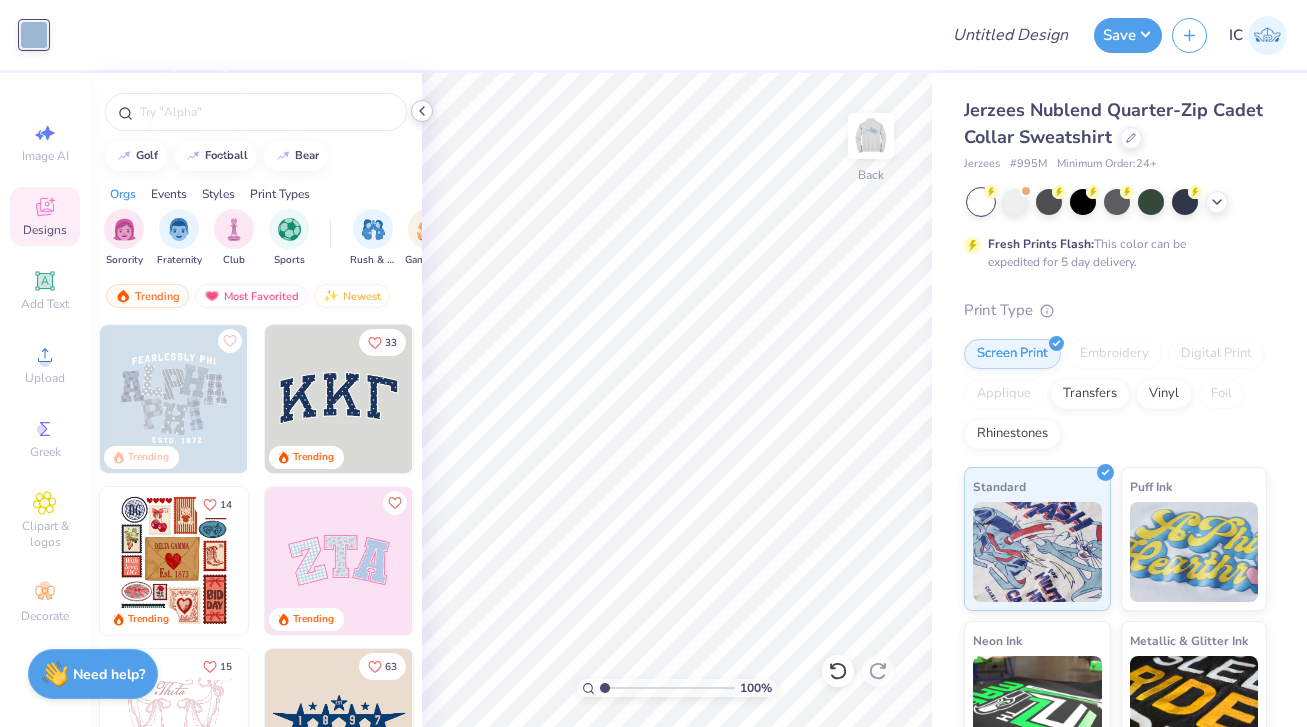 click 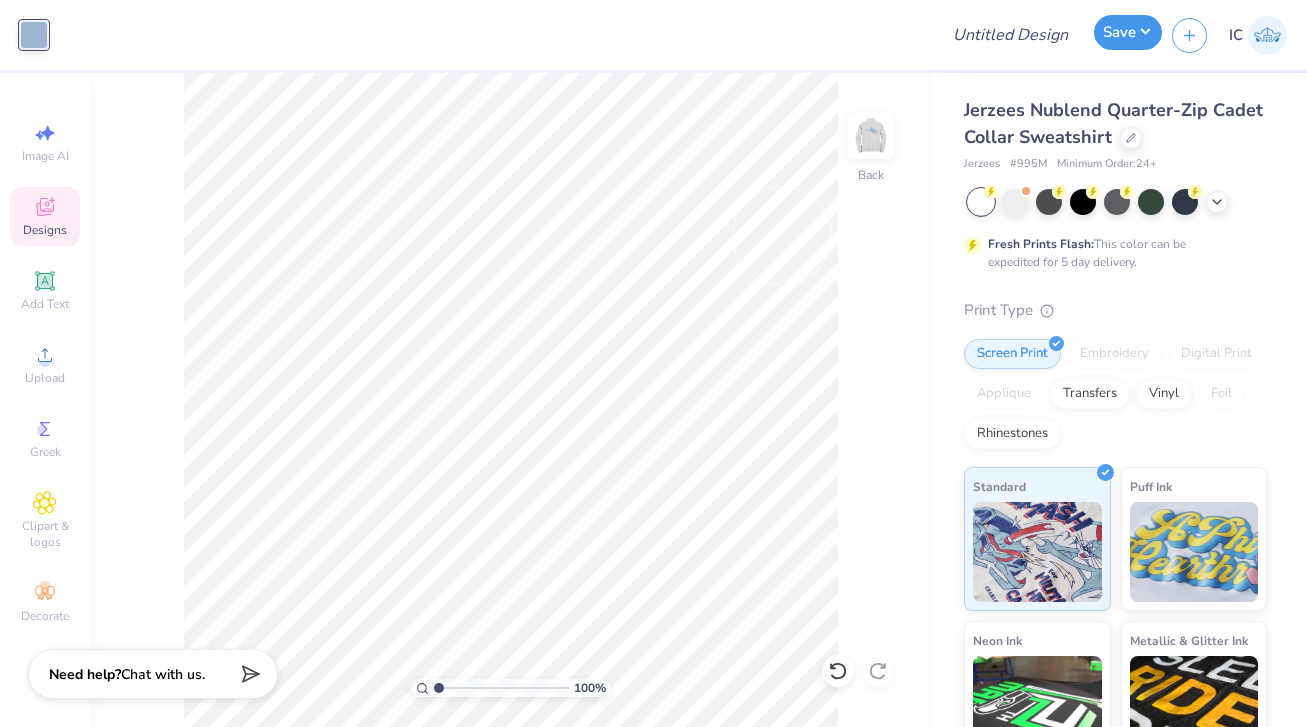 click on "Save" at bounding box center [1128, 32] 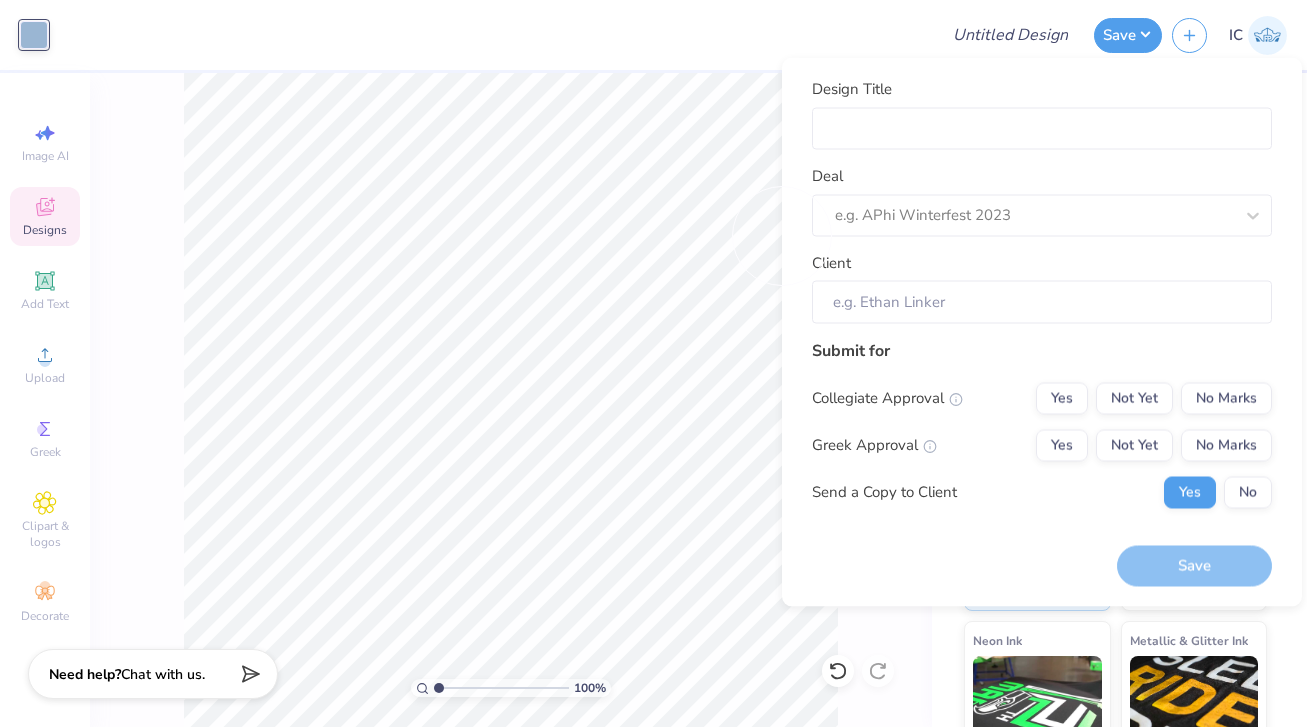 click on "Design Title Deal e.g. APhi Winterfest 2023 Client" at bounding box center [1042, 201] 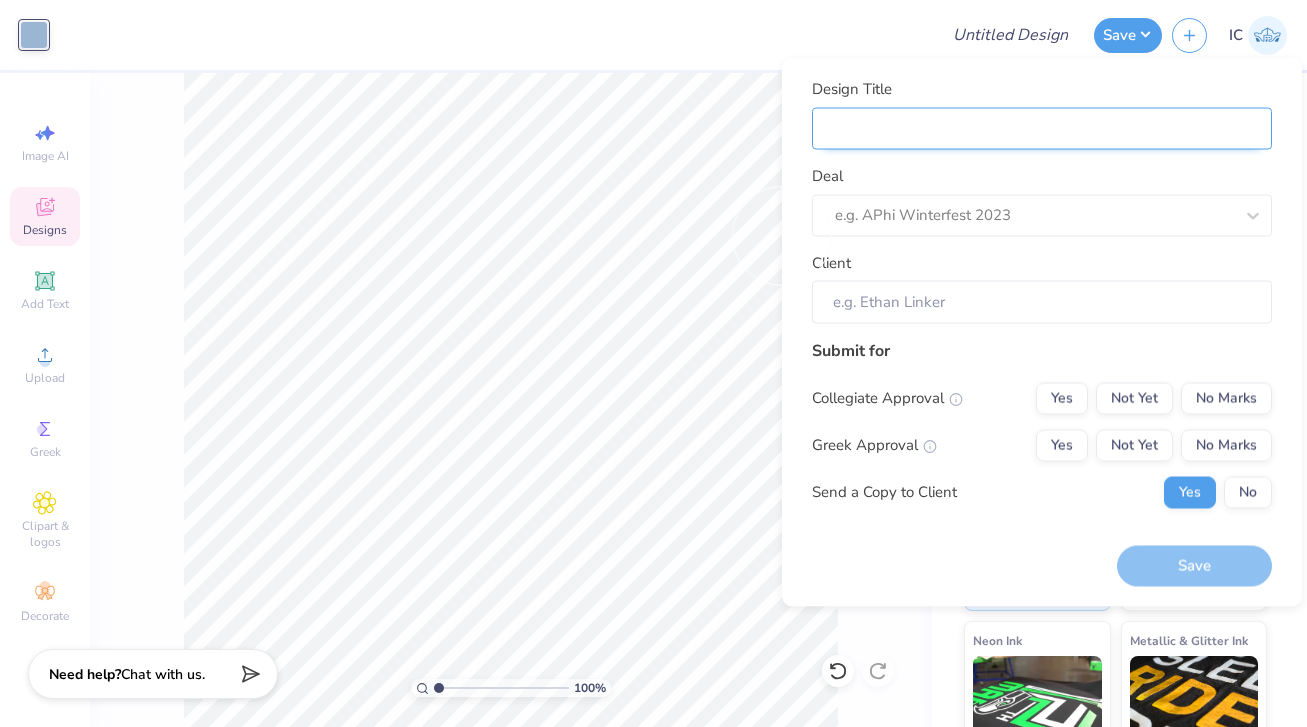 click on "Design Title" at bounding box center [1042, 128] 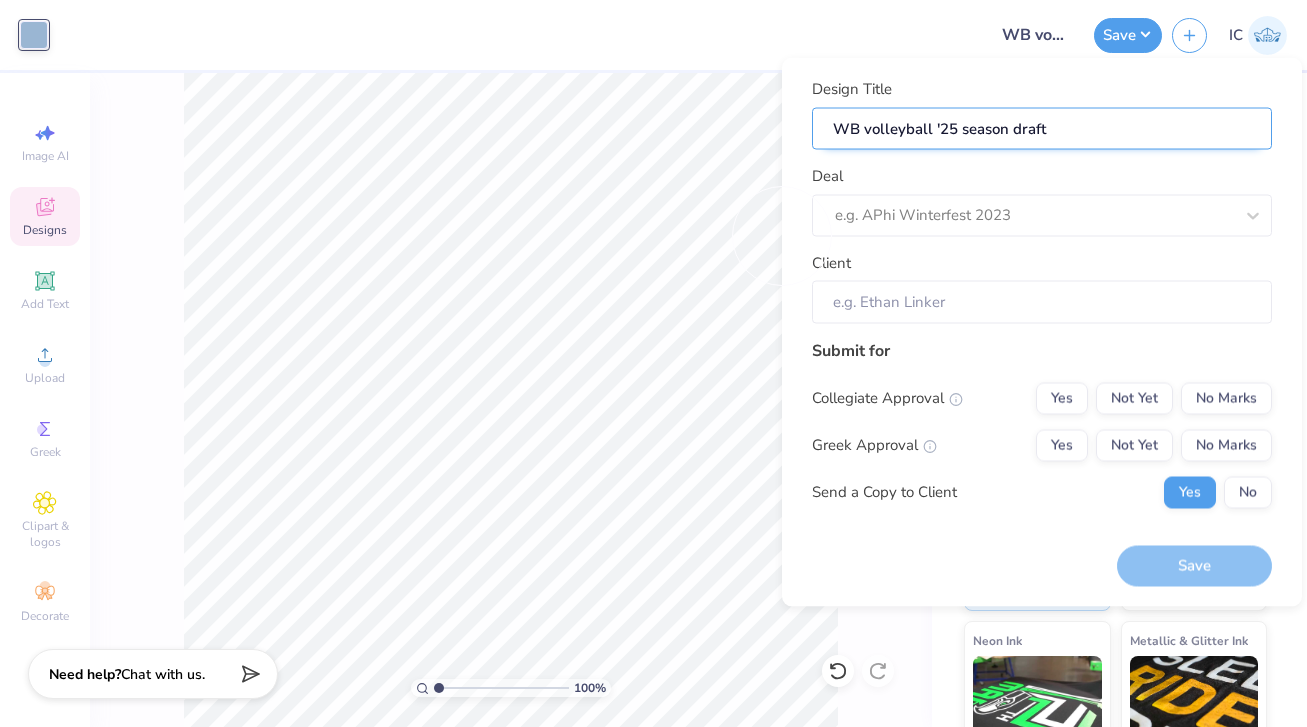 drag, startPoint x: 1060, startPoint y: 129, endPoint x: 960, endPoint y: 130, distance: 100.005 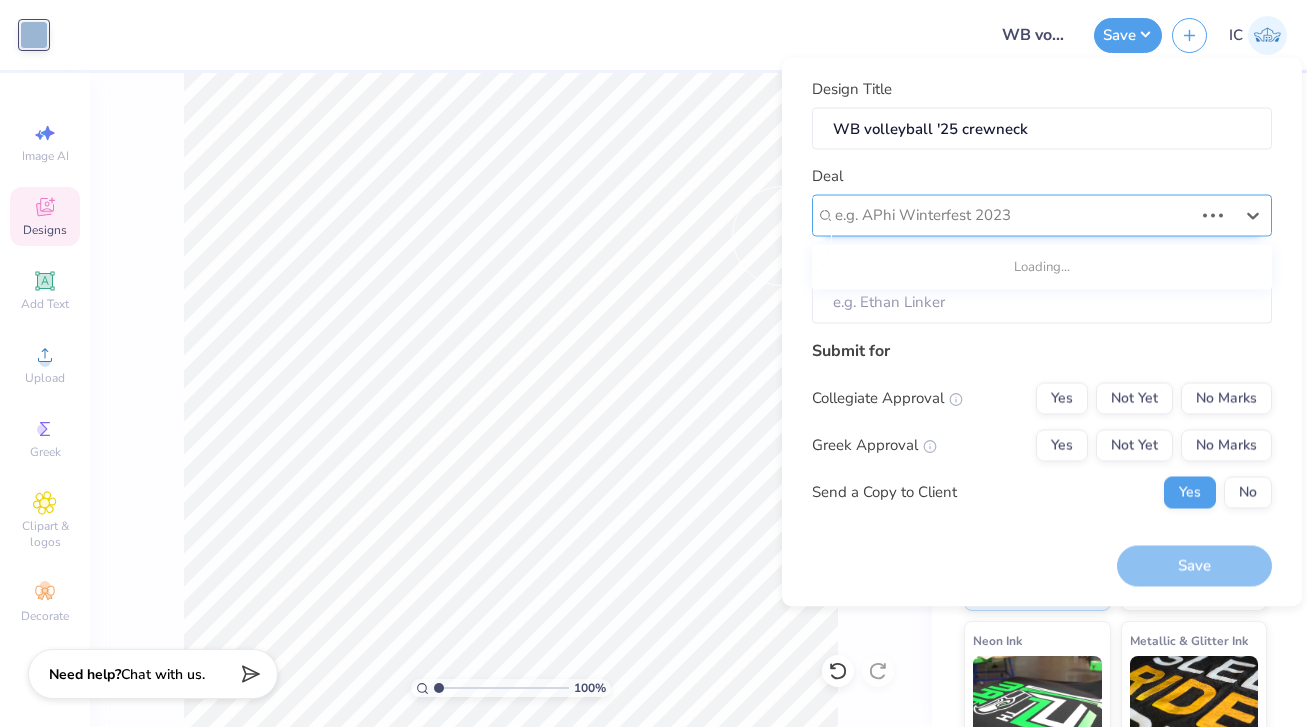 click at bounding box center [1014, 215] 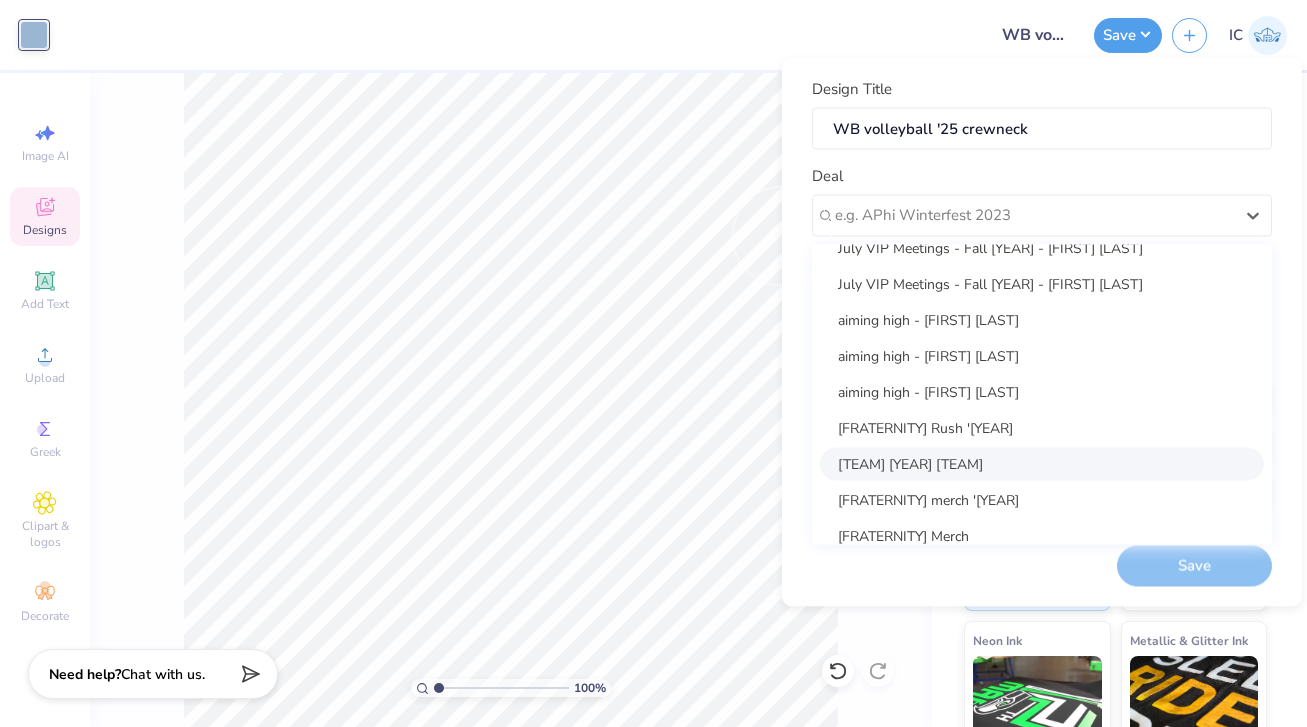 scroll, scrollTop: 166, scrollLeft: 0, axis: vertical 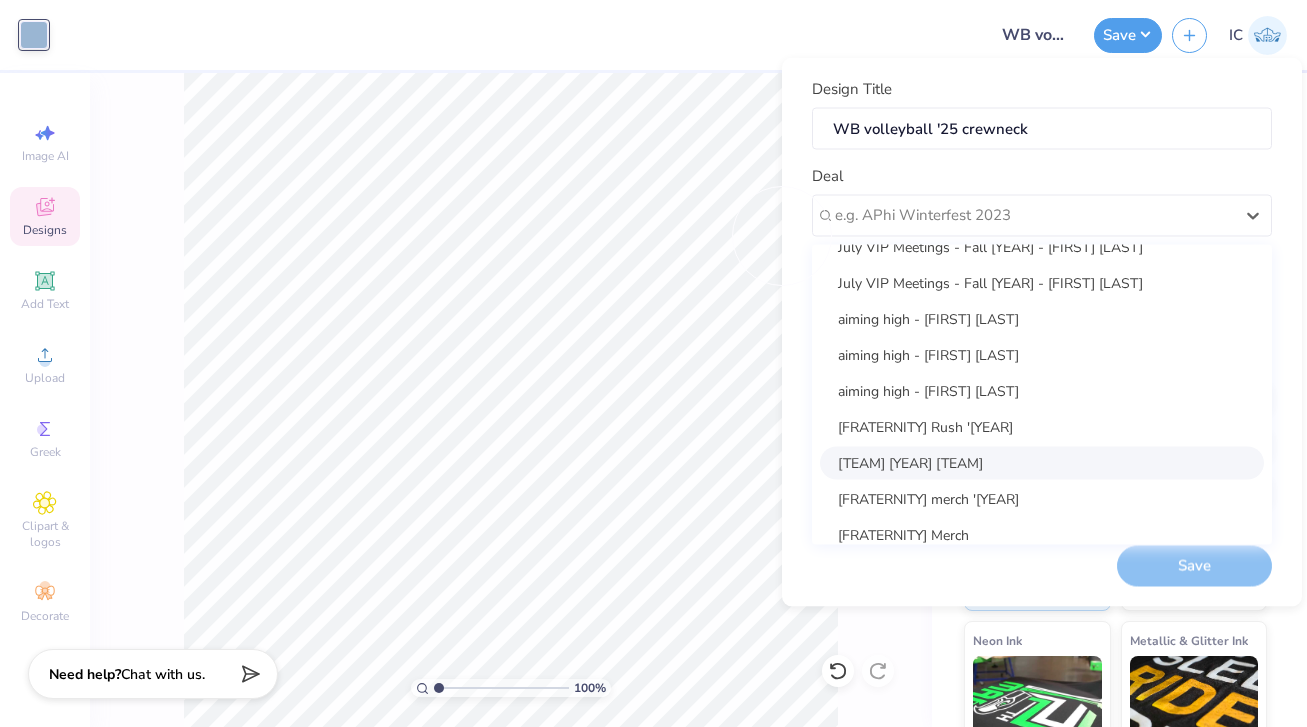 click on "West Broward JV/Varsity '25 season" at bounding box center (1042, 462) 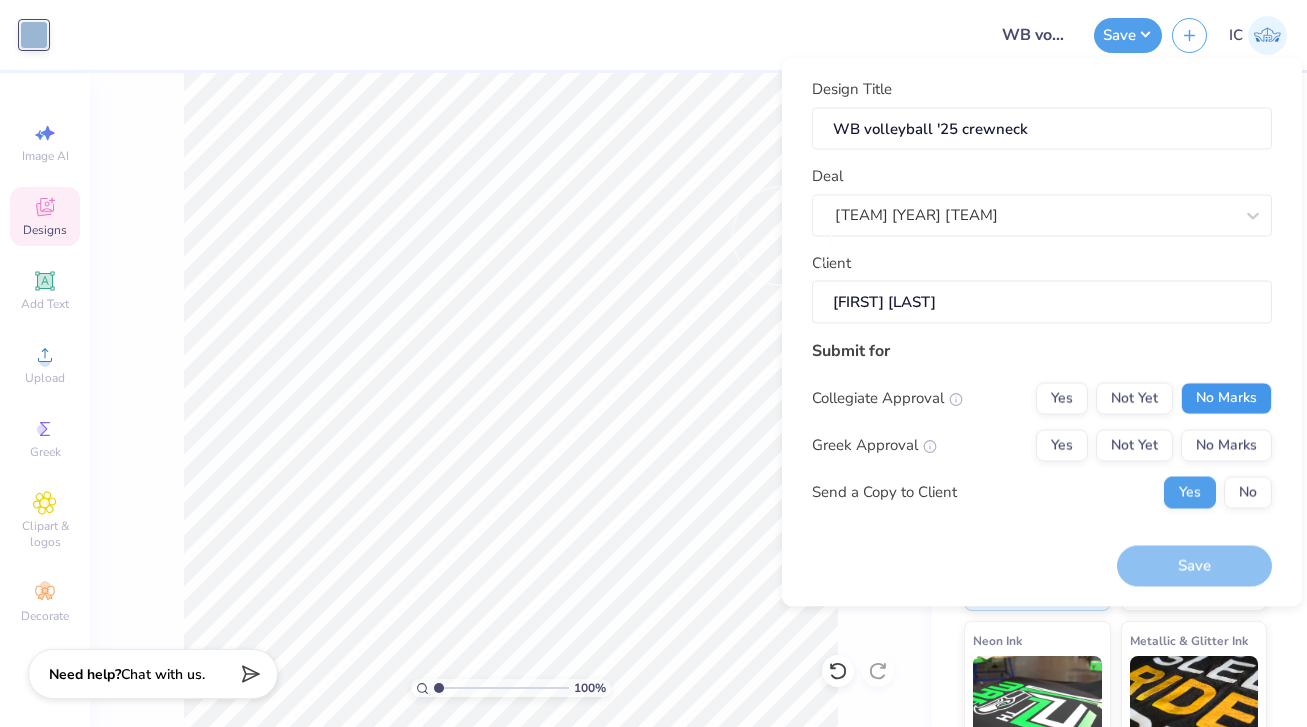 click on "No Marks" at bounding box center [1226, 398] 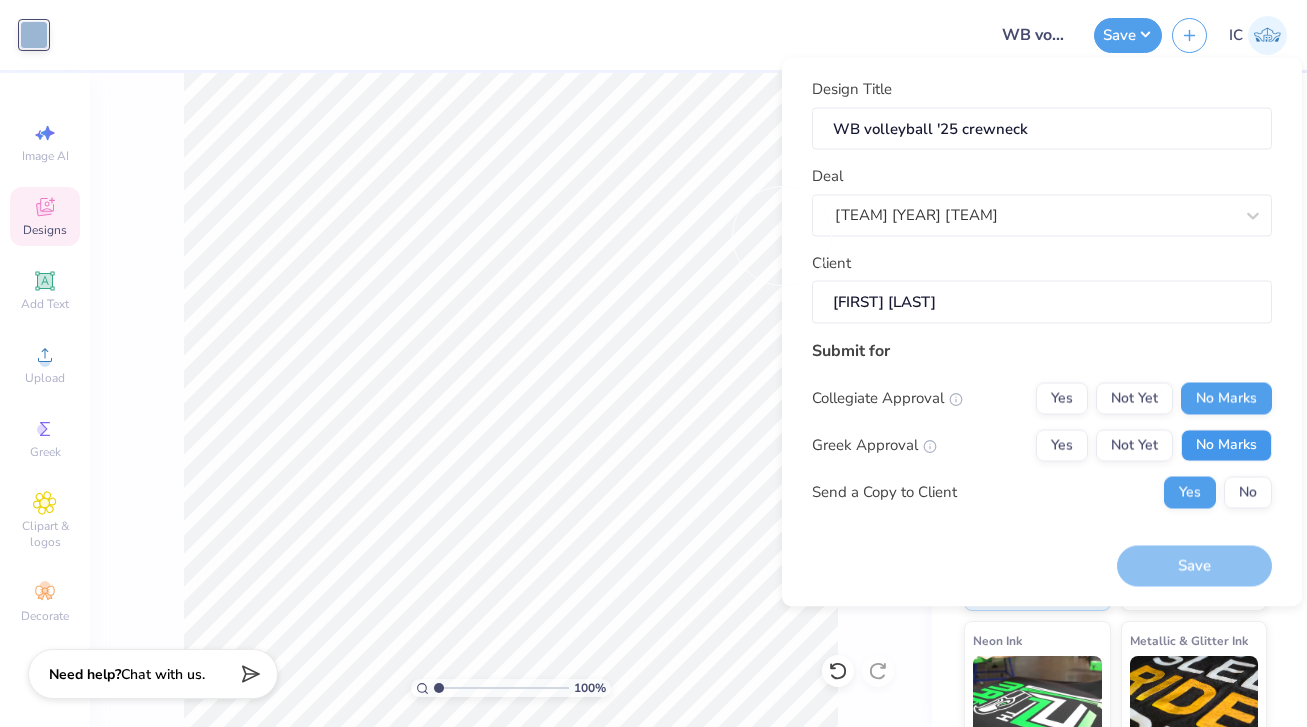 click on "No Marks" at bounding box center (1226, 445) 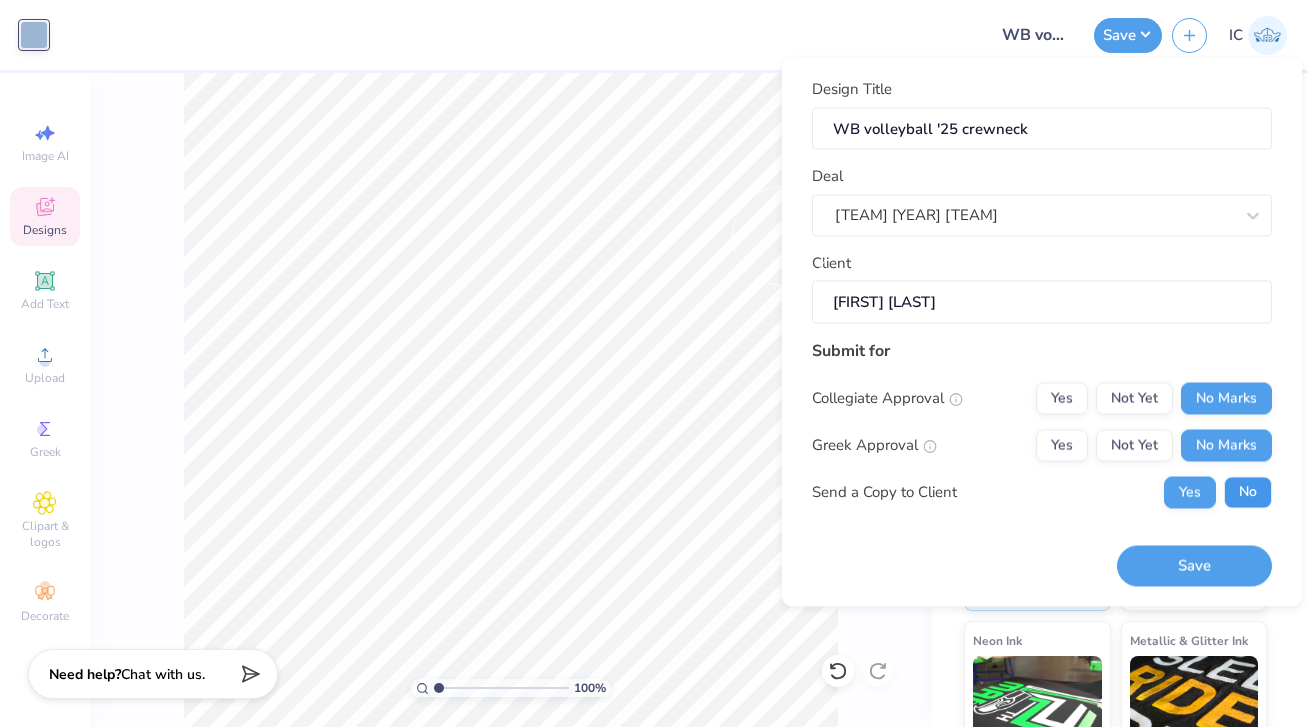 click on "No" at bounding box center (1248, 492) 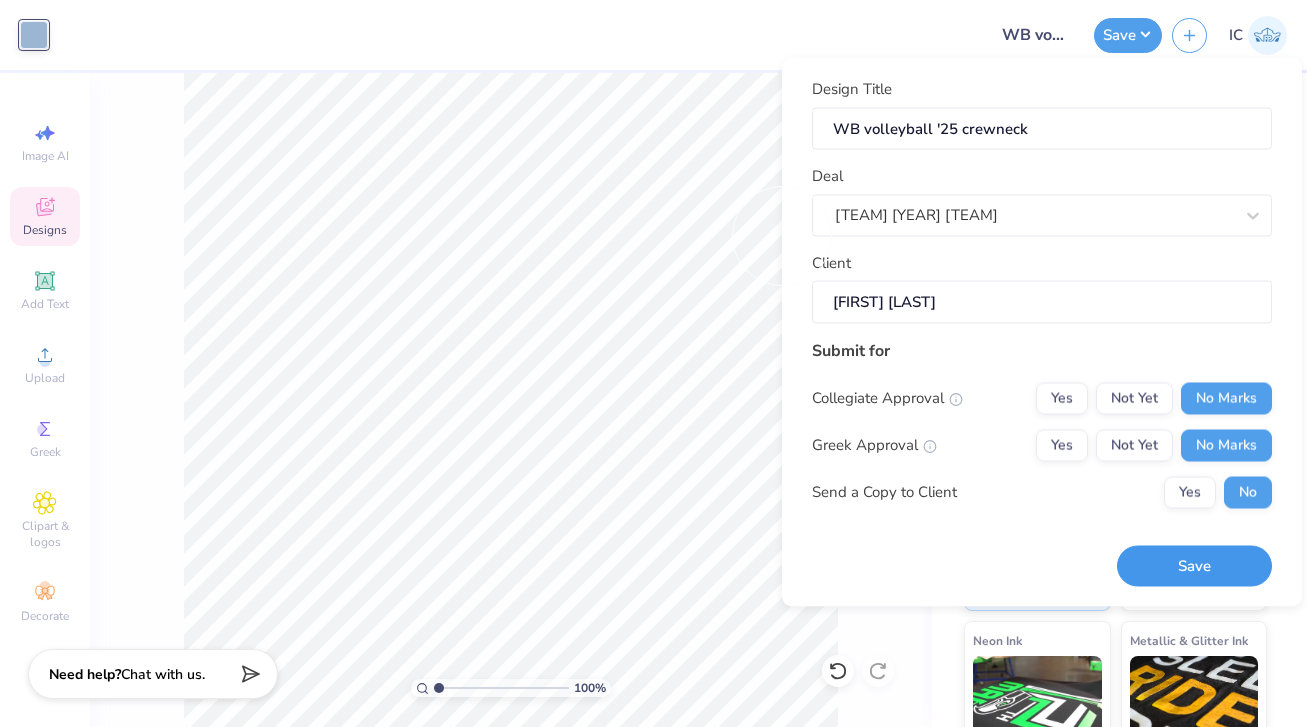 click on "Save" at bounding box center [1194, 566] 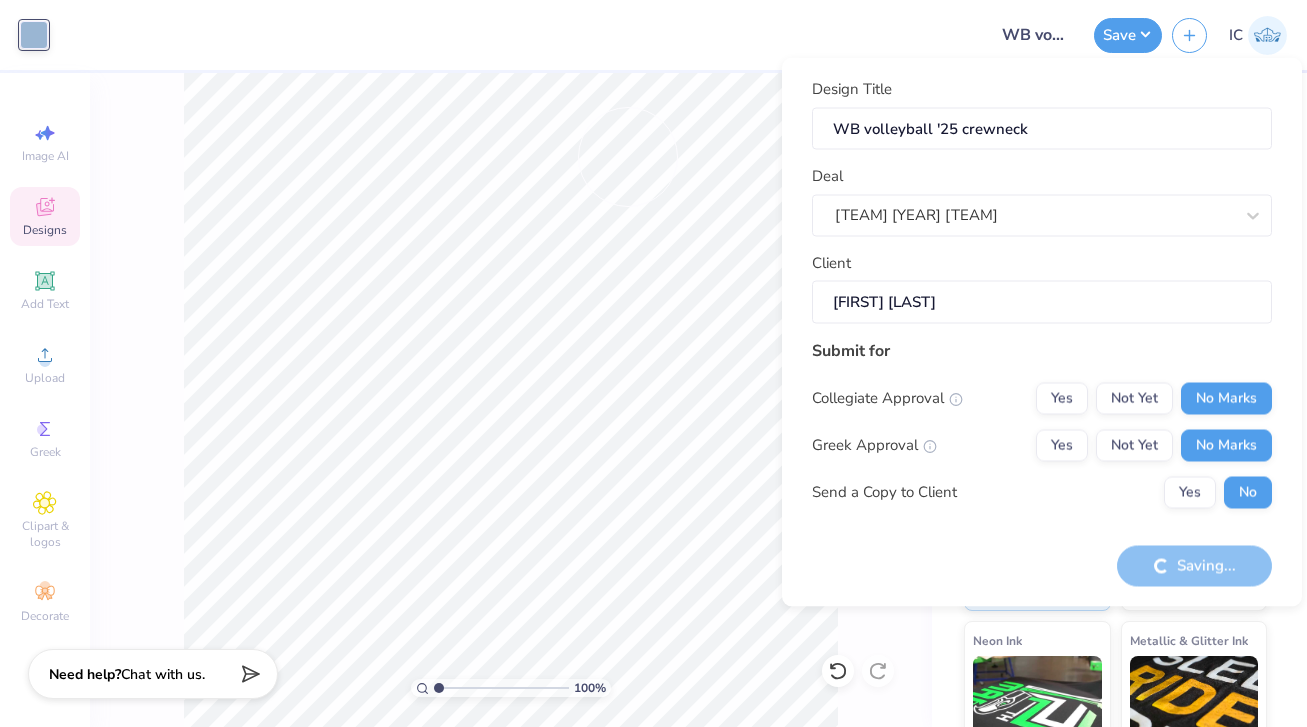 click at bounding box center (517, 35) 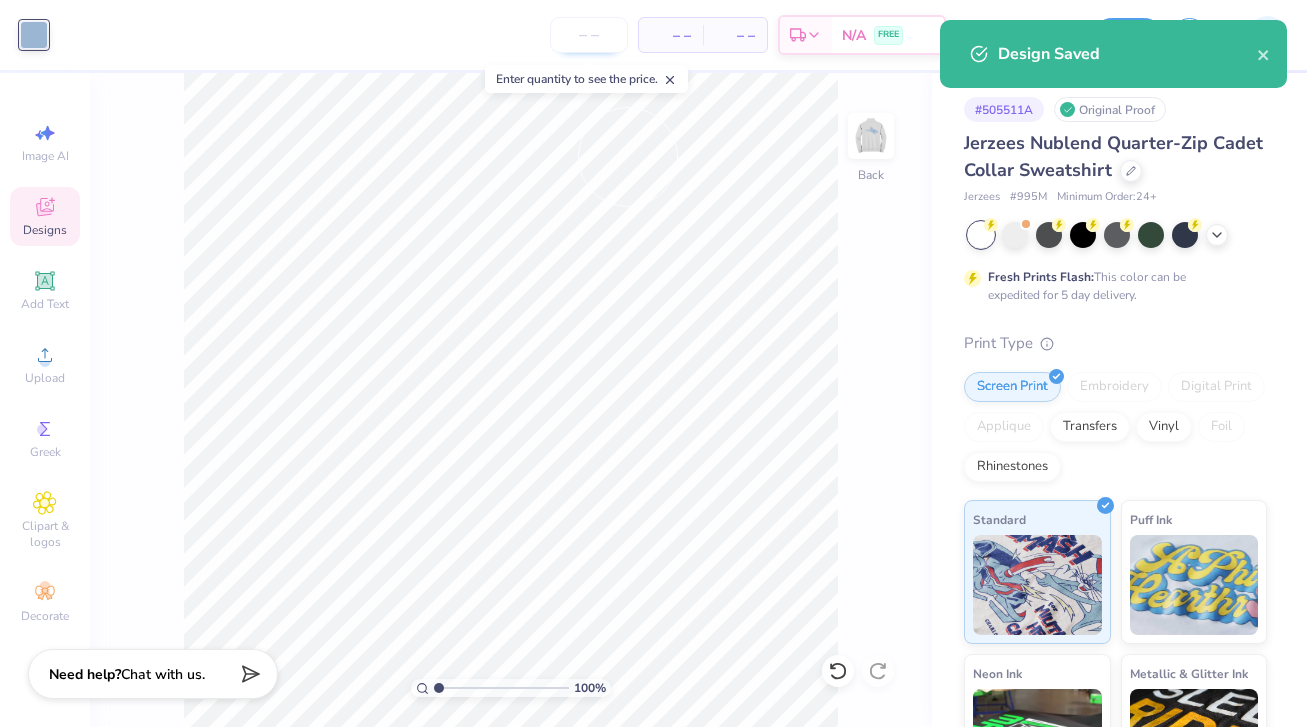 click at bounding box center (589, 35) 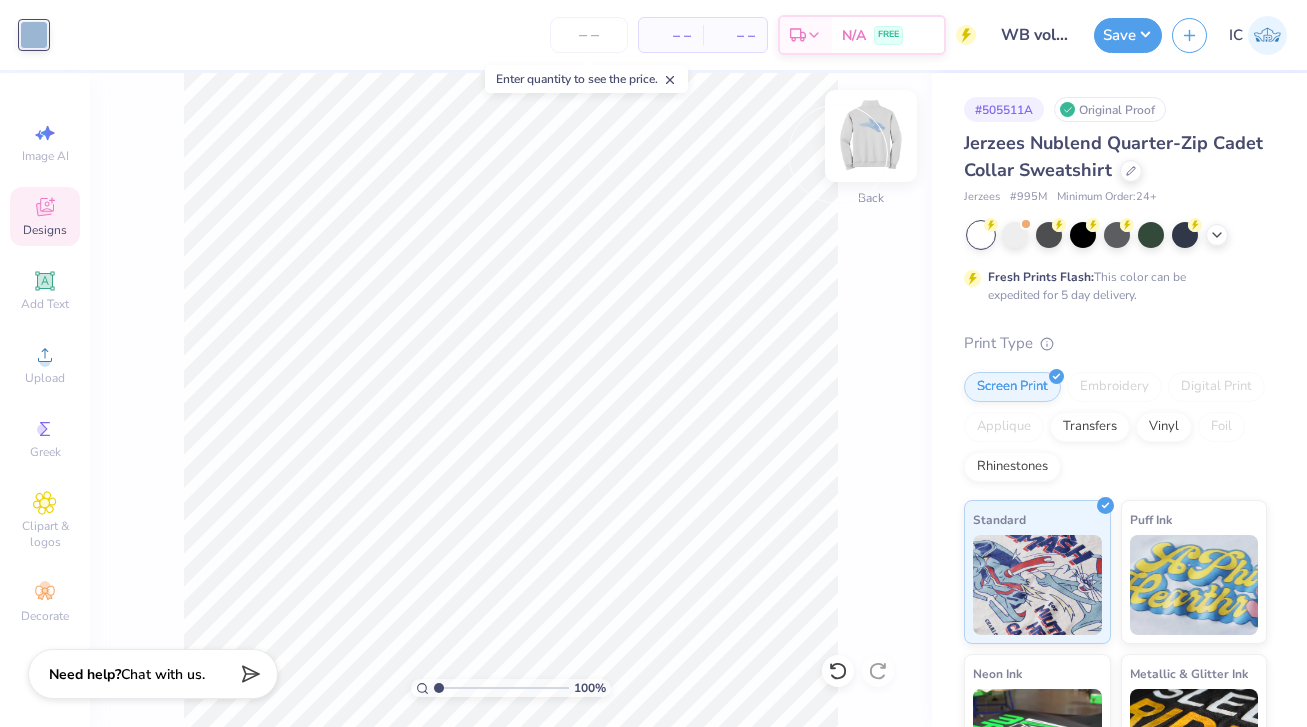 click at bounding box center [871, 136] 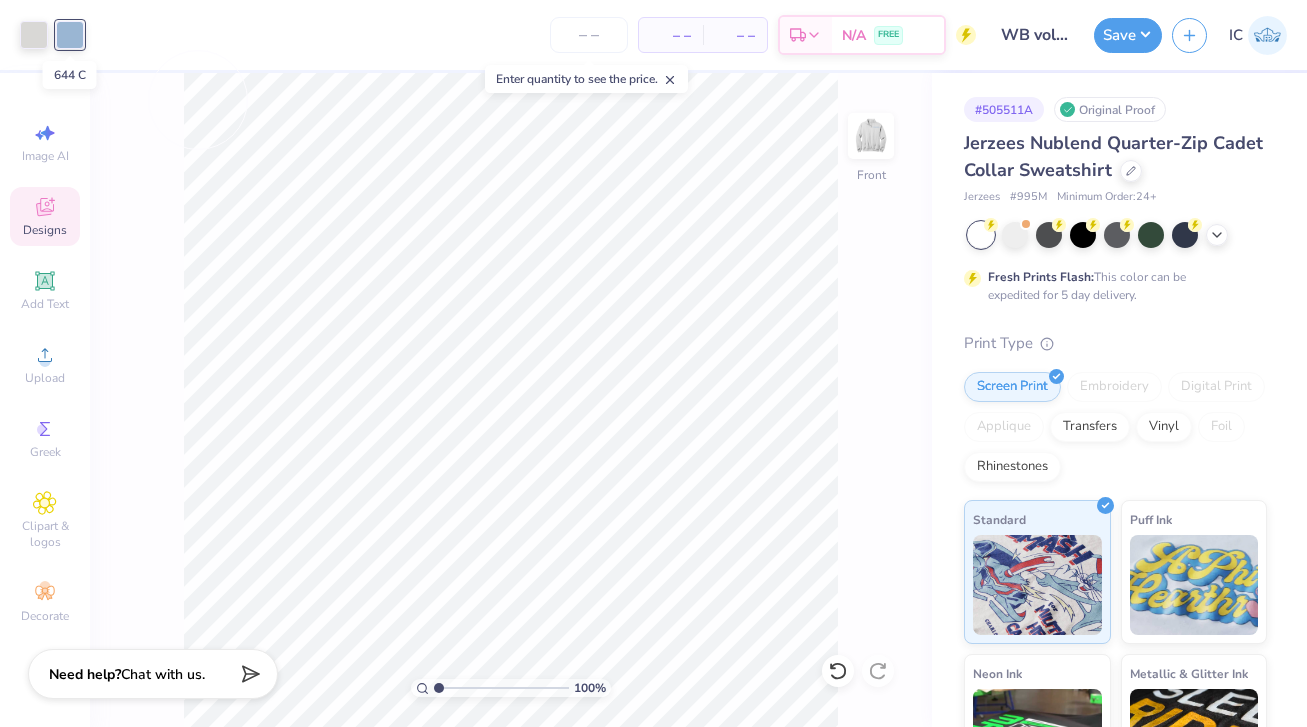 click at bounding box center (70, 35) 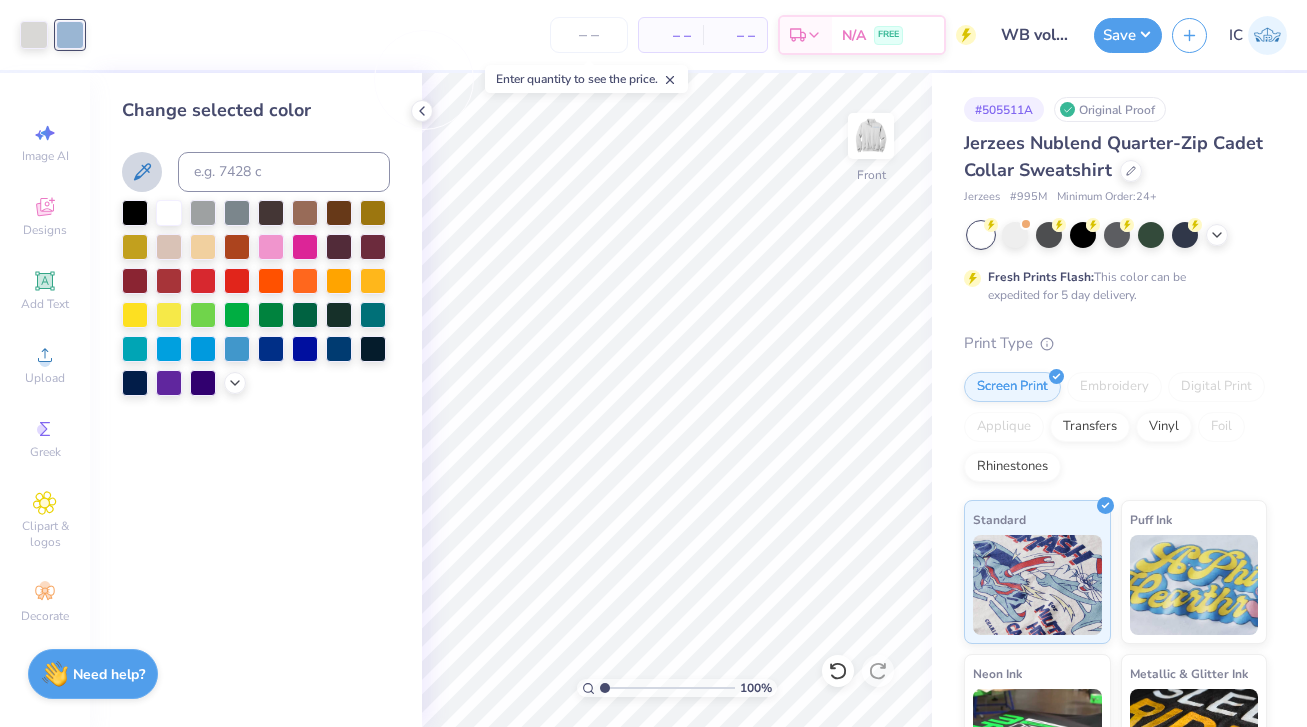 click 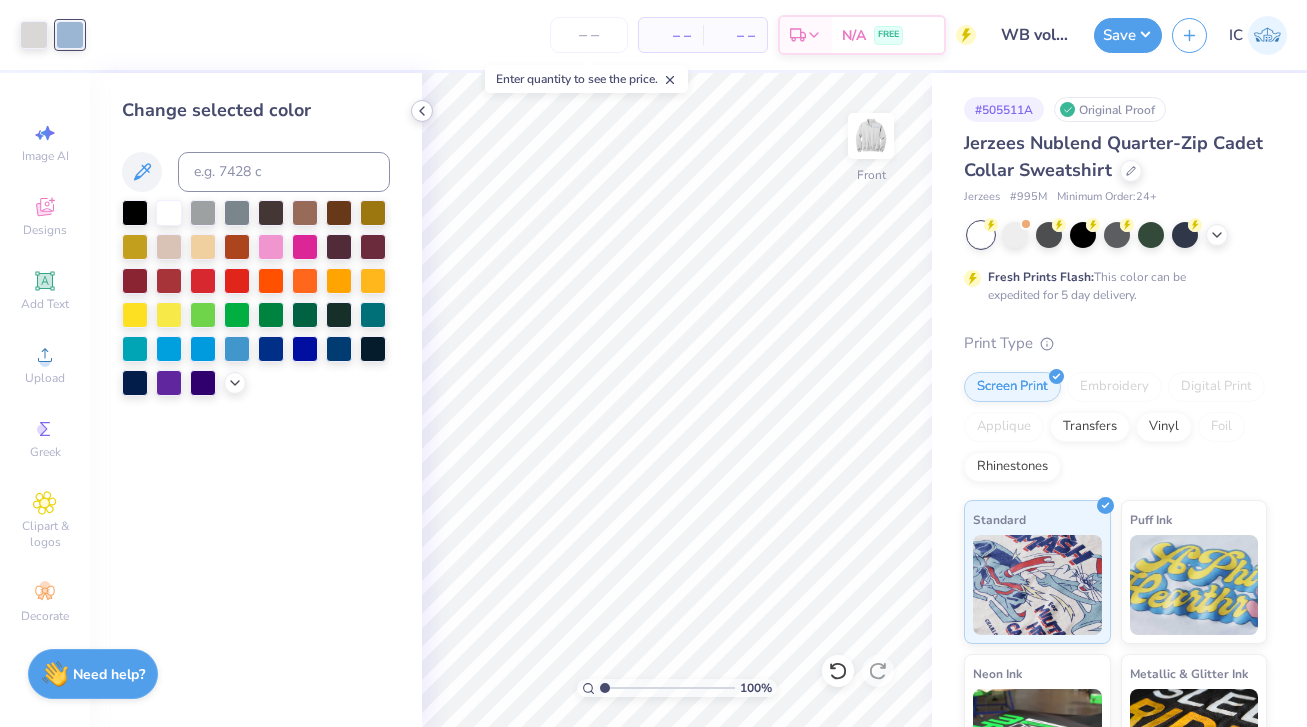 click 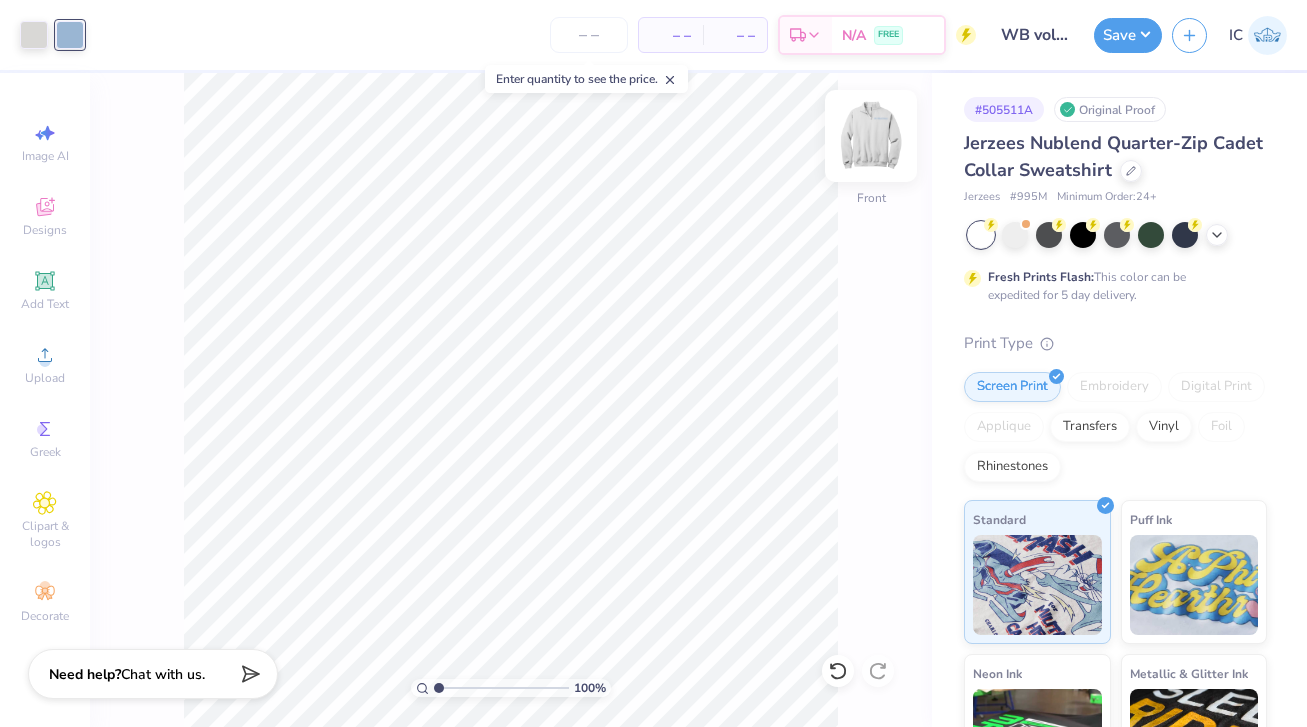 click at bounding box center [871, 136] 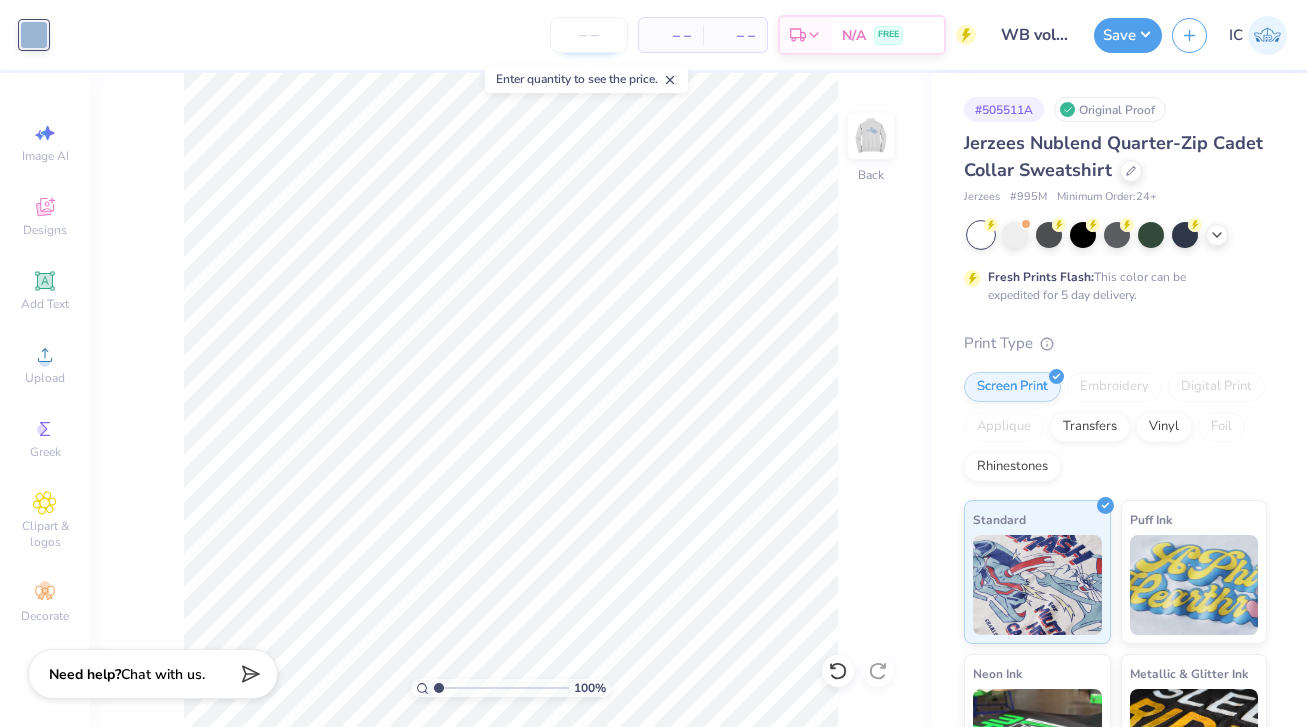 click at bounding box center (589, 35) 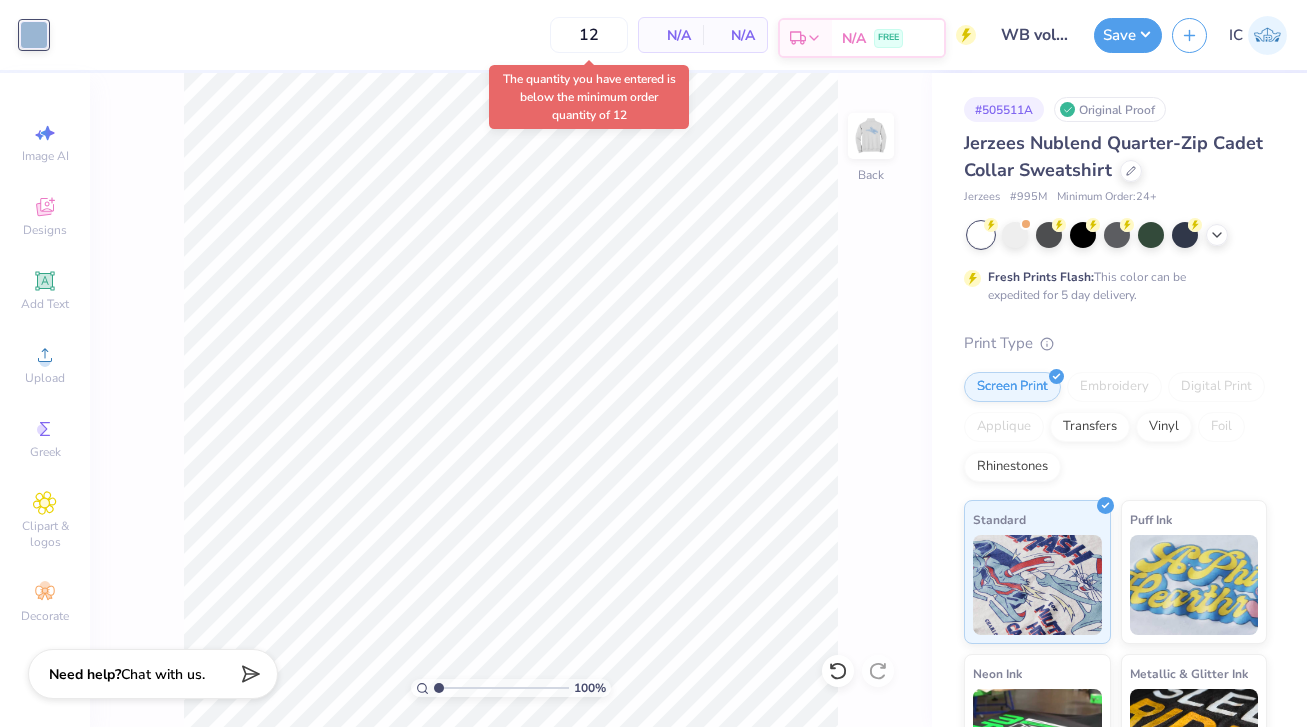 click on "N/A FREE" at bounding box center [888, 38] 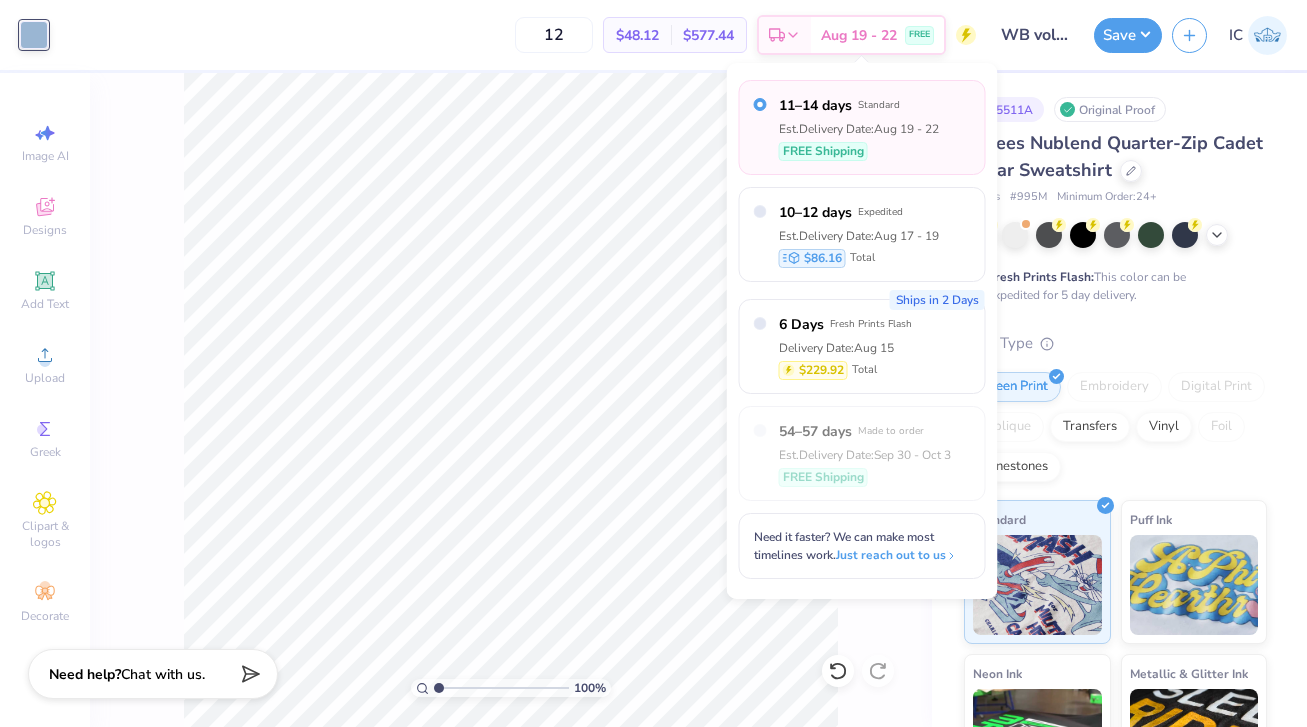 click on "12 $48.12 Per Item $577.44 Total Est.  Delivery Aug 19 - 22 FREE" at bounding box center [517, 35] 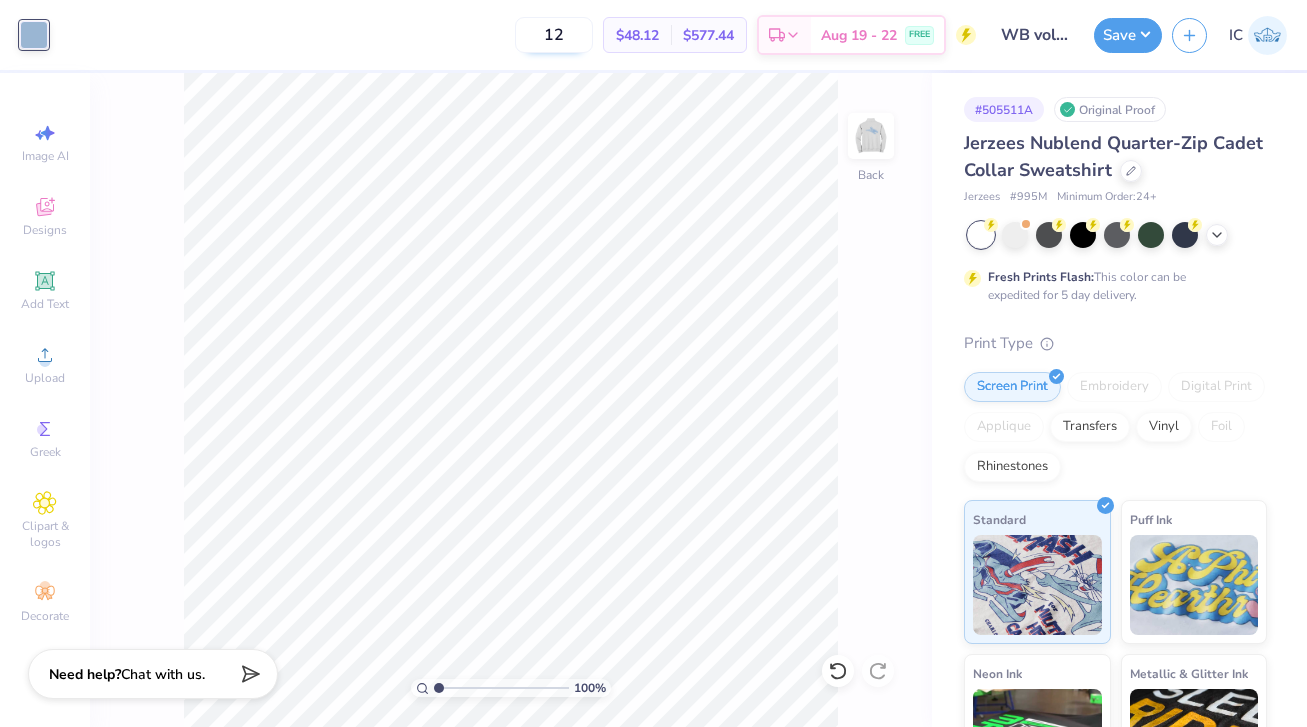 click on "12" at bounding box center (554, 35) 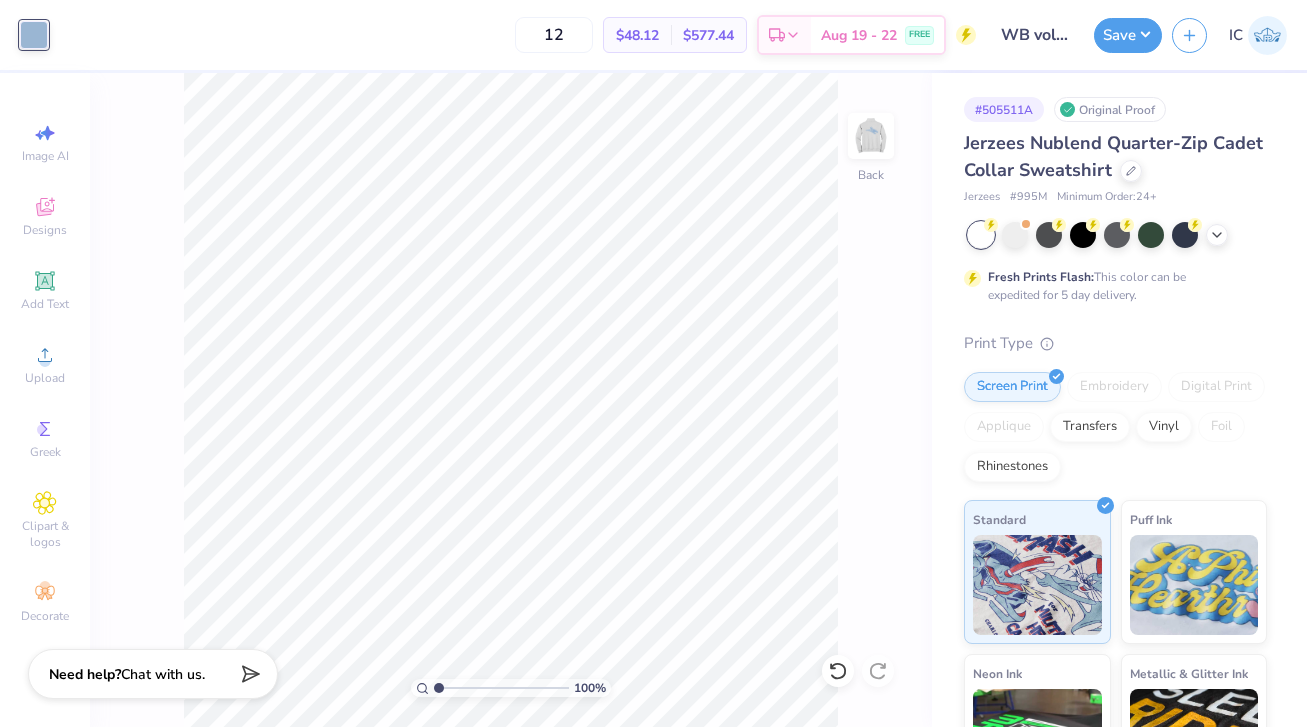 click on "12 $48.12 Per Item $577.44 Total Est.  Delivery Aug 19 - 22 FREE" at bounding box center [517, 35] 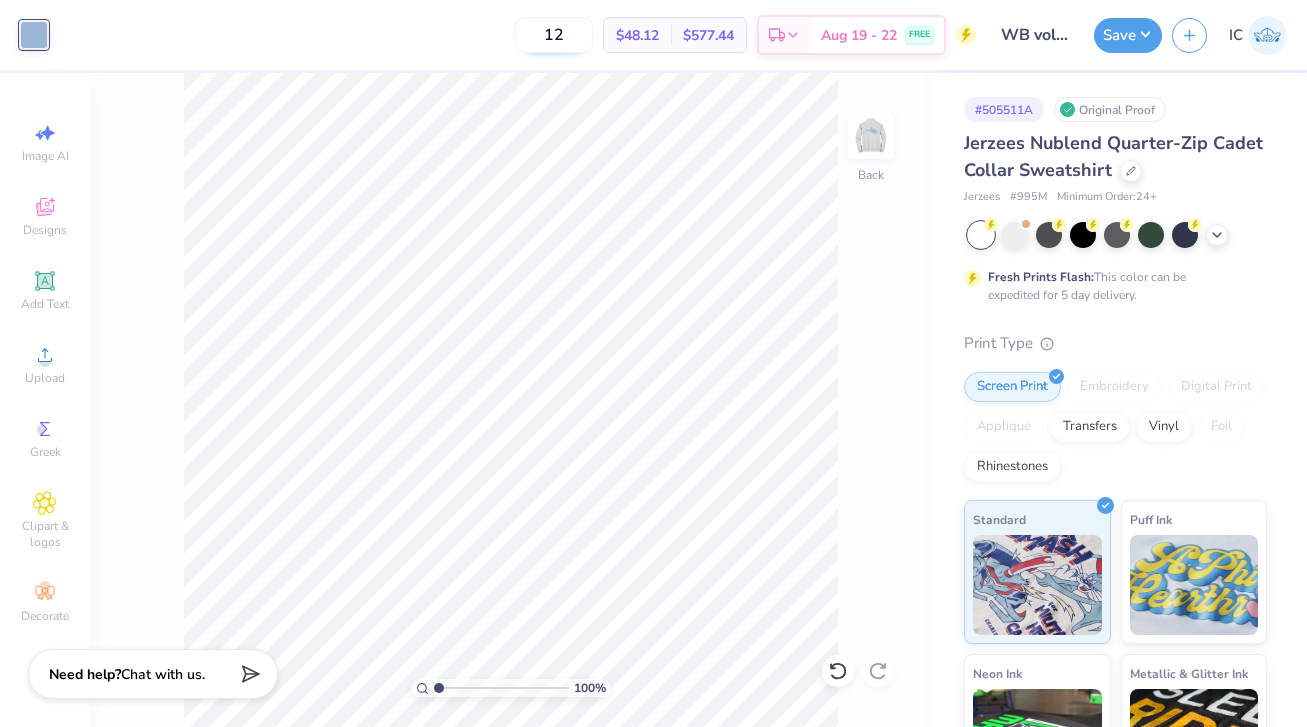 click on "12" at bounding box center (554, 35) 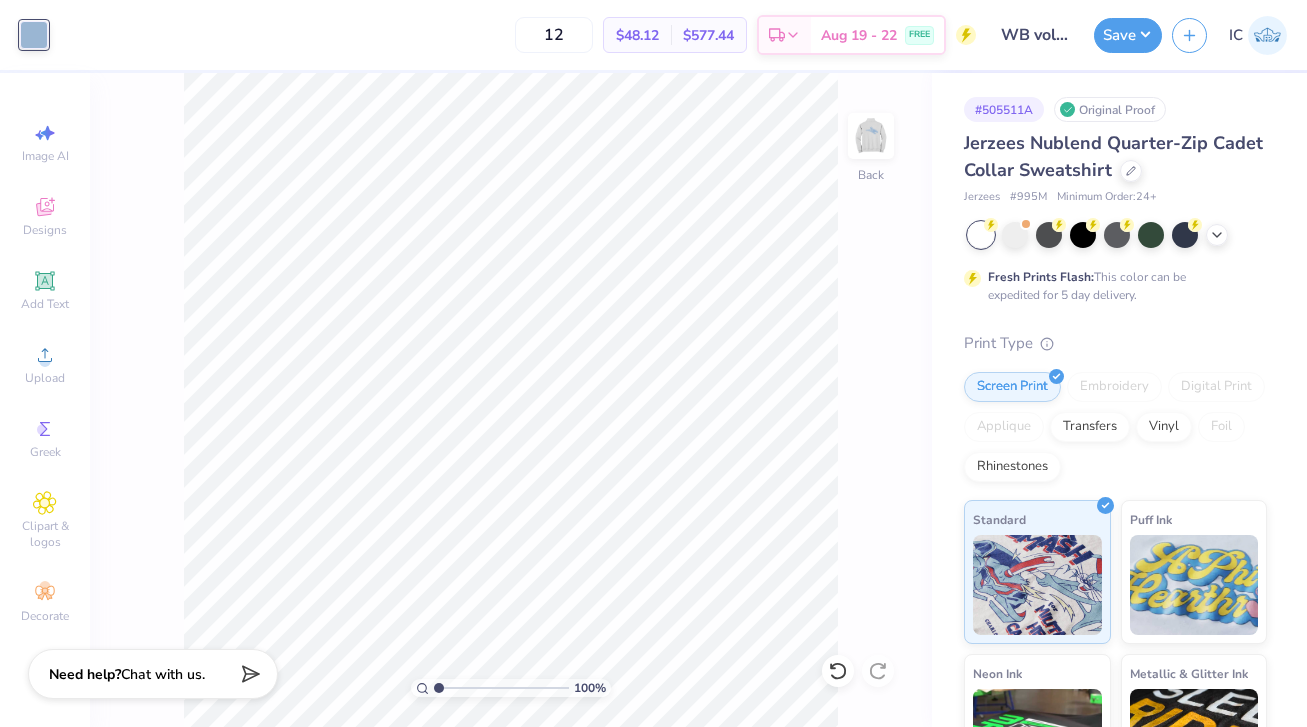 click on "12 $48.12 Per Item $577.44 Total Est.  Delivery Aug 19 - 22 FREE" at bounding box center (517, 35) 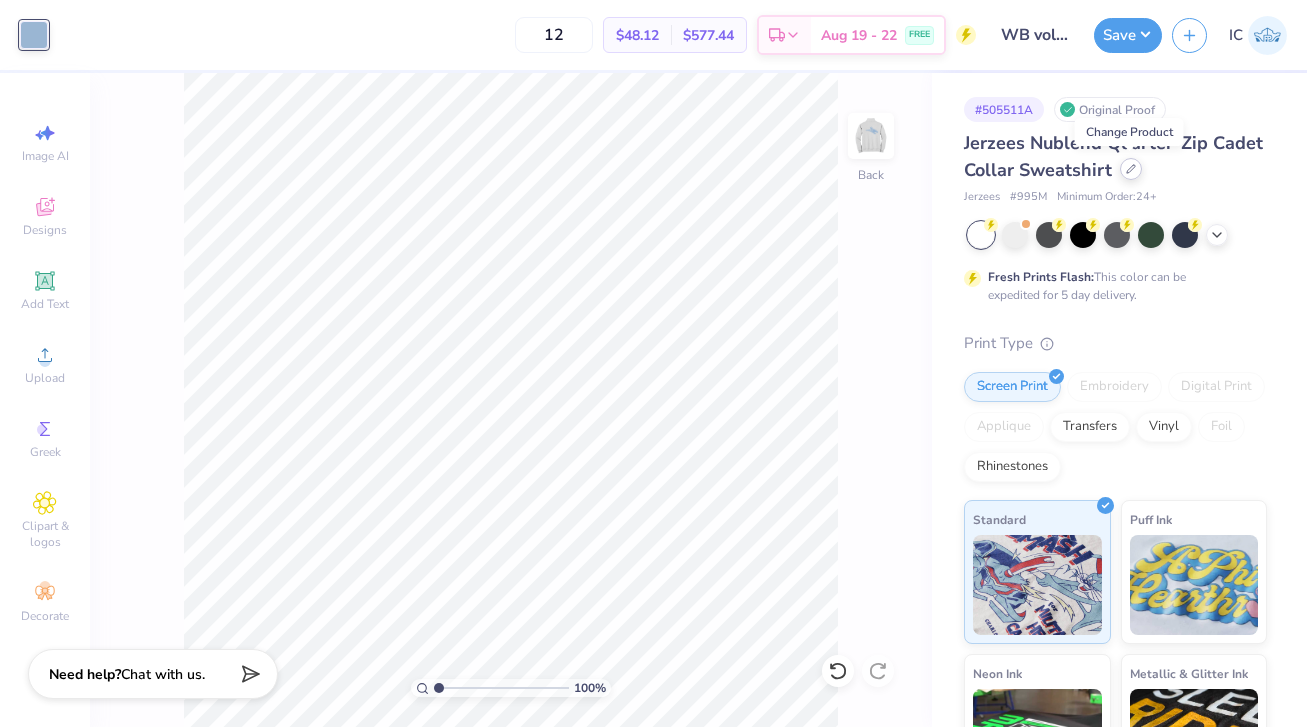 click 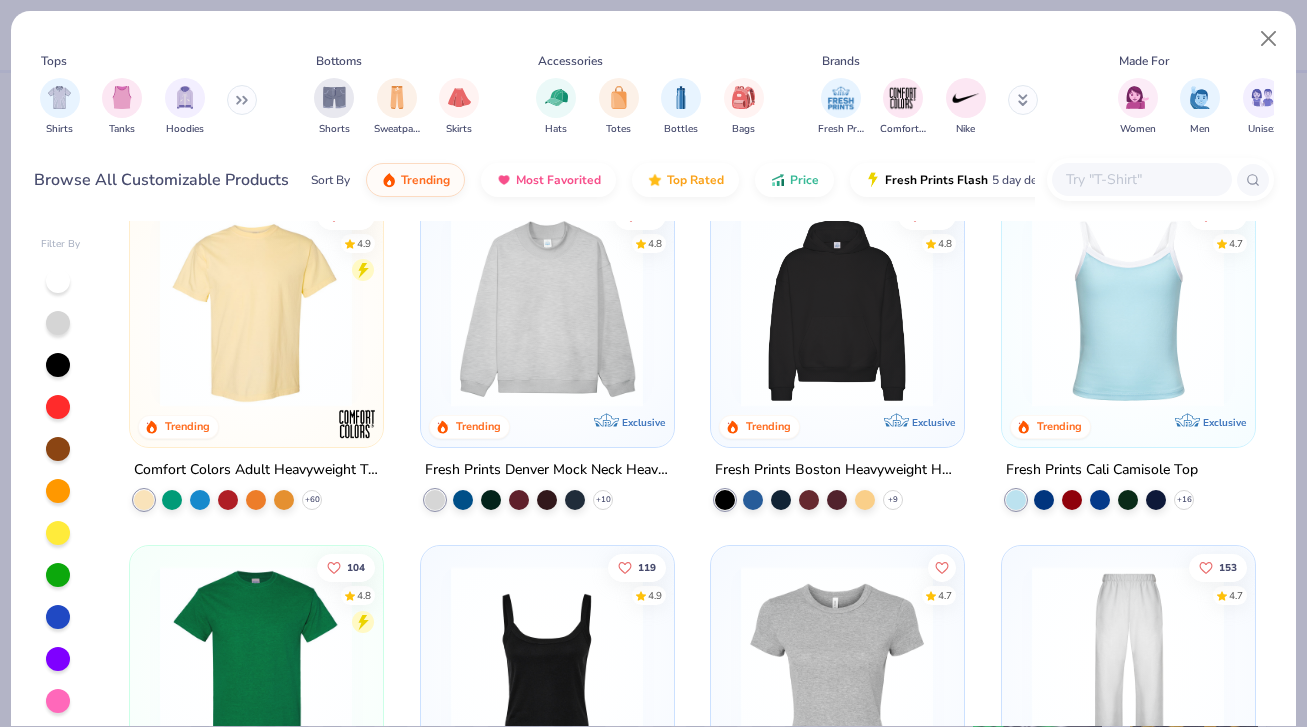 scroll, scrollTop: 0, scrollLeft: 0, axis: both 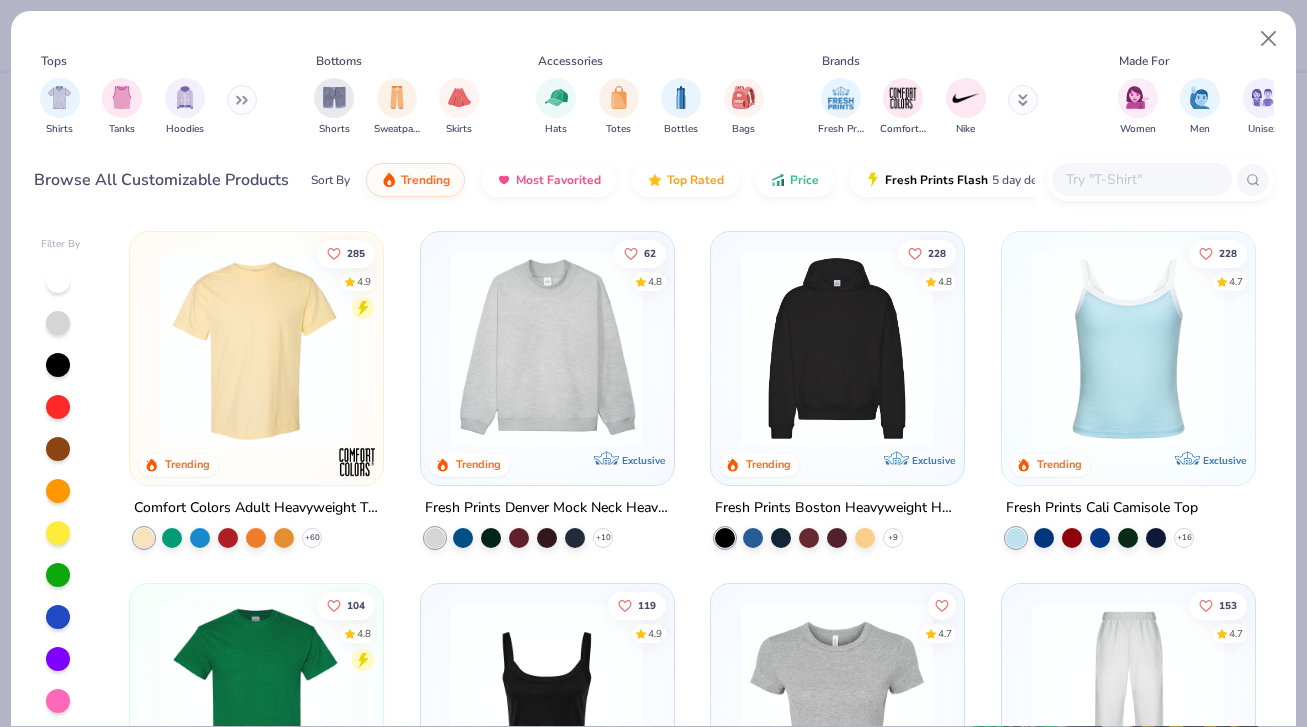 click at bounding box center (837, 348) 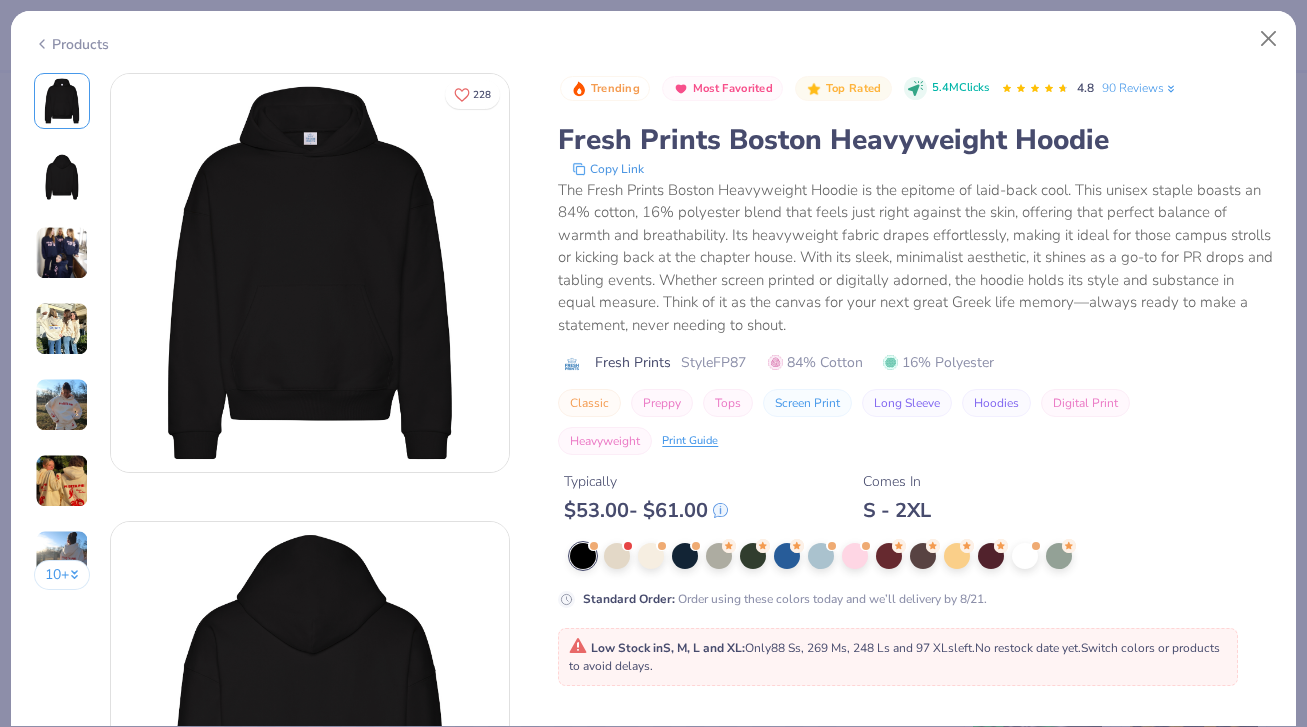 scroll, scrollTop: 79, scrollLeft: 0, axis: vertical 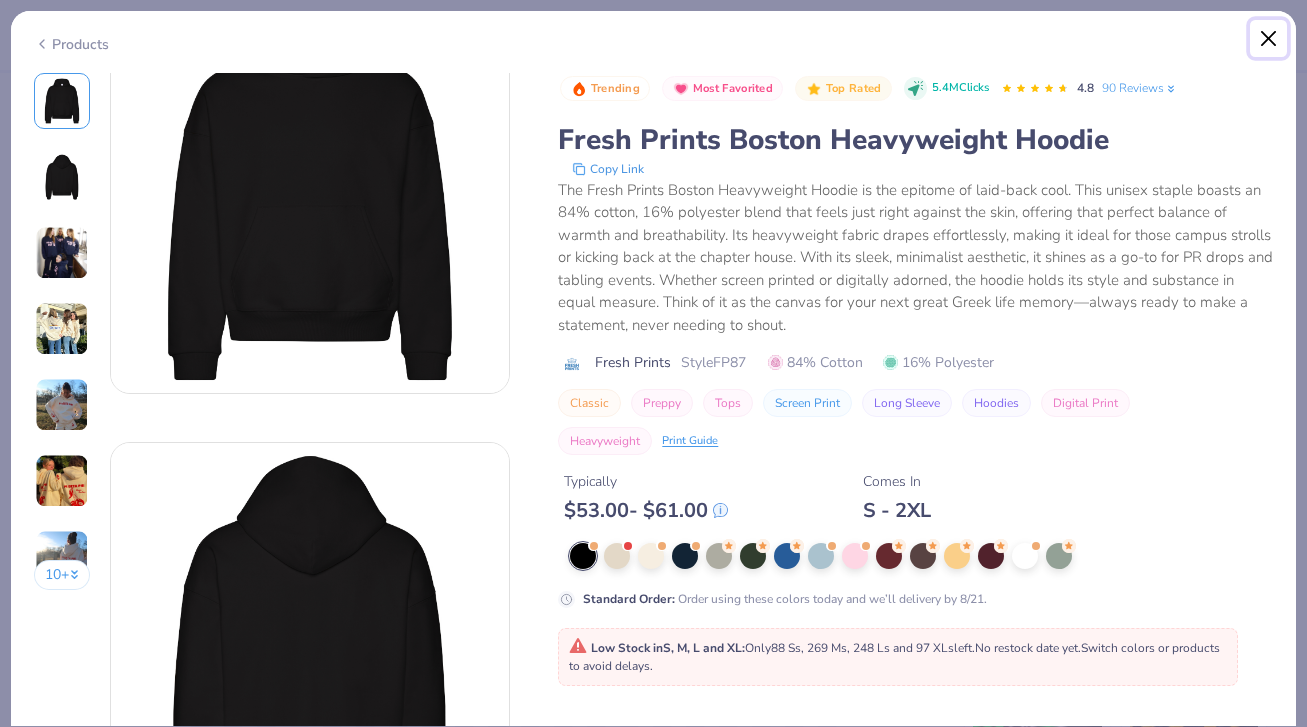 click at bounding box center (1269, 39) 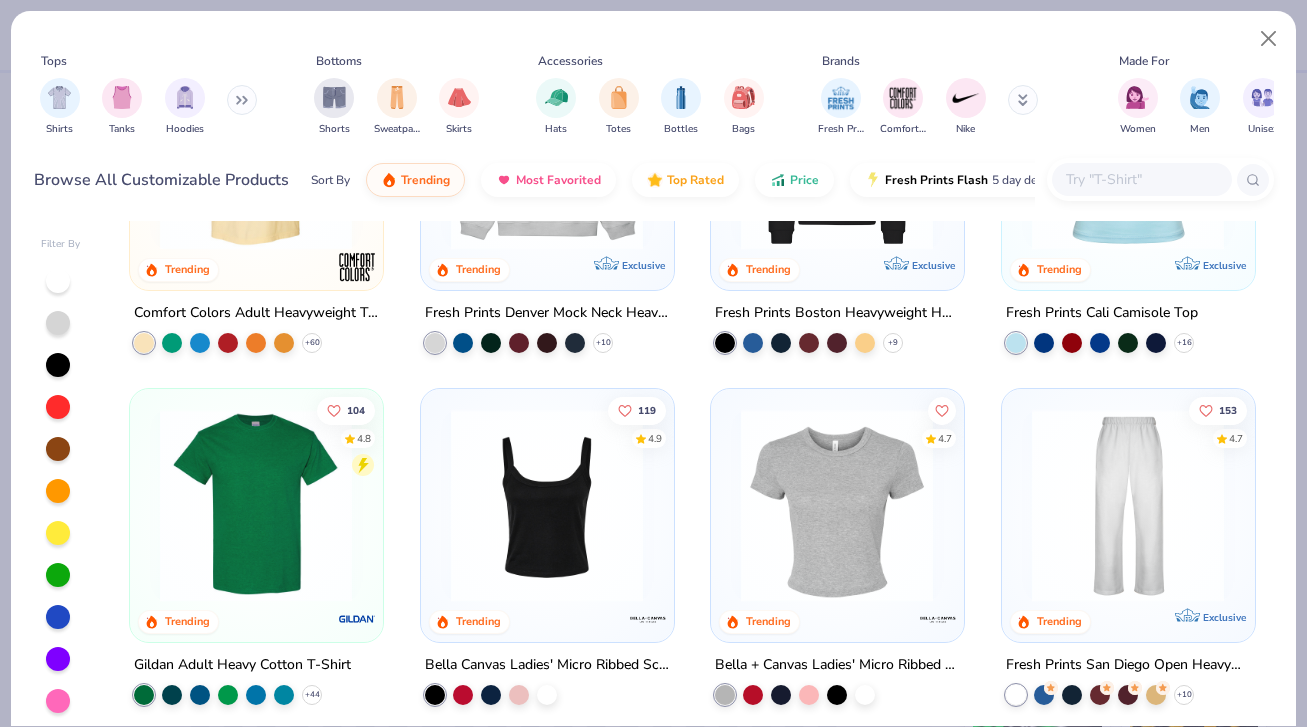 scroll, scrollTop: 0, scrollLeft: 0, axis: both 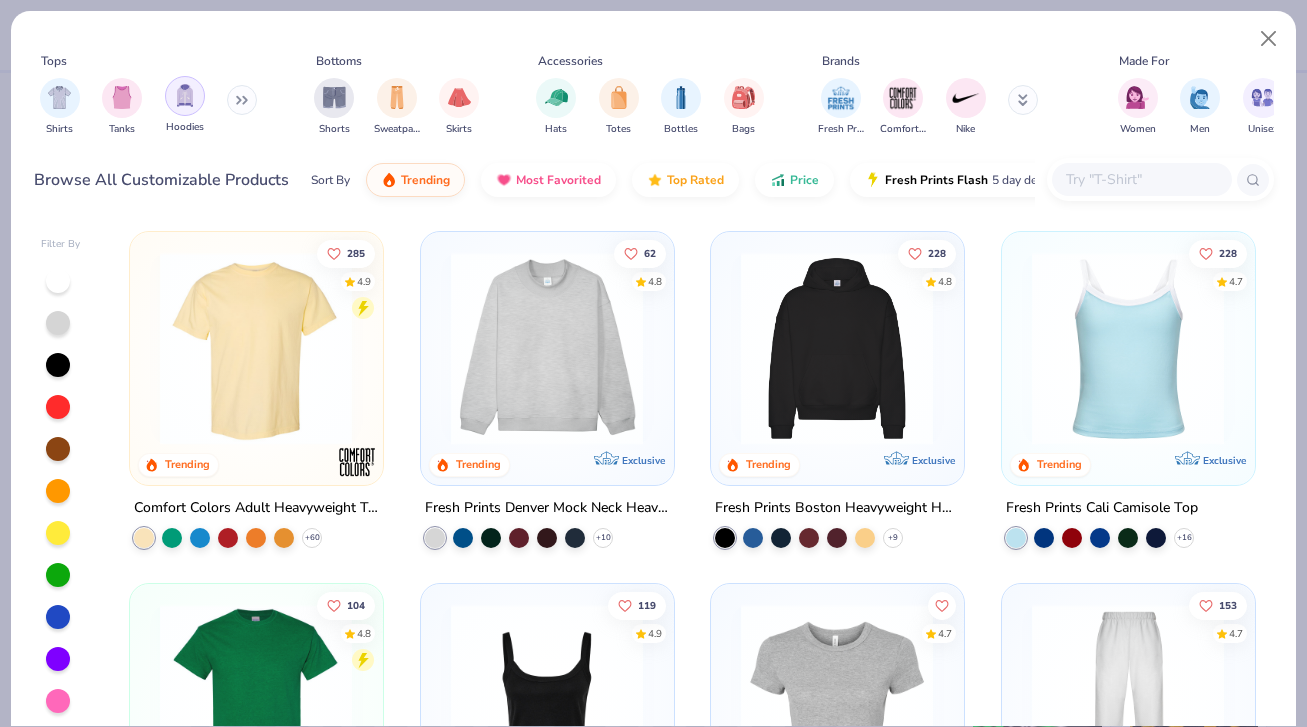 click at bounding box center [185, 96] 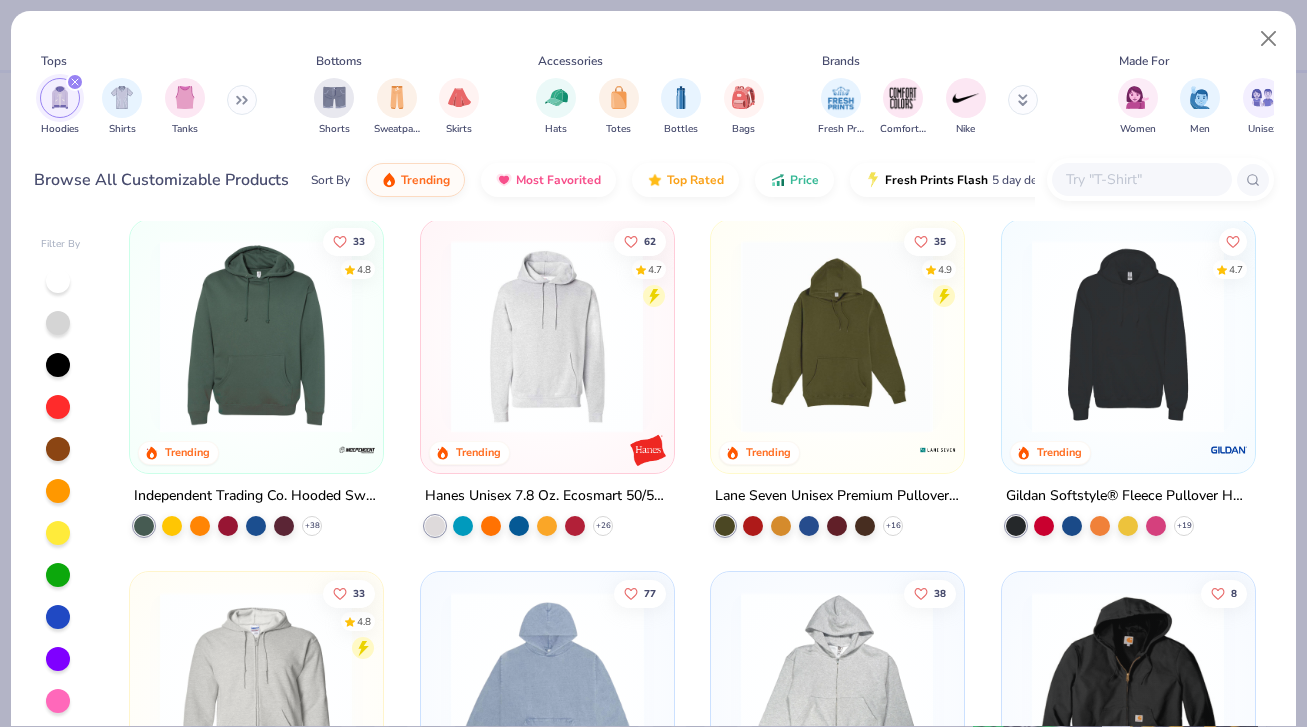 scroll, scrollTop: 0, scrollLeft: 0, axis: both 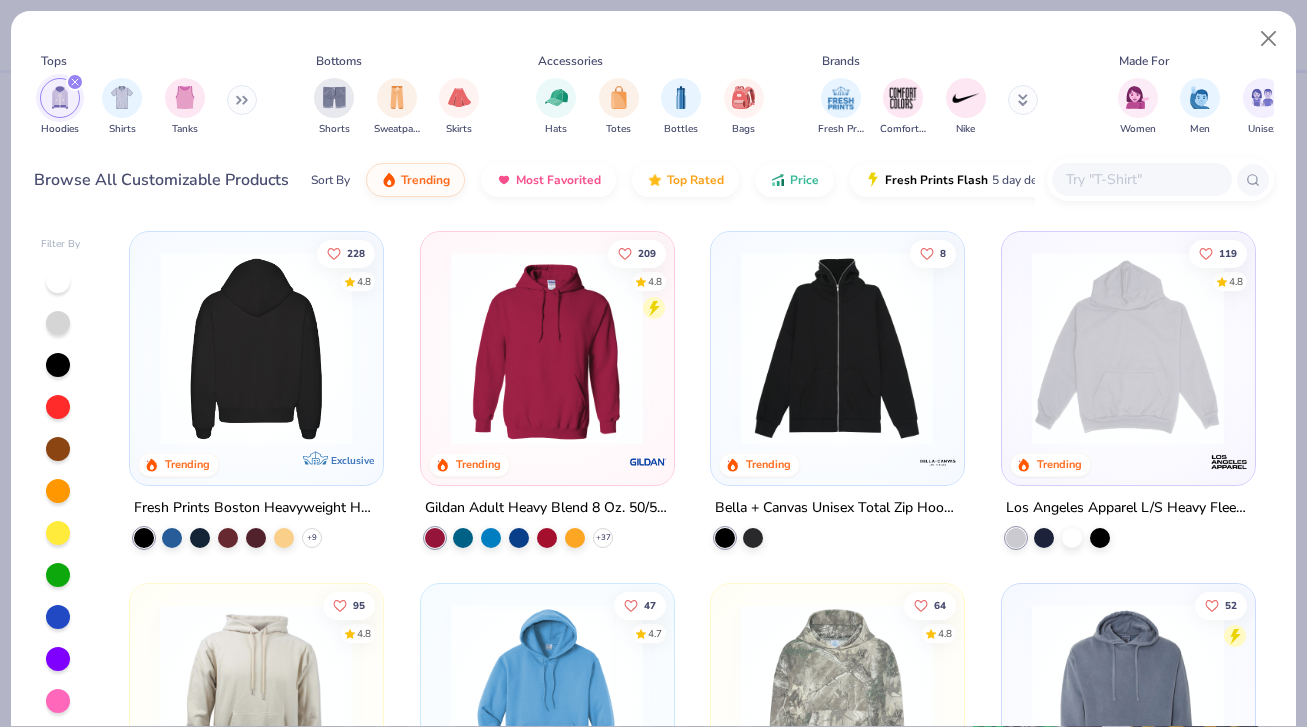 click at bounding box center (44, 348) 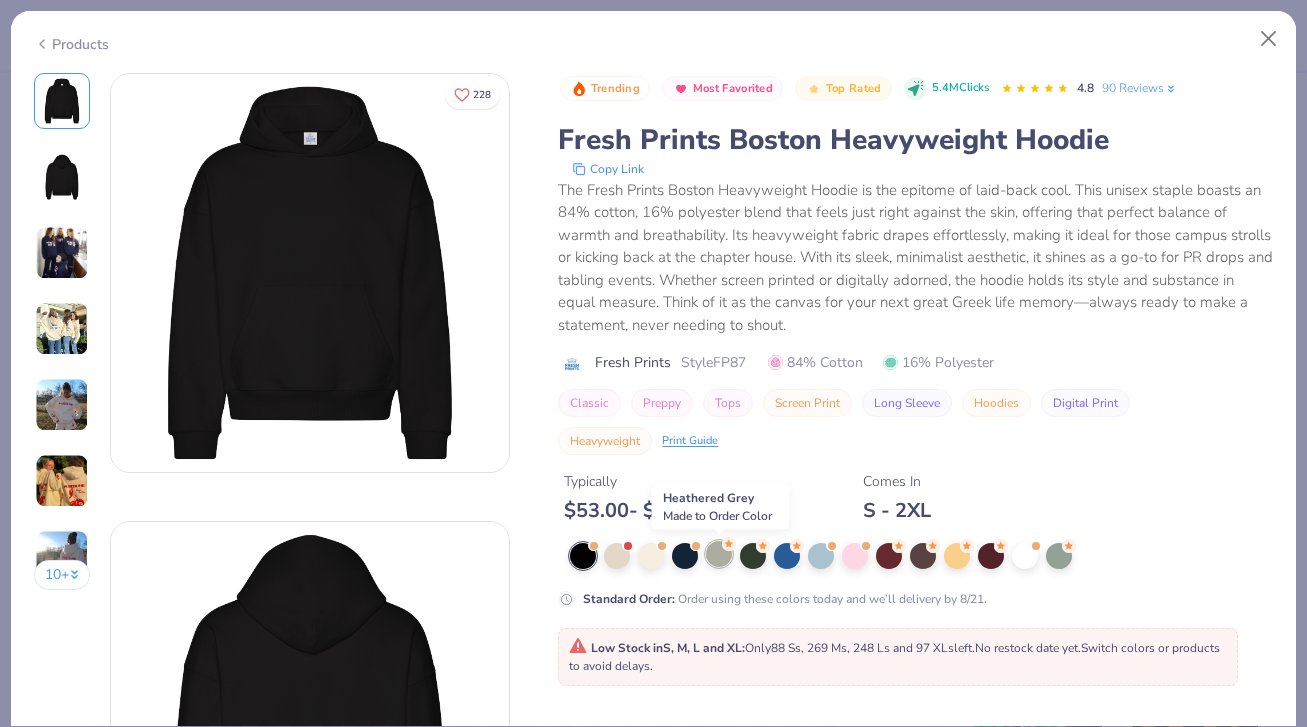 click at bounding box center (719, 554) 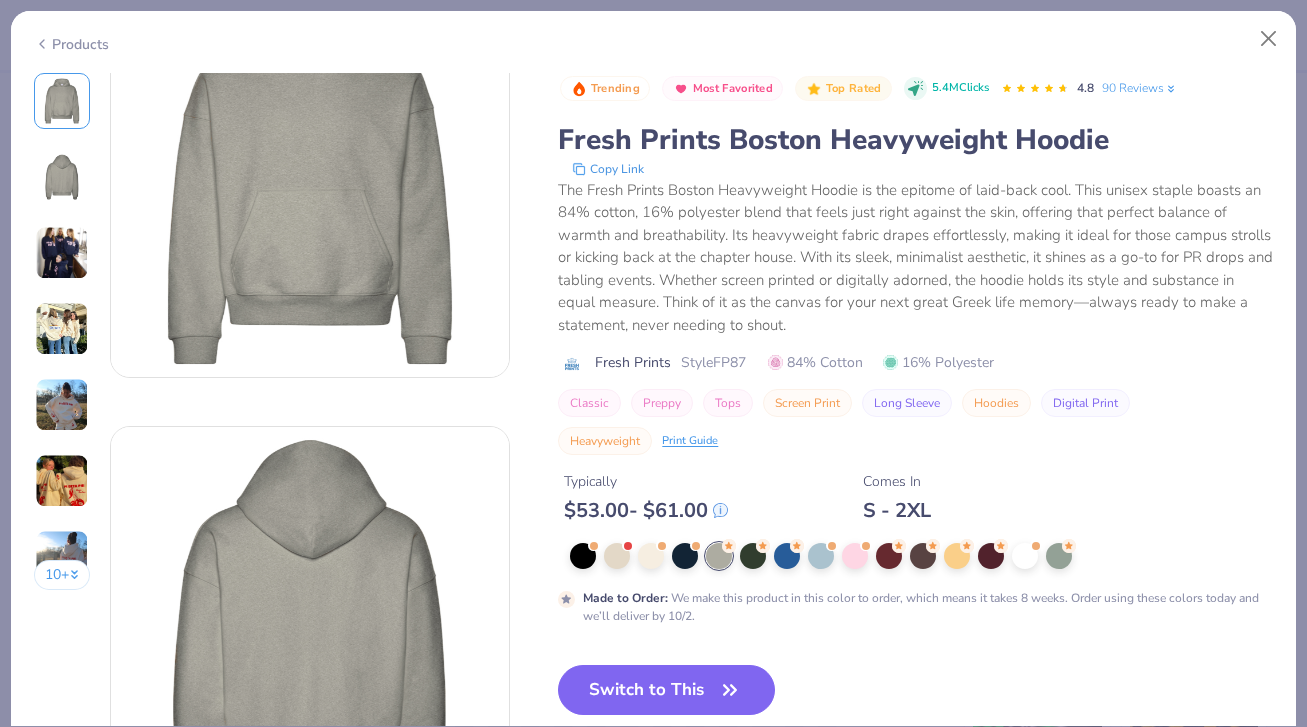 scroll, scrollTop: 0, scrollLeft: 0, axis: both 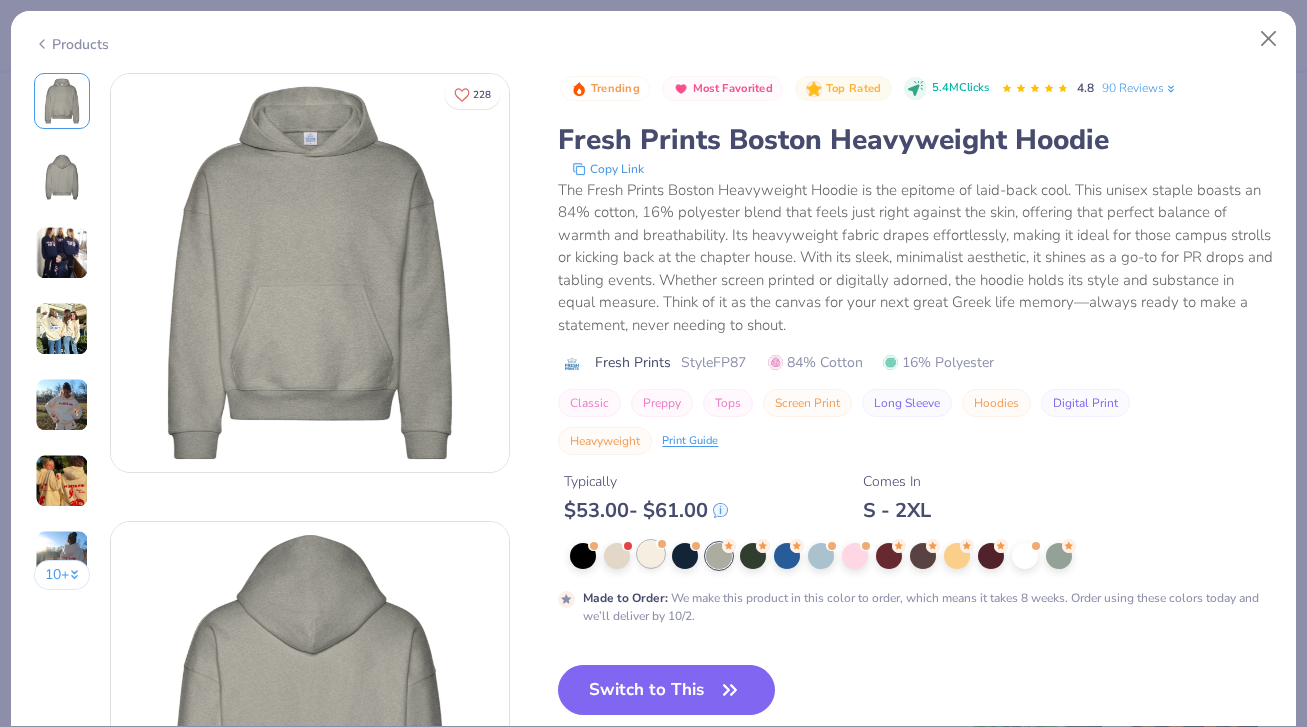 click at bounding box center (651, 554) 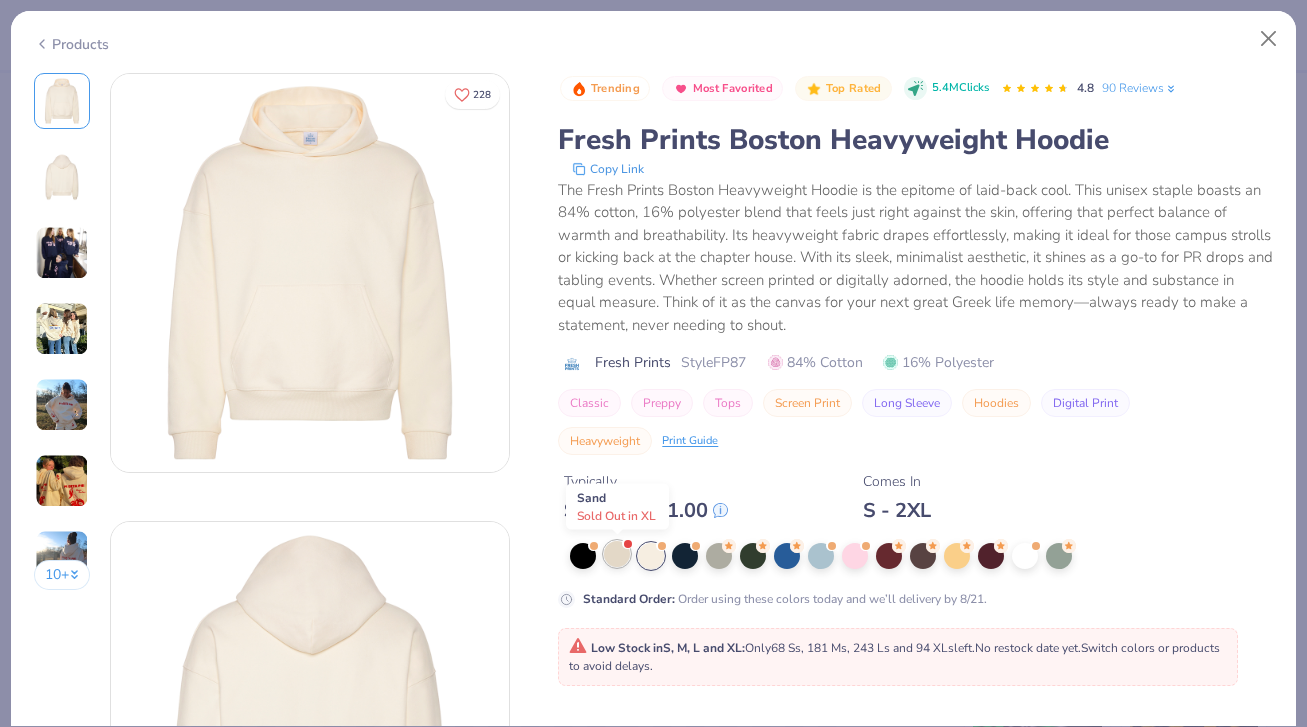 click at bounding box center [617, 554] 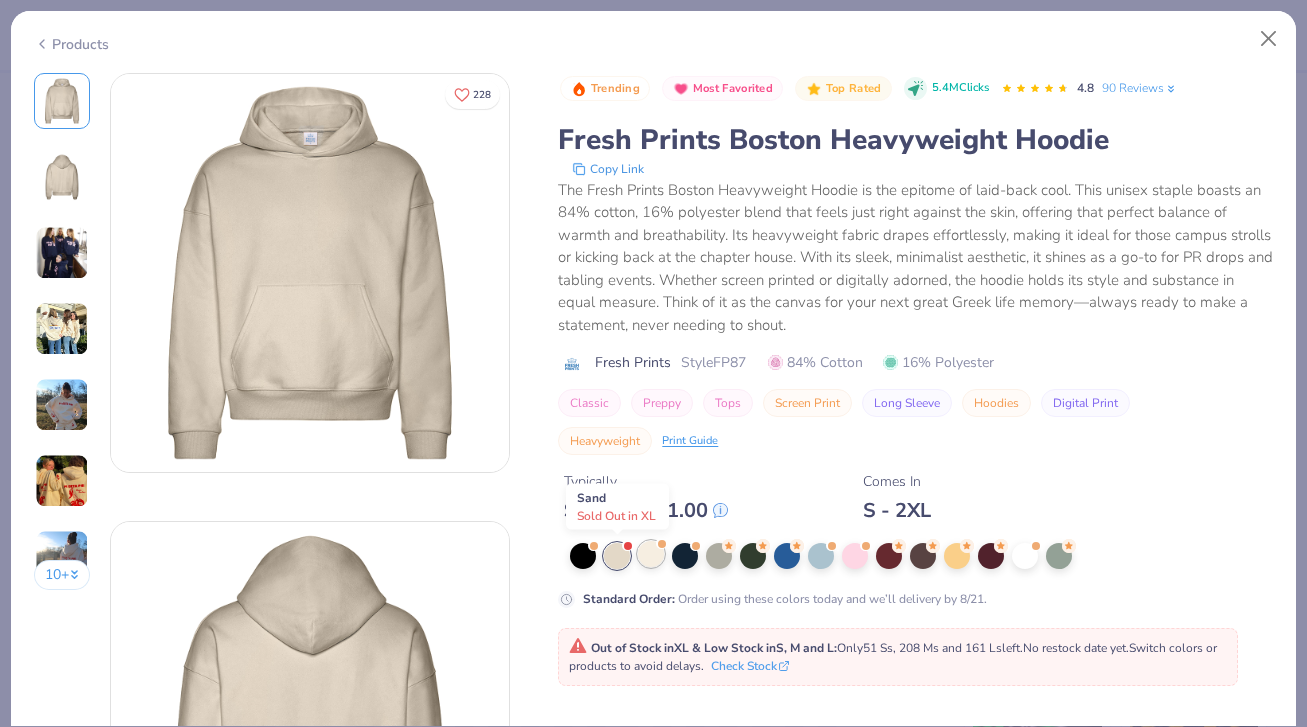 click at bounding box center [651, 554] 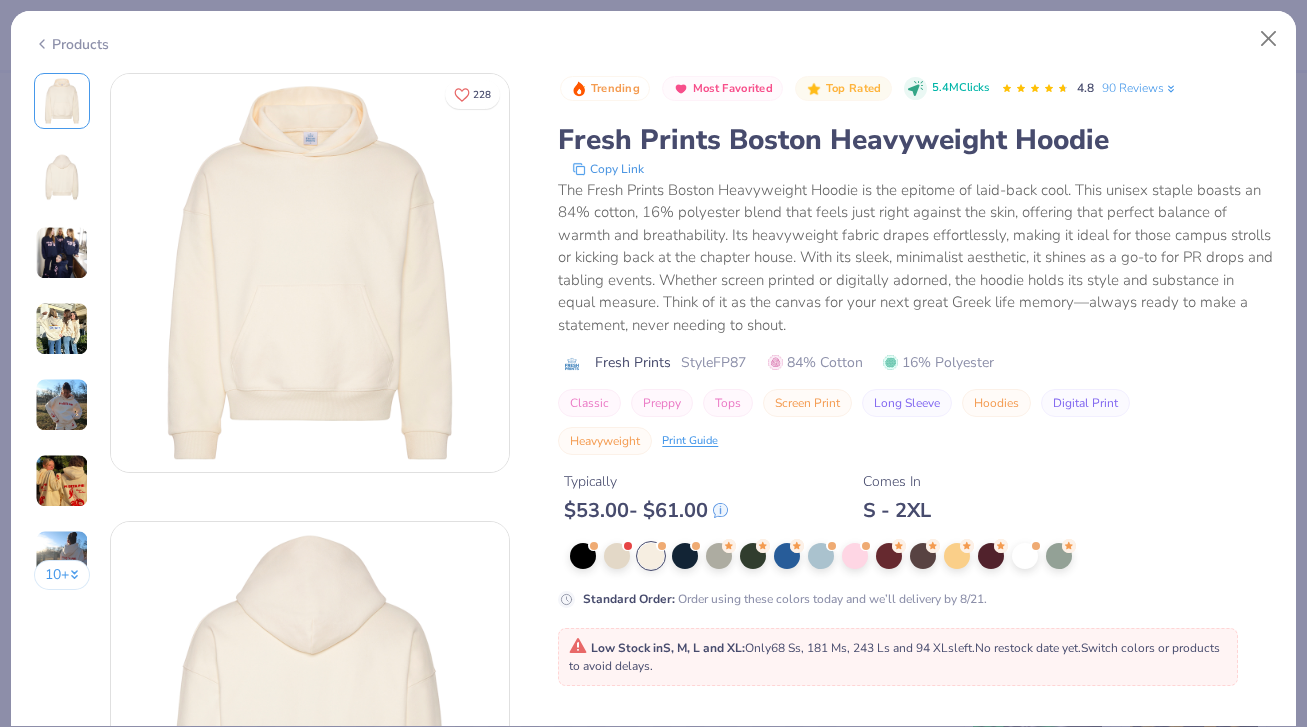 click at bounding box center [62, 405] 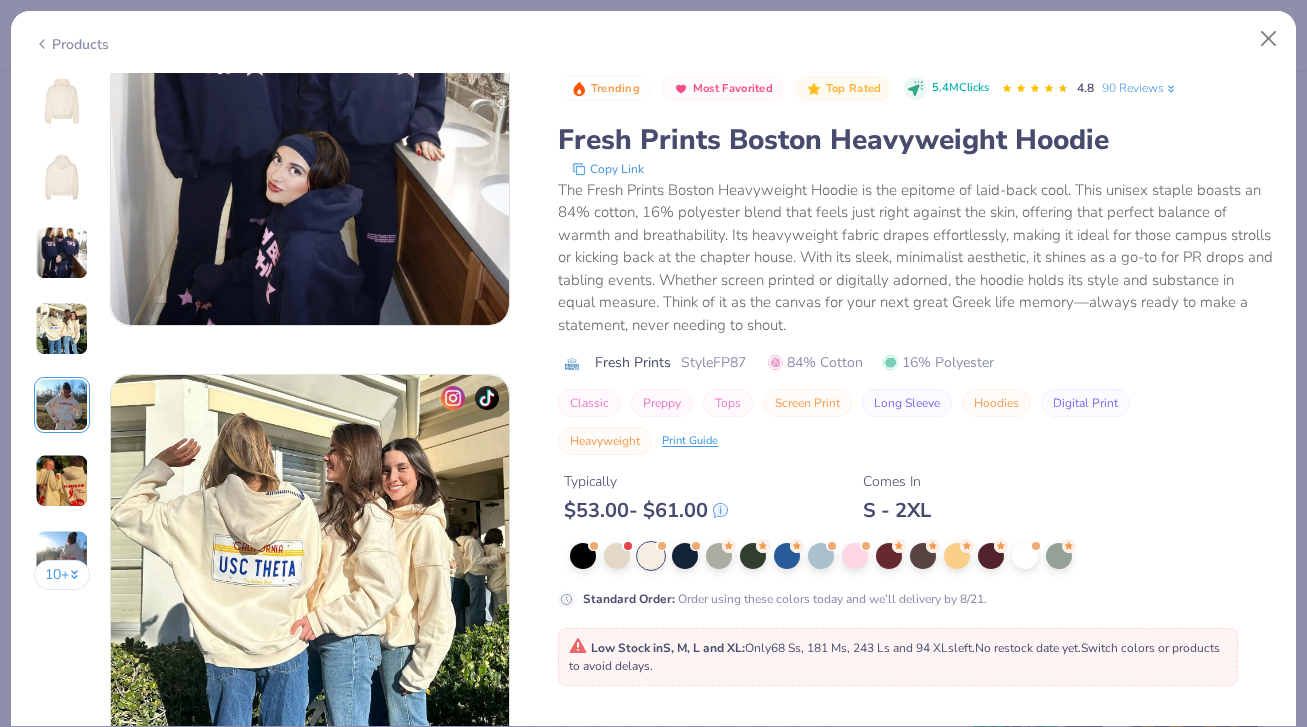 scroll, scrollTop: 1040, scrollLeft: 0, axis: vertical 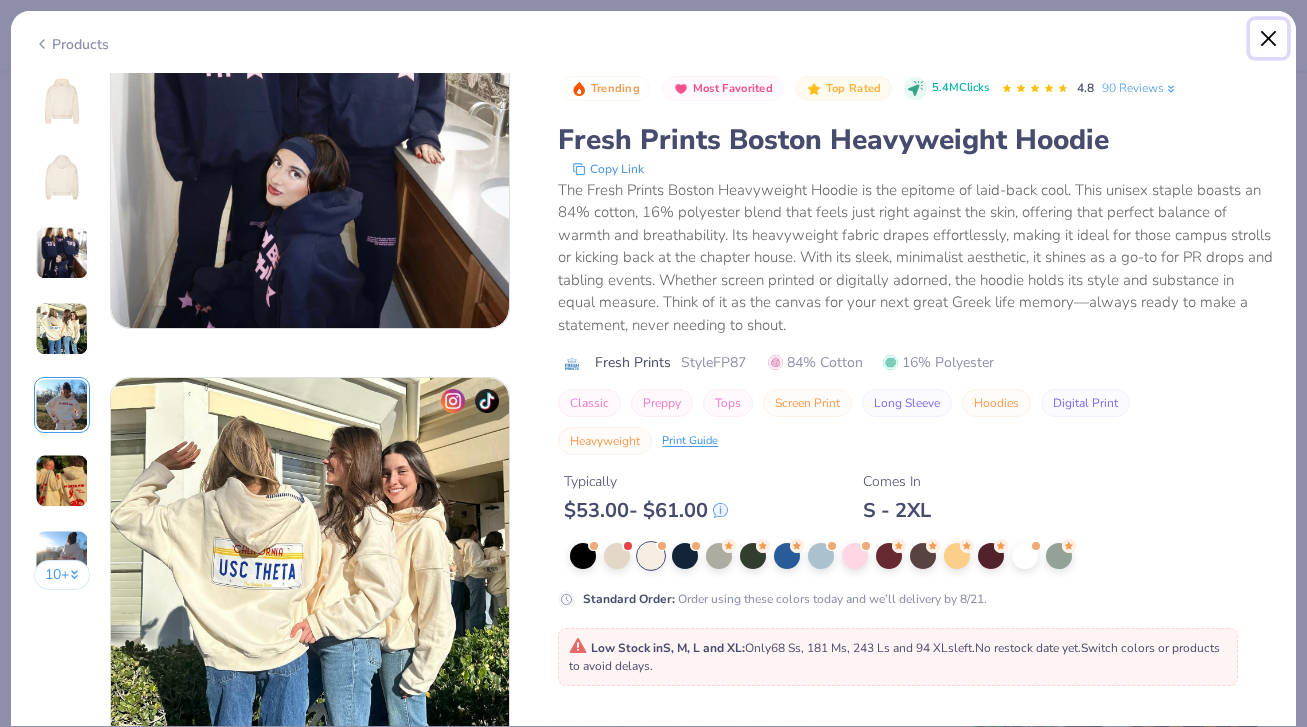 click at bounding box center (1269, 39) 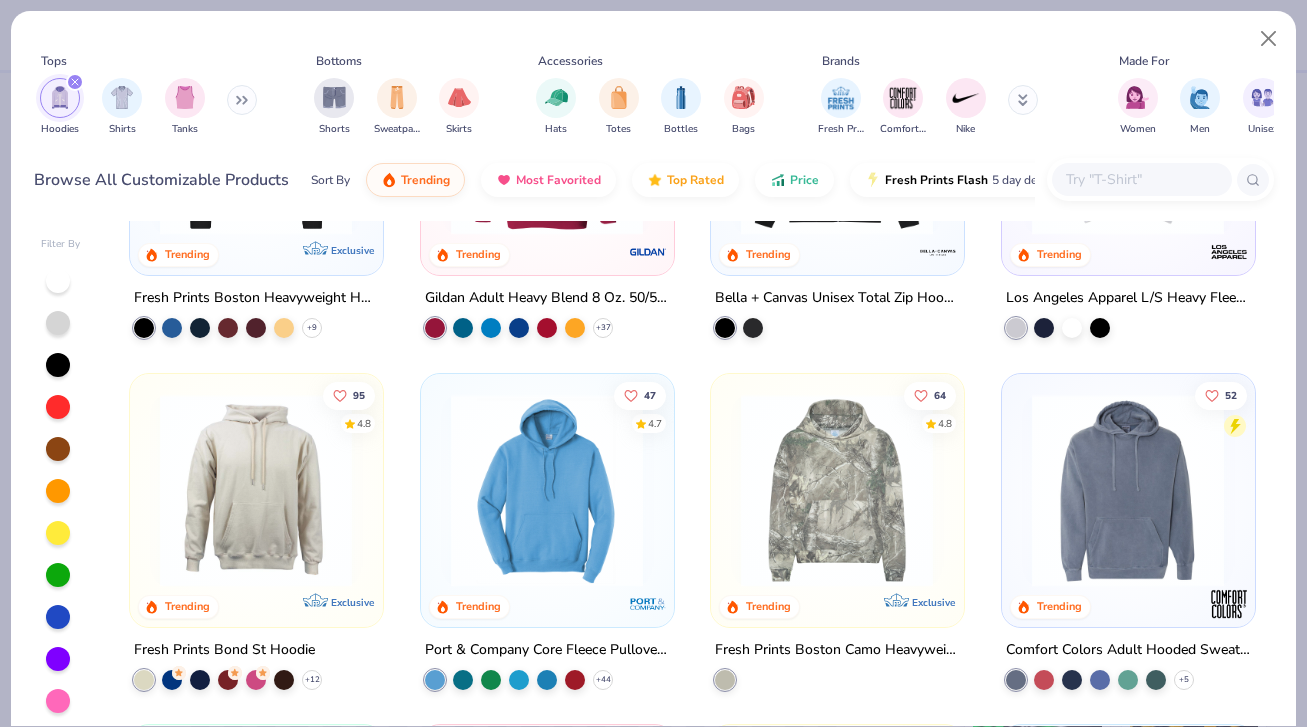 scroll, scrollTop: 0, scrollLeft: 0, axis: both 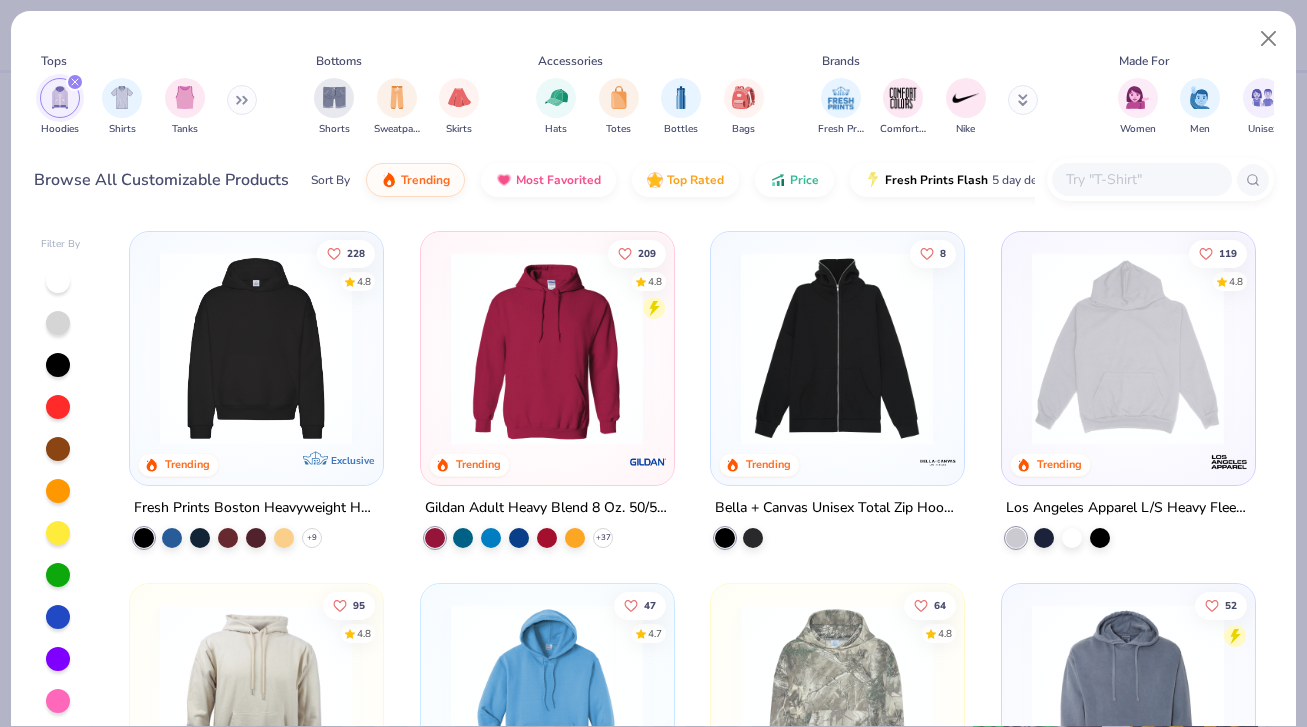 click at bounding box center (1128, 348) 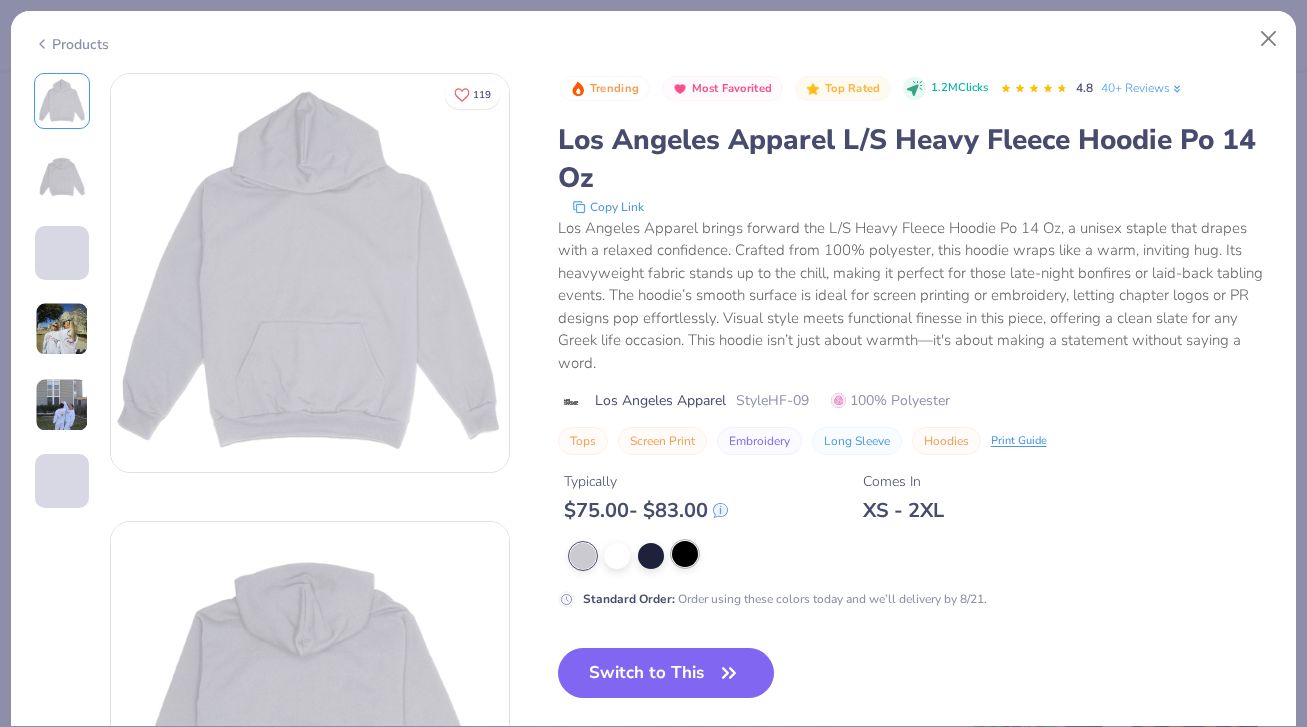 click at bounding box center [685, 554] 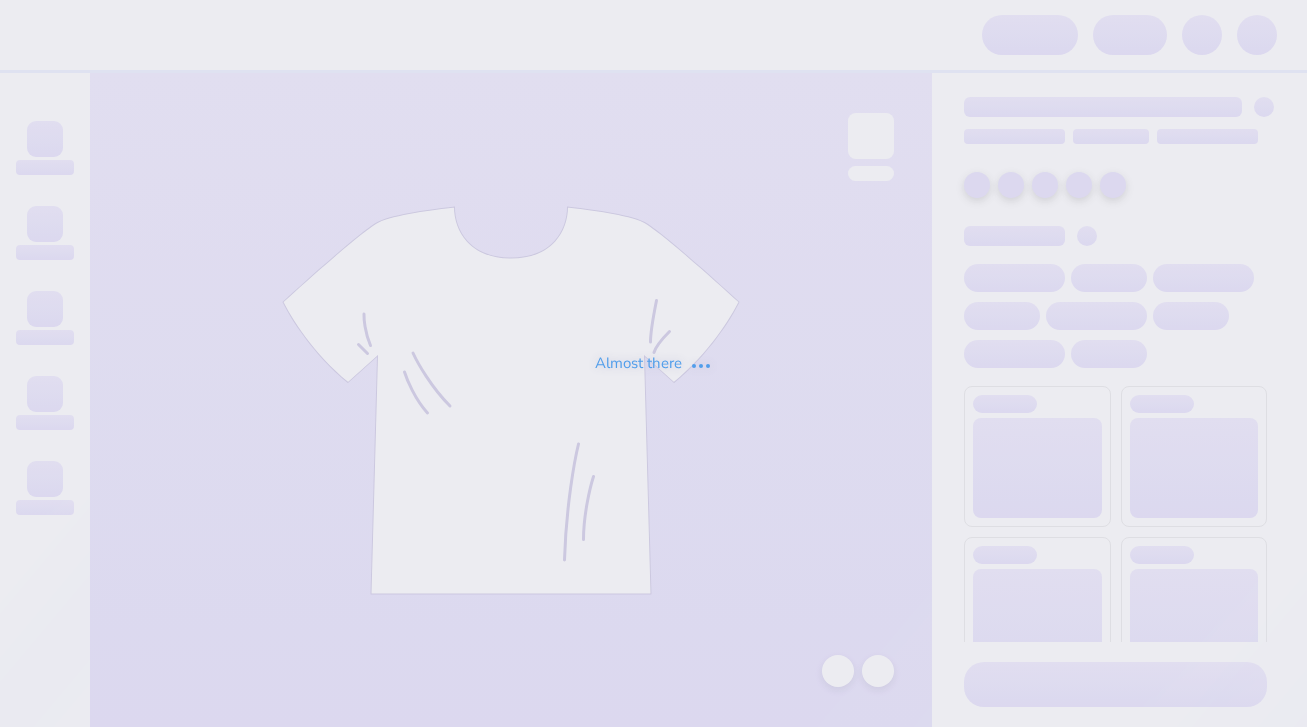 scroll, scrollTop: 0, scrollLeft: 0, axis: both 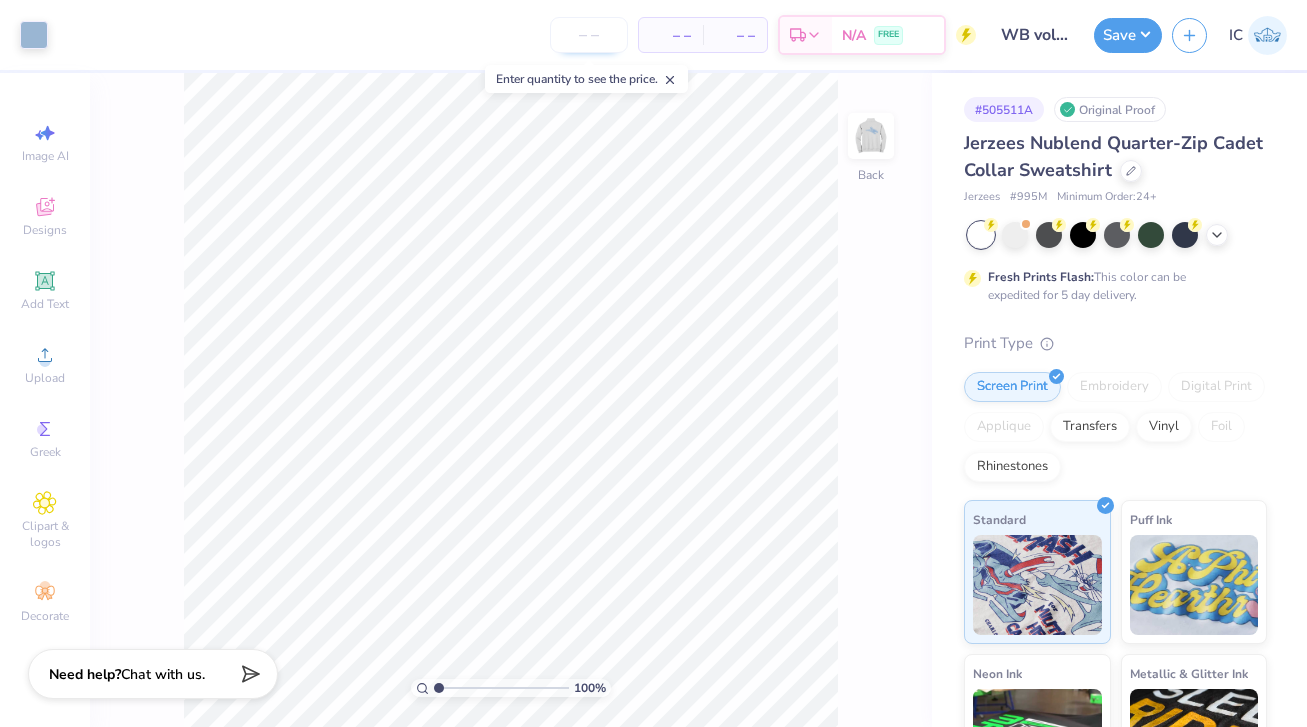 click at bounding box center [589, 35] 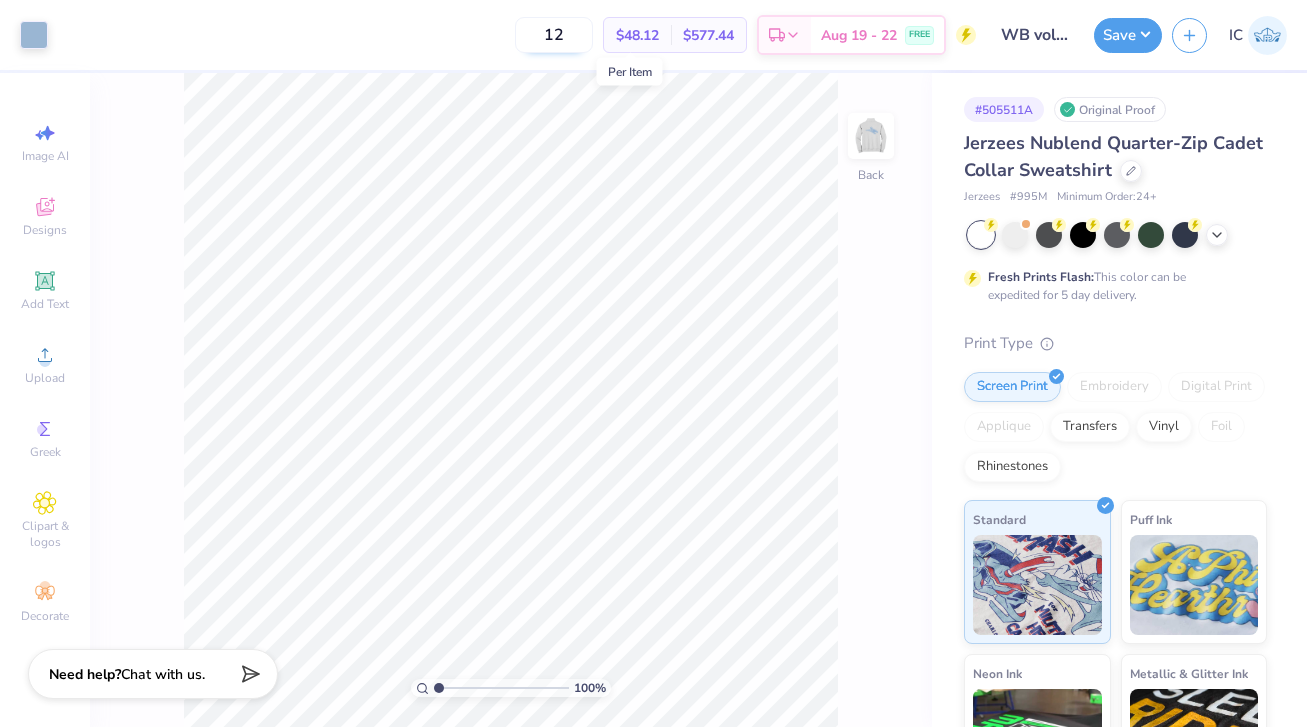 type on "1" 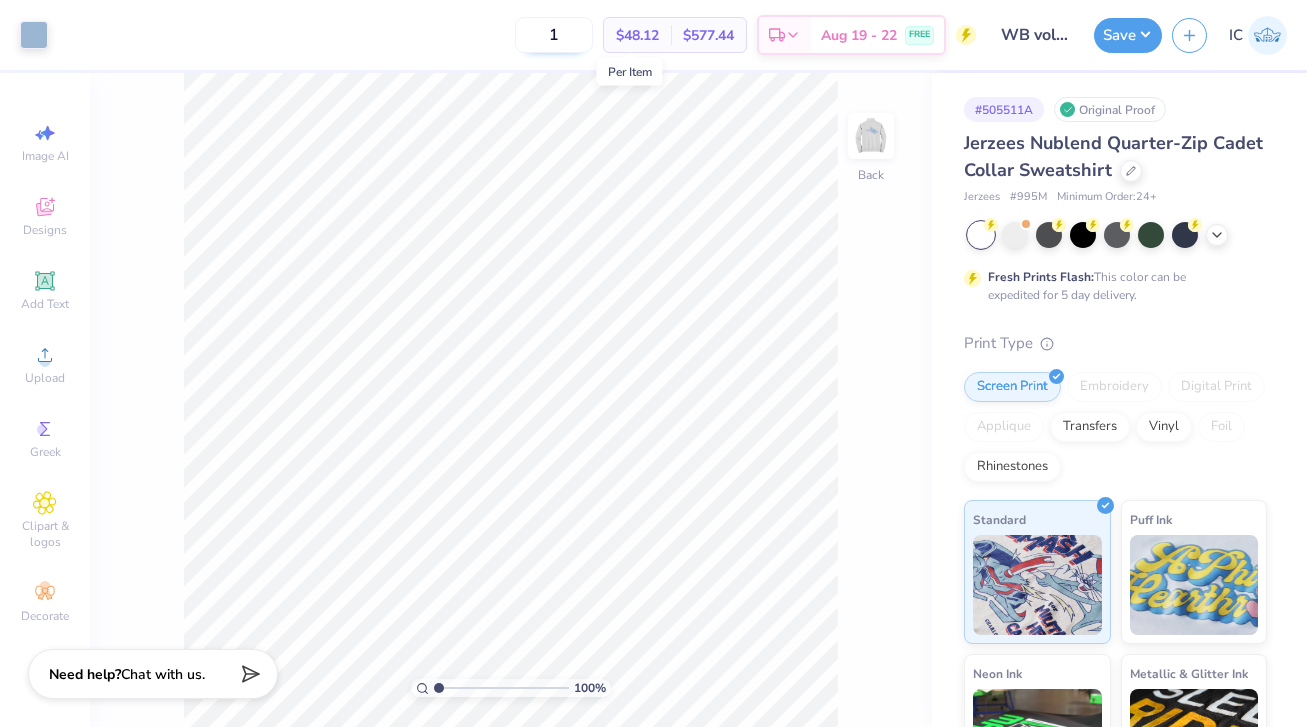 type 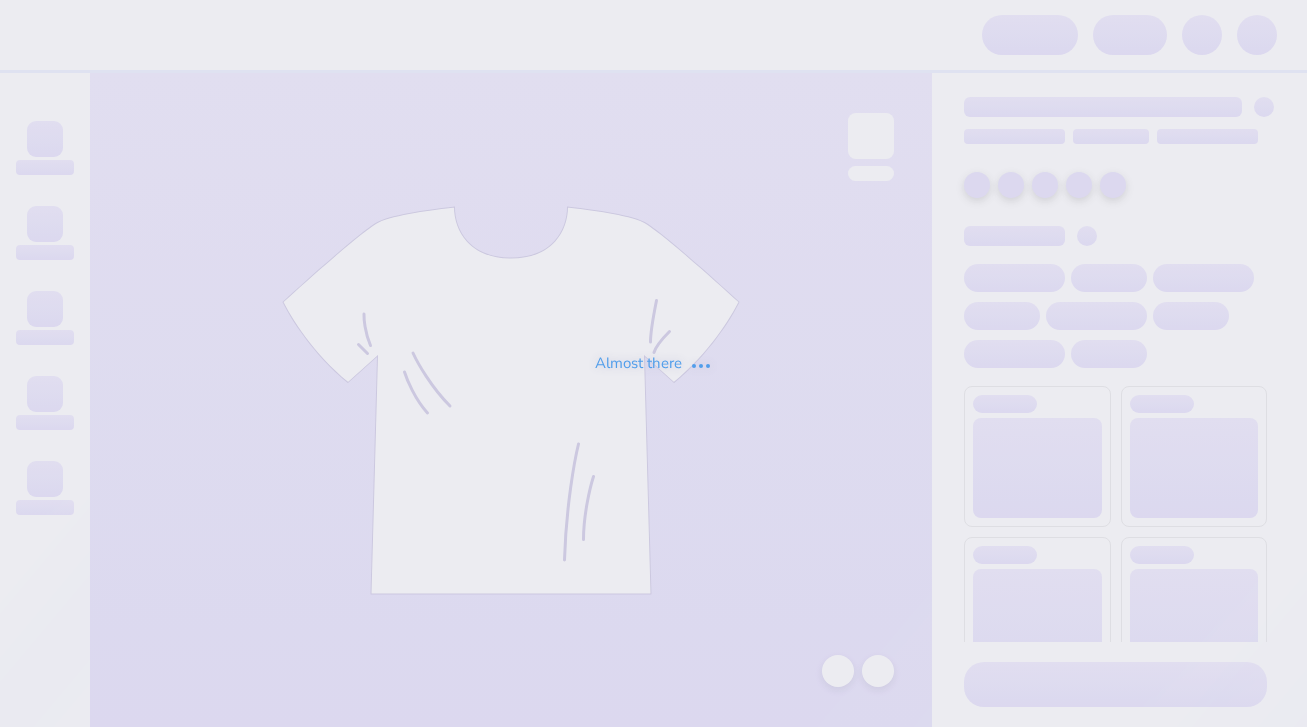 scroll, scrollTop: 0, scrollLeft: 0, axis: both 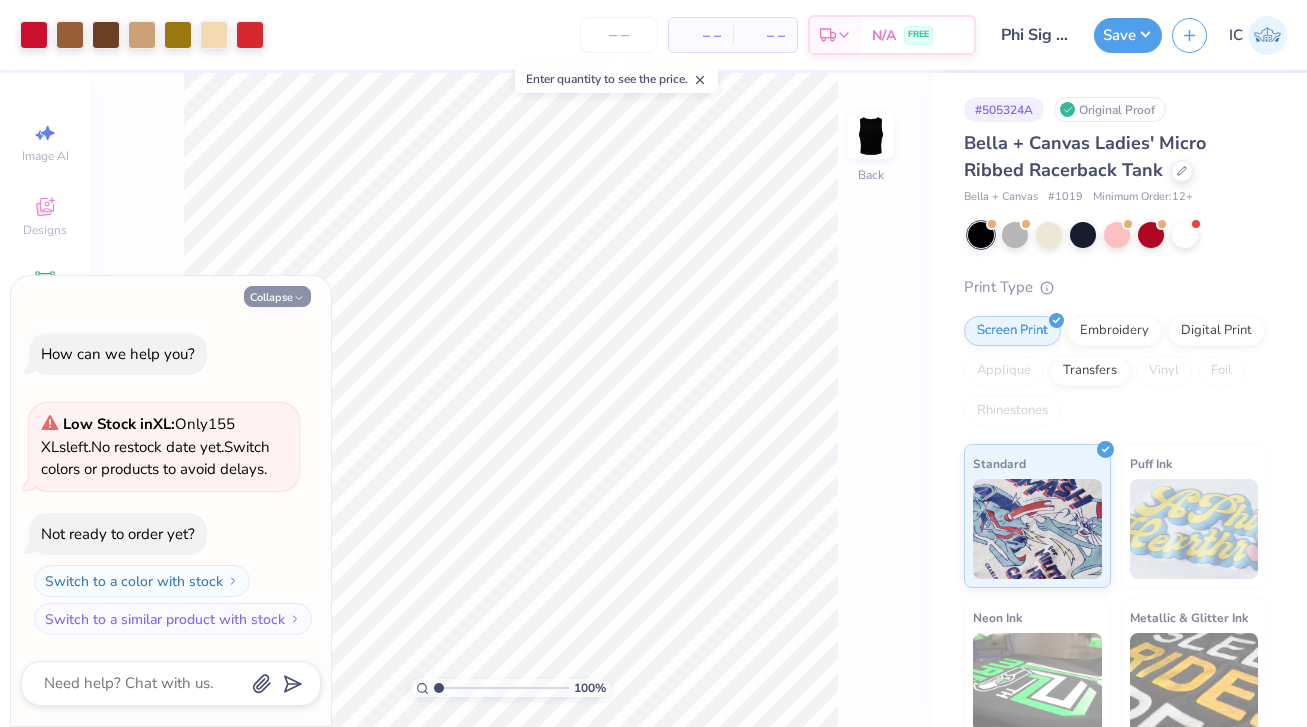 click 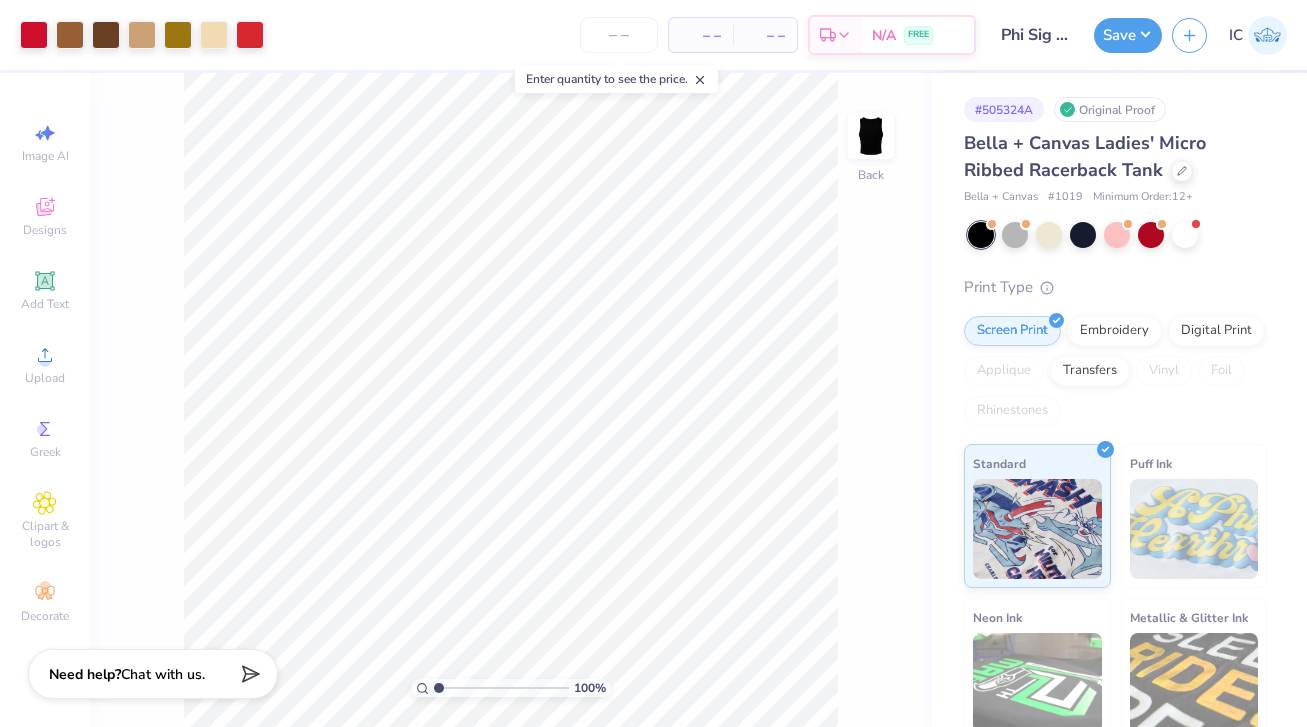 click 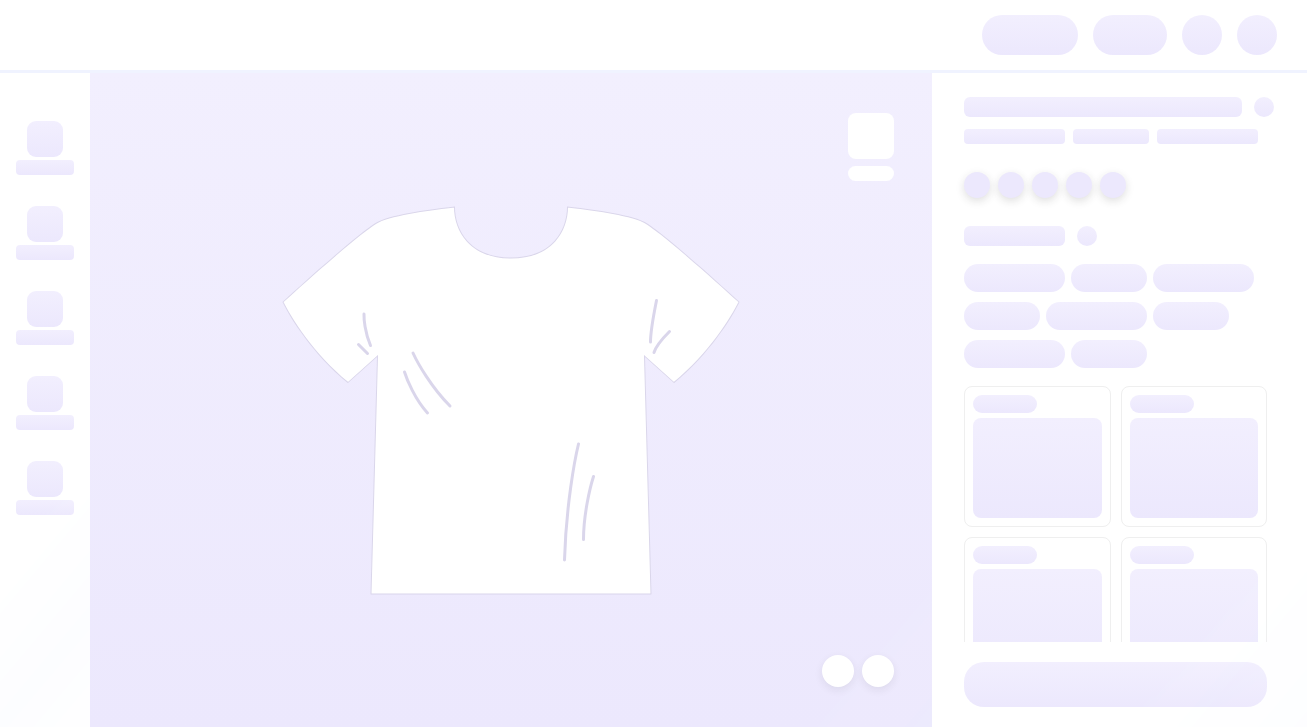 scroll, scrollTop: 0, scrollLeft: 0, axis: both 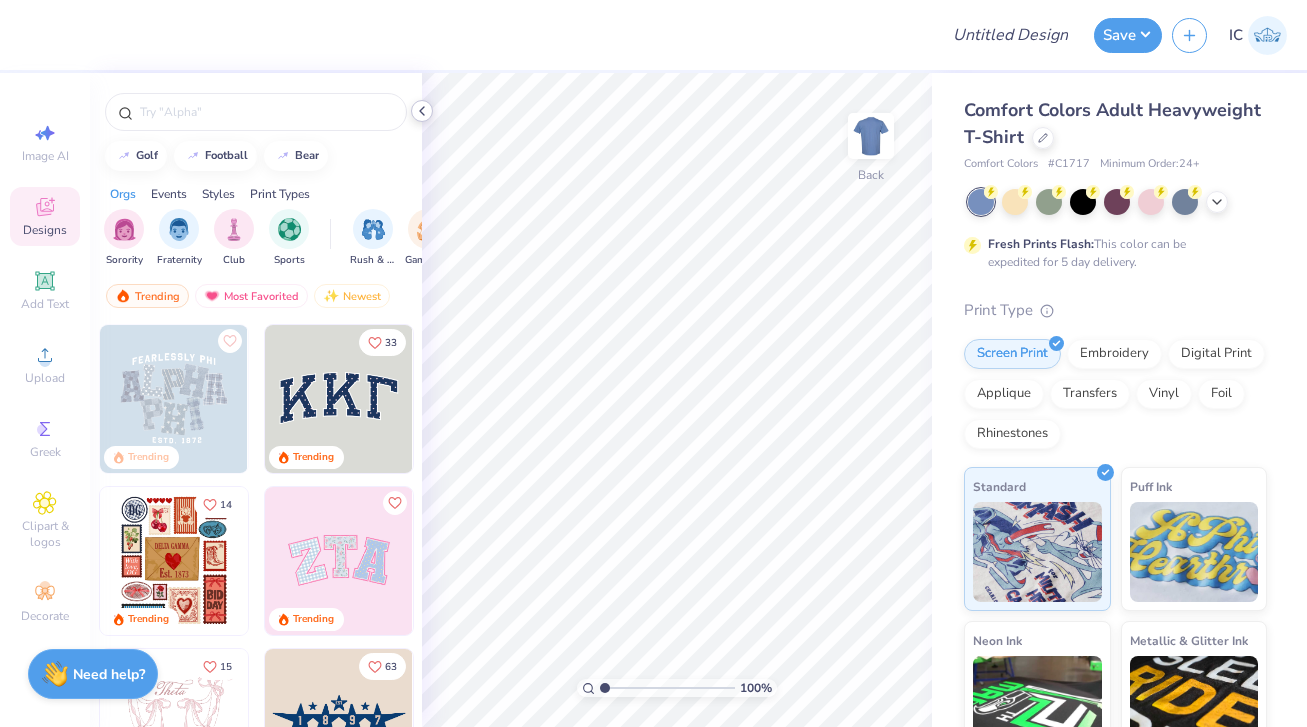 click 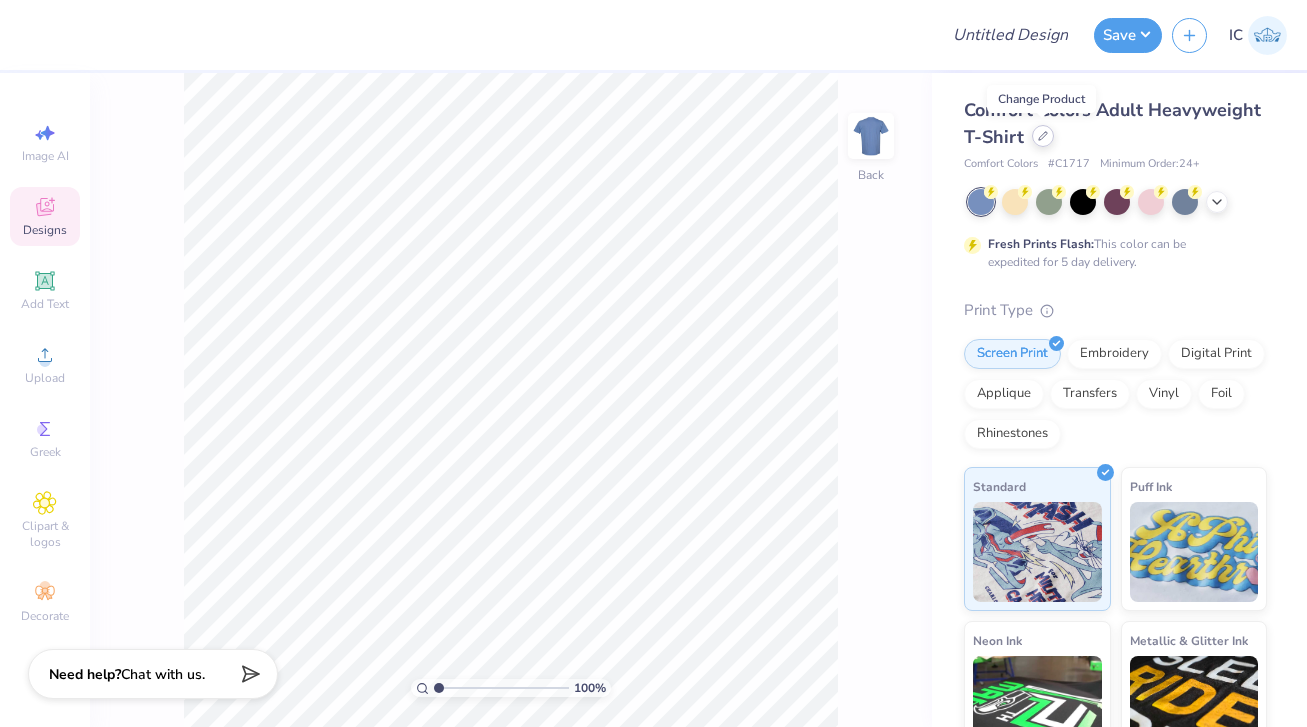 click 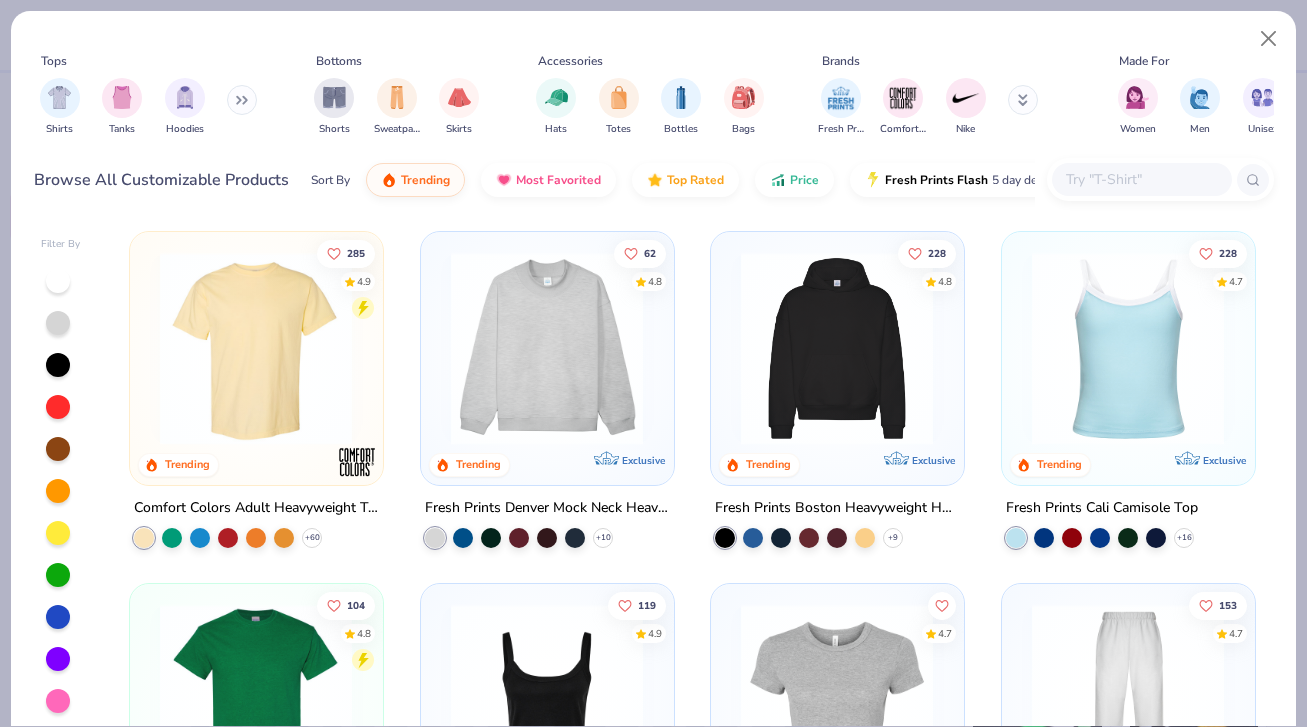 click at bounding box center (837, 348) 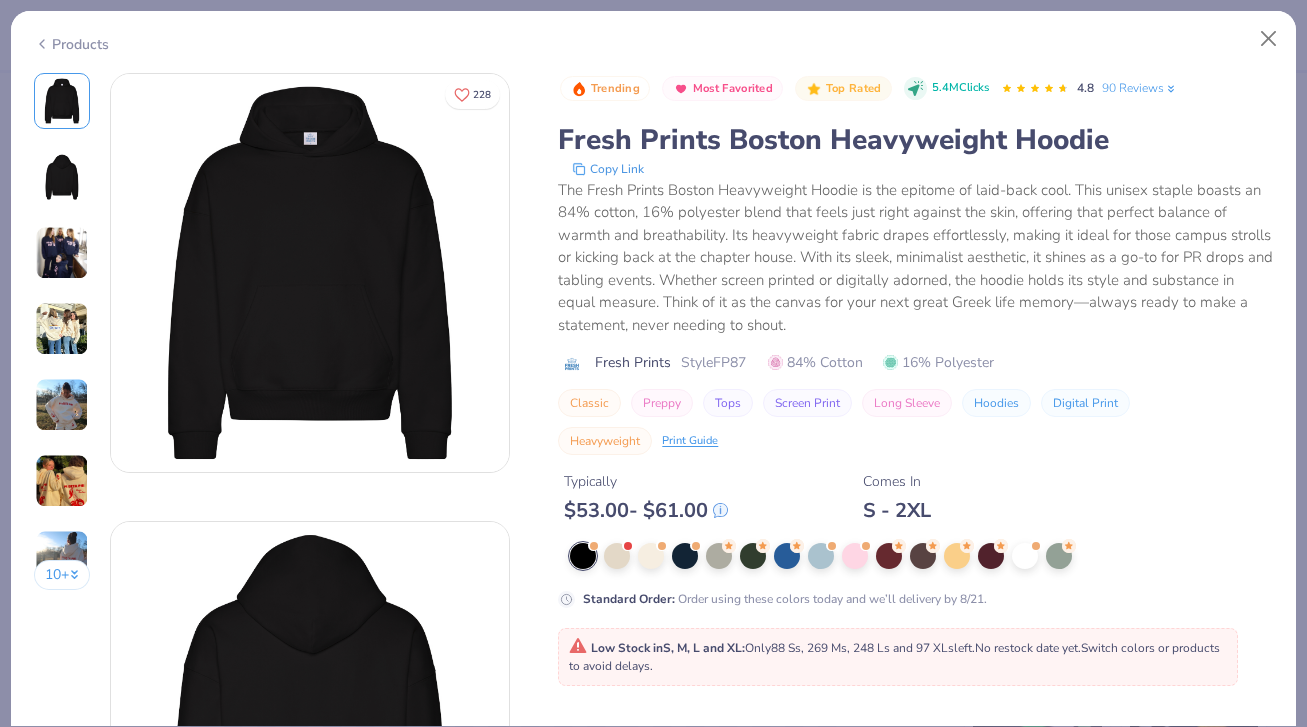 scroll, scrollTop: 146, scrollLeft: 0, axis: vertical 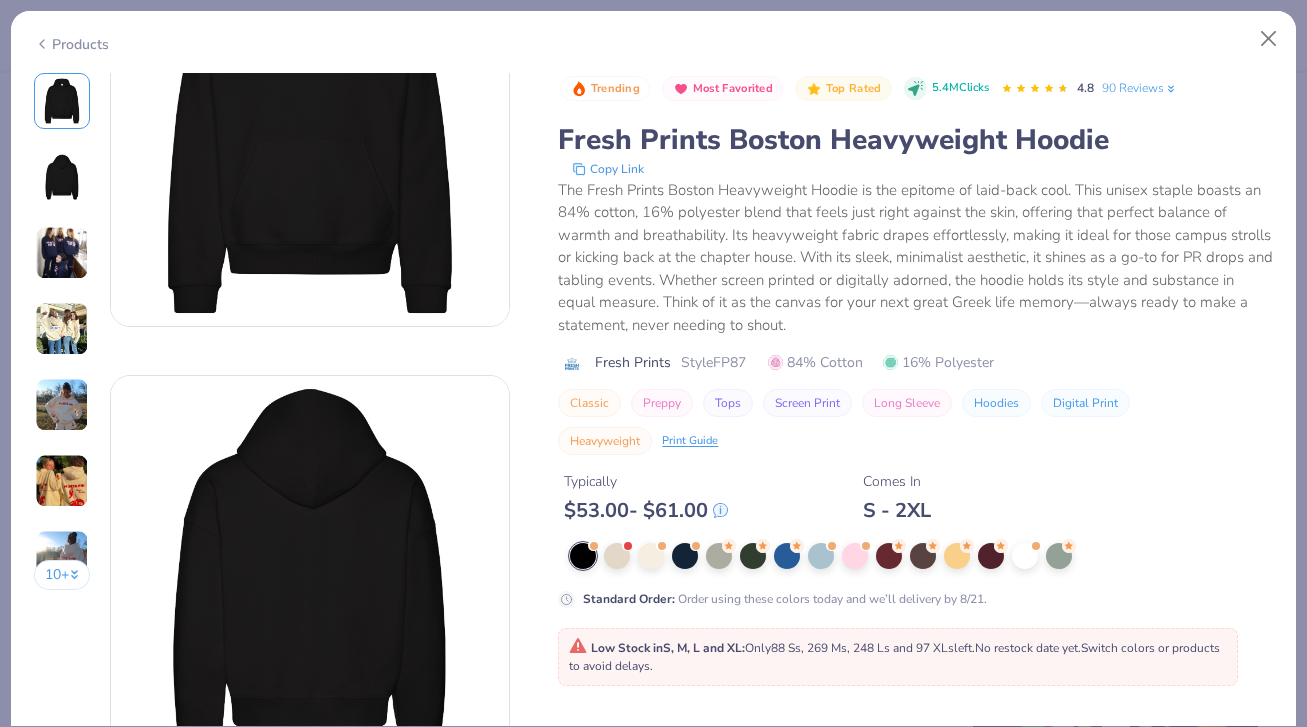 click on "Typically   $ 53.00  - $ 61.00   Comes In S - 2XL" at bounding box center (915, 489) 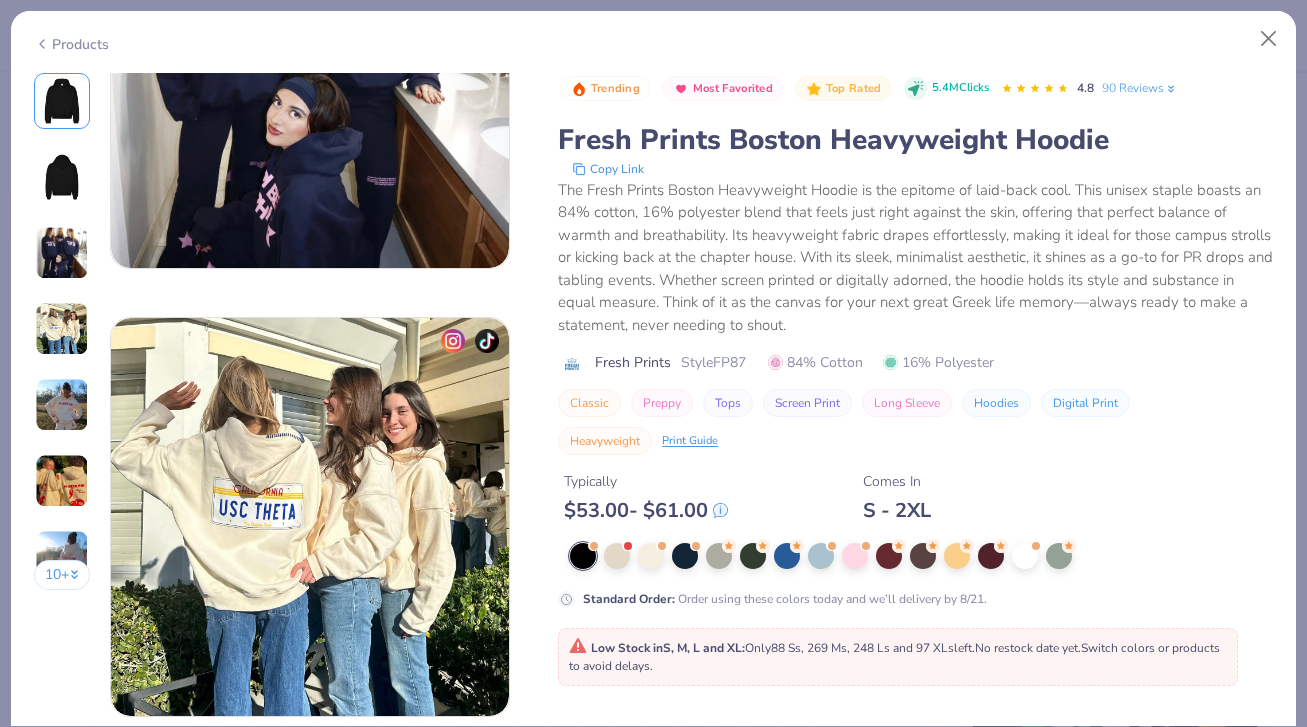 scroll, scrollTop: 2555, scrollLeft: 0, axis: vertical 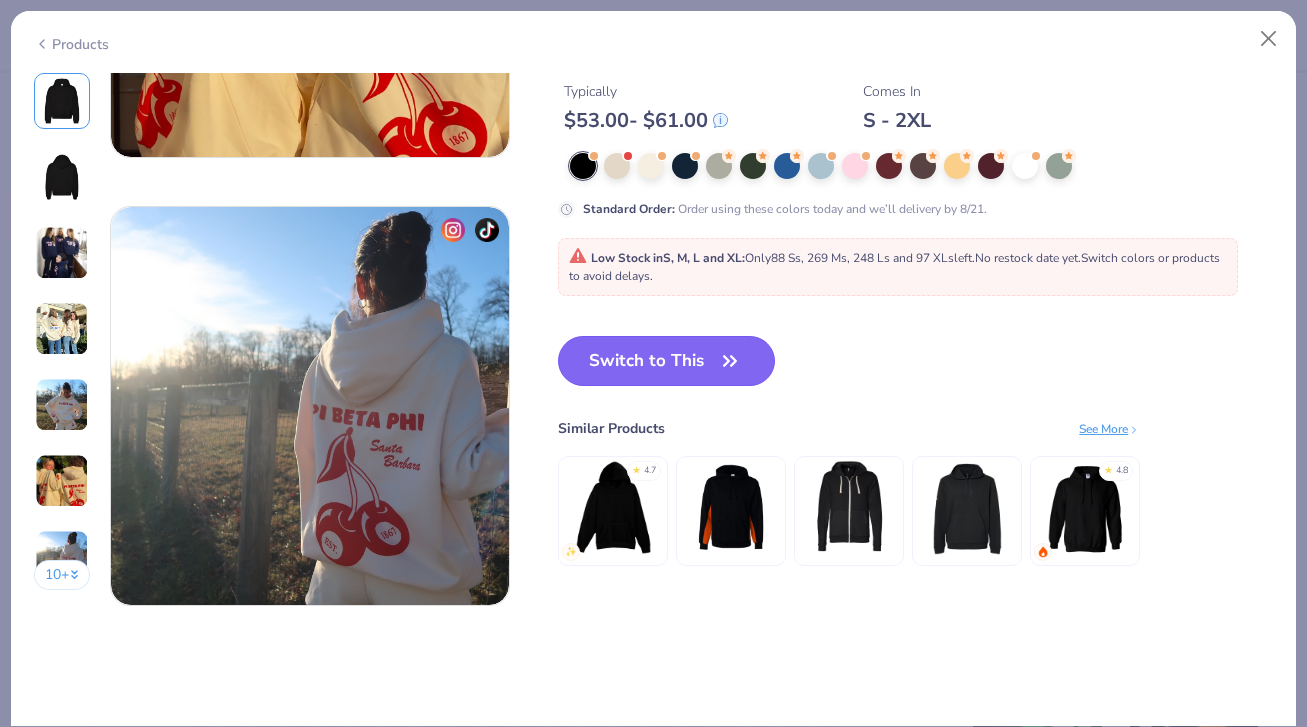 click 